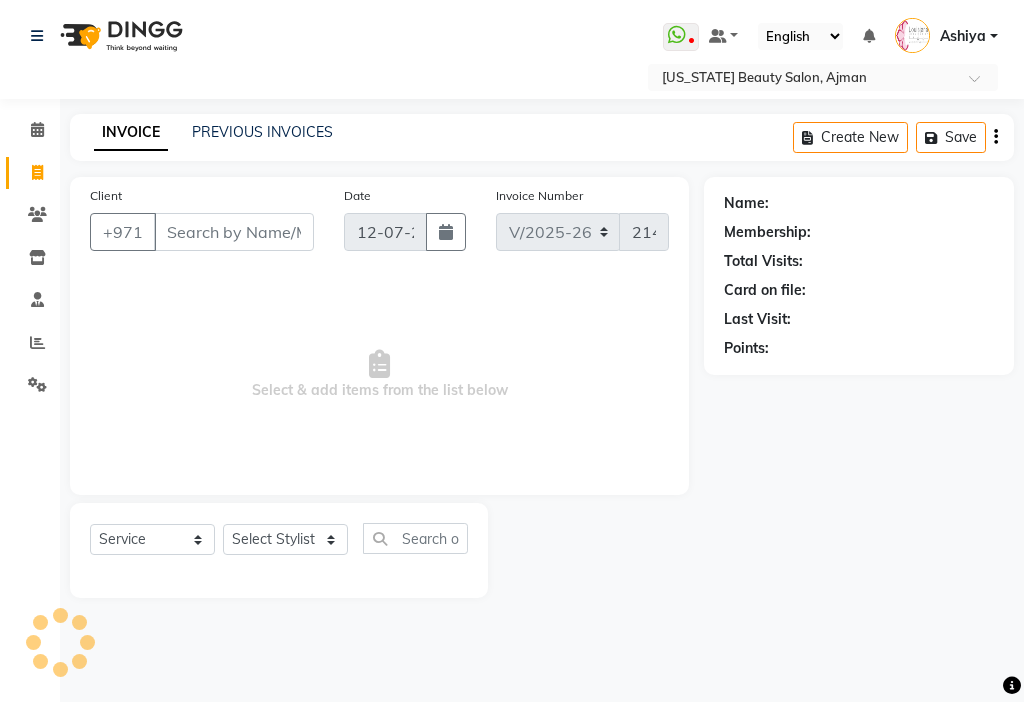 select on "637" 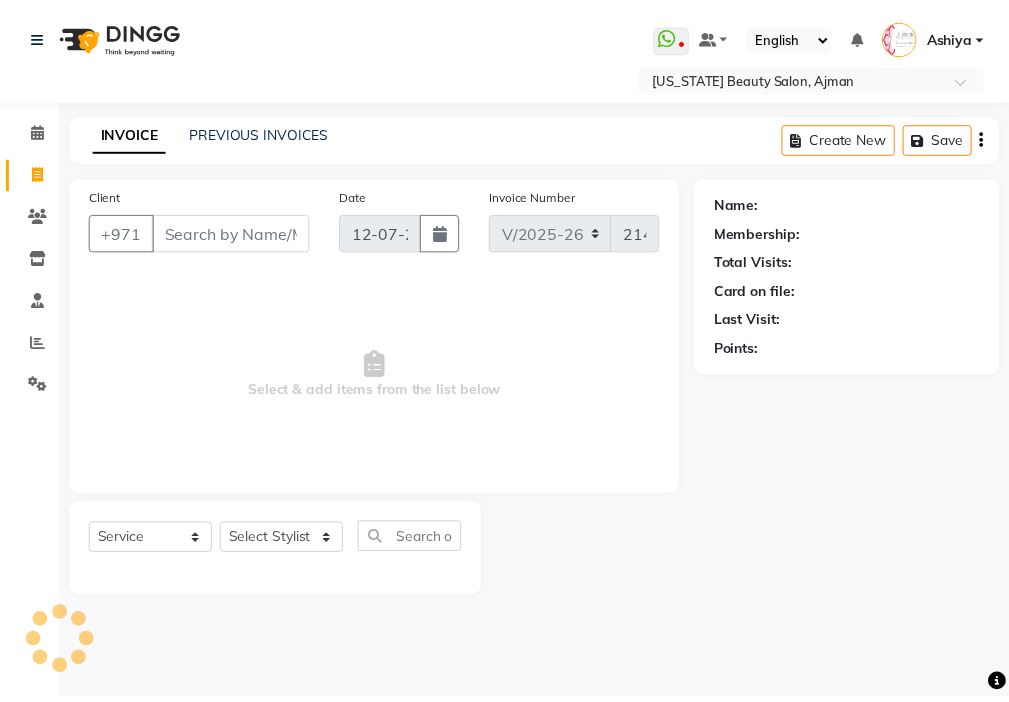 scroll, scrollTop: 0, scrollLeft: 0, axis: both 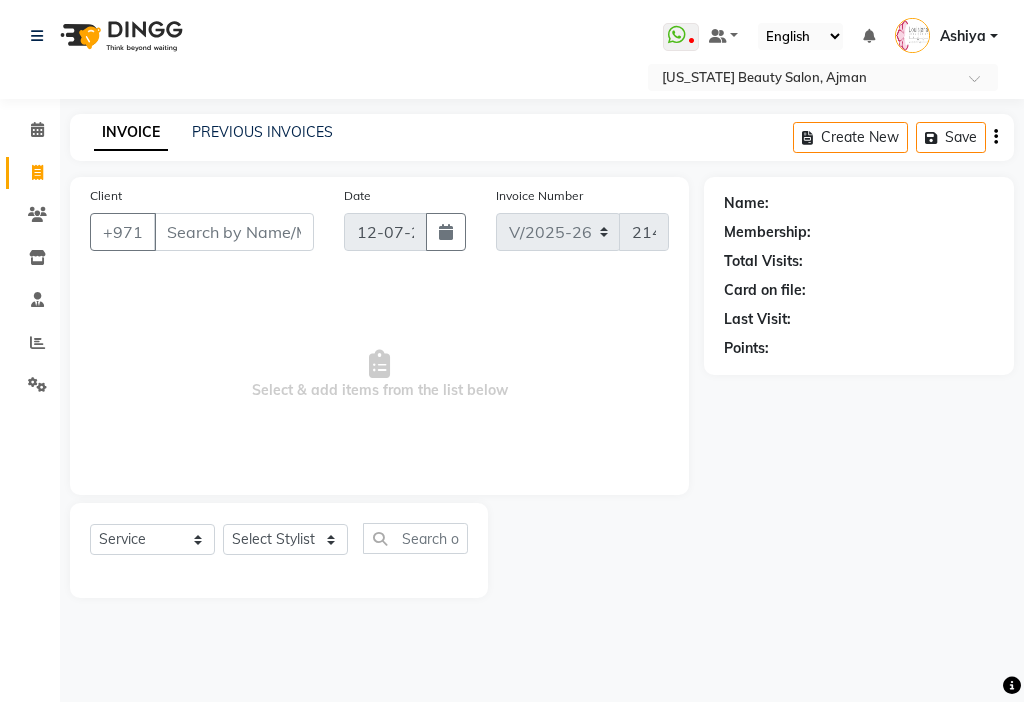 click on "Select Stylist" 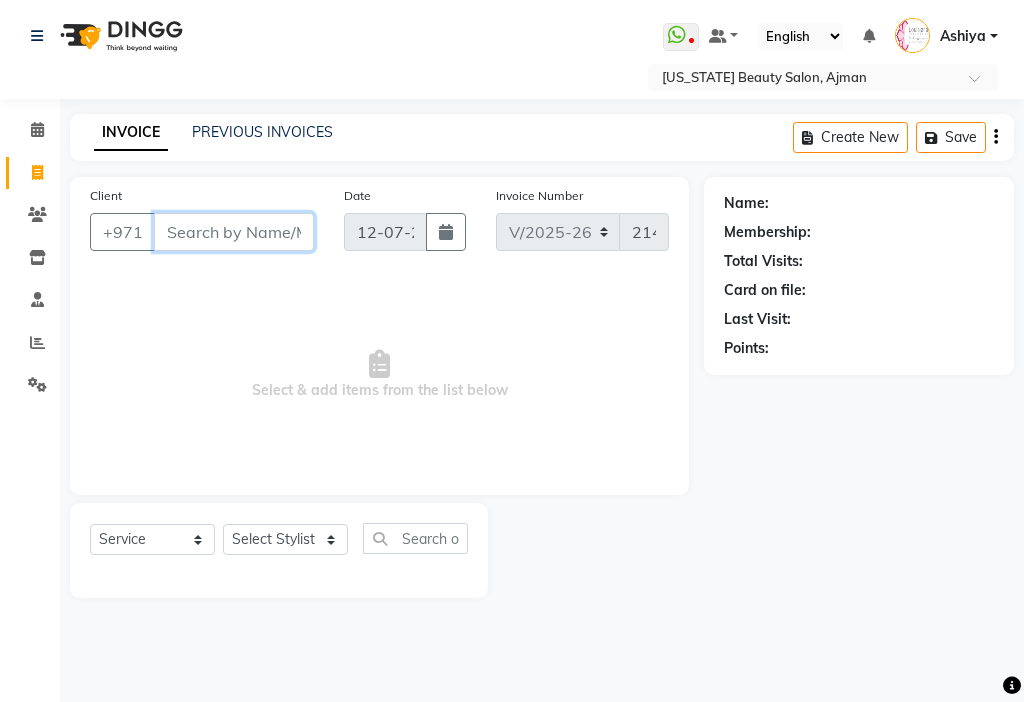 click on "Client" at bounding box center [234, 232] 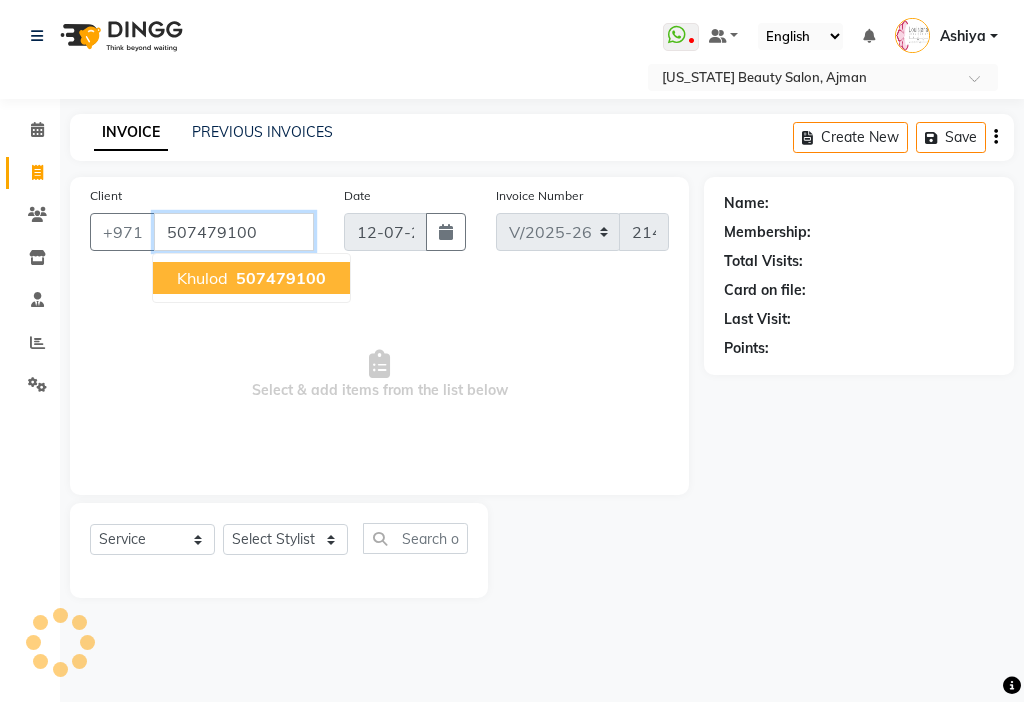 click on "507479100" at bounding box center [281, 278] 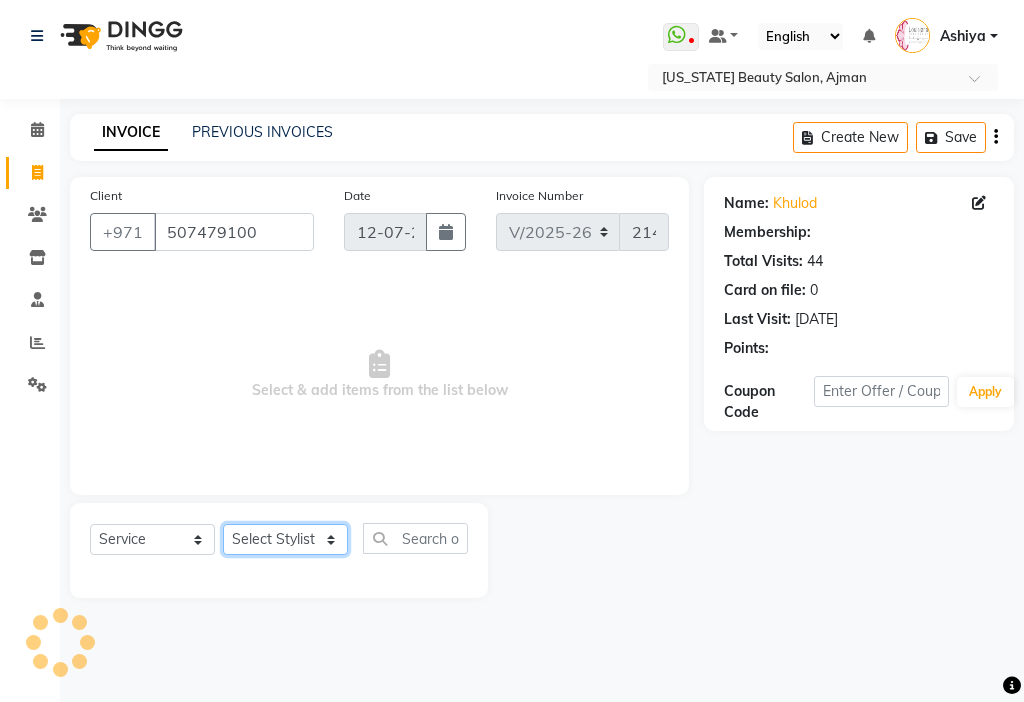 click on "Select Stylist" 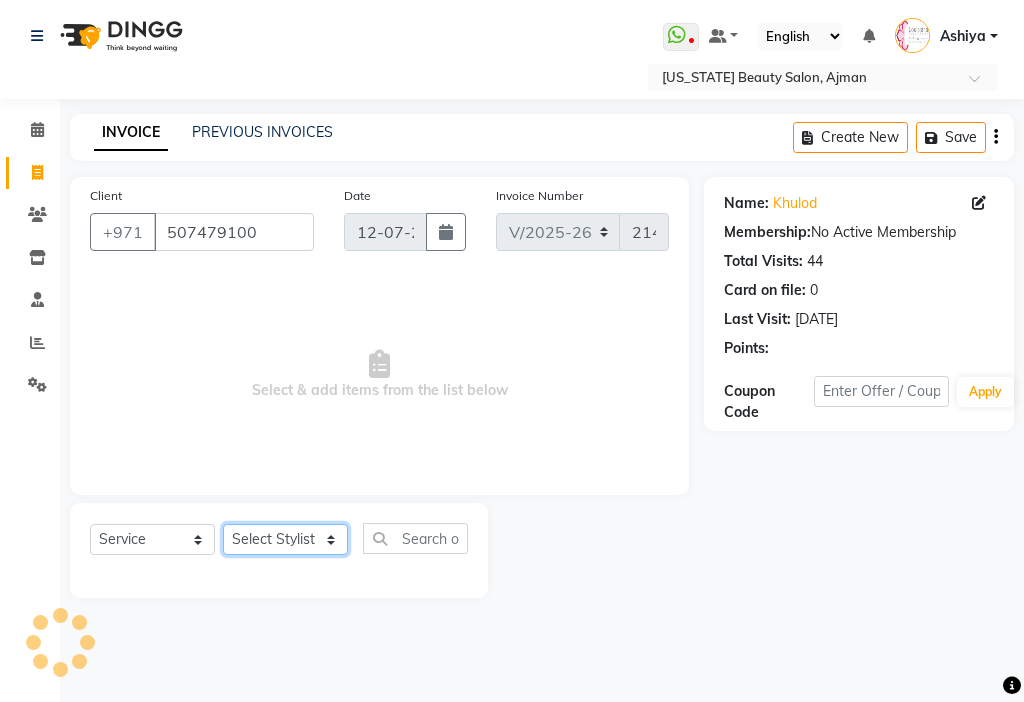 click on "Select Stylist" 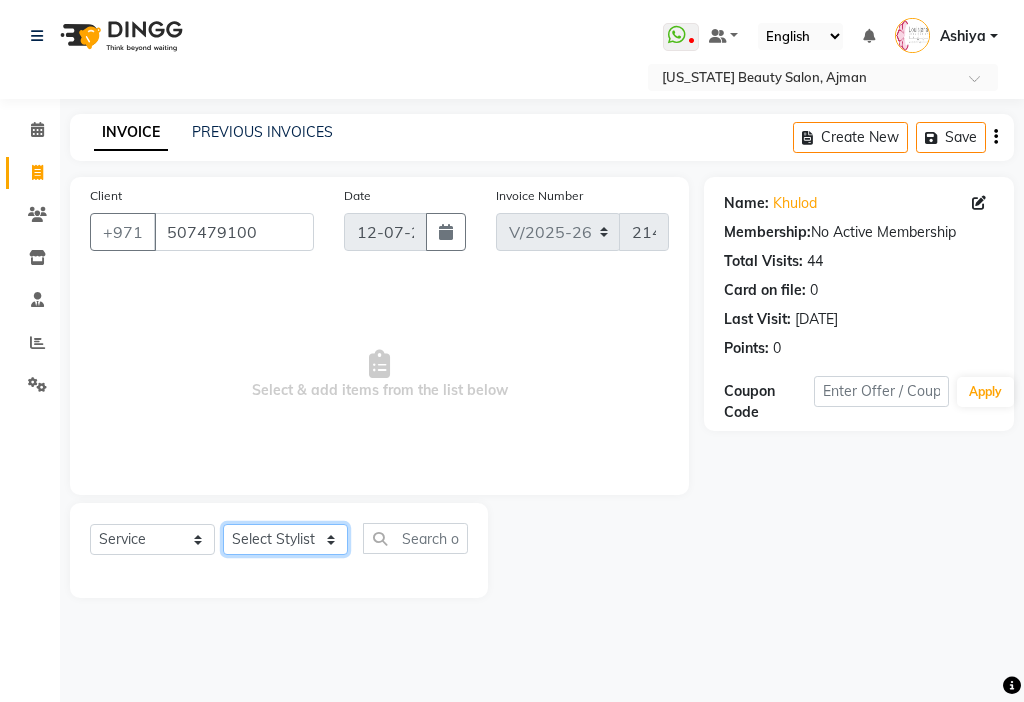 click on "Select Stylist" 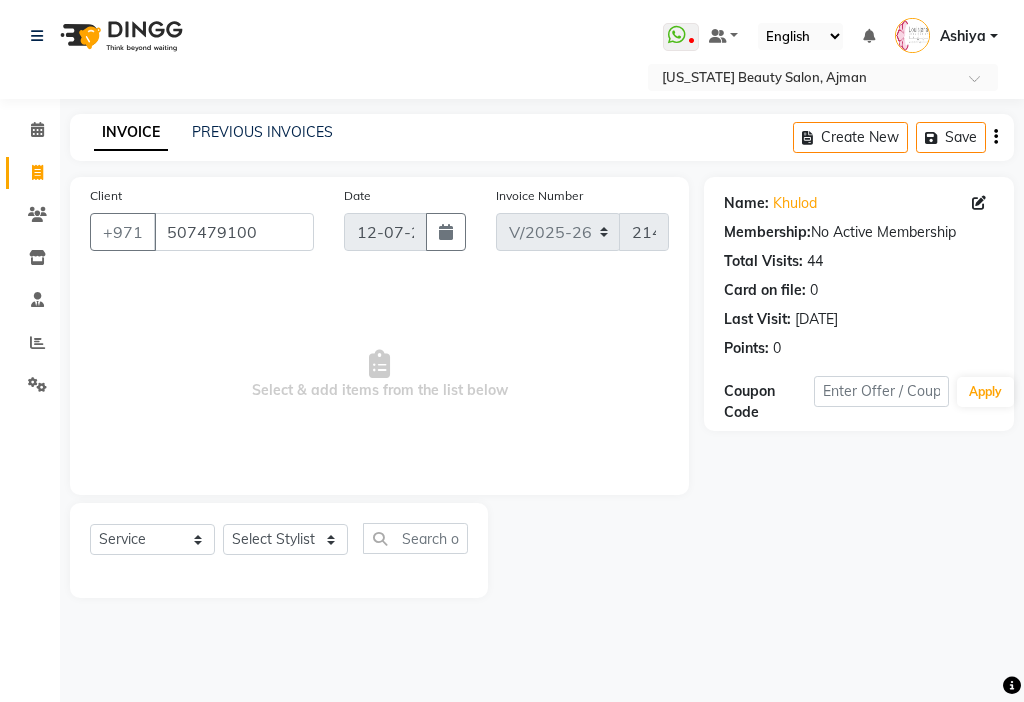 click on "Select & add items from the list below" at bounding box center (379, 375) 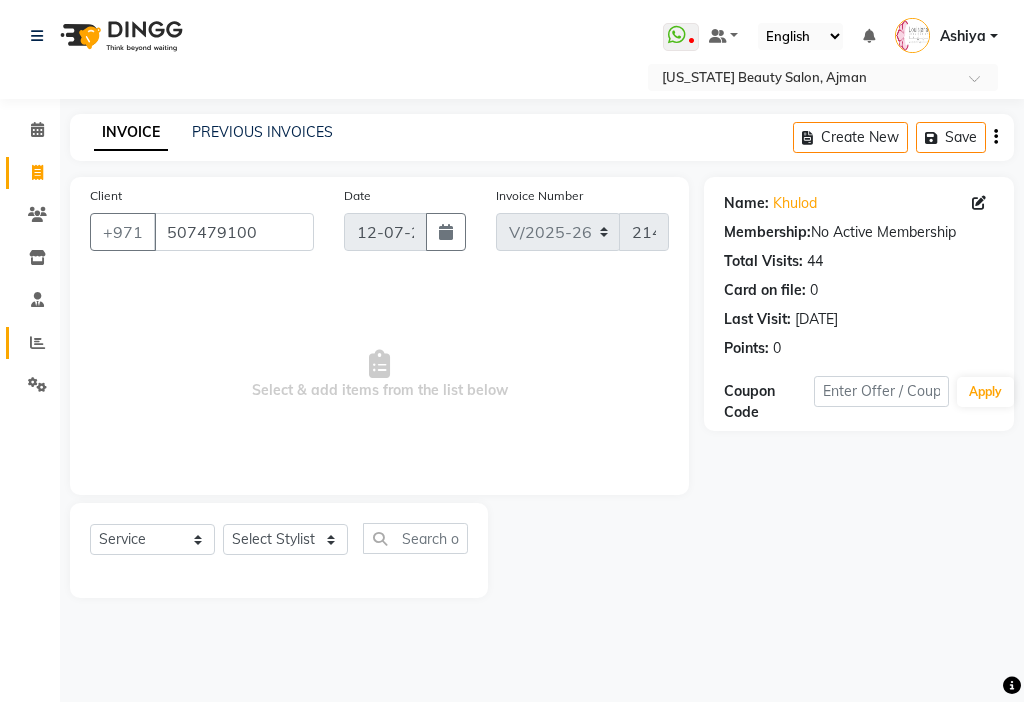 click 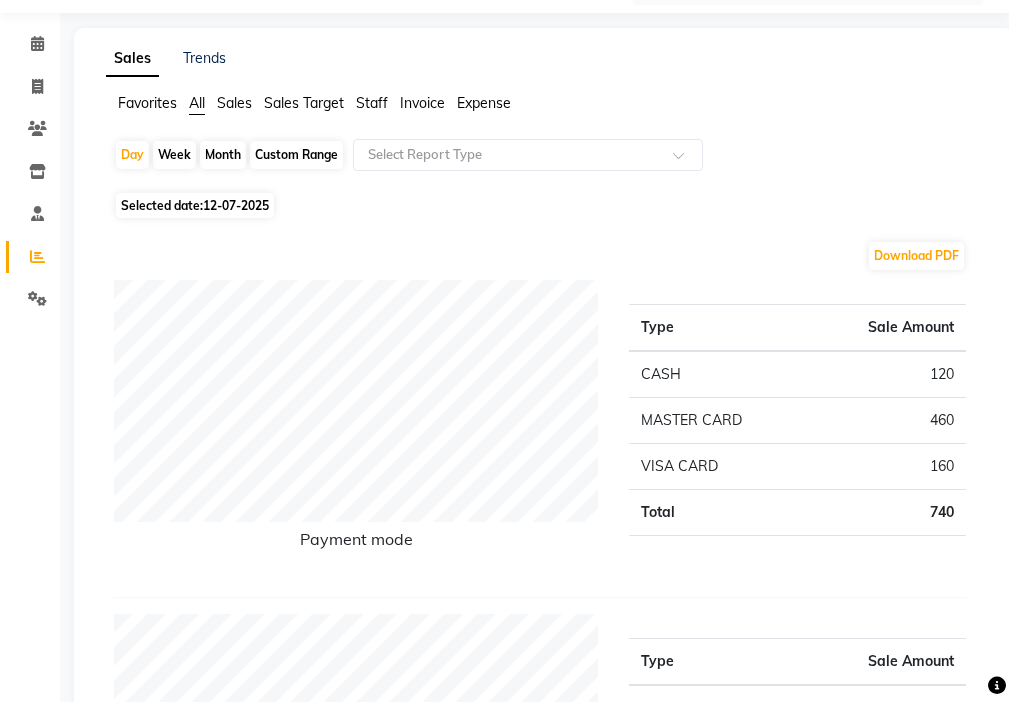 scroll, scrollTop: 0, scrollLeft: 0, axis: both 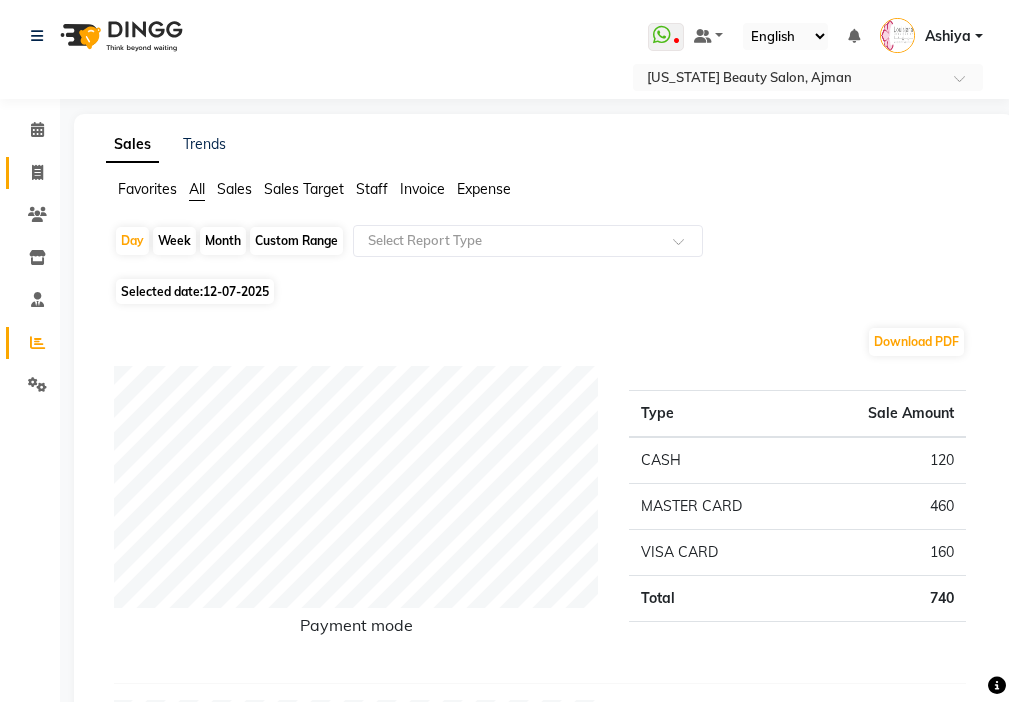 click 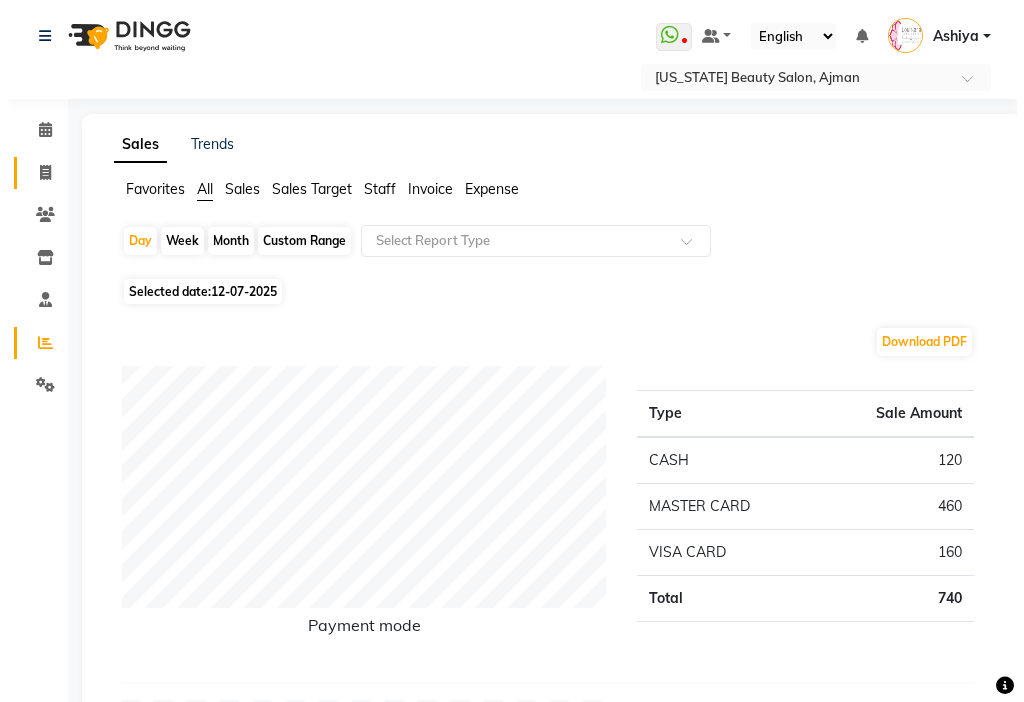 select on "service" 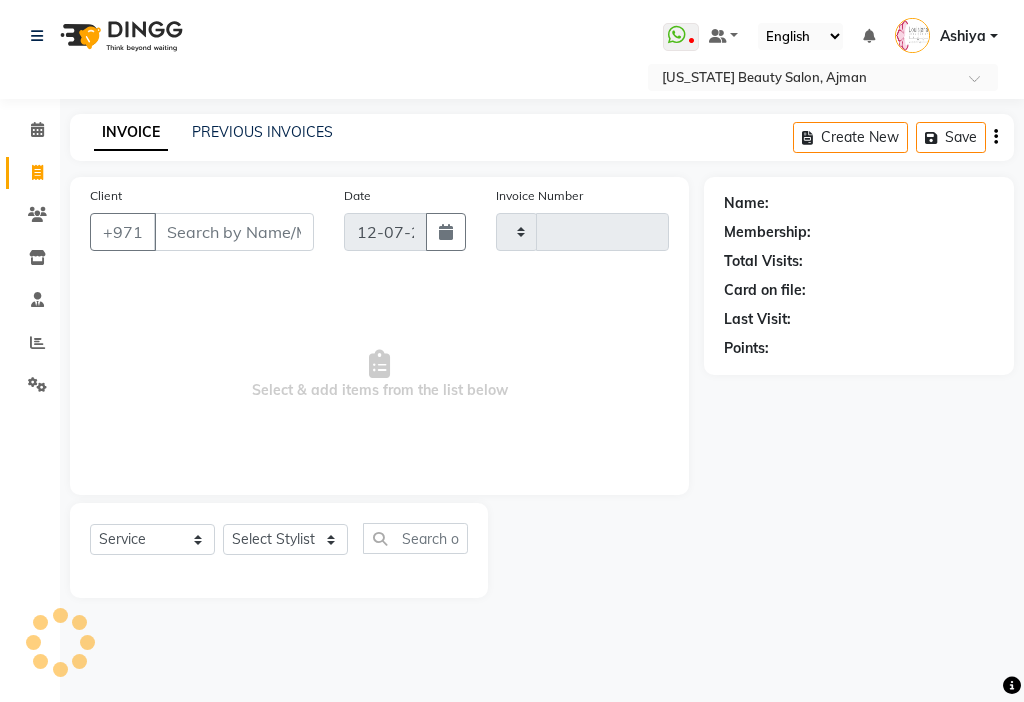 type on "2145" 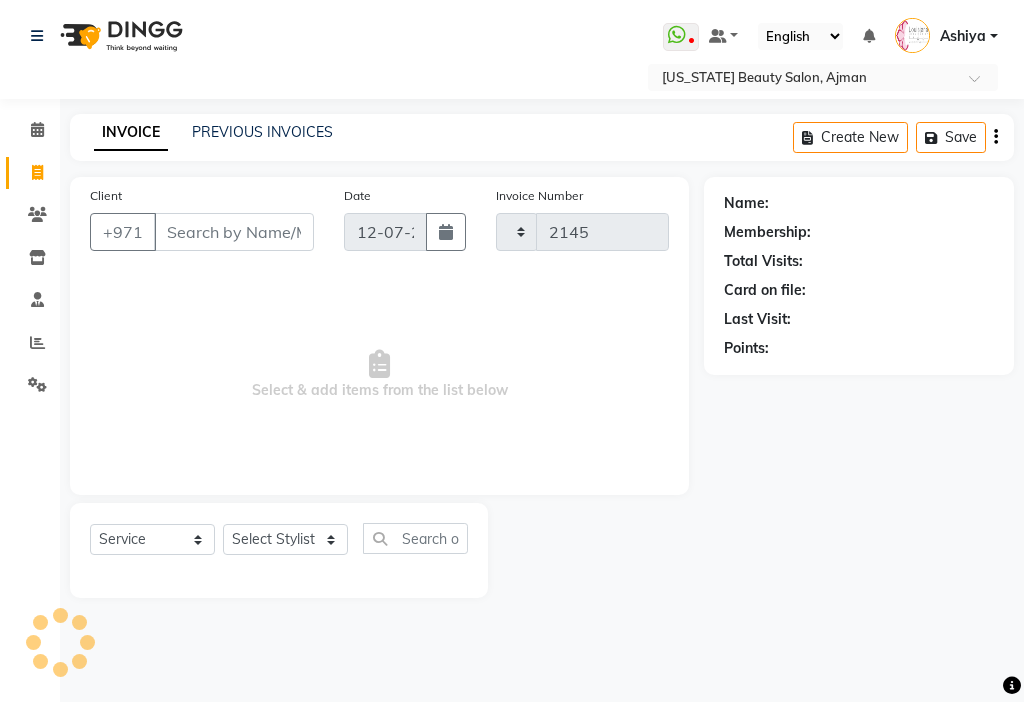 select on "637" 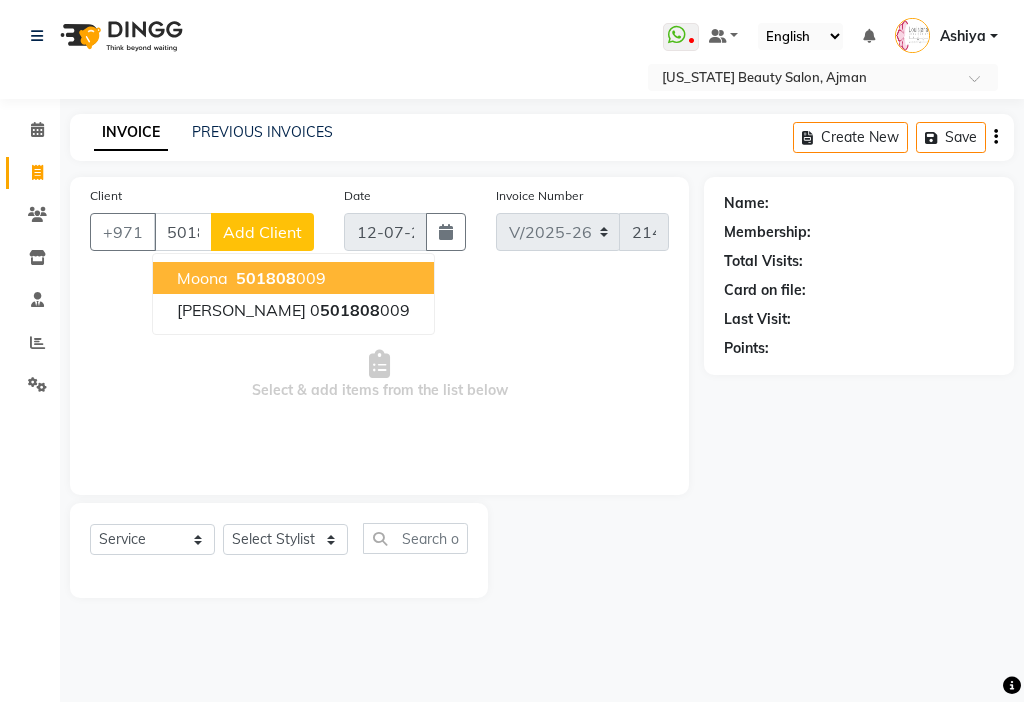 click on "501808 009" at bounding box center [279, 278] 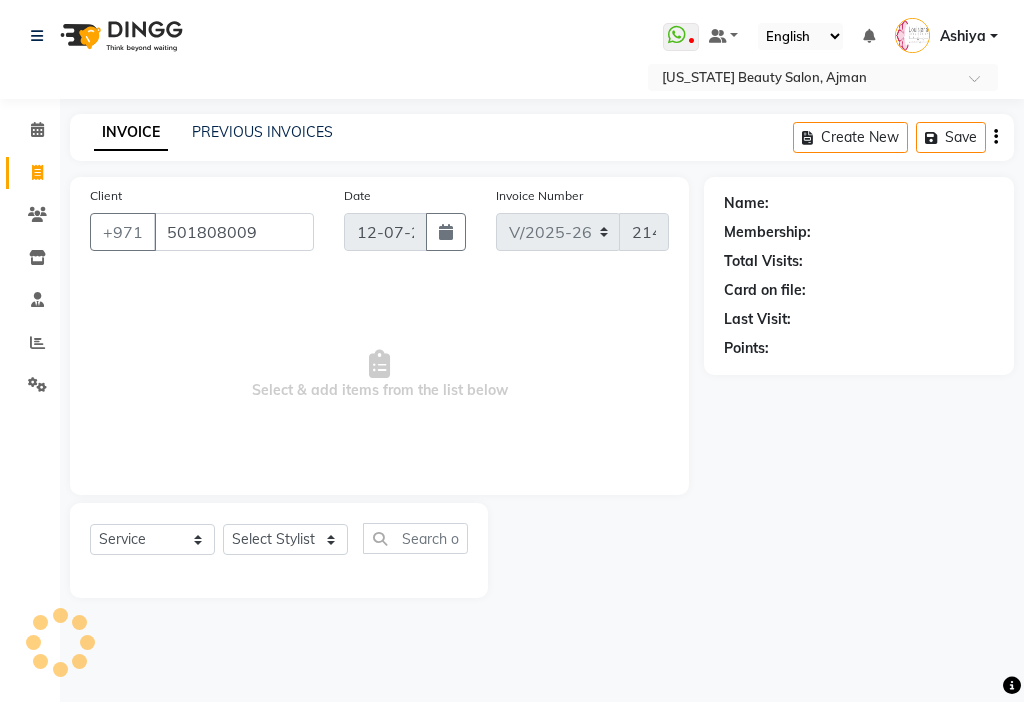 type on "501808009" 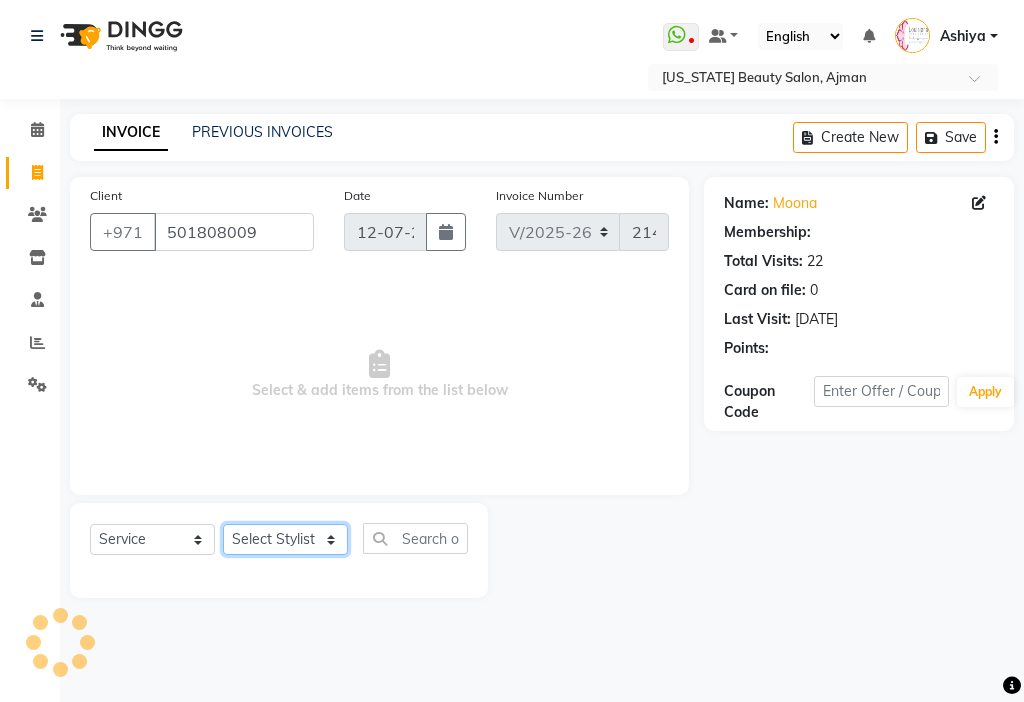 click on "Select Stylist [PERSON_NAME] [PERSON_NAME] [PERSON_NAME] [PERSON_NAME] Kbina Madam mamta [PERSON_NAME] [PERSON_NAME] [PERSON_NAME]" 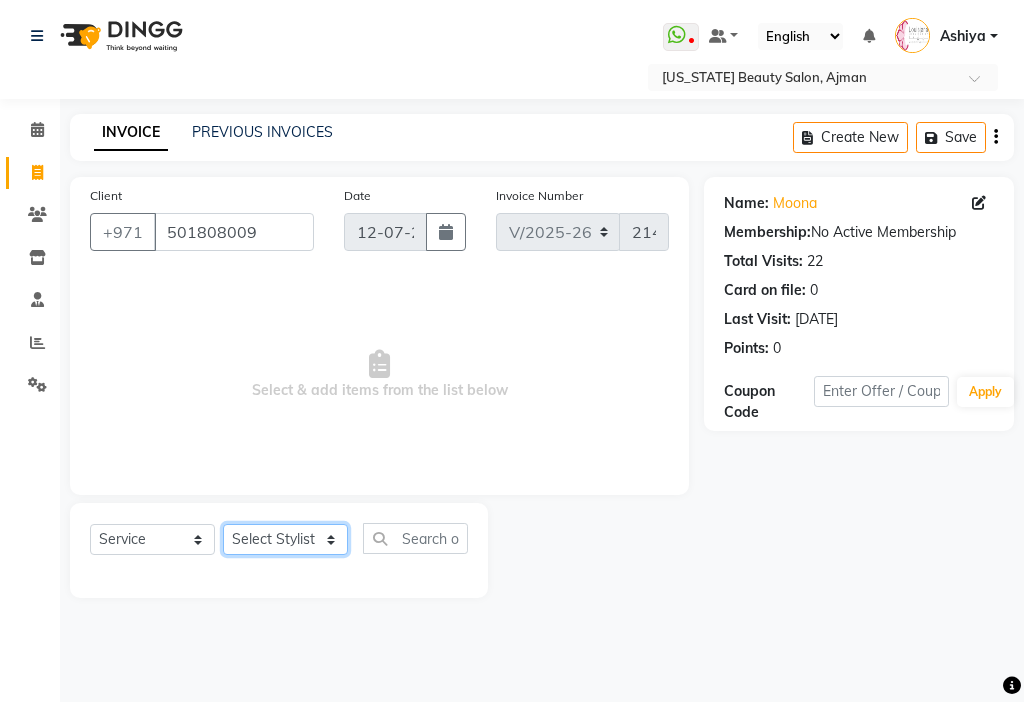 select on "33912" 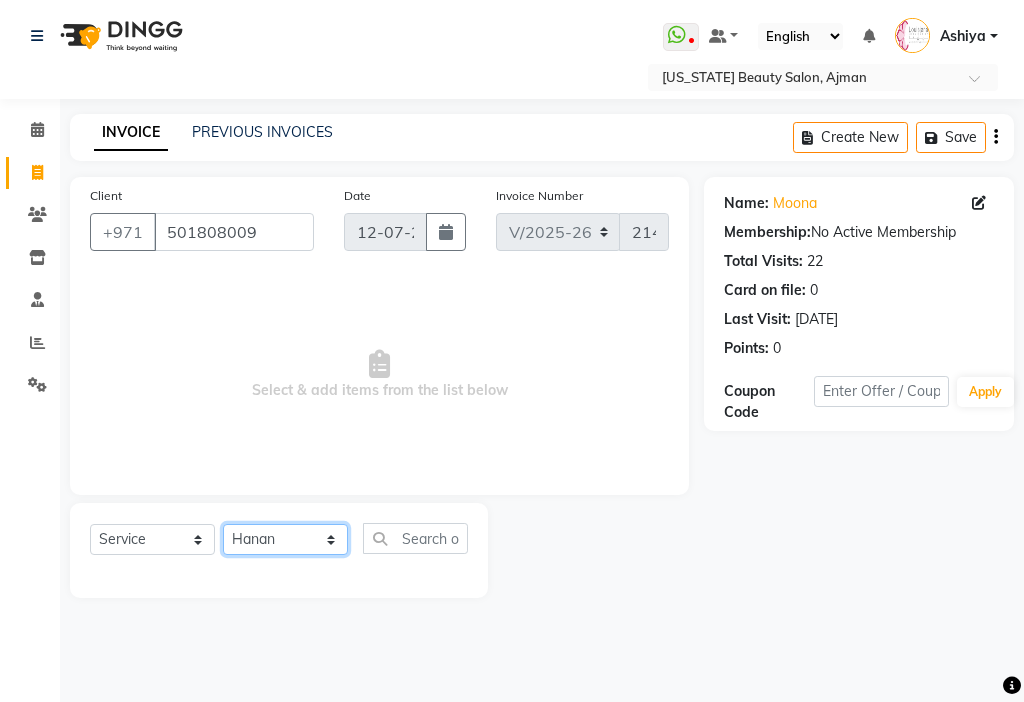 click on "Select Stylist [PERSON_NAME] [PERSON_NAME] [PERSON_NAME] [PERSON_NAME] Kbina Madam mamta [PERSON_NAME] [PERSON_NAME] [PERSON_NAME]" 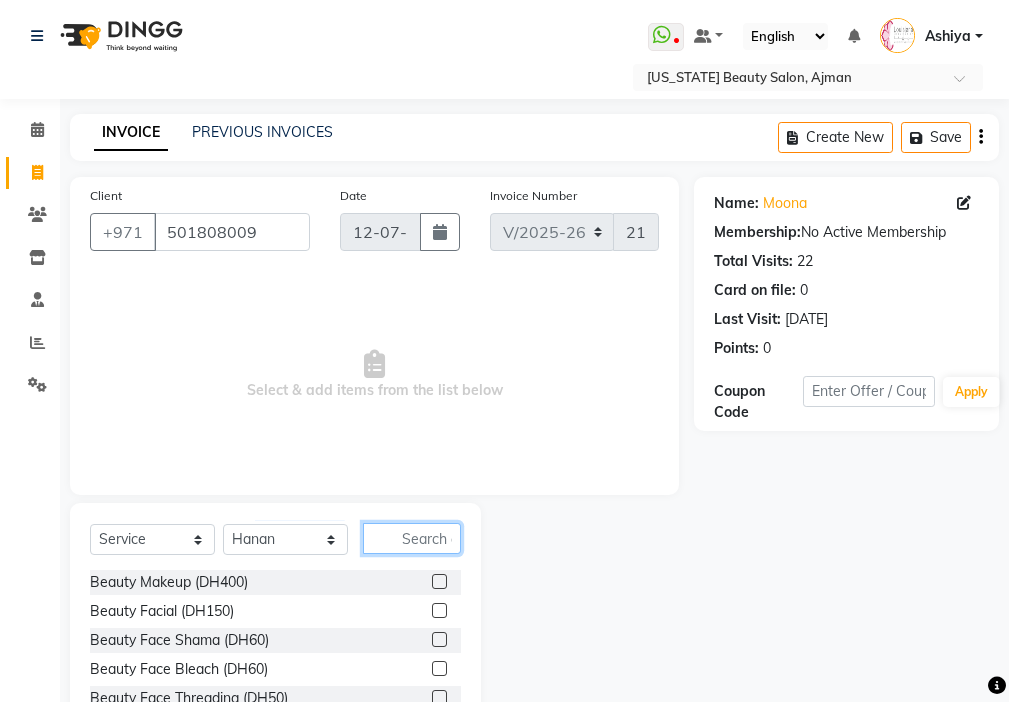 click 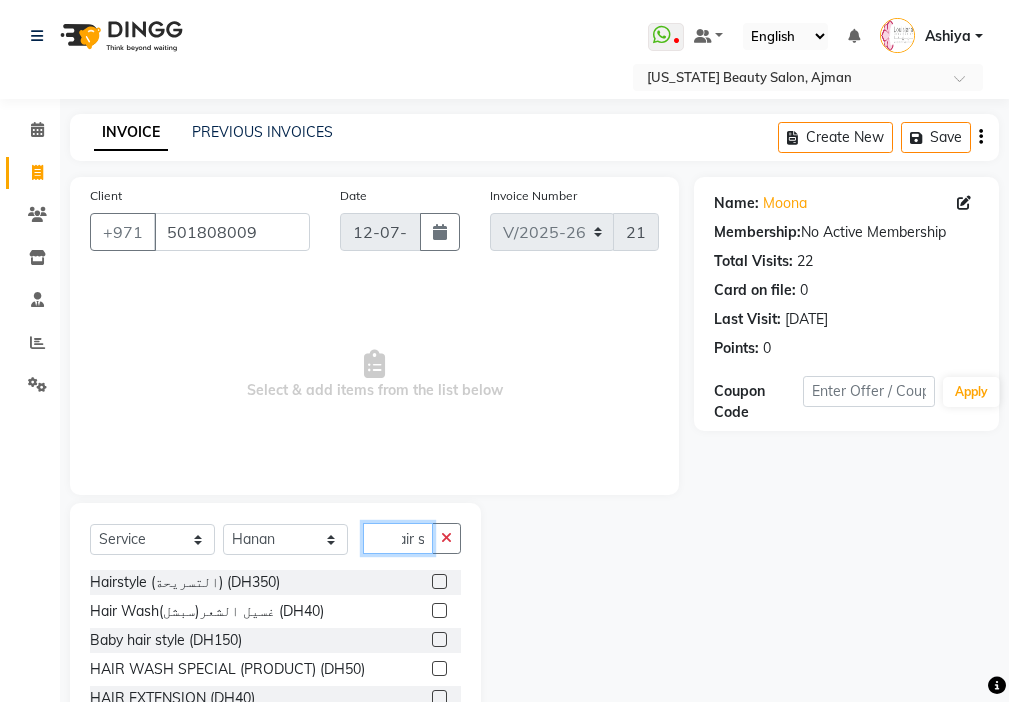scroll, scrollTop: 0, scrollLeft: 11, axis: horizontal 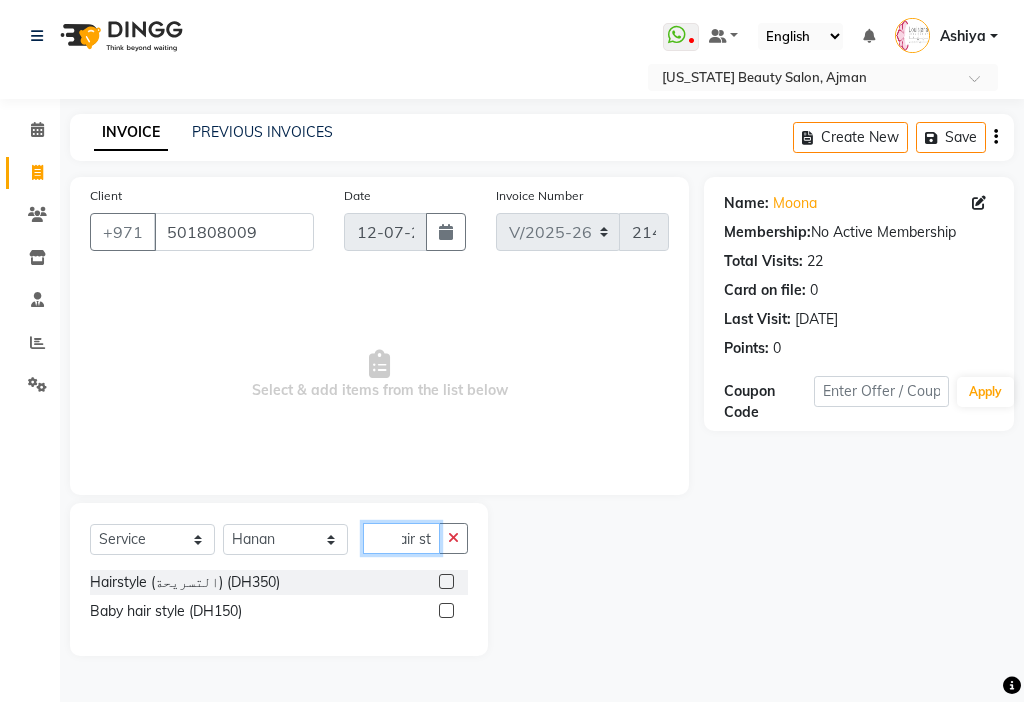 type on "hair st" 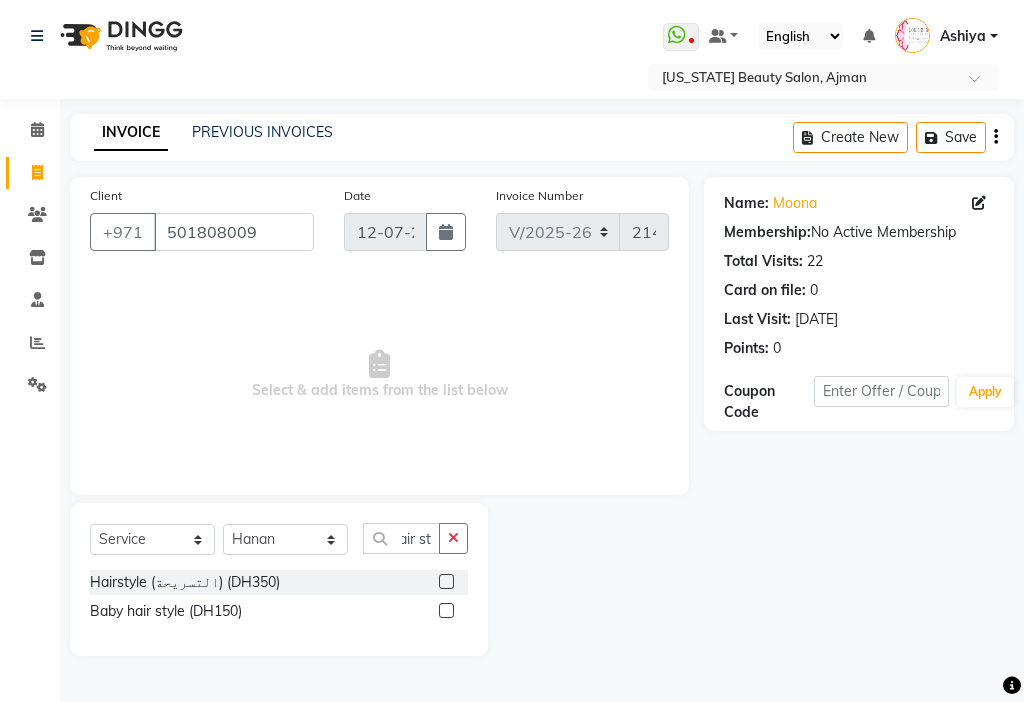 click 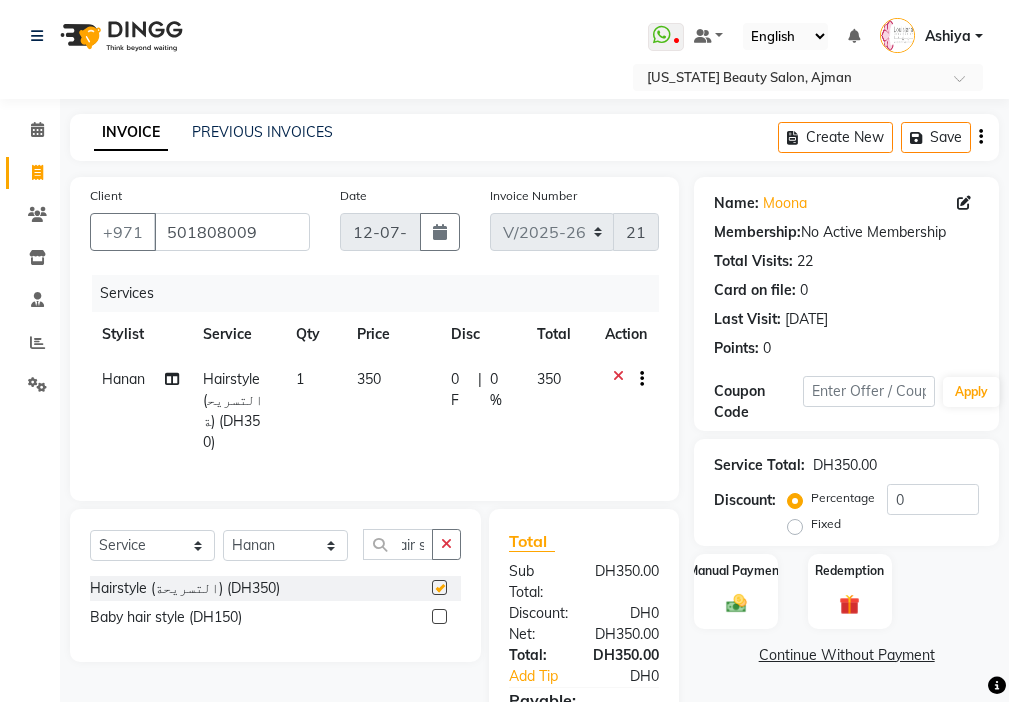 scroll, scrollTop: 0, scrollLeft: 0, axis: both 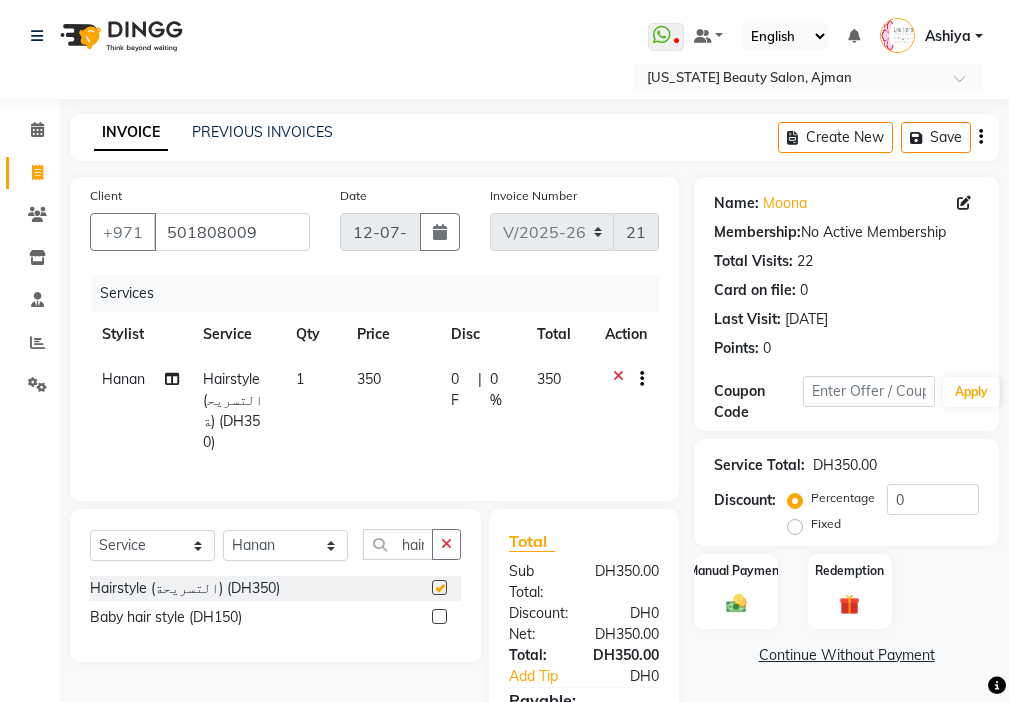 click on "350" 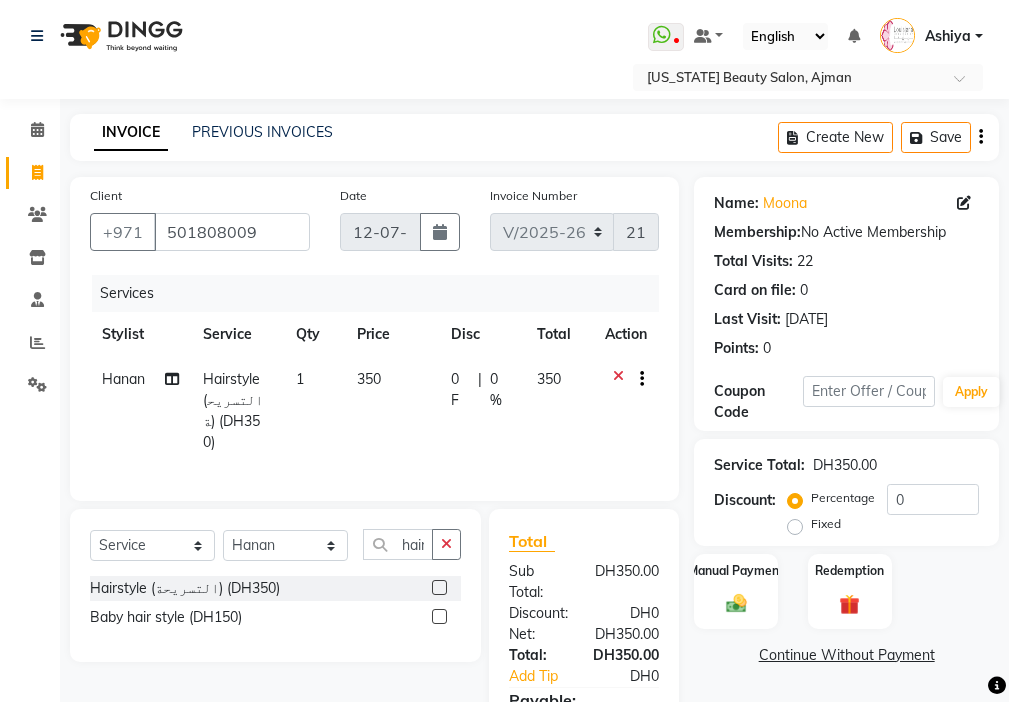 checkbox on "false" 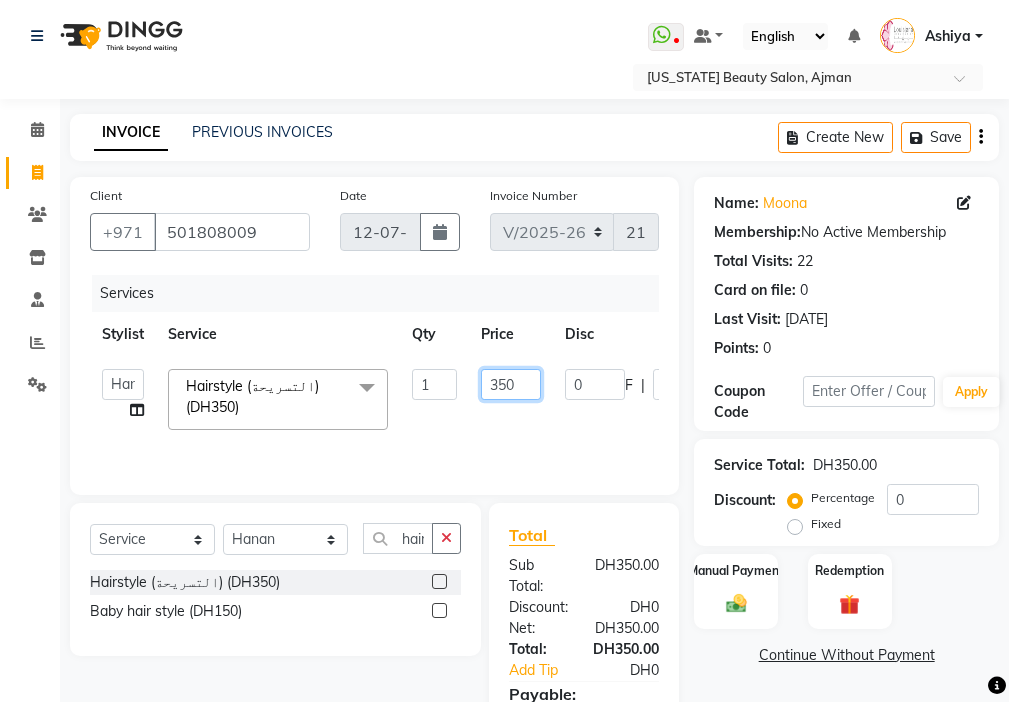 click on "350" 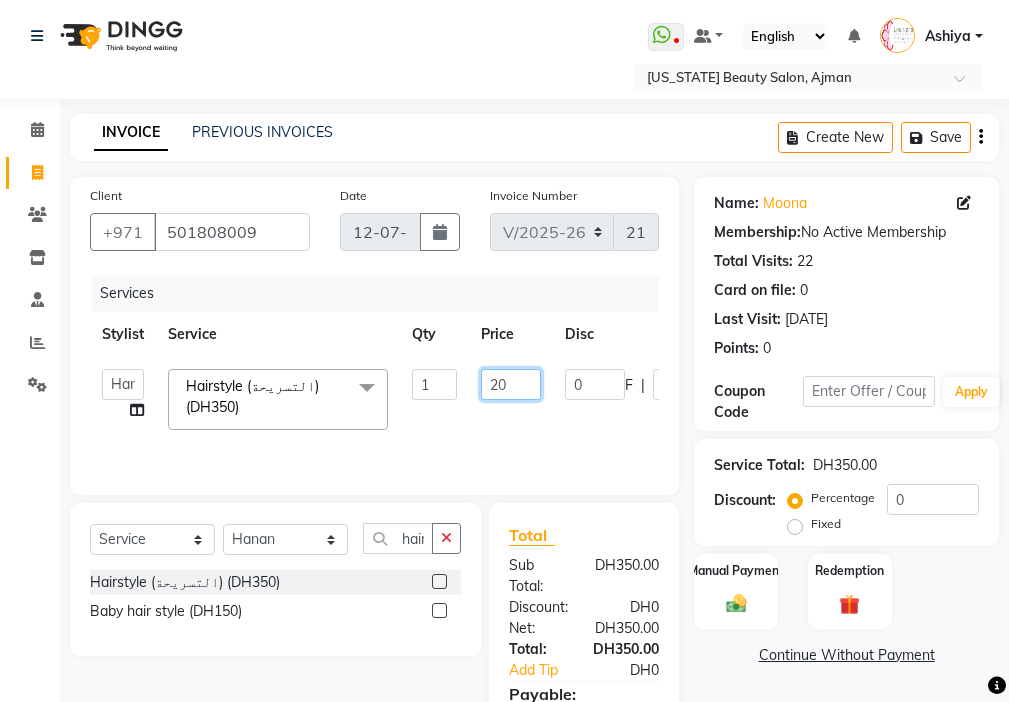 type on "230" 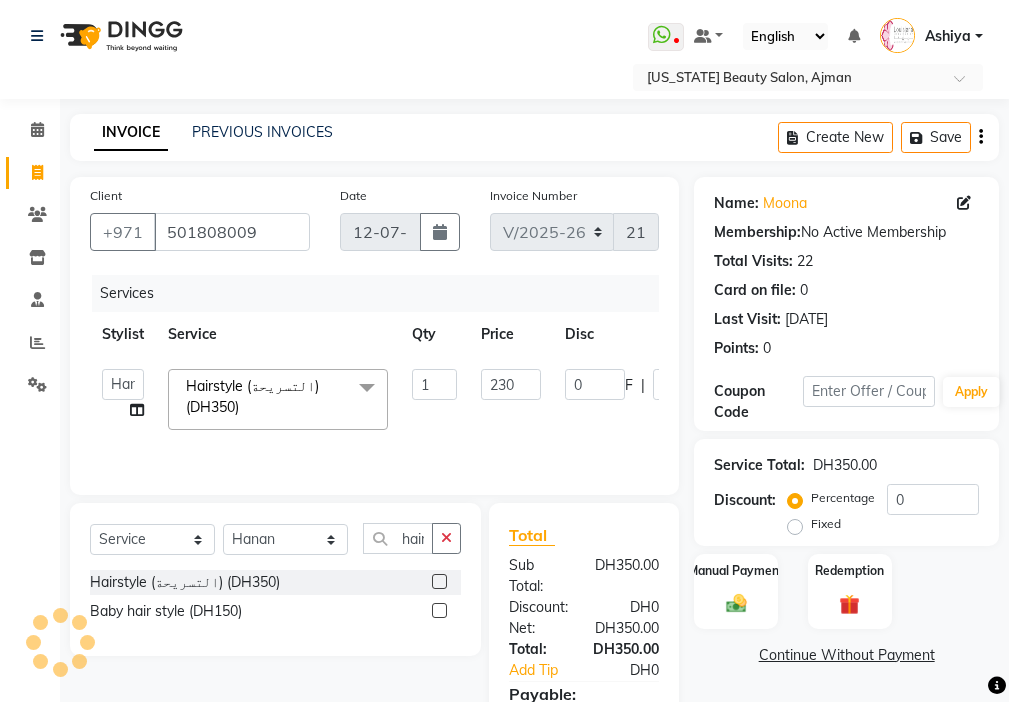 click on "[PERSON_NAME]   [PERSON_NAME]   Cashier   [PERSON_NAME]   [PERSON_NAME]   Kbina   Madam   mamta   [PERSON_NAME]   [PERSON_NAME]   [PERSON_NAME]  Hairstyle (التسريحة) (DH350)  x Beauty Makeup (DH400) Beauty Facial (DH150) Beauty Face Shama (DH60) Beauty Face Bleach (DH60) Beauty Face Threading (DH50) Beauty Upper Lips Bleach (DH20) Forhead Waxing (DH10) Nose Waxing (DH10) Upper Lip Waxing (DH10) Hand Waxing Full (DH70) Beauty Eyelashes Adhesive (DH30) Beauty Eye Makeup (DH150) Beauty Hand Henna (حناء اليد) (DH50) Beauty Legs Henna(حناء الرجل) (DH50) paraffin wax hand (DH30) paraffin  wax leg  (DH50) chin threading (DH15) Extra Pin (DH20) ROOT HALF DYE (DH80) Beauty Gasha (DH50) Baby Start (DH20) Rinceage  (DH200) Enercose (DH200) [PERSON_NAME] (DH80) Filler (DH0) Sedar (DH80) photo (DH10) Half leg Waxing (شمع نصف الرجل) (DH50) Half Hand Waxing (شمع اليدين) (DH40) Under Arms Waxing (شمع الابط) (DH20) Face Bleach (تشقير الوجه) (DH60) 1 230" 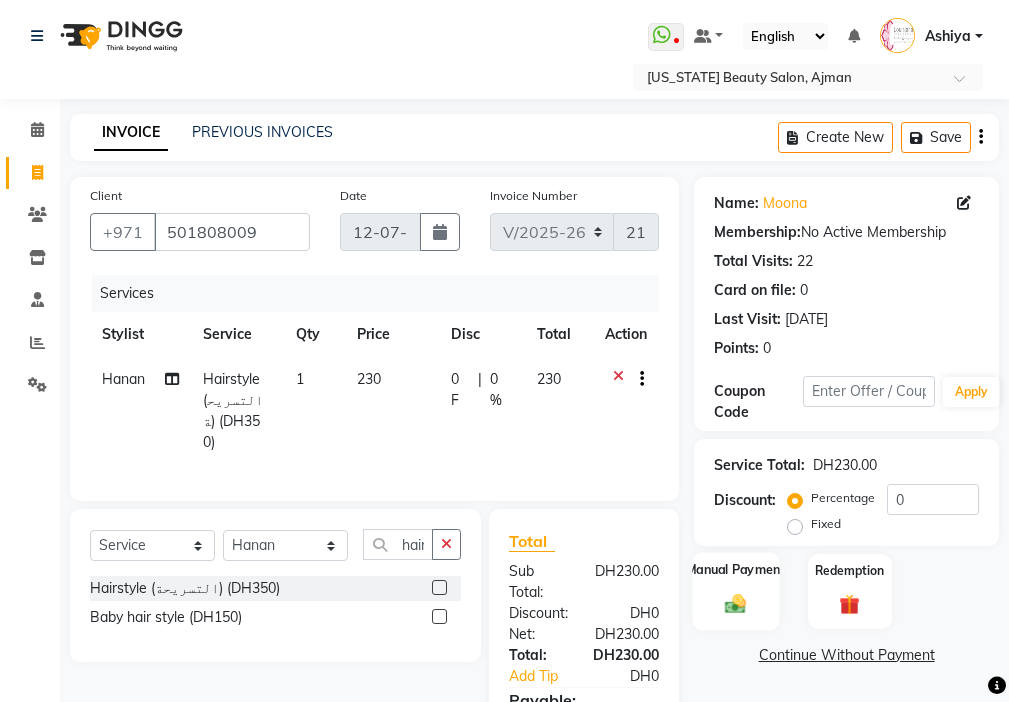 click on "Manual Payment" 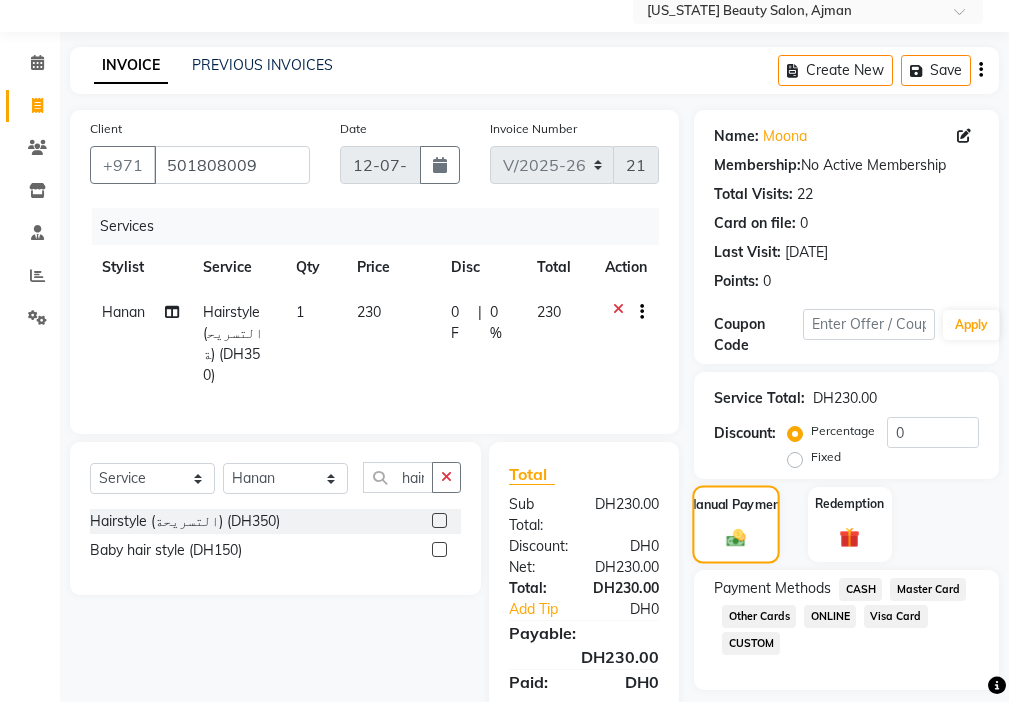 scroll, scrollTop: 149, scrollLeft: 0, axis: vertical 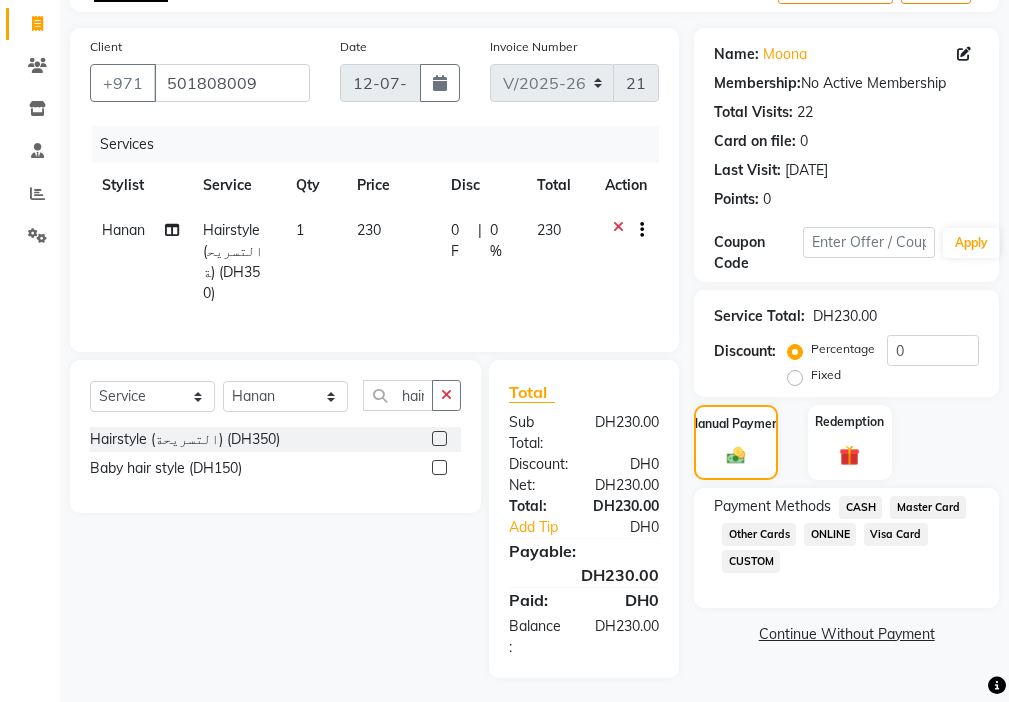 click on "Visa Card" 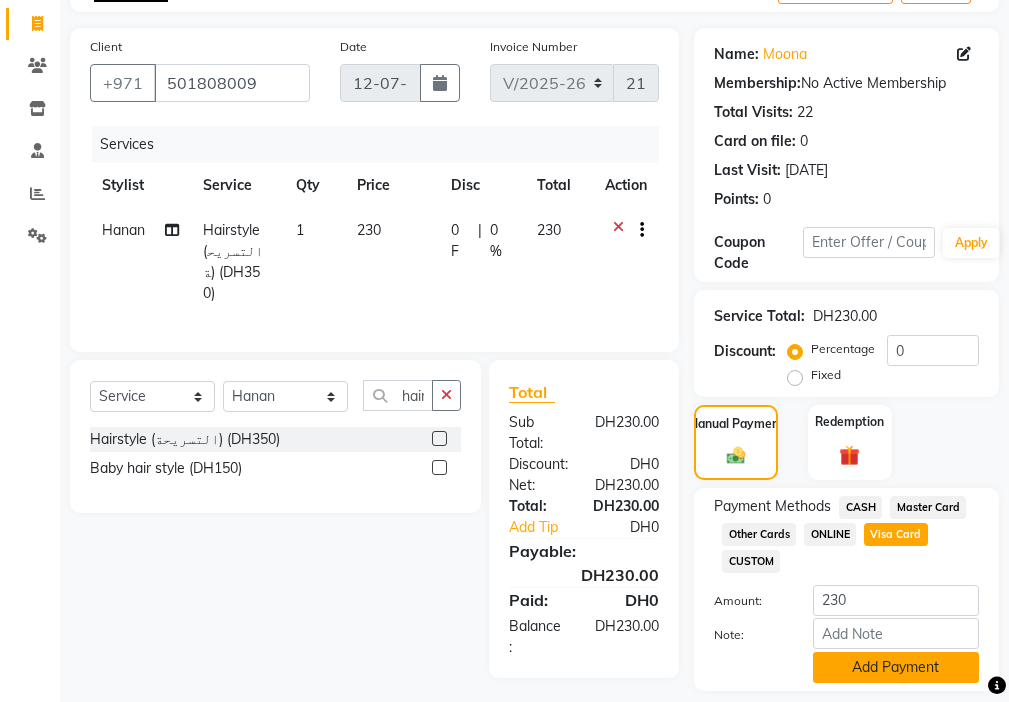 click on "Add Payment" 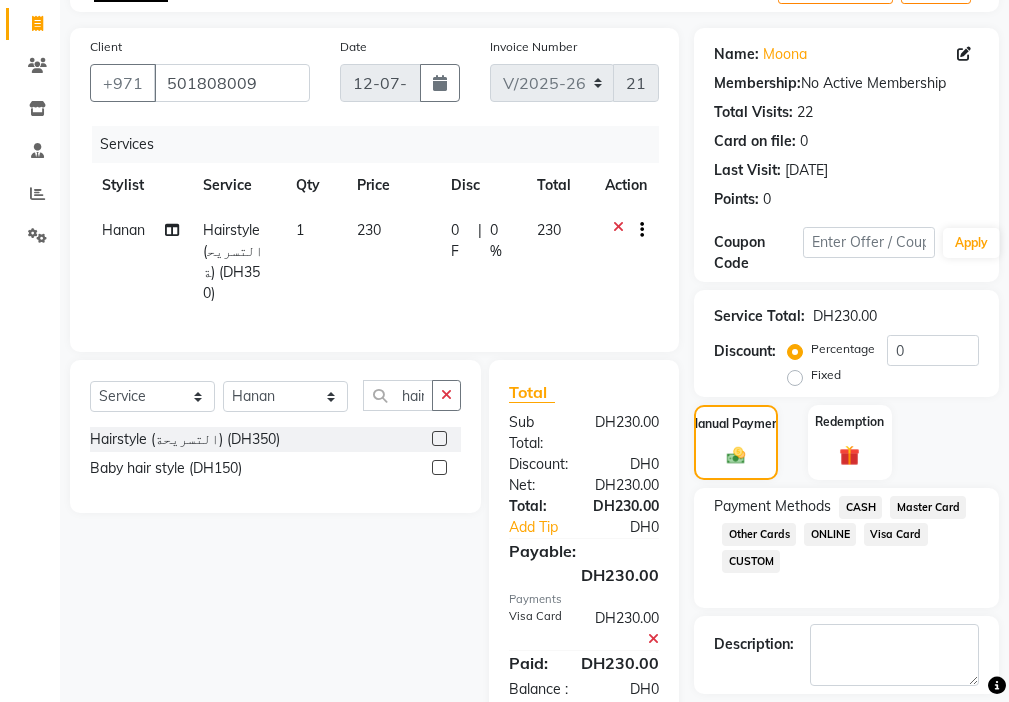scroll, scrollTop: 212, scrollLeft: 0, axis: vertical 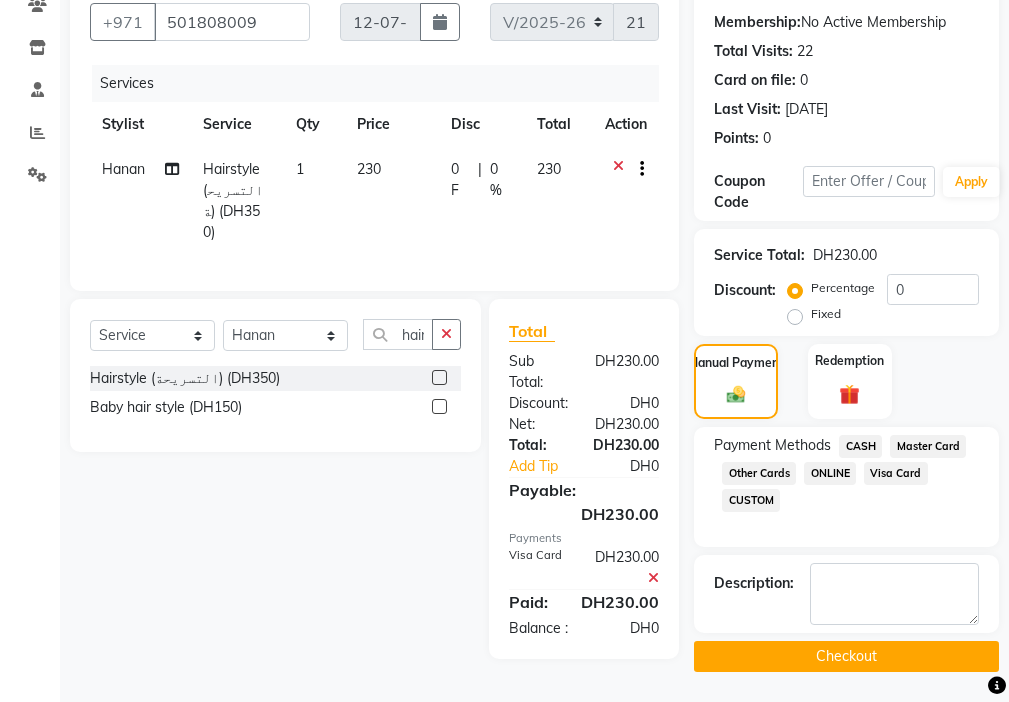 click on "Checkout" 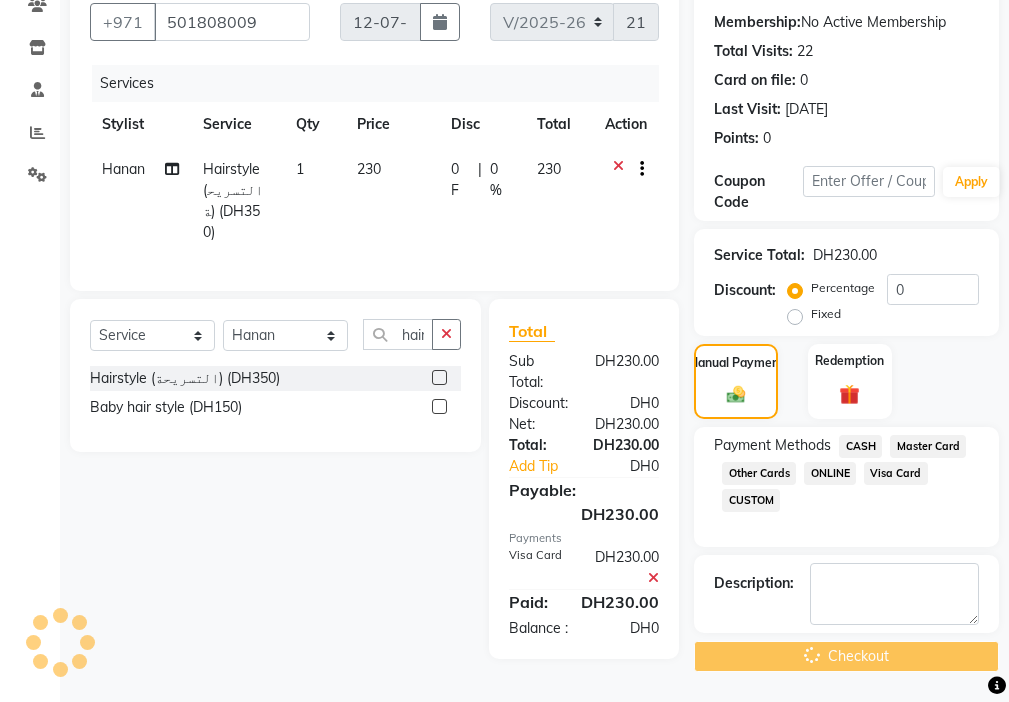 scroll, scrollTop: 0, scrollLeft: 0, axis: both 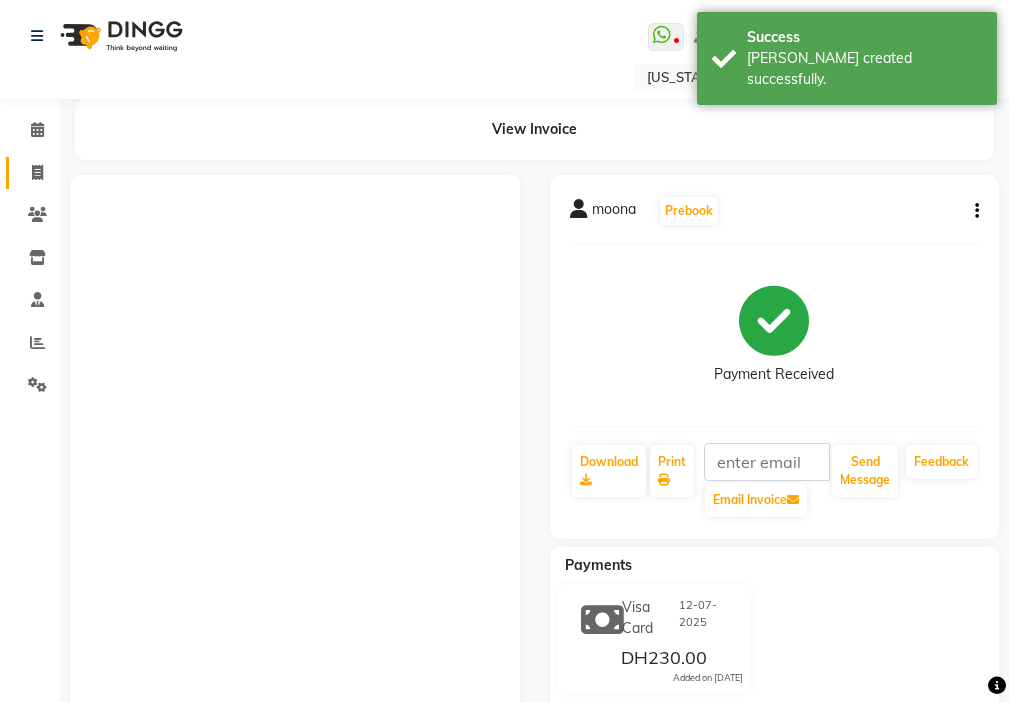 click 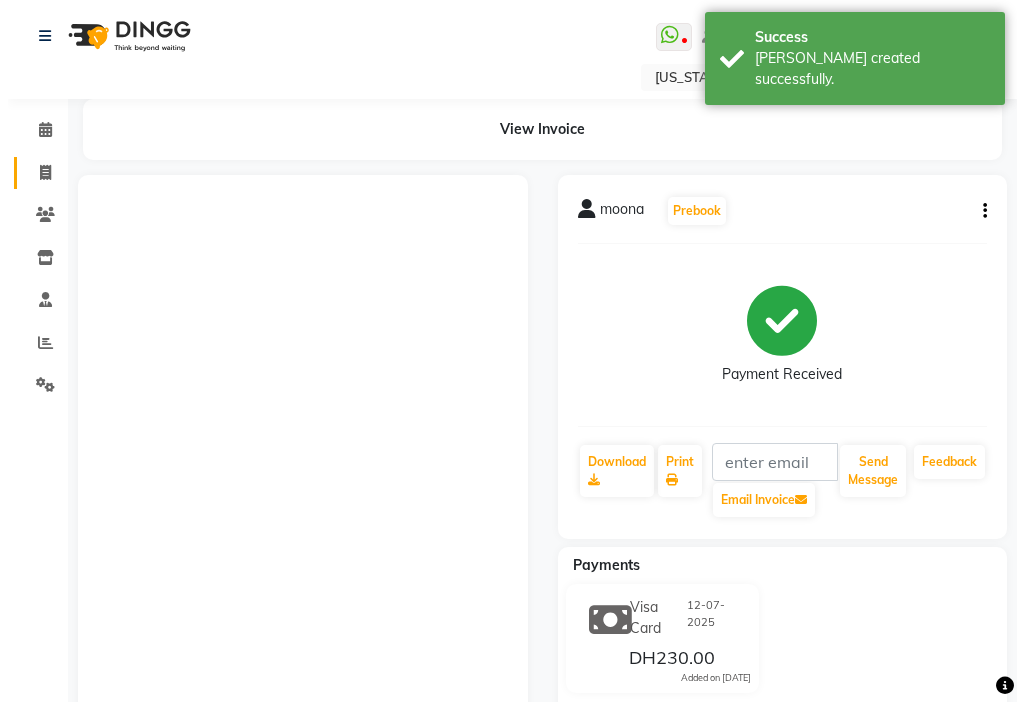 select on "service" 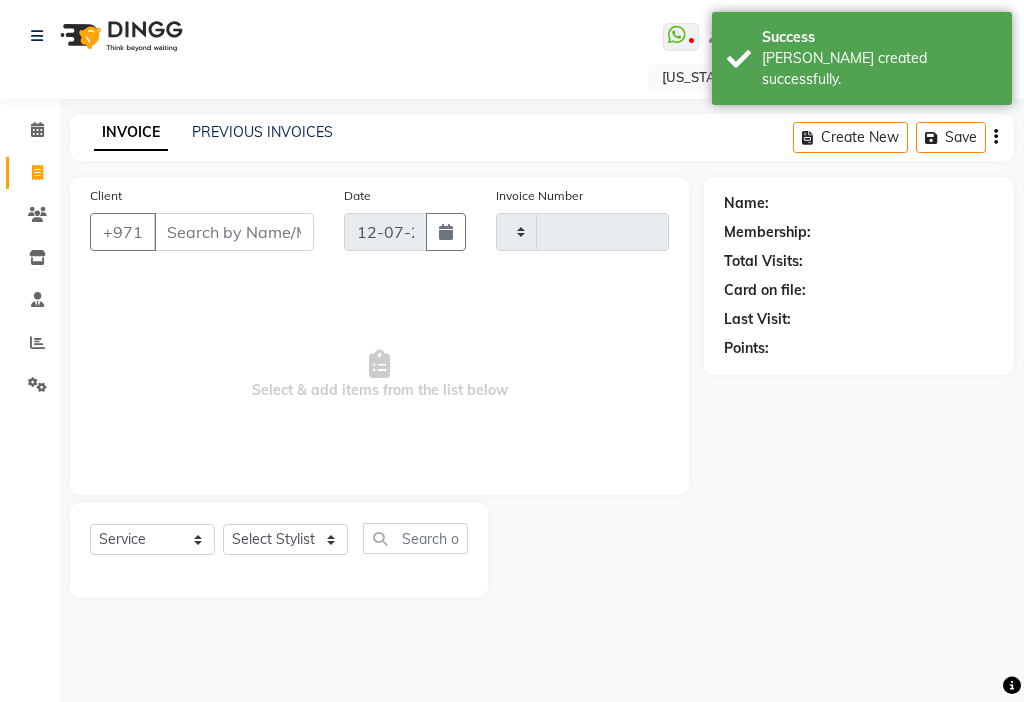 type on "2146" 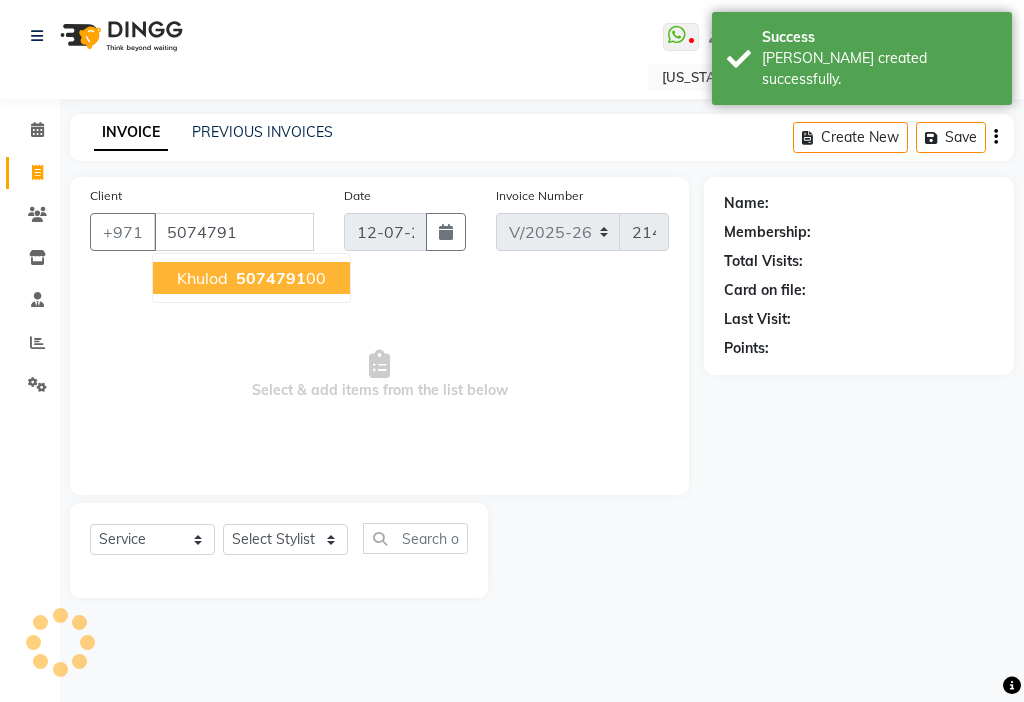 click on "khulod   5074791 00" at bounding box center [251, 278] 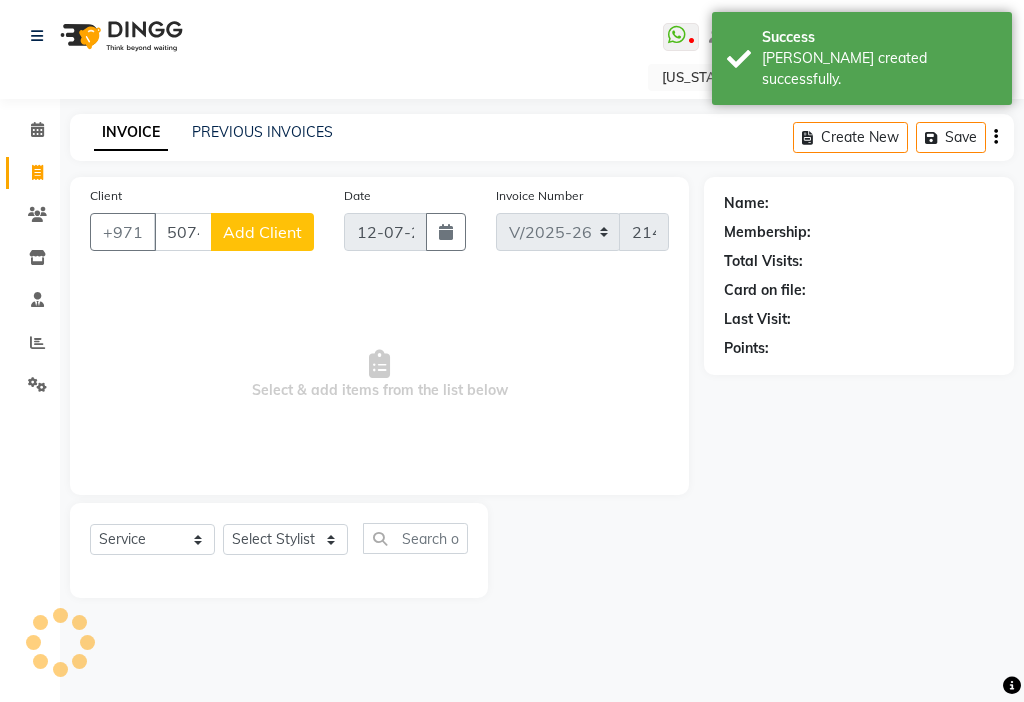 type on "507479100" 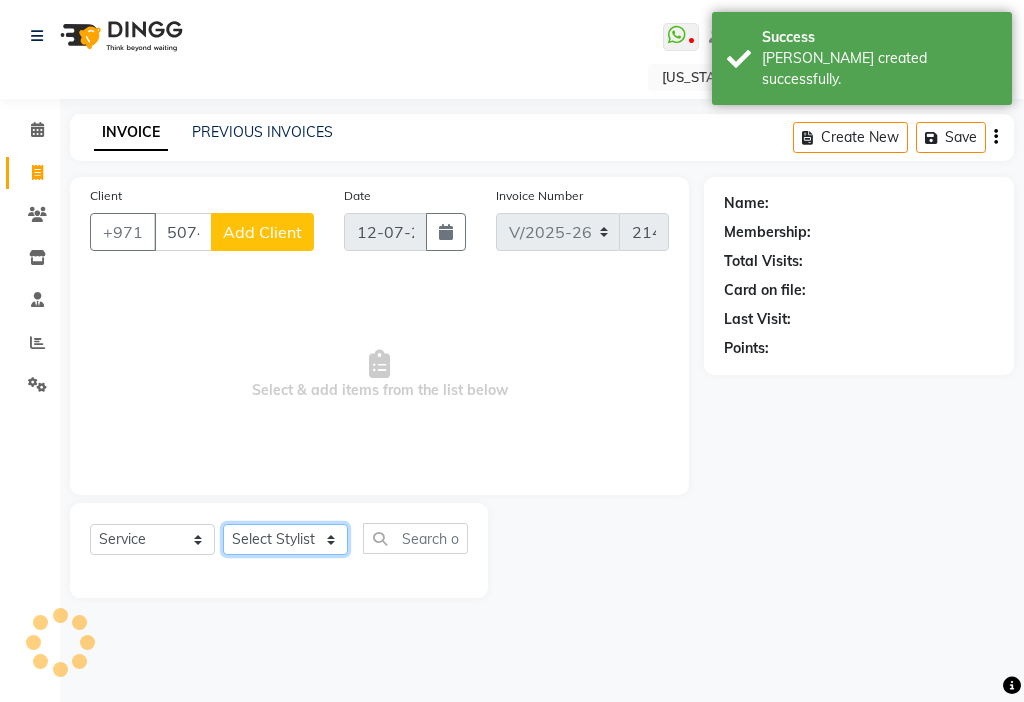 click on "Select Stylist [PERSON_NAME] [PERSON_NAME] [PERSON_NAME] [PERSON_NAME] Kbina Madam mamta [PERSON_NAME] [PERSON_NAME] [PERSON_NAME]" 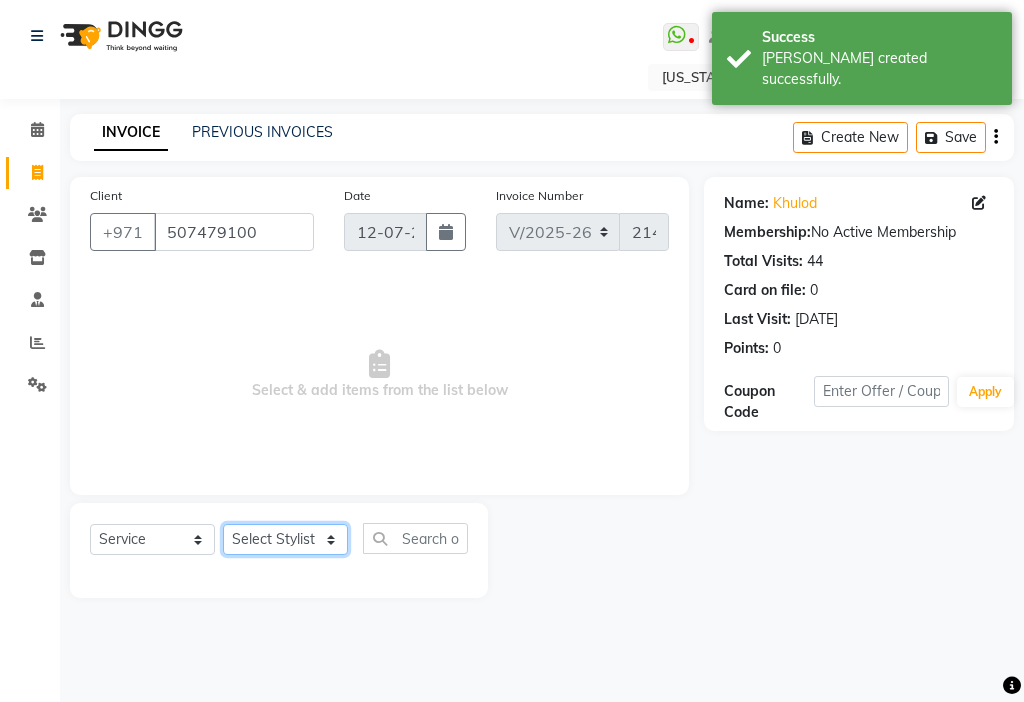 select on "33879" 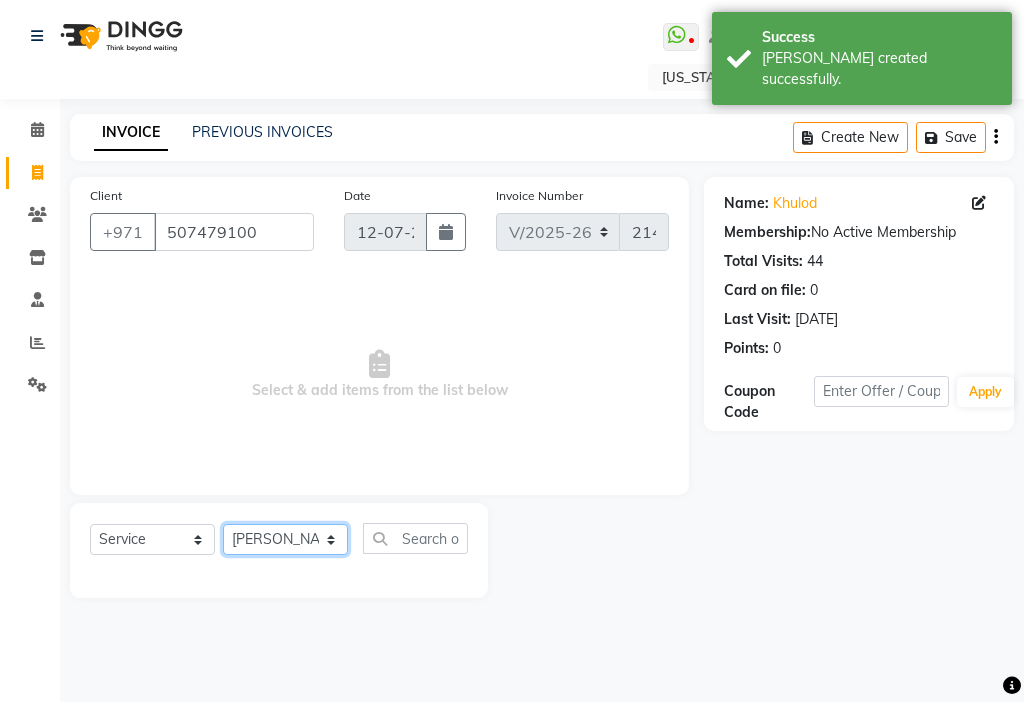 click on "Select Stylist [PERSON_NAME] [PERSON_NAME] [PERSON_NAME] [PERSON_NAME] Kbina Madam mamta [PERSON_NAME] [PERSON_NAME] [PERSON_NAME]" 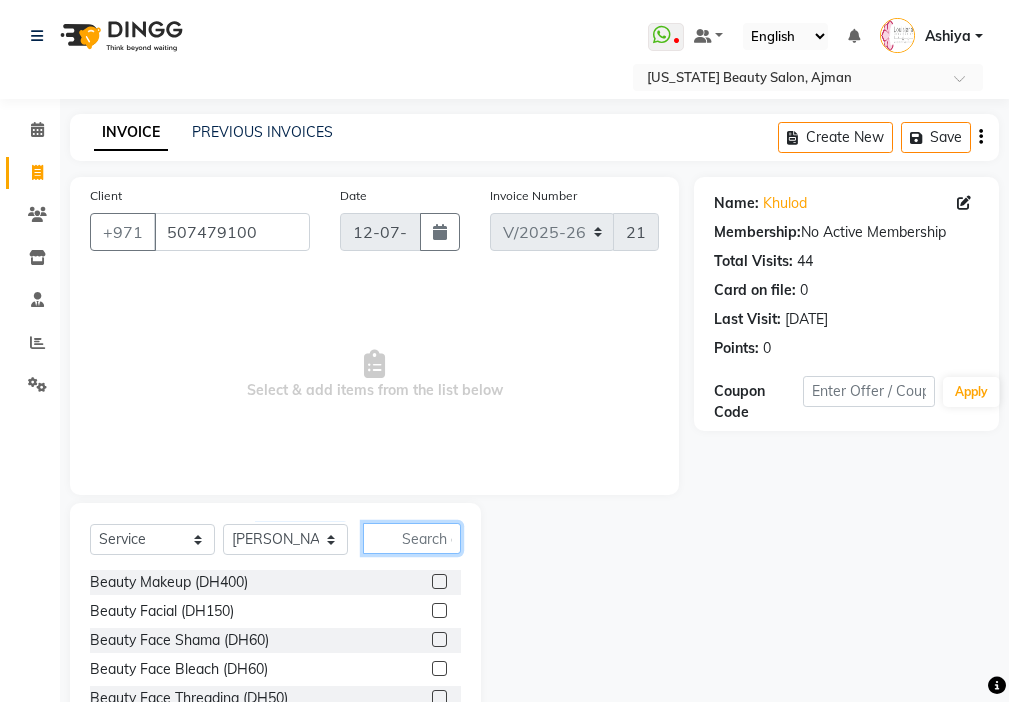click 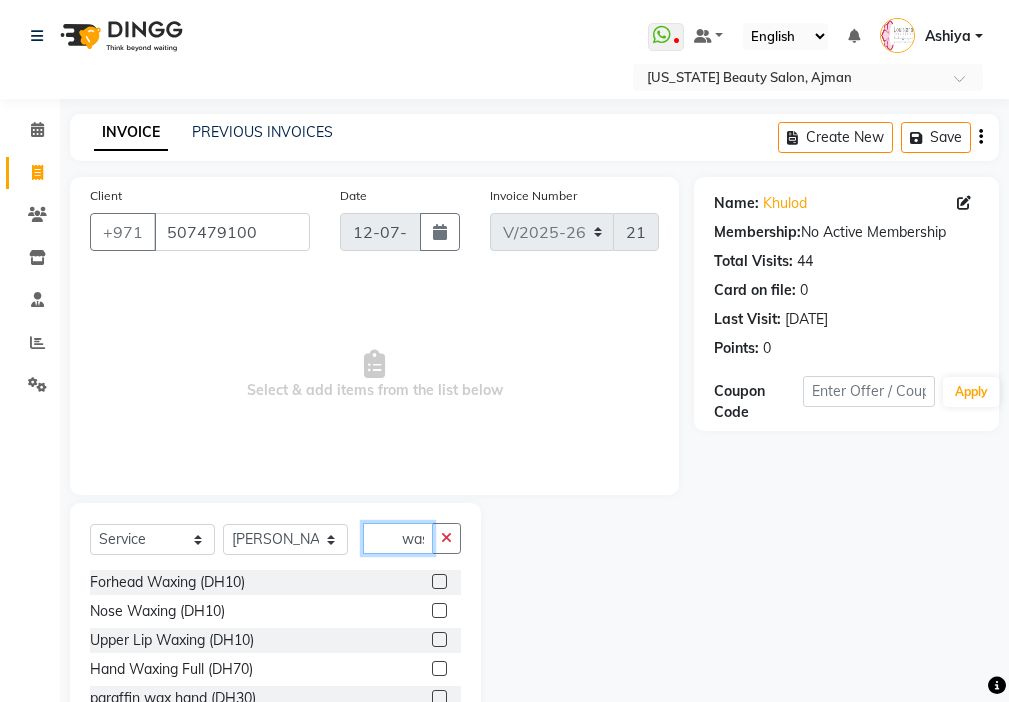 scroll, scrollTop: 0, scrollLeft: 0, axis: both 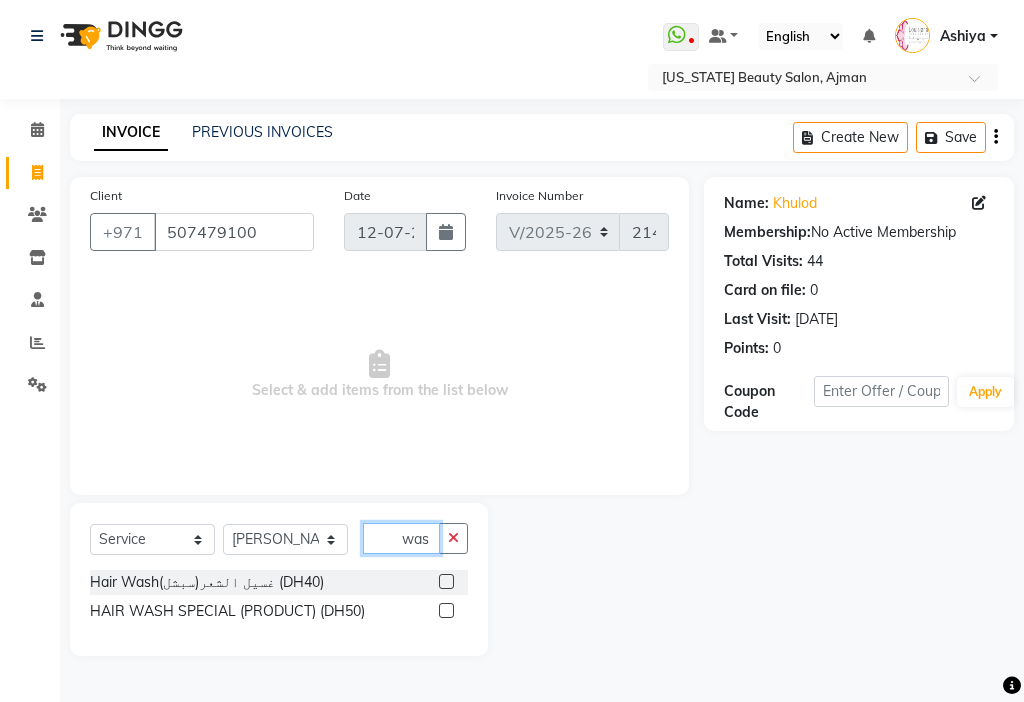 type on "was" 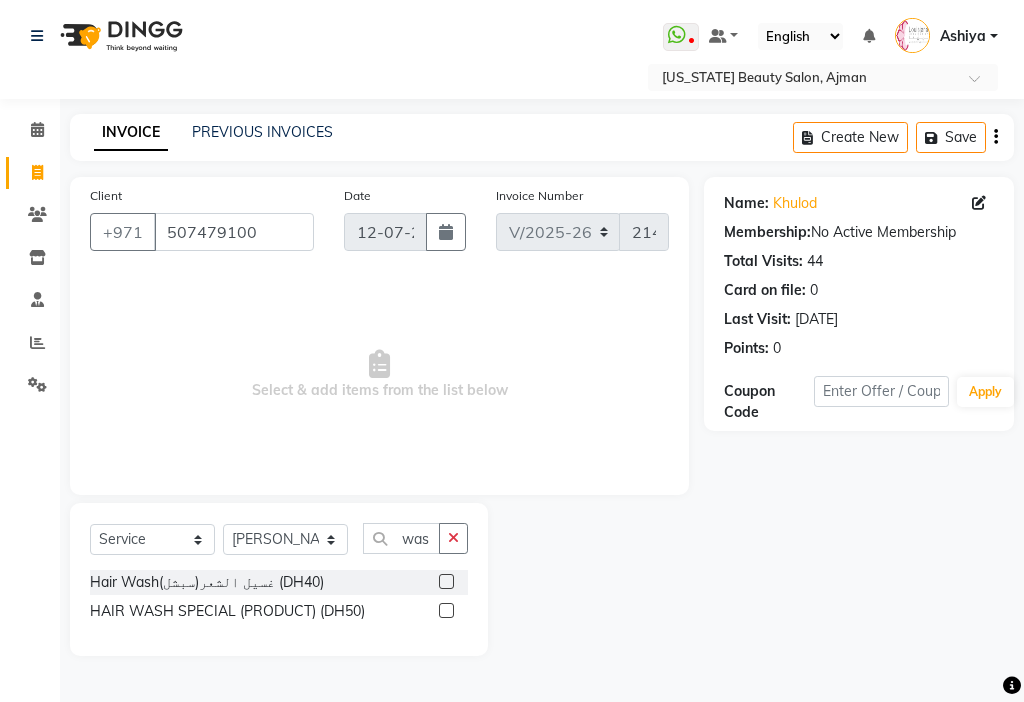 click 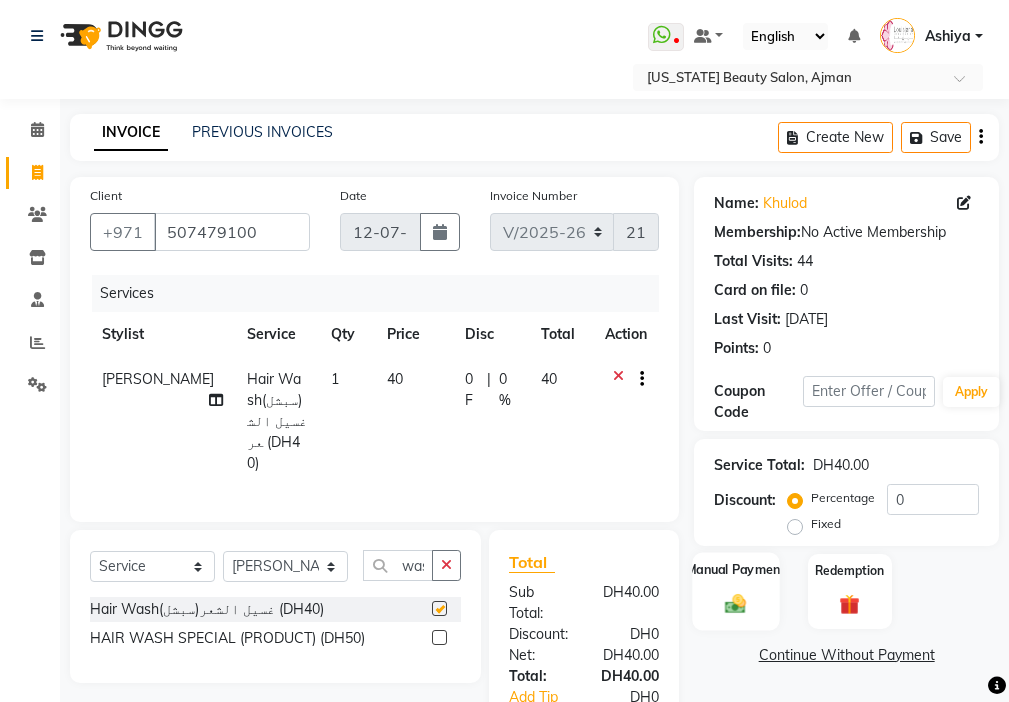 click 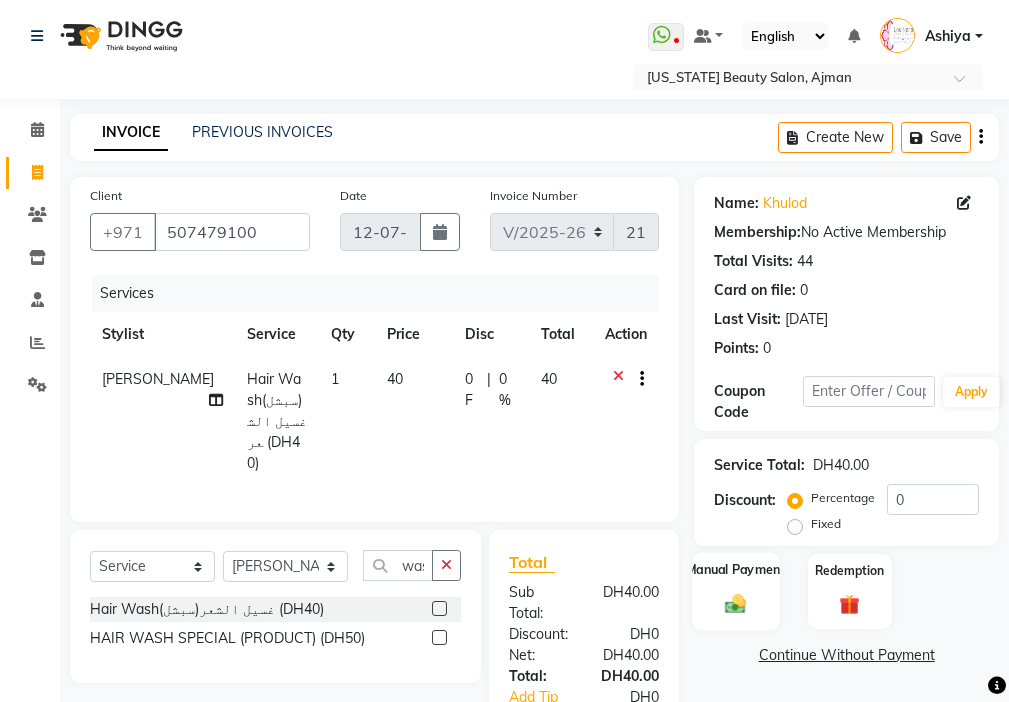 checkbox on "false" 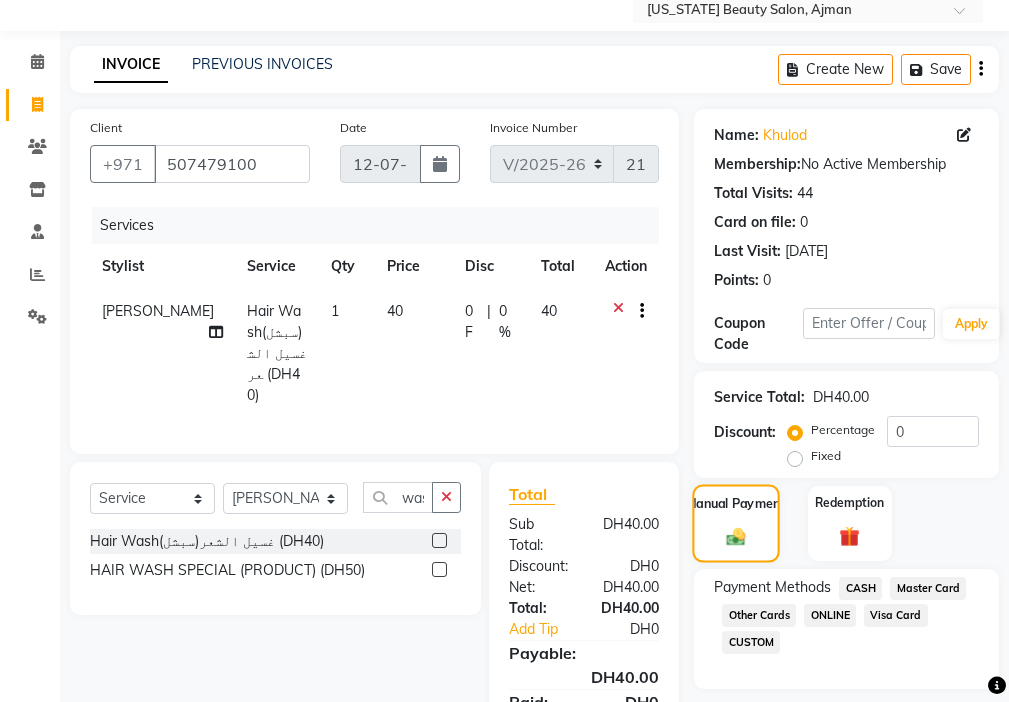 scroll, scrollTop: 170, scrollLeft: 0, axis: vertical 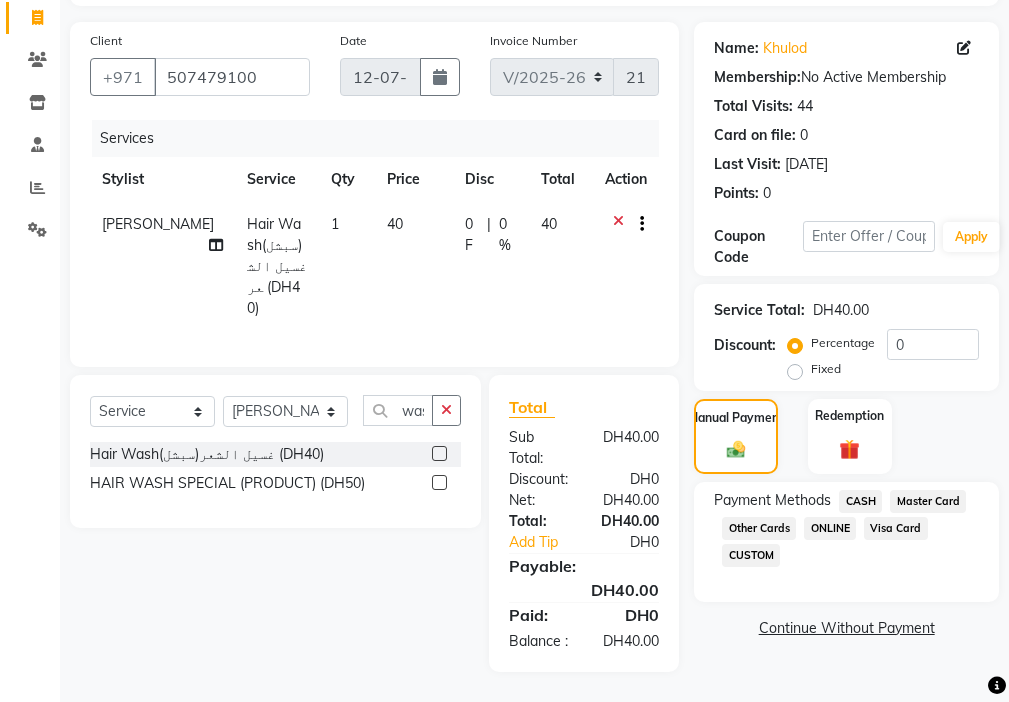 click on "Visa Card" 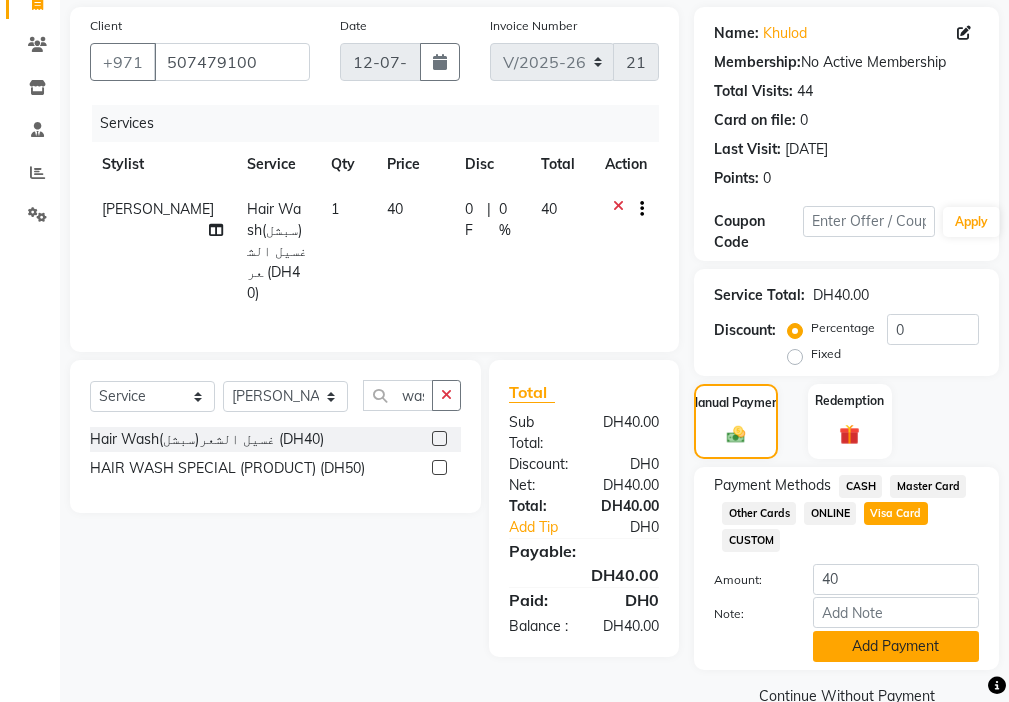 click on "Add Payment" 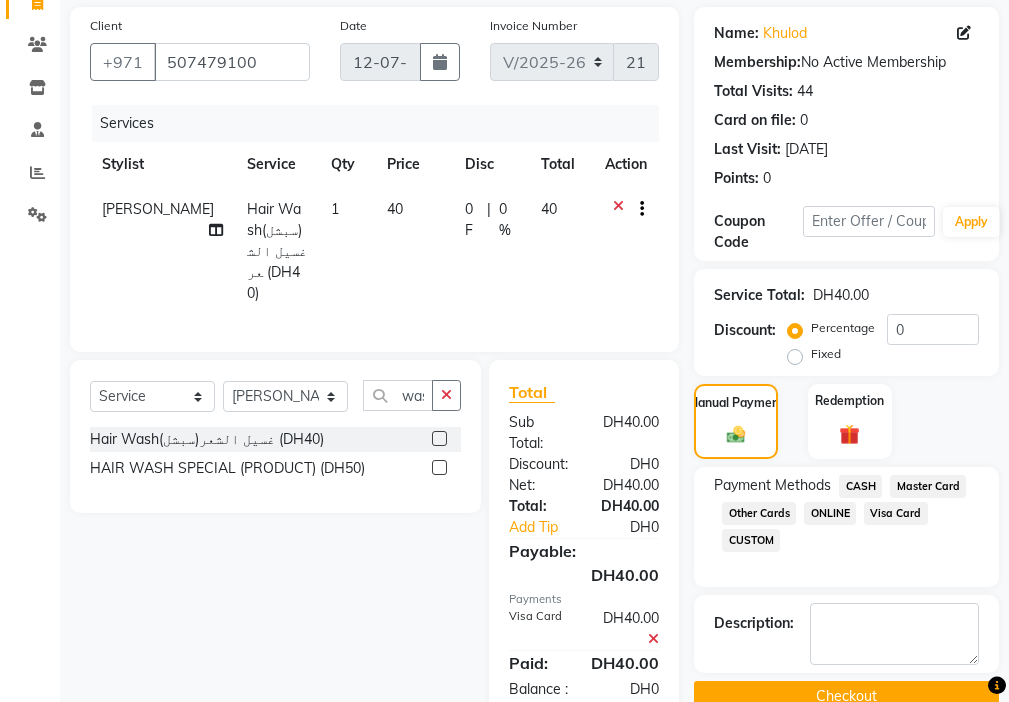 click on "Checkout" 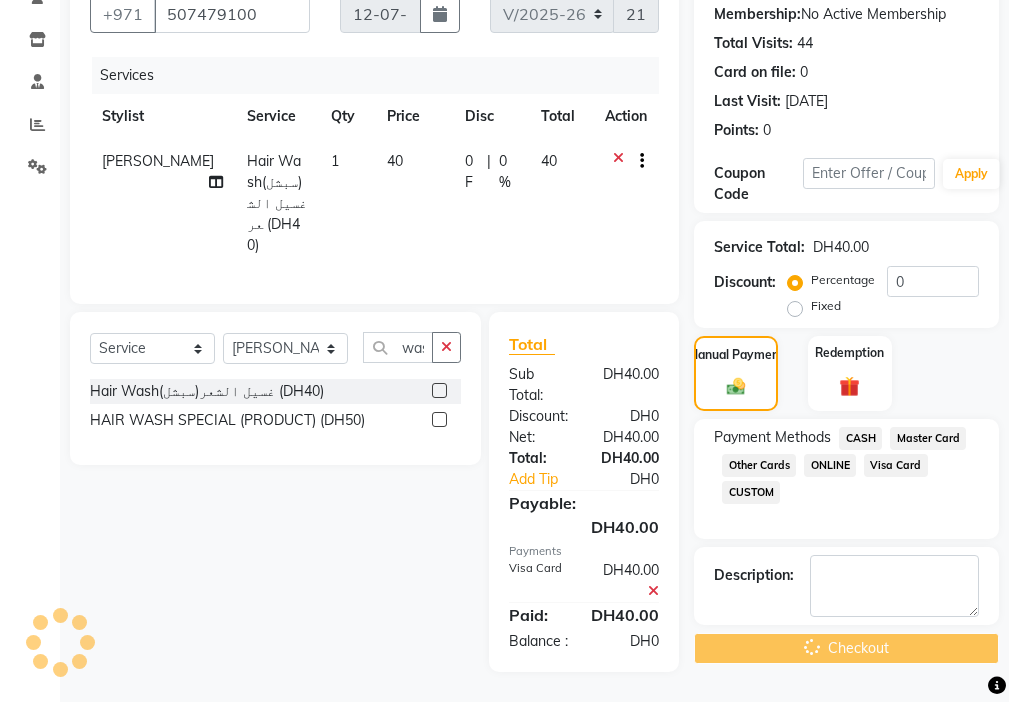 scroll, scrollTop: 233, scrollLeft: 0, axis: vertical 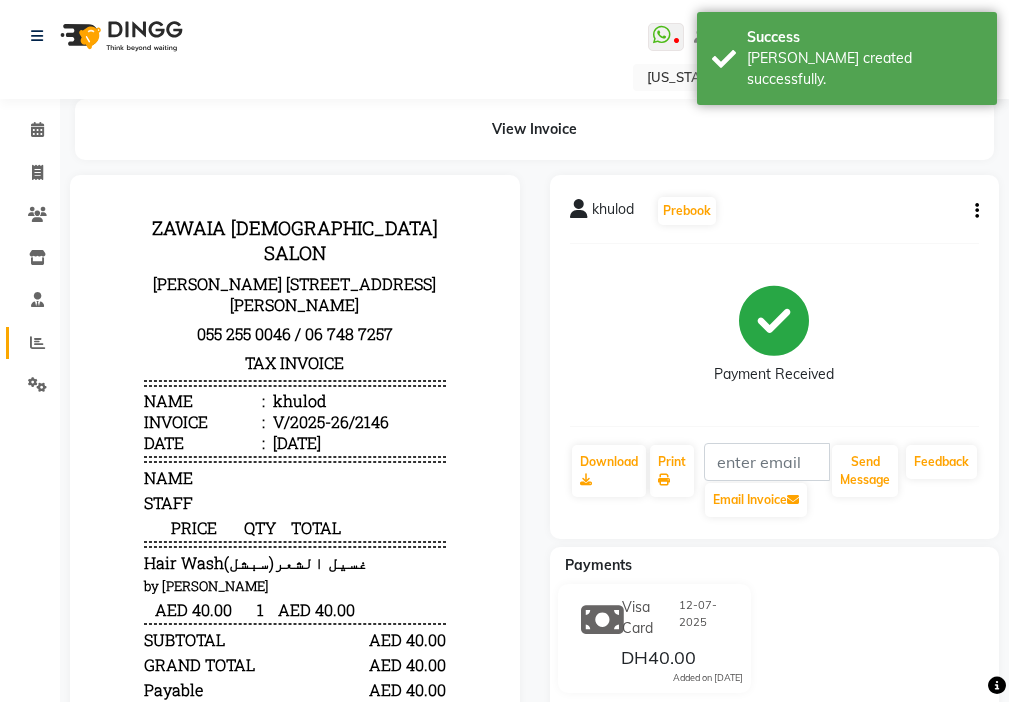 click 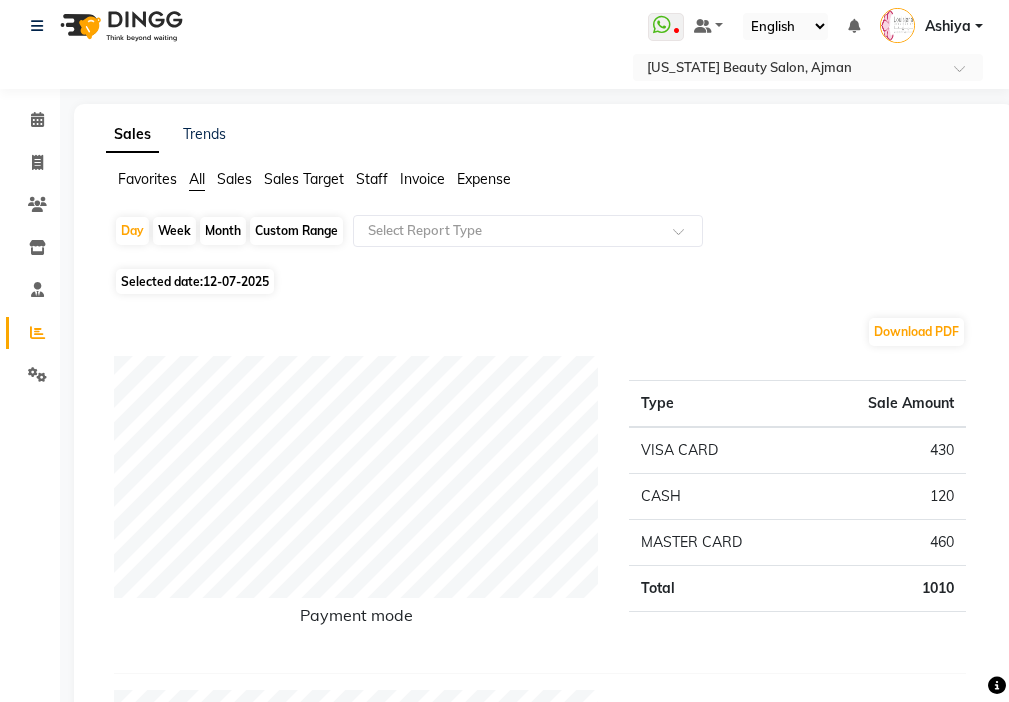 scroll, scrollTop: 0, scrollLeft: 0, axis: both 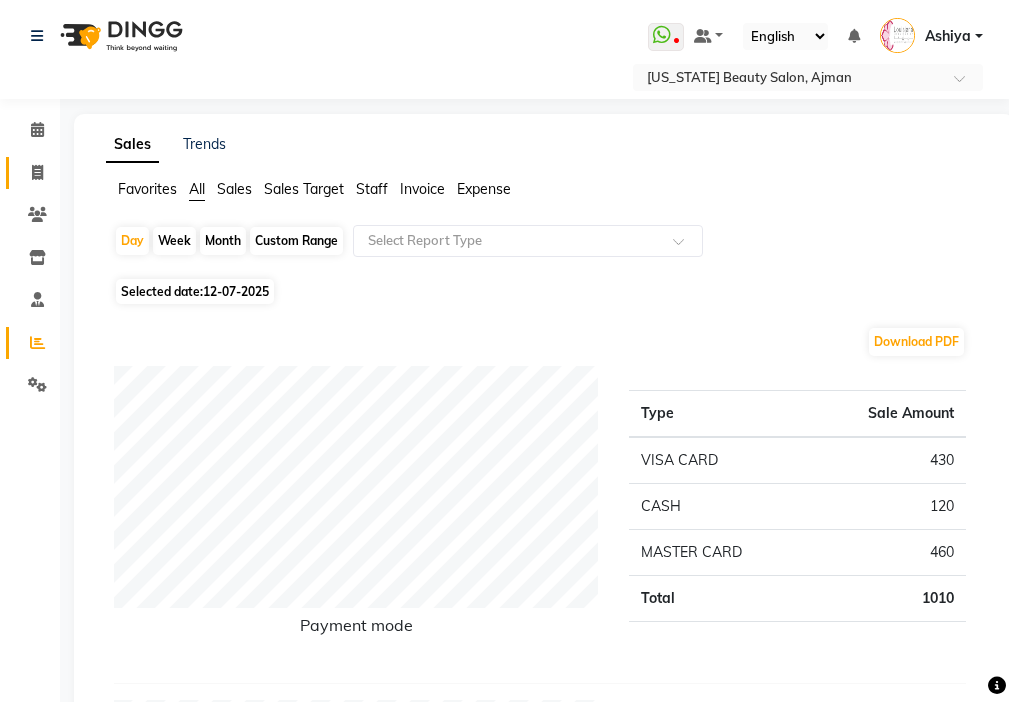 click 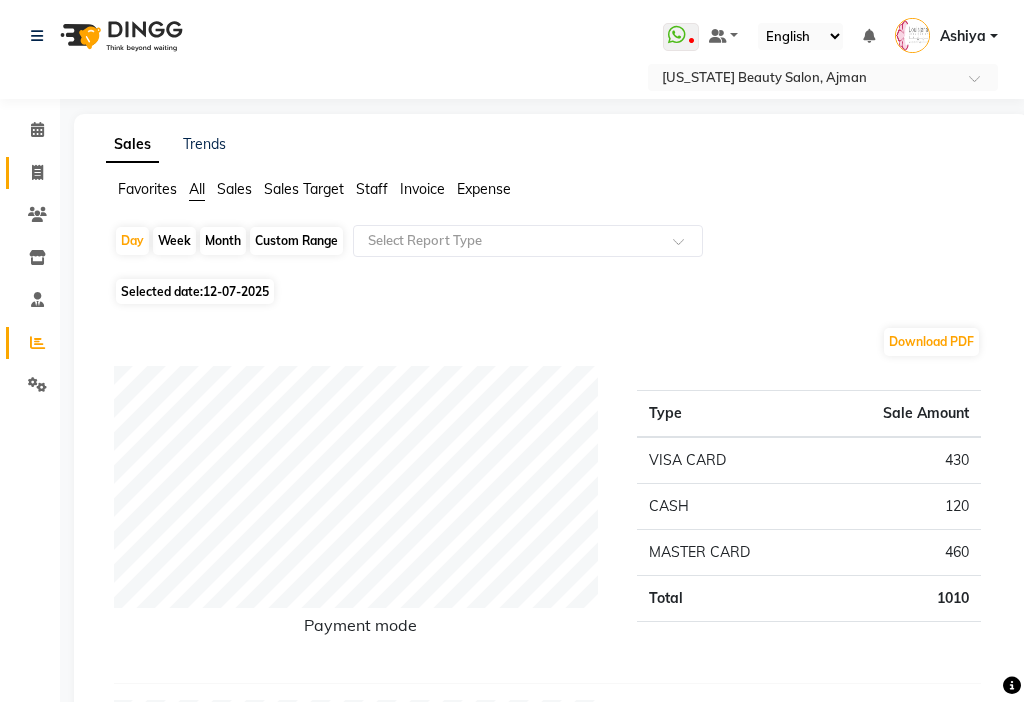 select on "service" 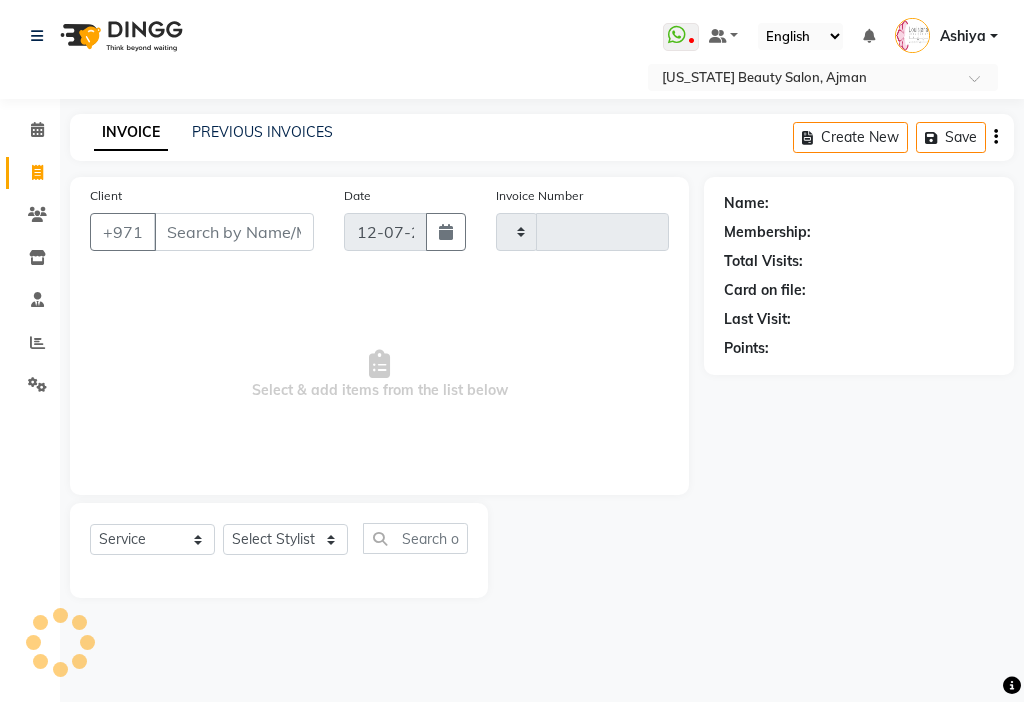 type on "2147" 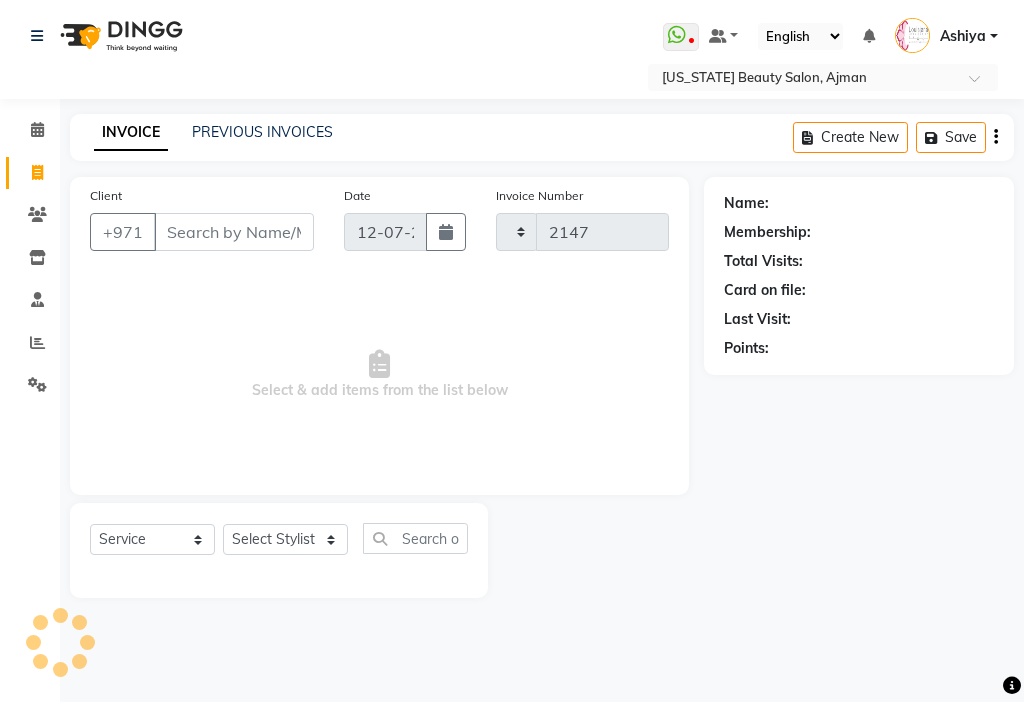 select on "637" 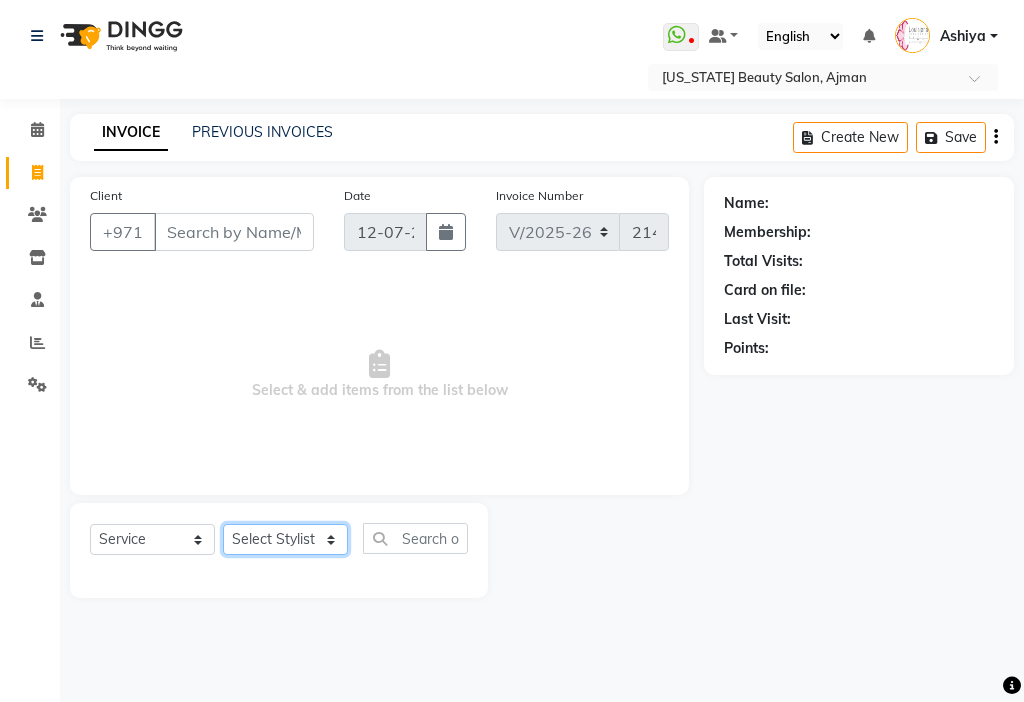 click on "Select Stylist [PERSON_NAME] [PERSON_NAME] [PERSON_NAME] [PERSON_NAME] Kbina Madam mamta [PERSON_NAME] [PERSON_NAME] [PERSON_NAME]" 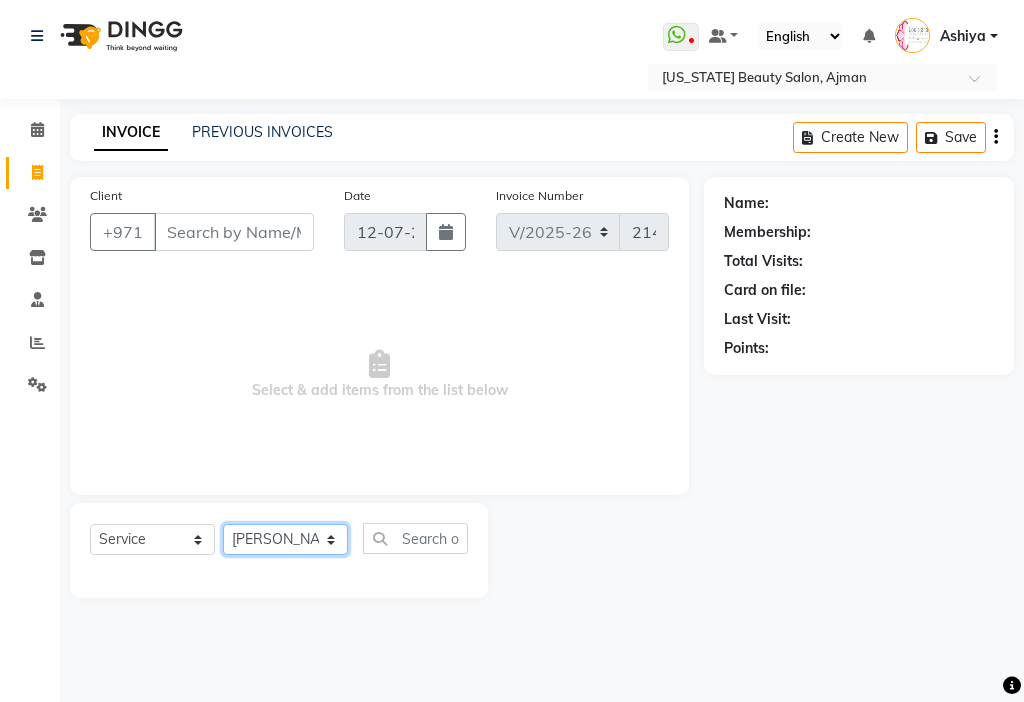 click on "Select Stylist [PERSON_NAME] [PERSON_NAME] [PERSON_NAME] [PERSON_NAME] Kbina Madam mamta [PERSON_NAME] [PERSON_NAME] [PERSON_NAME]" 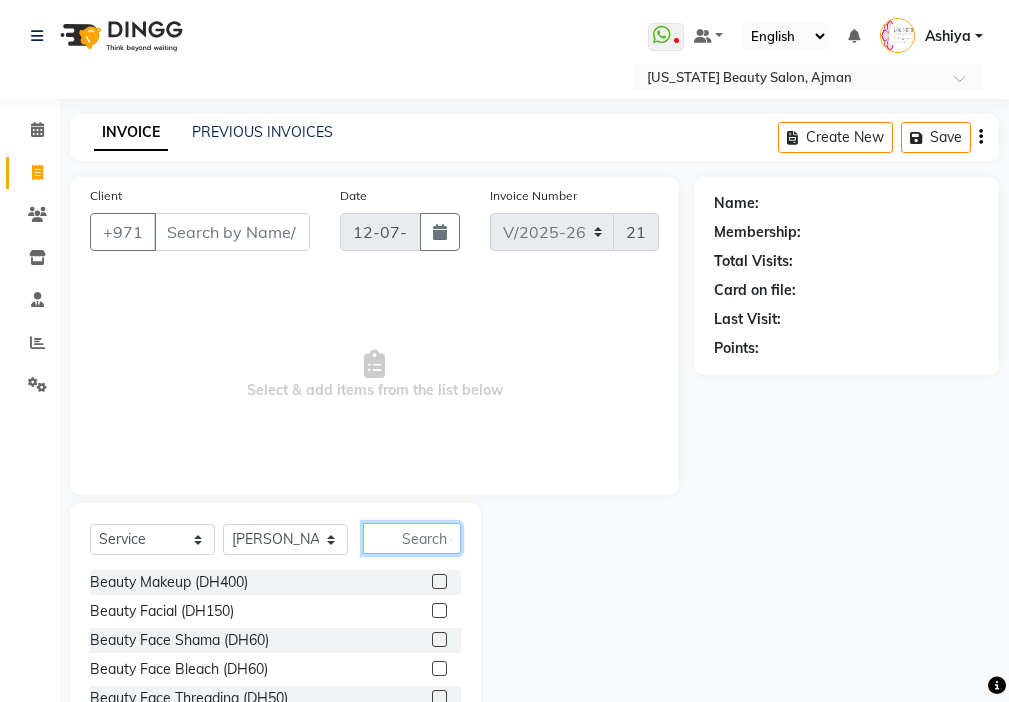 click 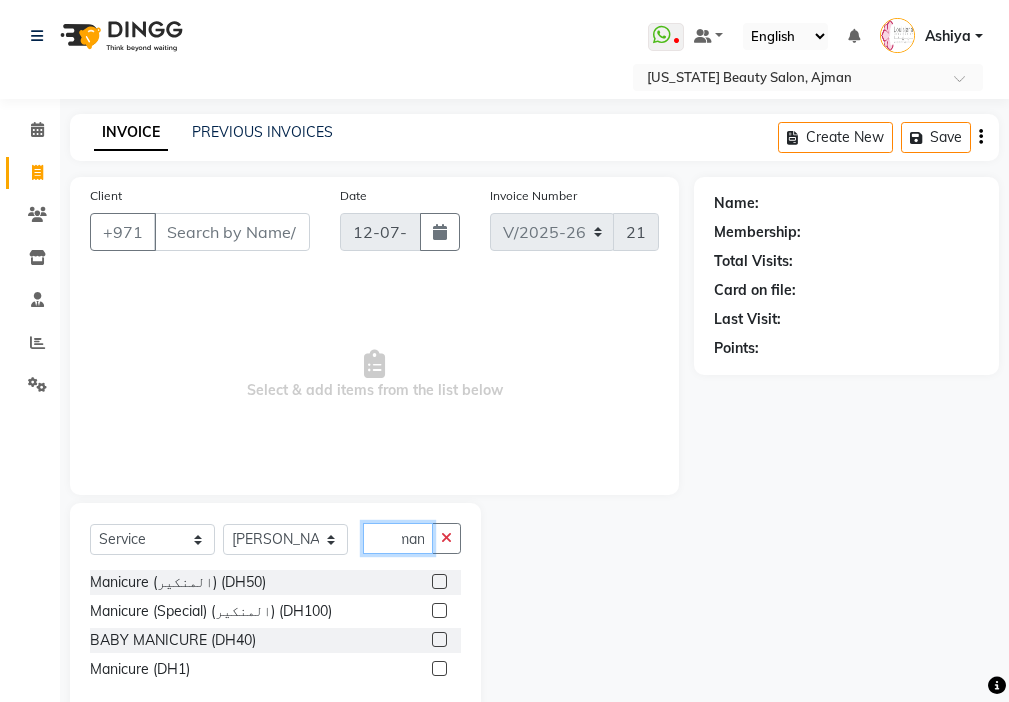 scroll, scrollTop: 0, scrollLeft: 9, axis: horizontal 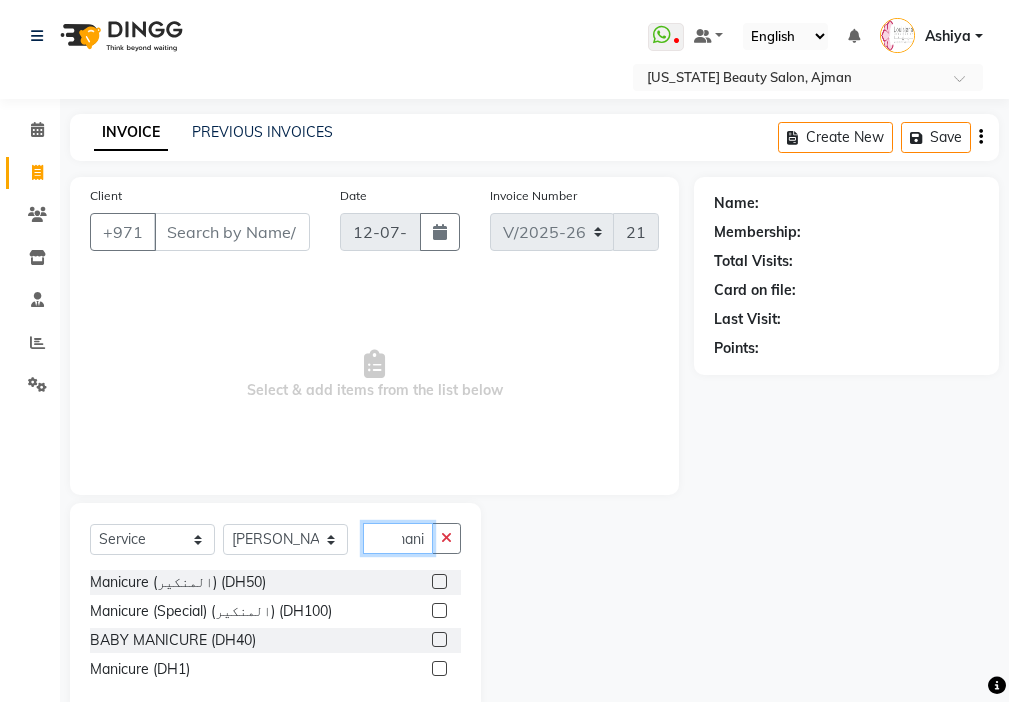 type on "mani" 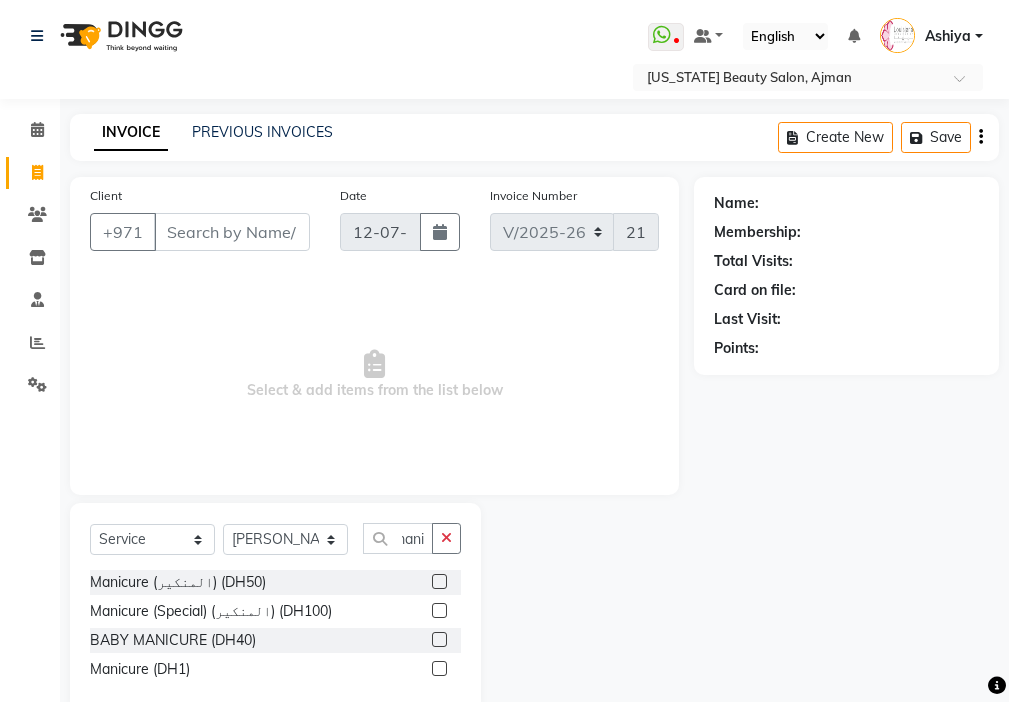 click 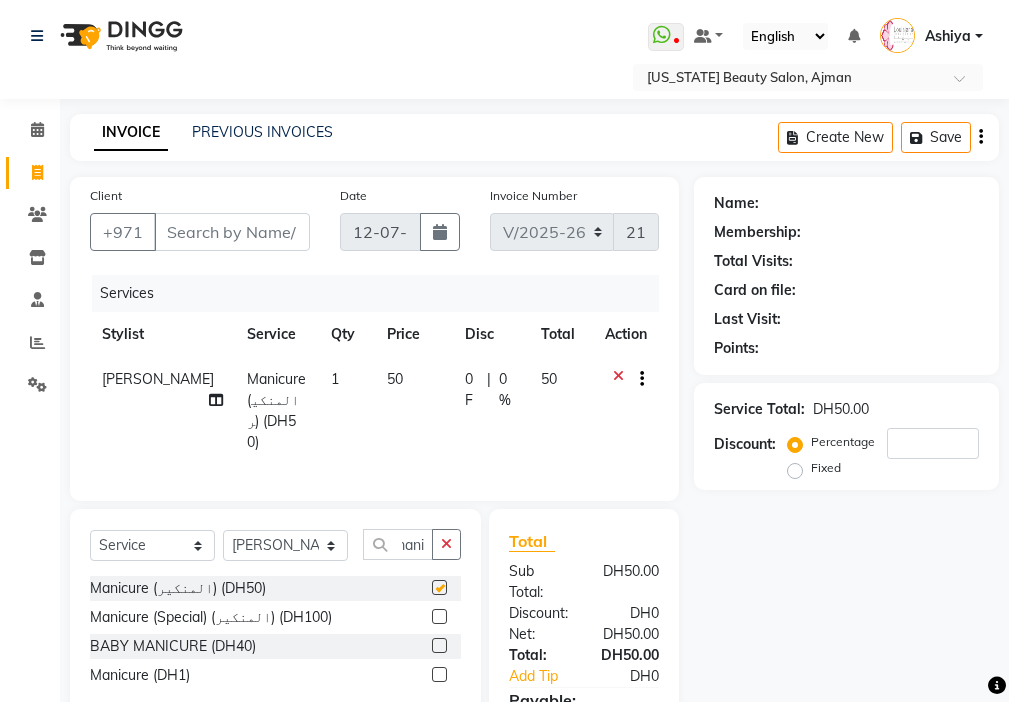 scroll, scrollTop: 0, scrollLeft: 0, axis: both 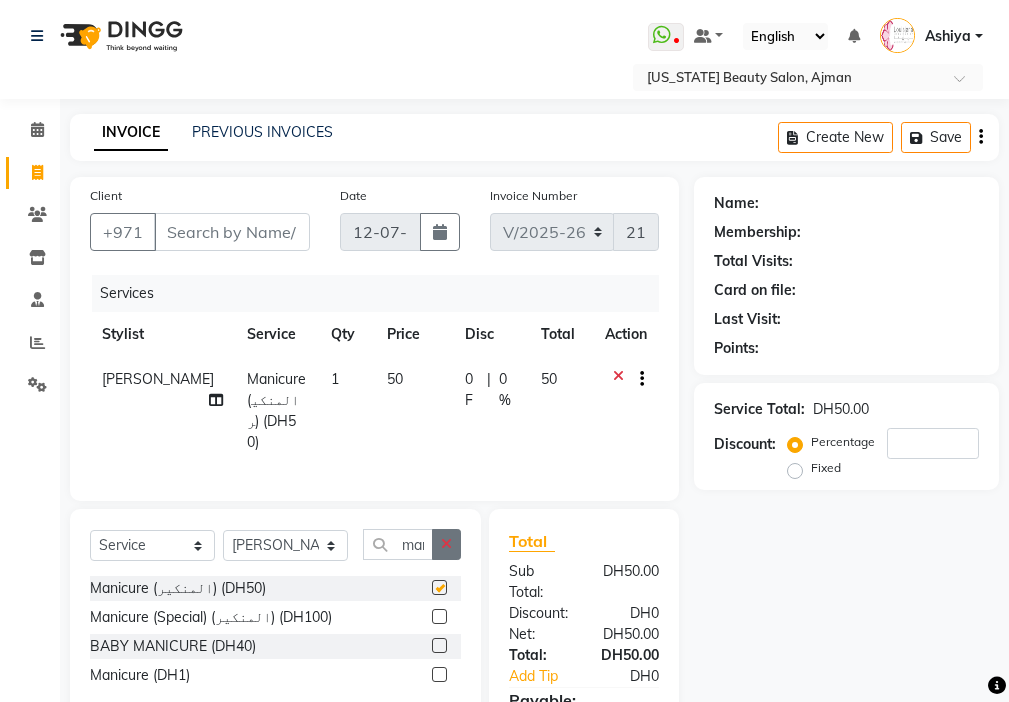 click 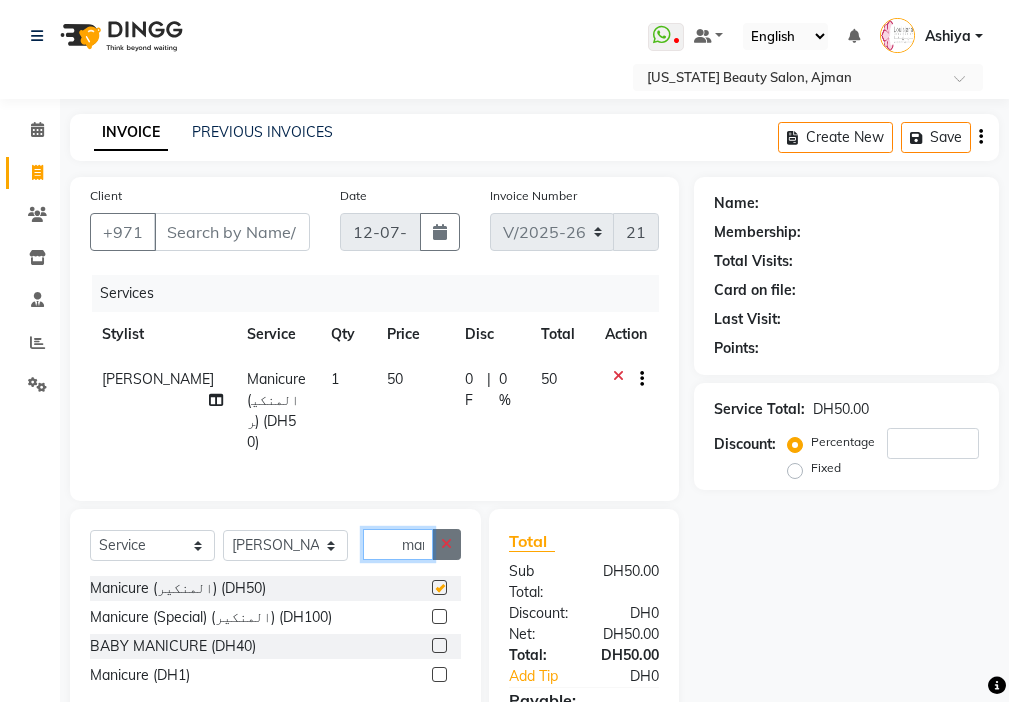 type 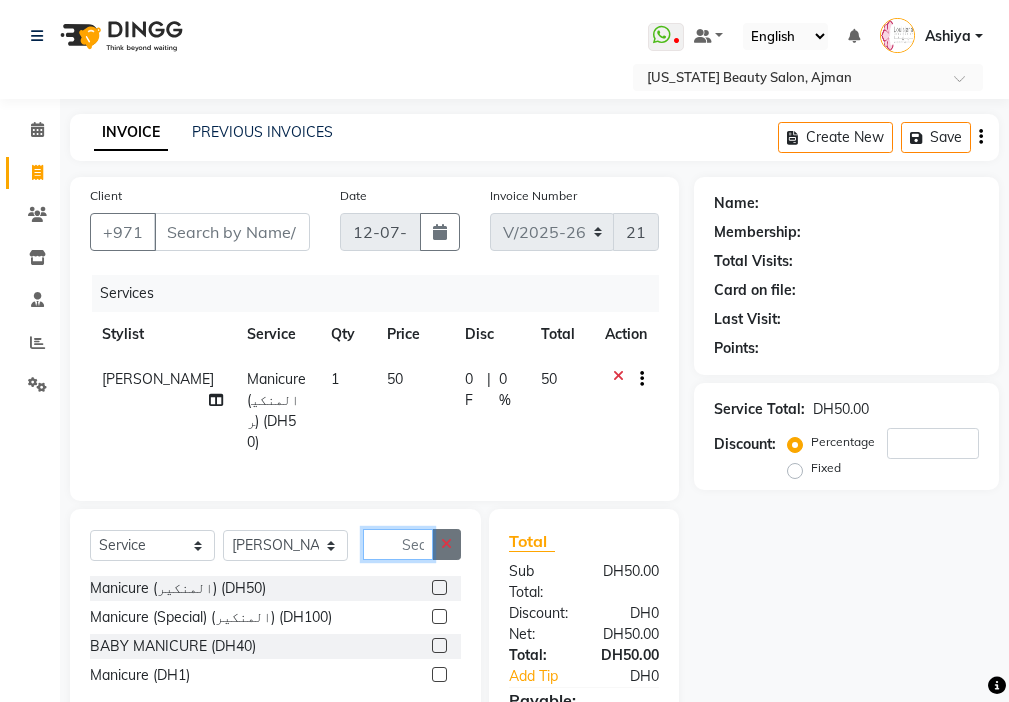 checkbox on "false" 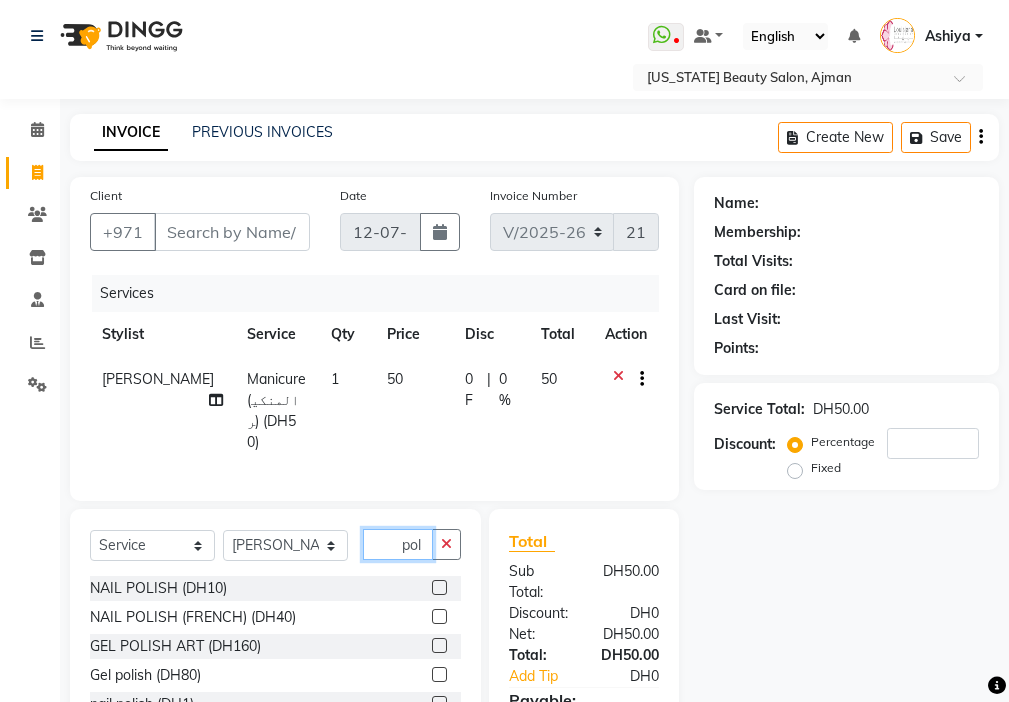 type on "pol" 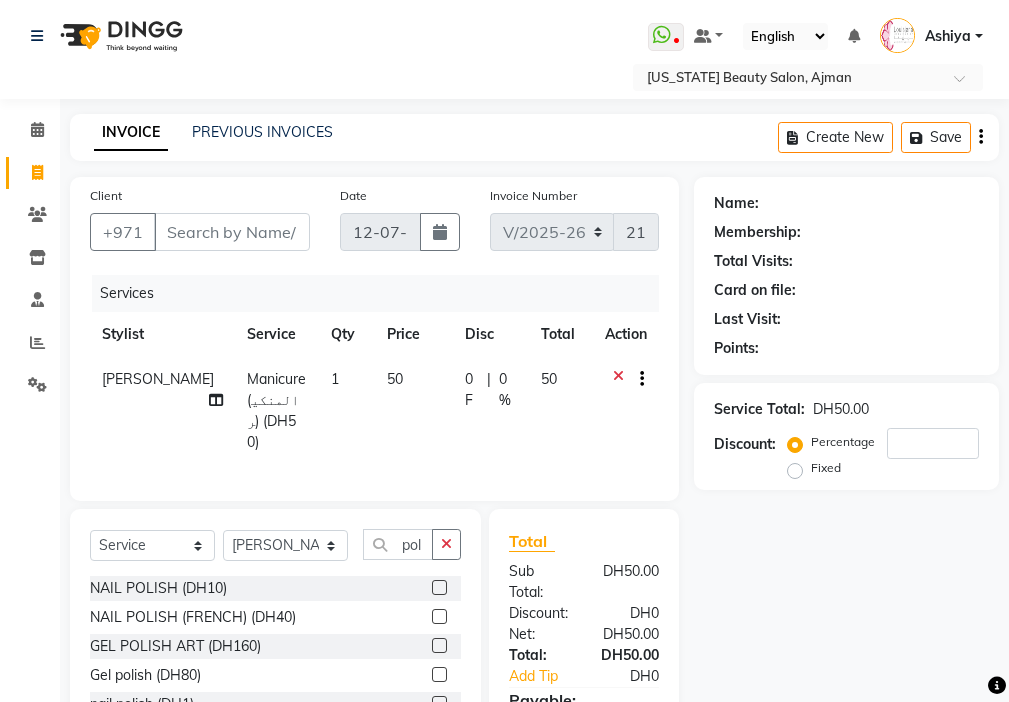 click 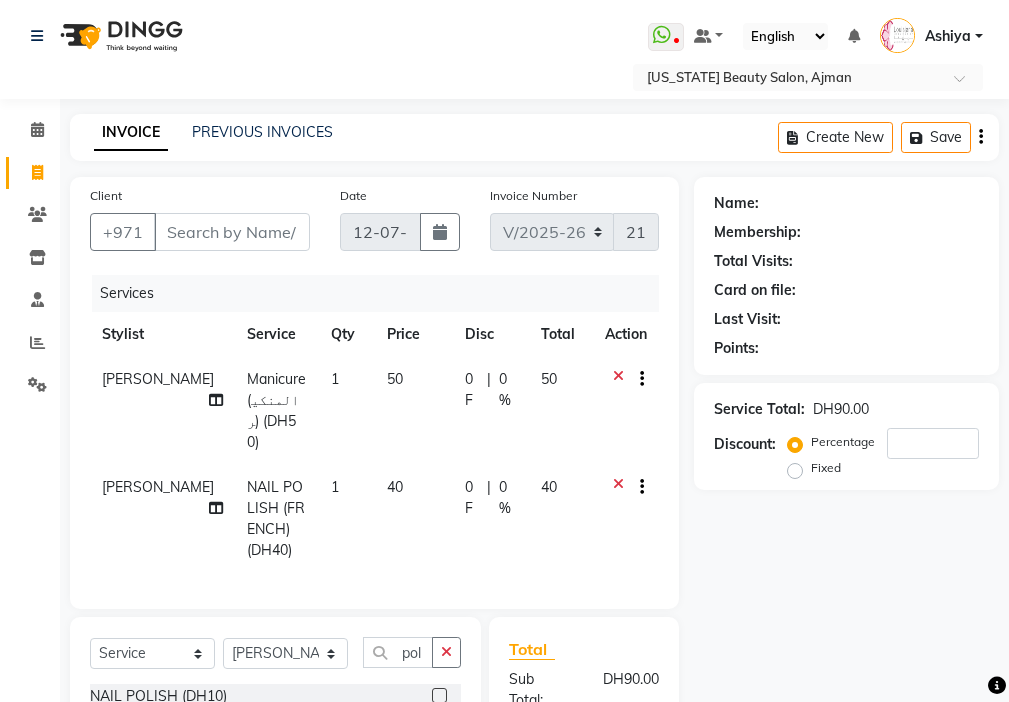 checkbox on "false" 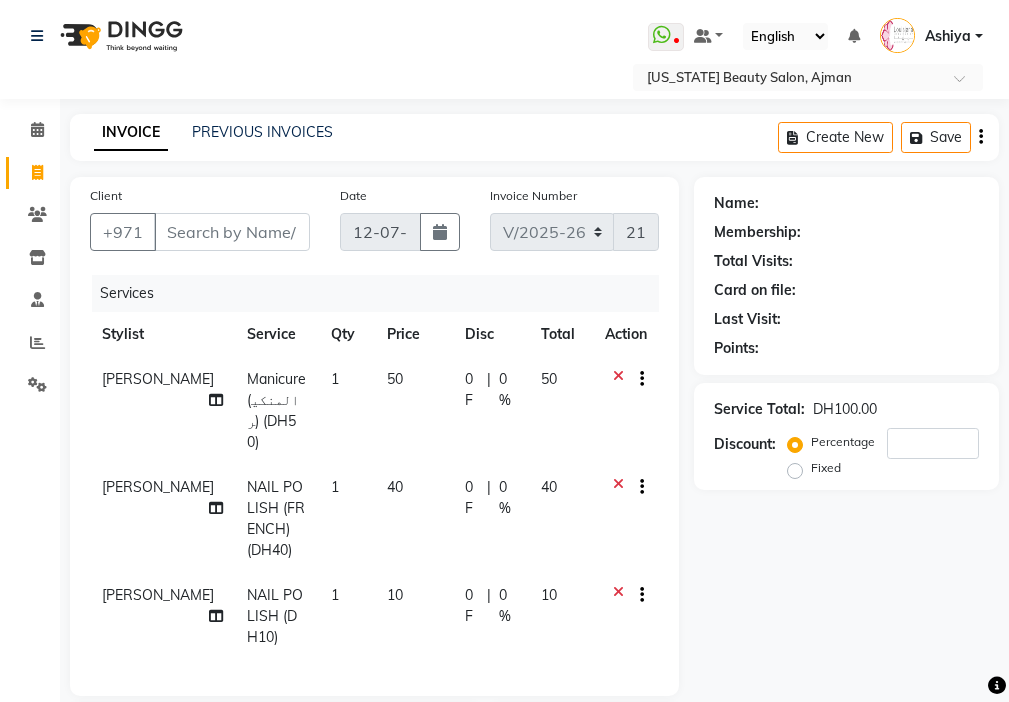 click 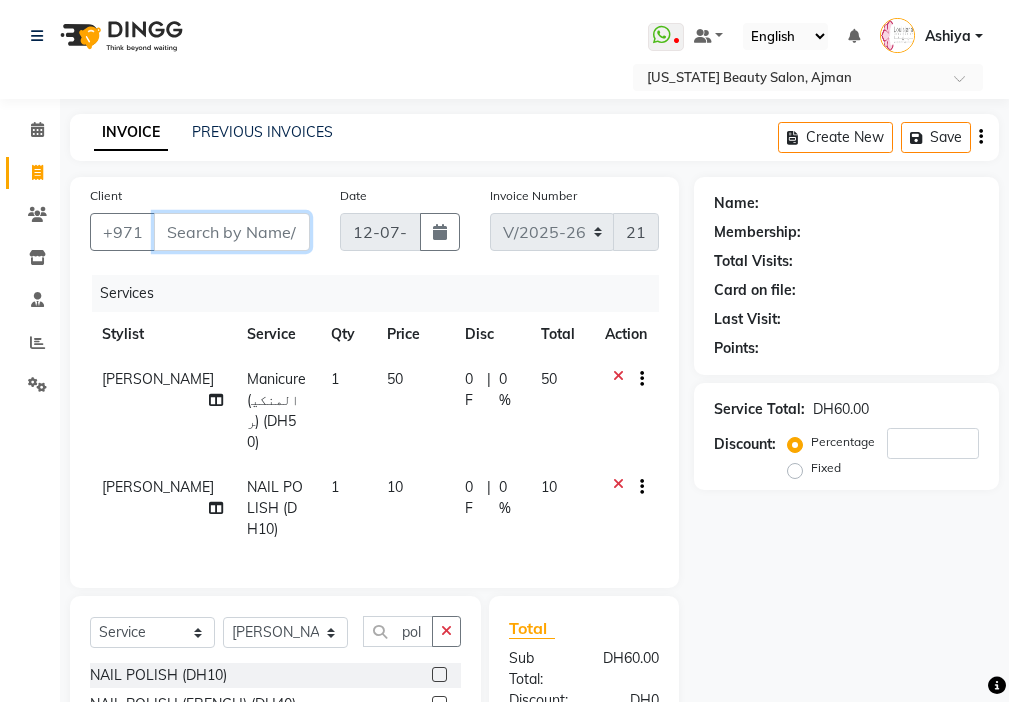 click on "Client" at bounding box center [232, 232] 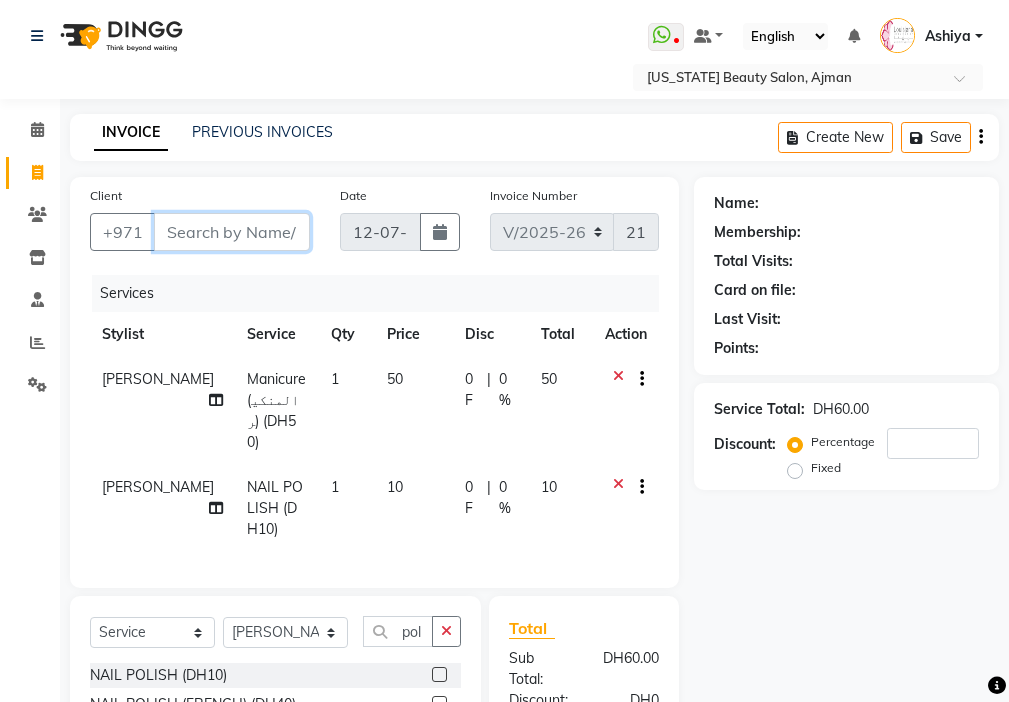 type on "5" 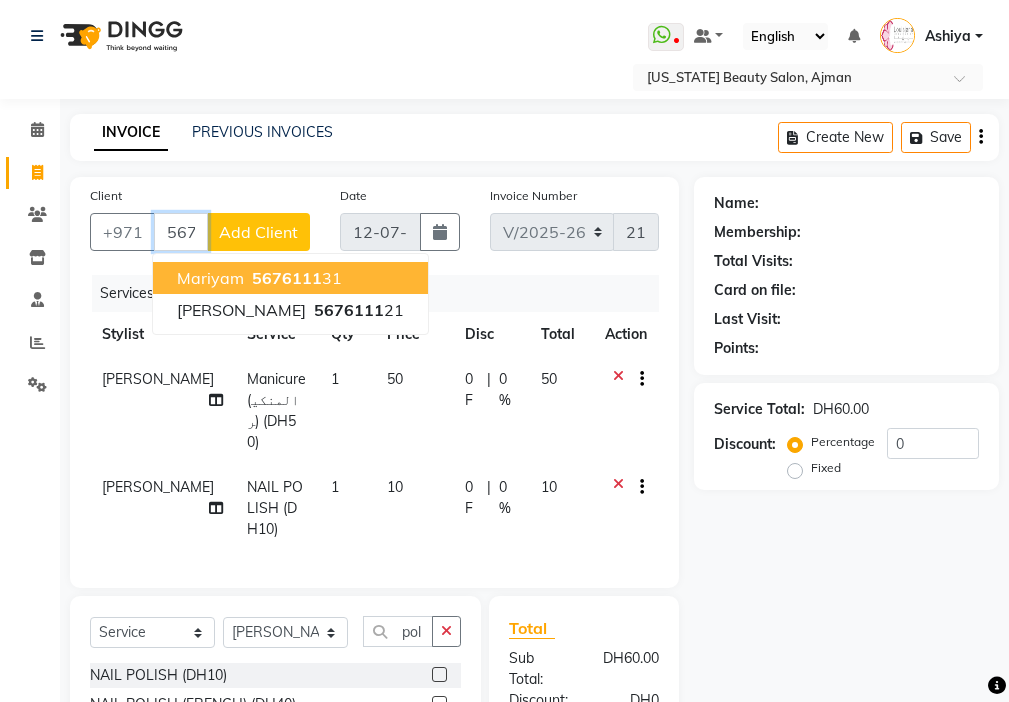 click on "mariyam   5676111 31" at bounding box center (290, 278) 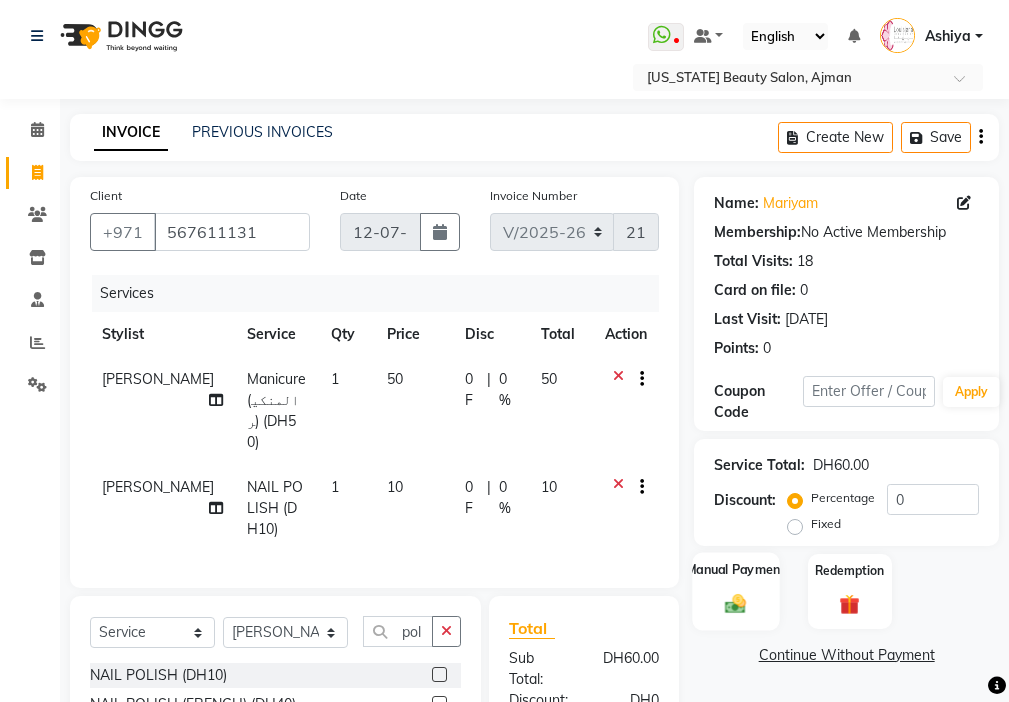 click 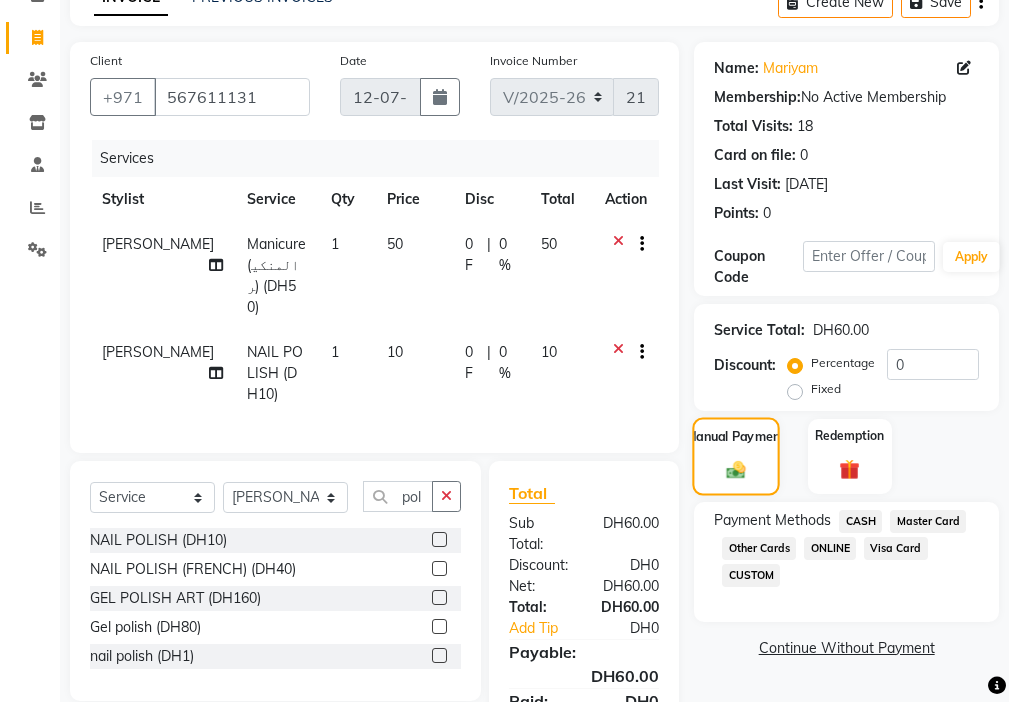 scroll, scrollTop: 236, scrollLeft: 0, axis: vertical 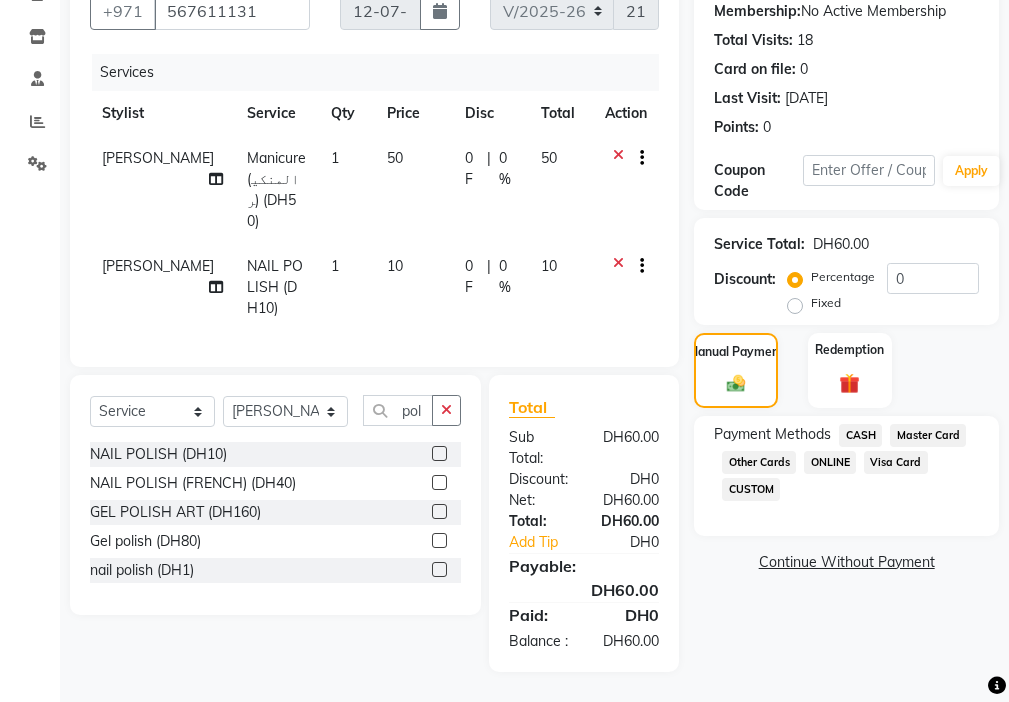 click on "Master Card" 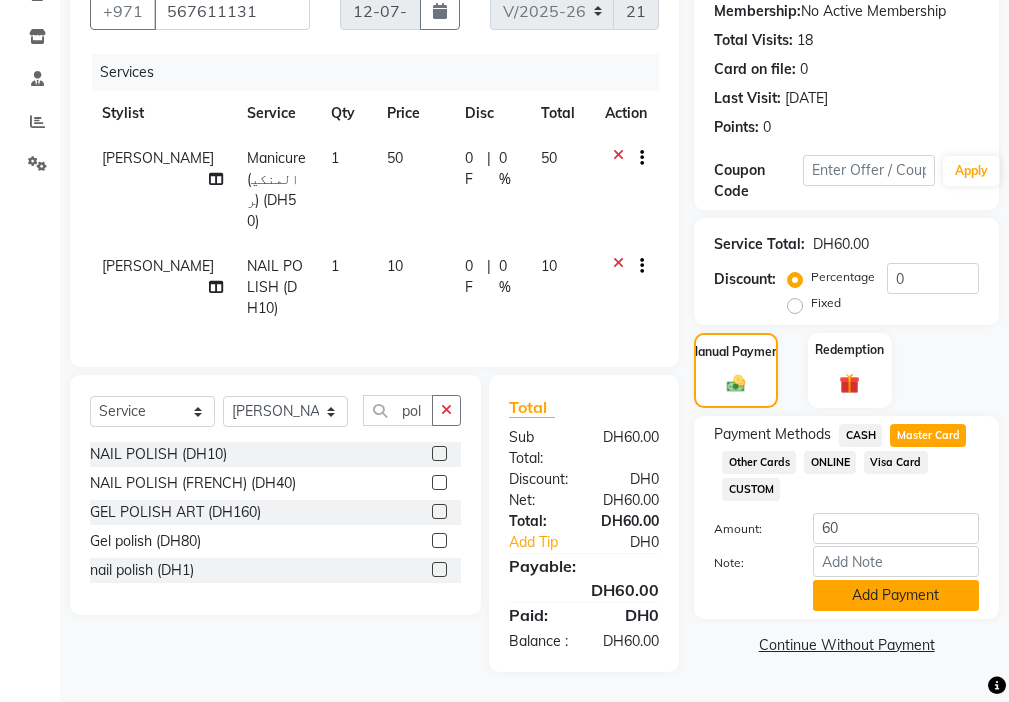 click on "Add Payment" 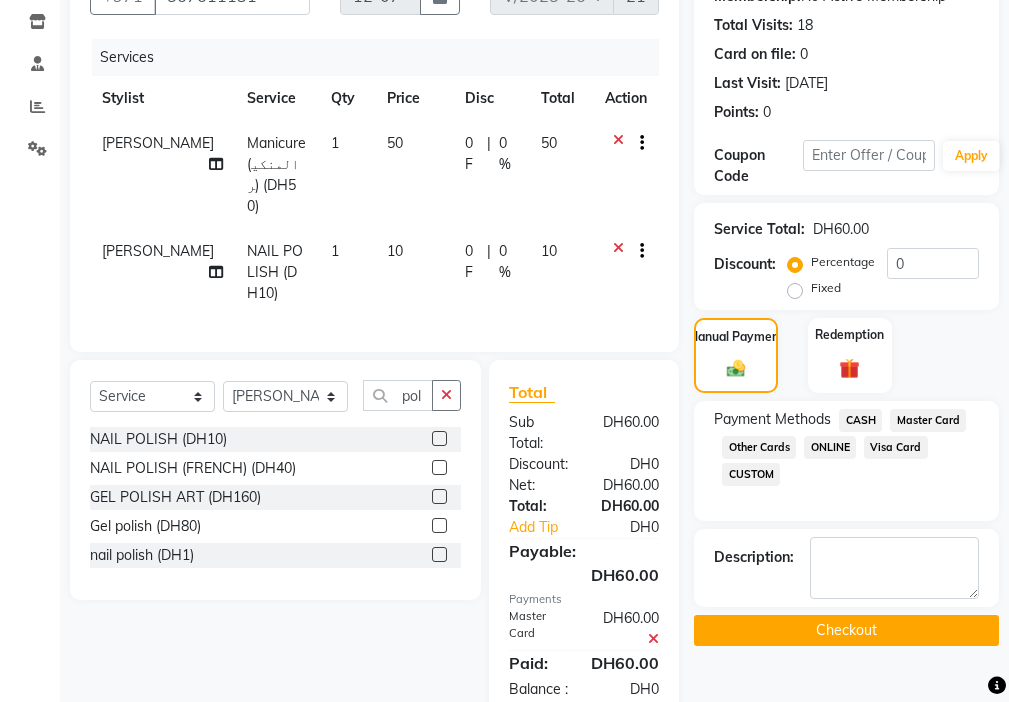 click on "Checkout" 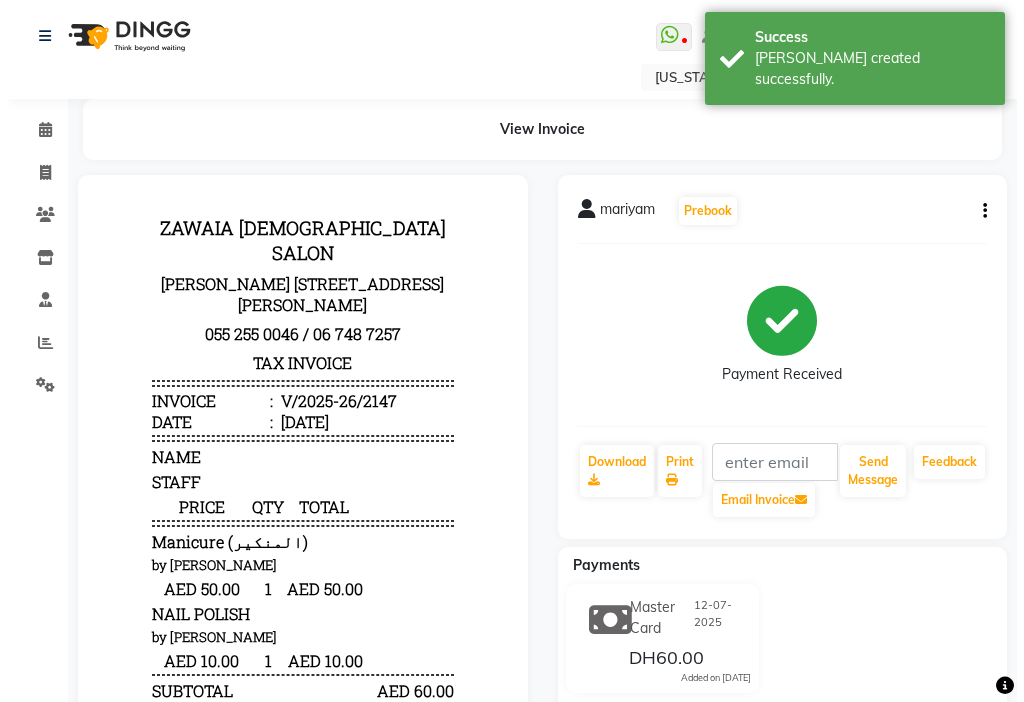 scroll, scrollTop: 0, scrollLeft: 0, axis: both 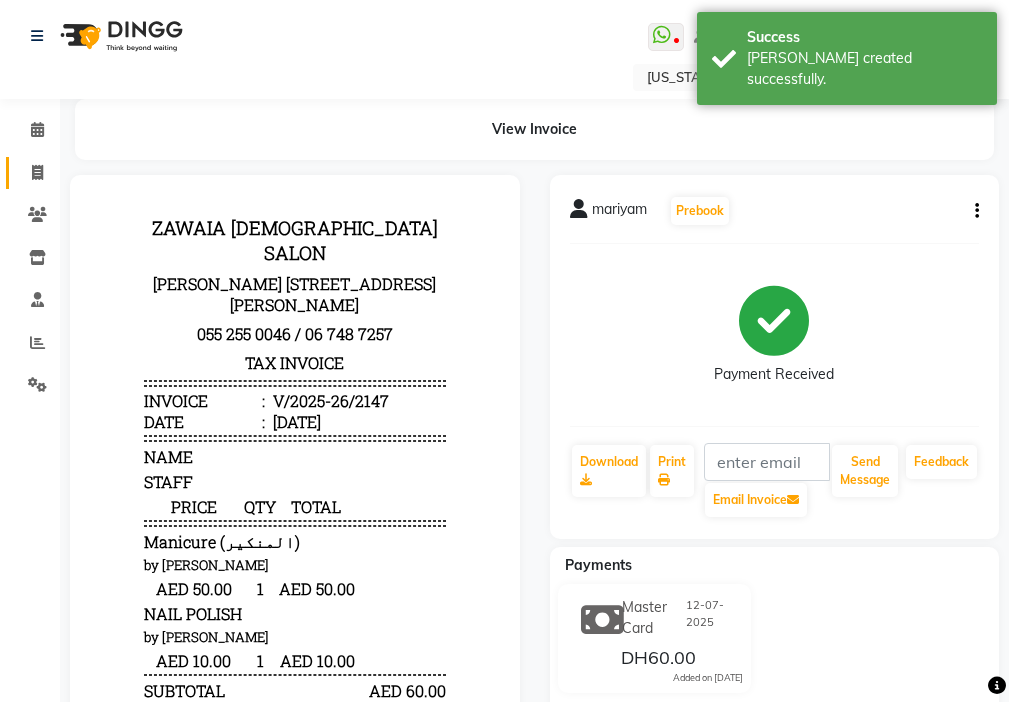 click 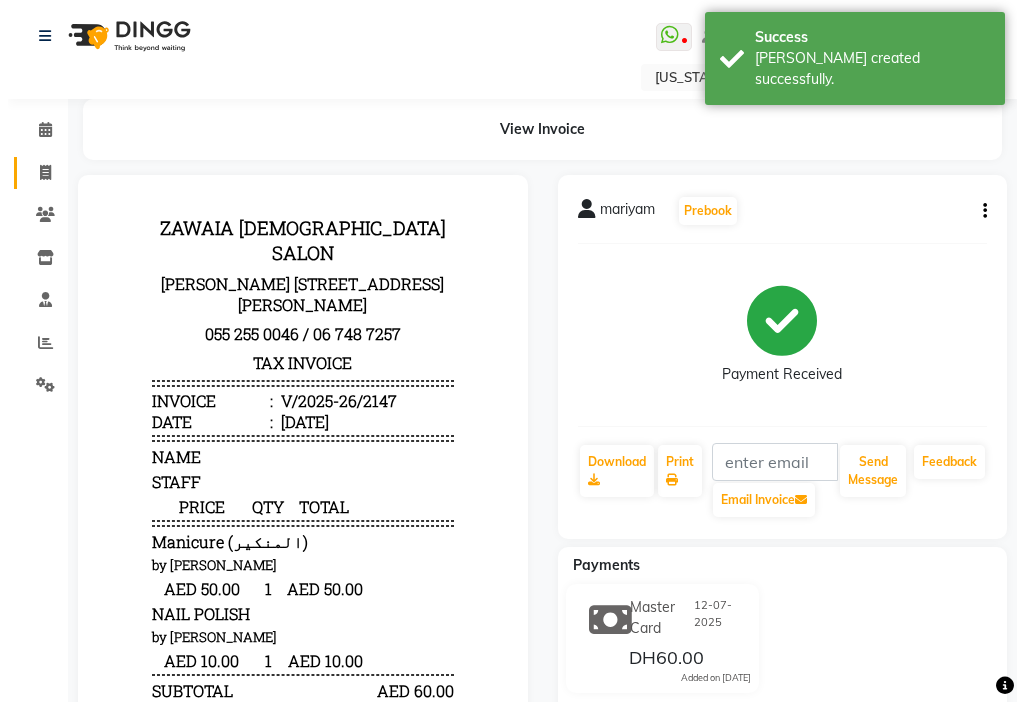 select on "service" 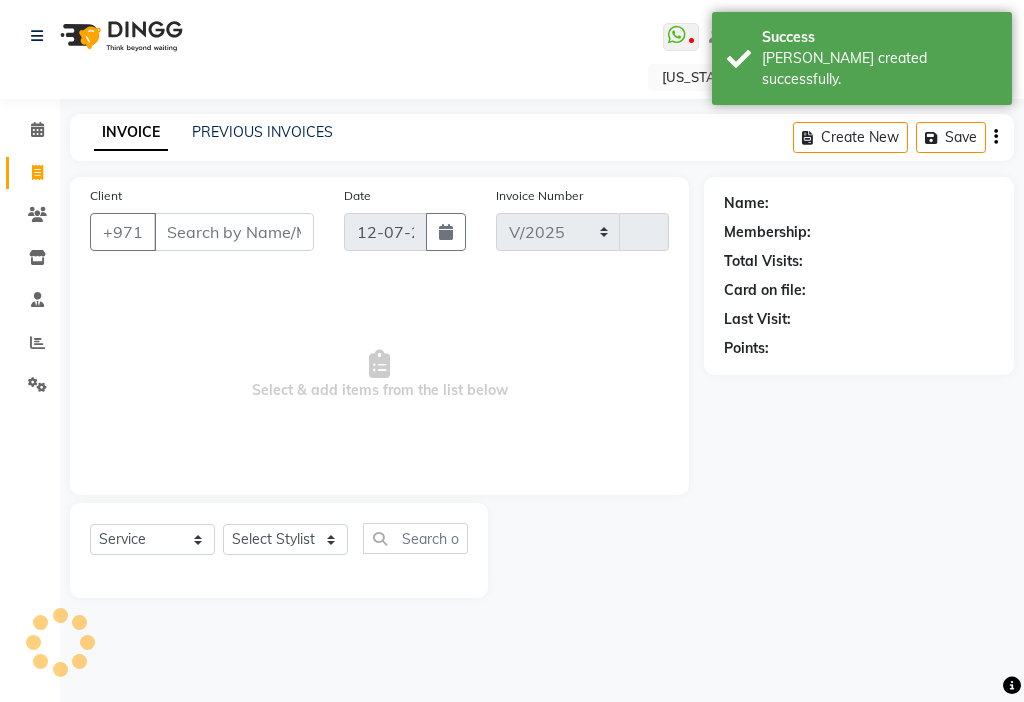 select on "637" 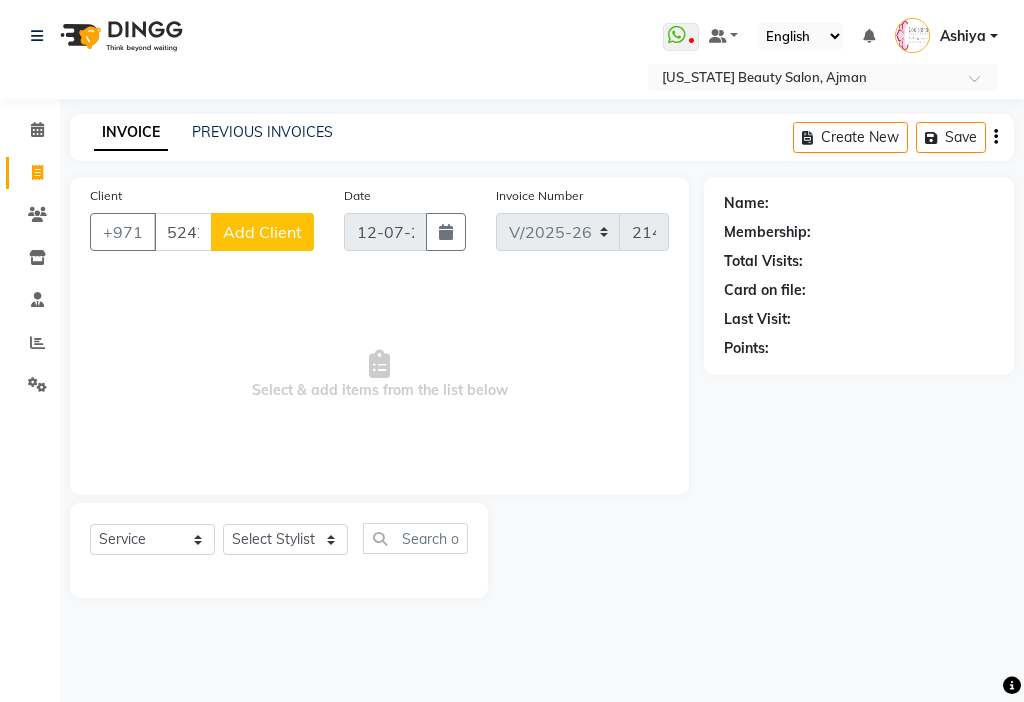 type on "5242691991" 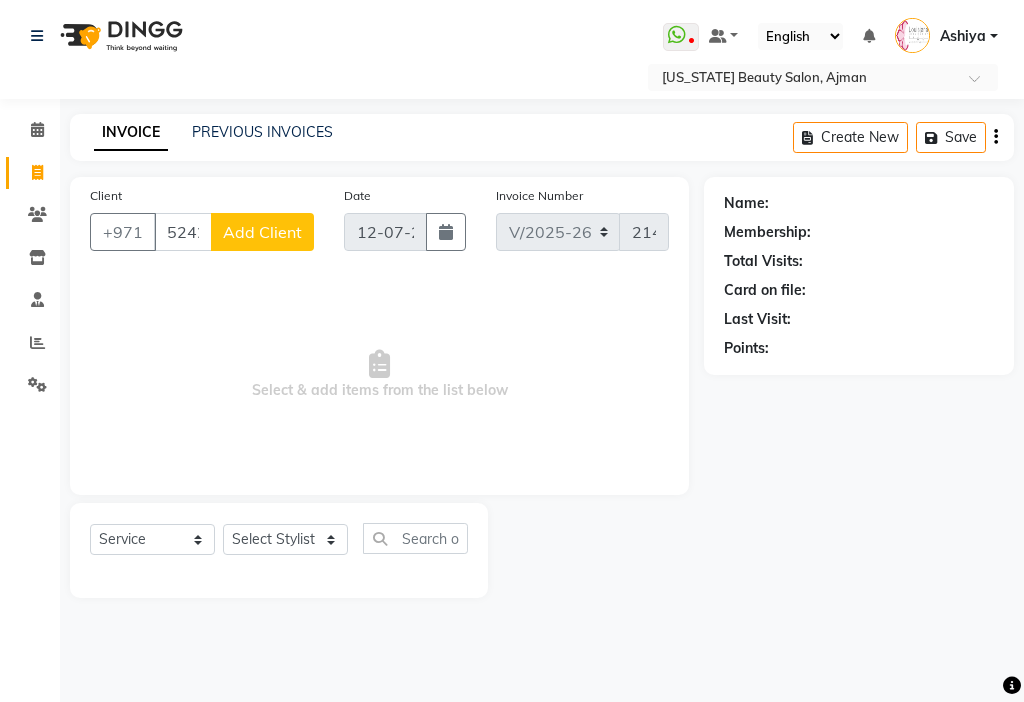 click on "Add Client" 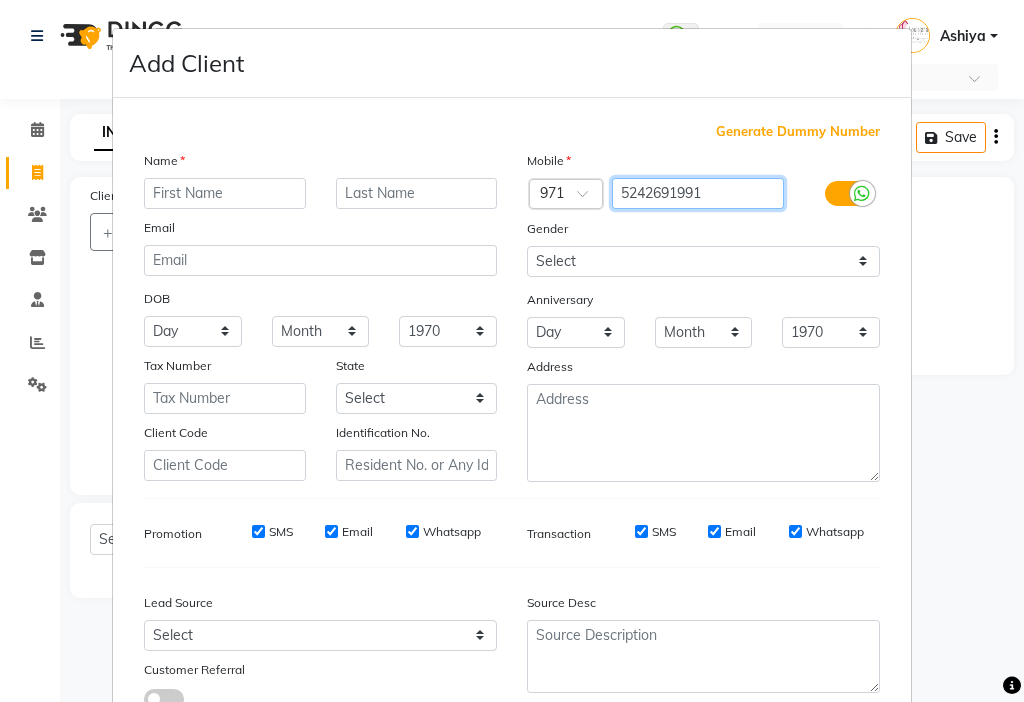 click on "5242691991" at bounding box center (698, 193) 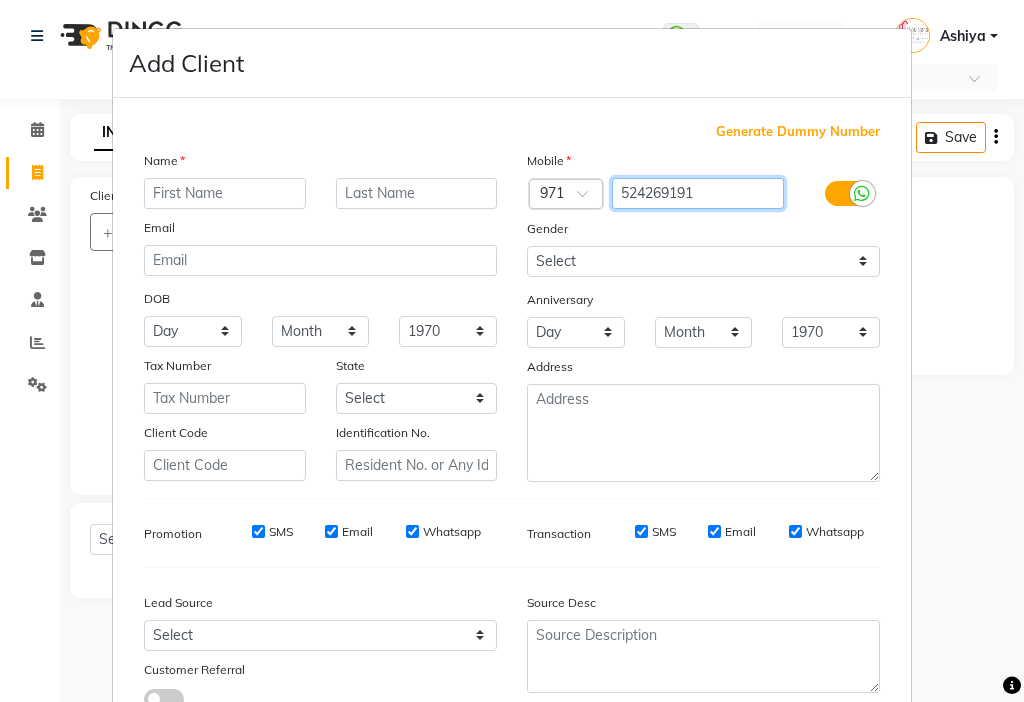 type on "524269191" 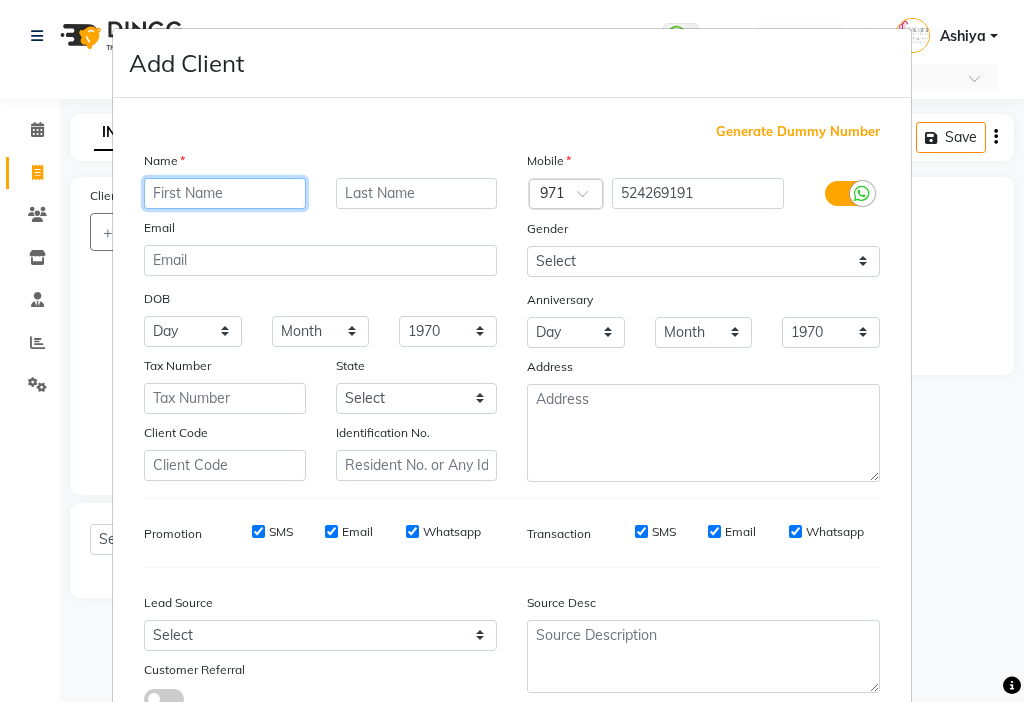 click at bounding box center (225, 193) 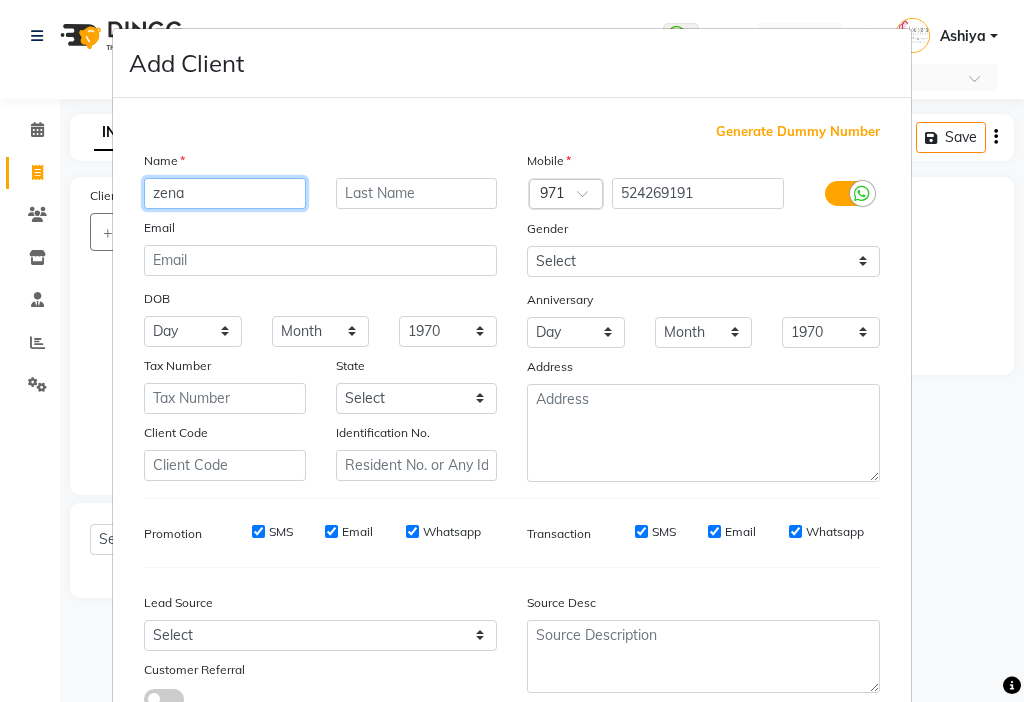 type on "zena" 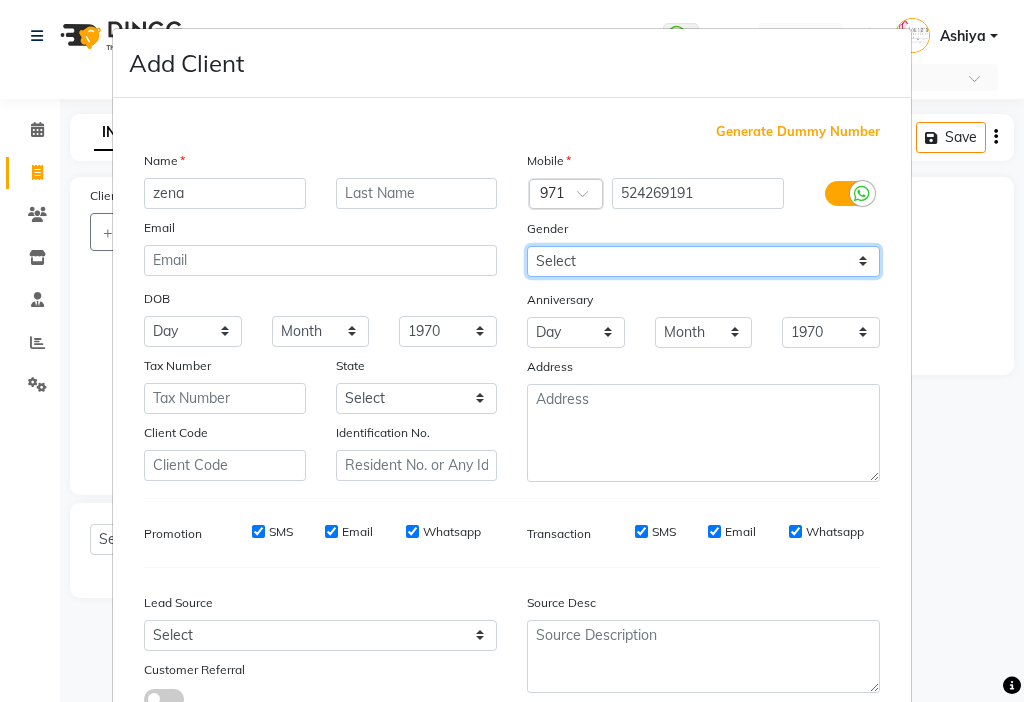 click on "Select [DEMOGRAPHIC_DATA] [DEMOGRAPHIC_DATA] Other Prefer Not To Say" at bounding box center (703, 261) 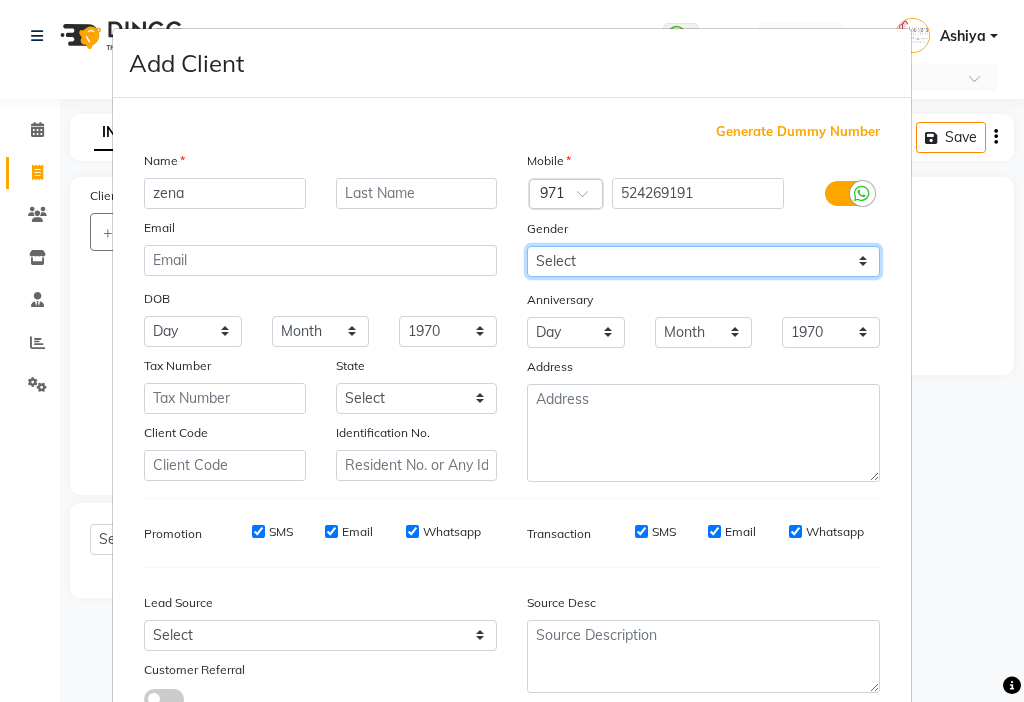 click on "Select [DEMOGRAPHIC_DATA] [DEMOGRAPHIC_DATA] Other Prefer Not To Say" at bounding box center [703, 261] 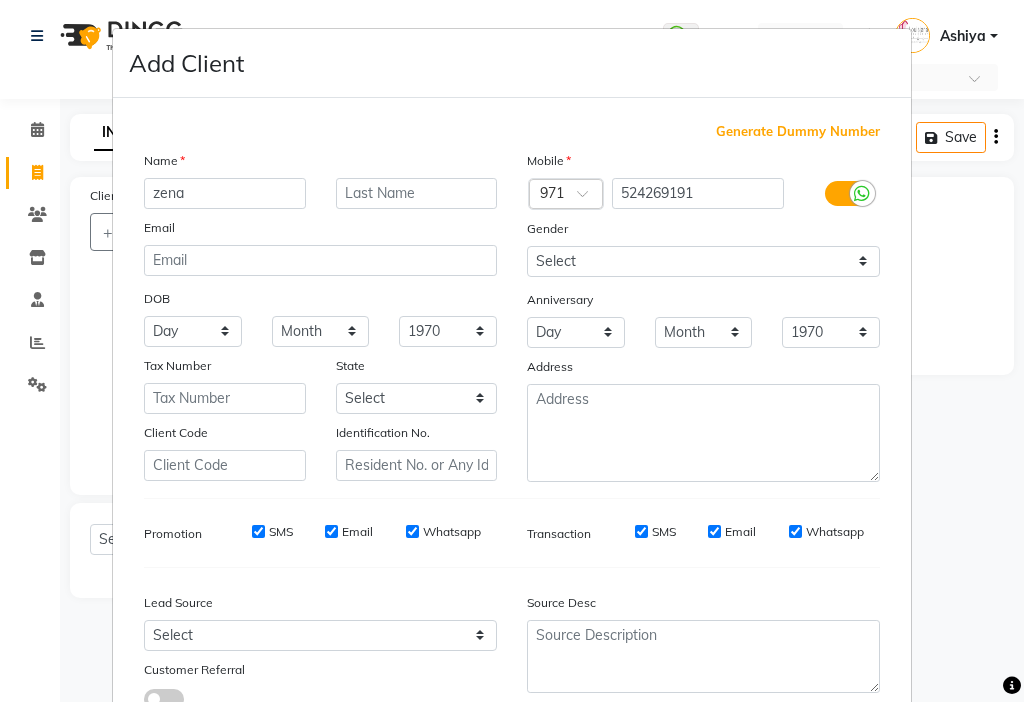 click on "SMS" at bounding box center (258, 531) 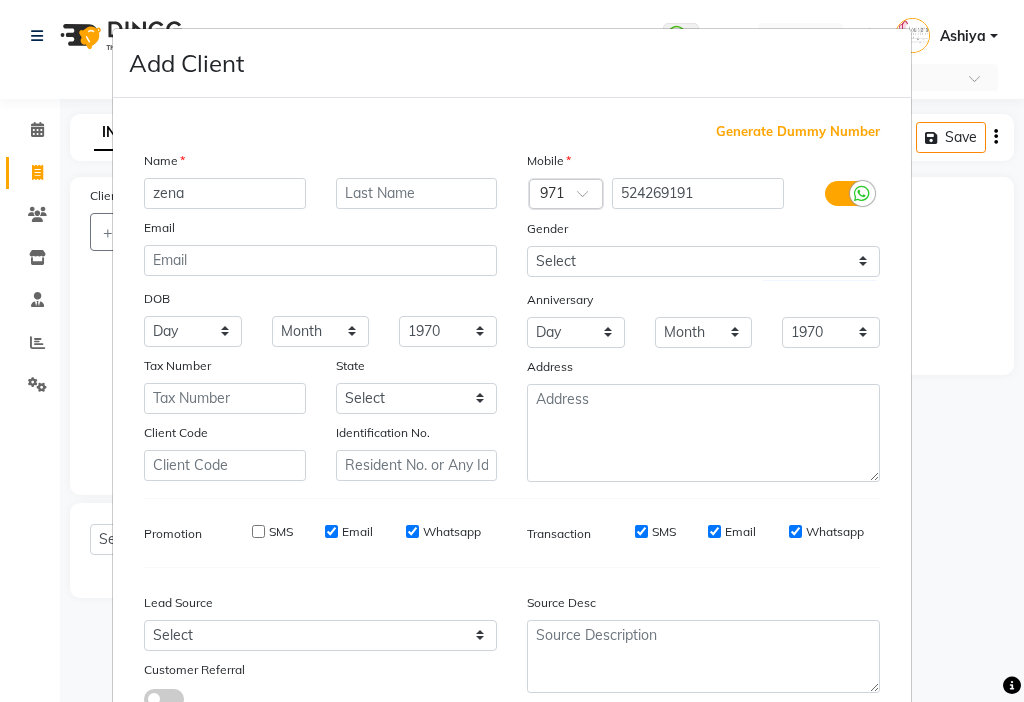 click on "Email" at bounding box center [357, 532] 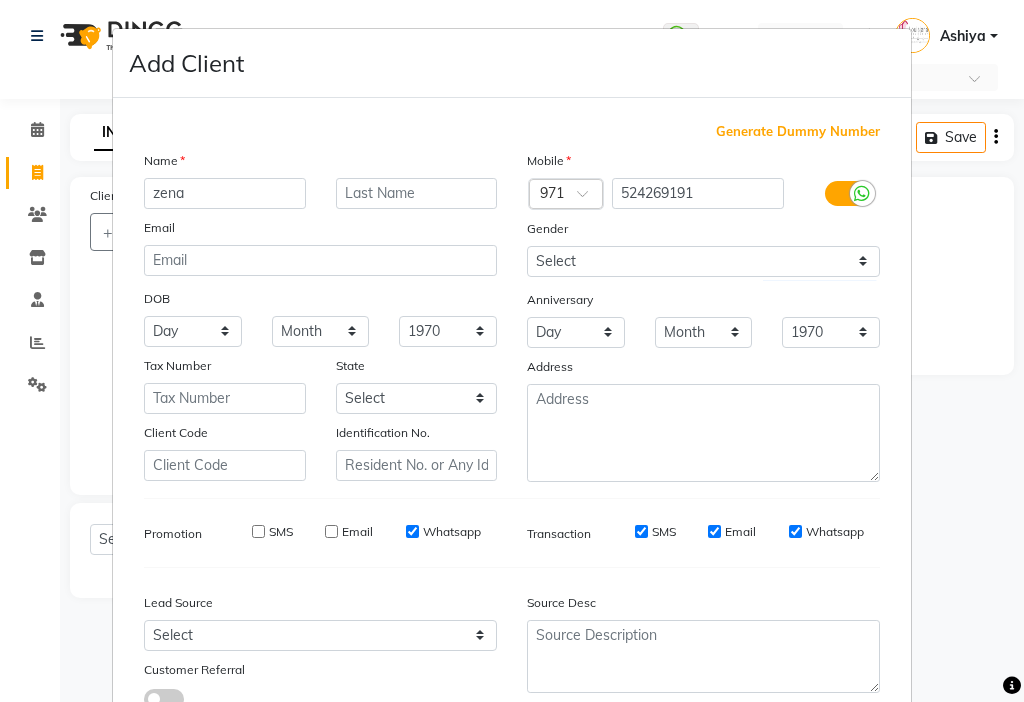click on "Transaction SMS Email Whatsapp" at bounding box center (703, 533) 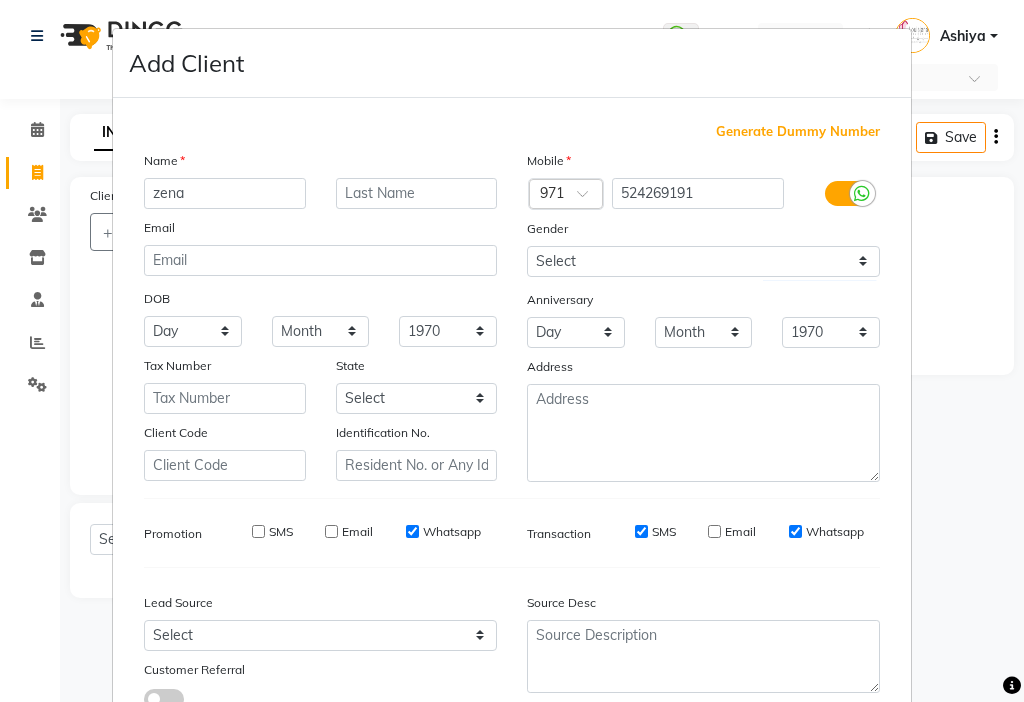 click on "SMS" at bounding box center [641, 531] 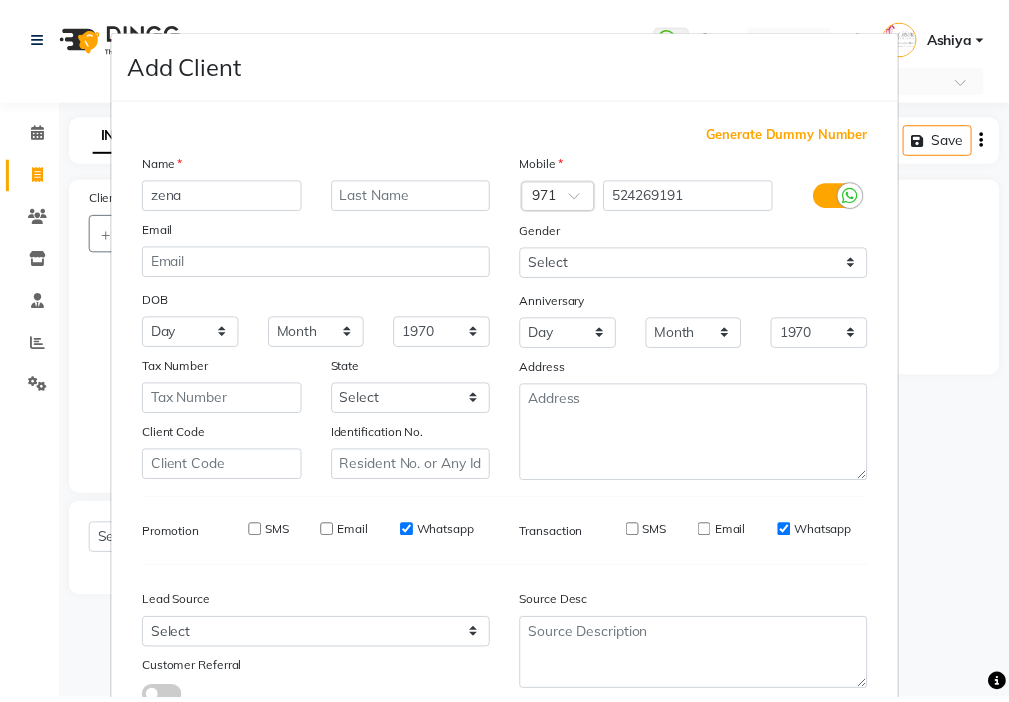 scroll, scrollTop: 147, scrollLeft: 0, axis: vertical 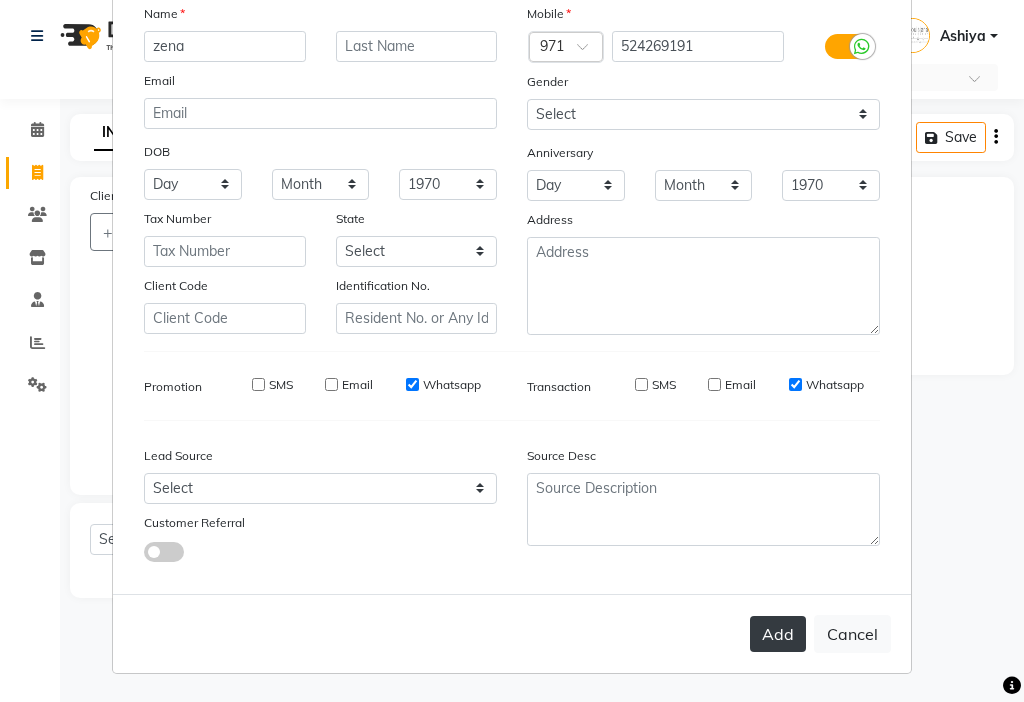 click on "Add" at bounding box center (778, 634) 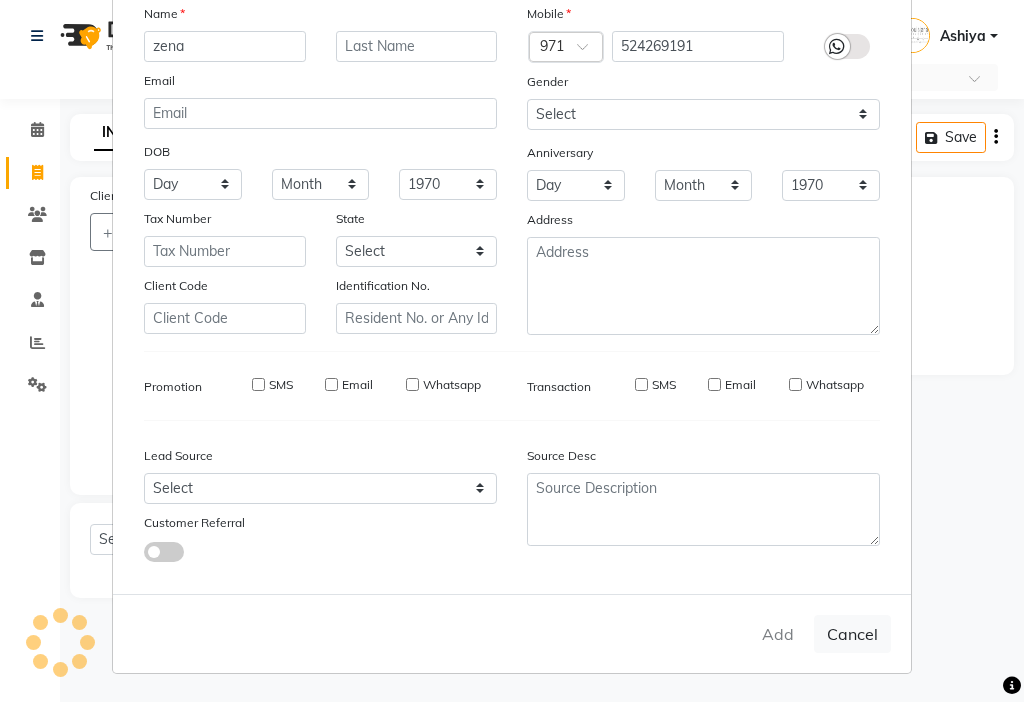 type on "524269191" 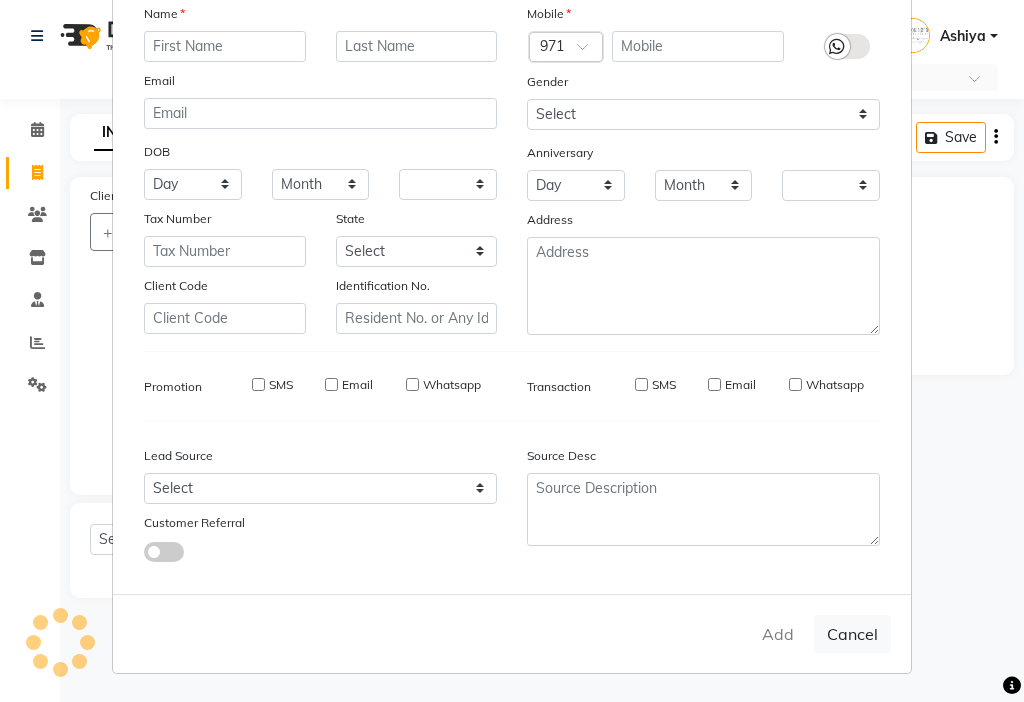 checkbox on "false" 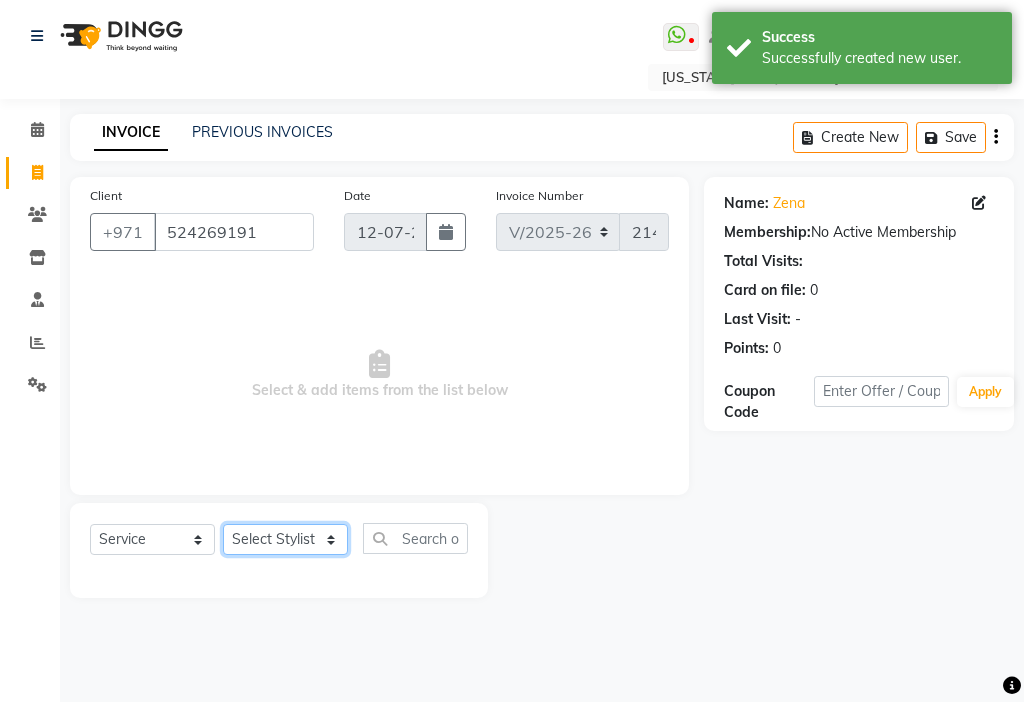 click on "Select Stylist [PERSON_NAME] [PERSON_NAME] [PERSON_NAME] [PERSON_NAME] Kbina Madam mamta [PERSON_NAME] [PERSON_NAME] [PERSON_NAME]" 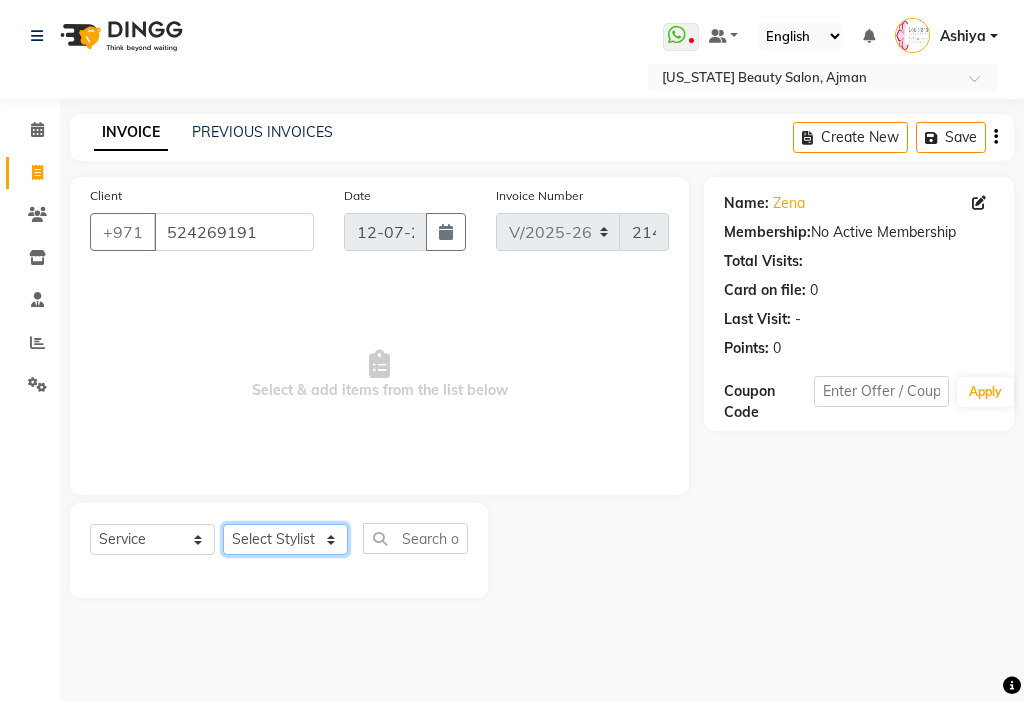 select on "53044" 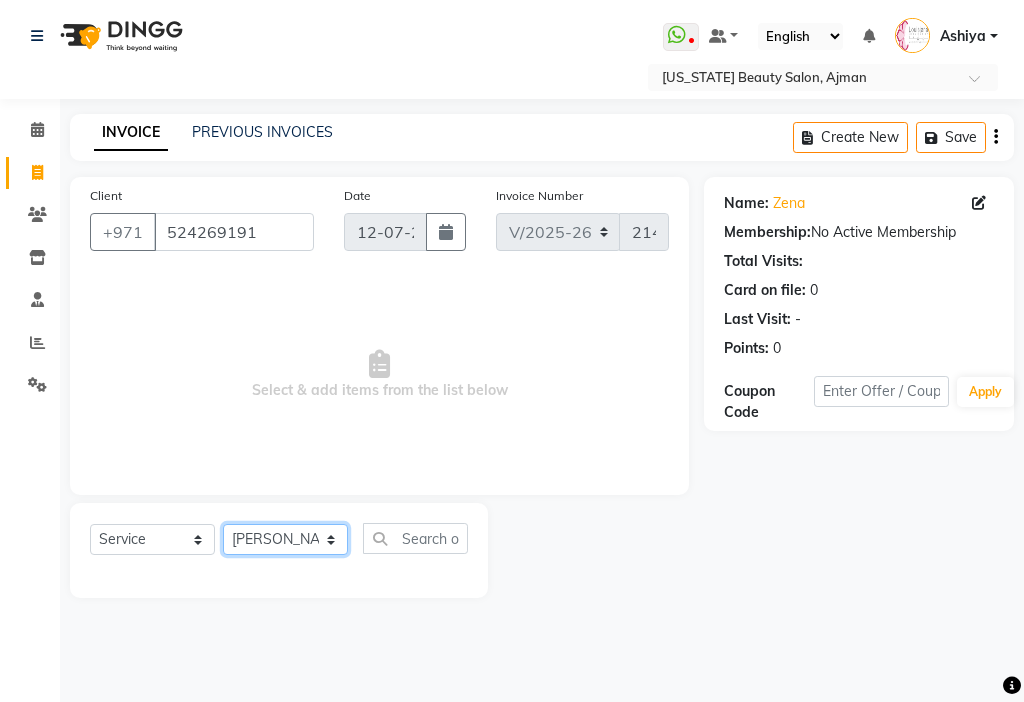 click on "Select Stylist [PERSON_NAME] [PERSON_NAME] [PERSON_NAME] [PERSON_NAME] Kbina Madam mamta [PERSON_NAME] [PERSON_NAME] [PERSON_NAME]" 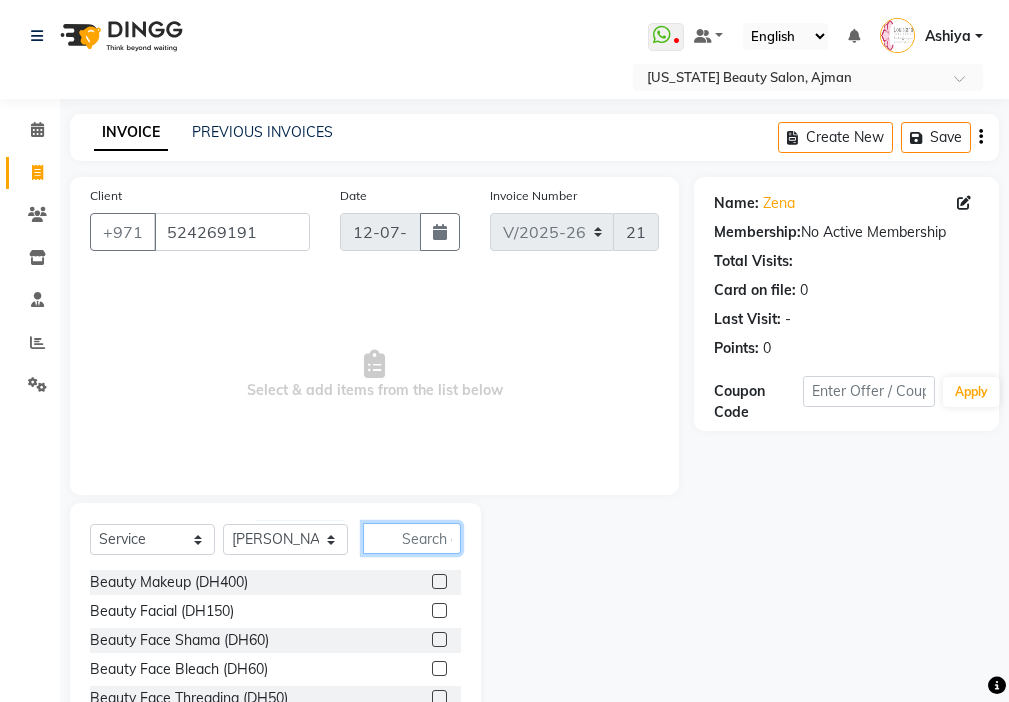 click 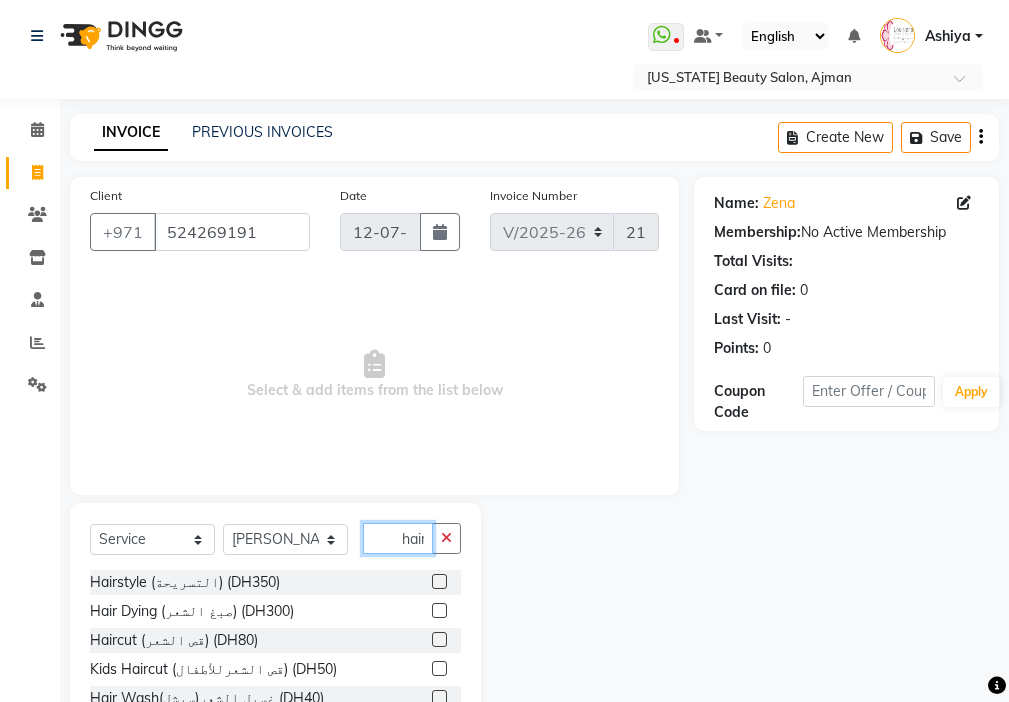 scroll, scrollTop: 0, scrollLeft: 2, axis: horizontal 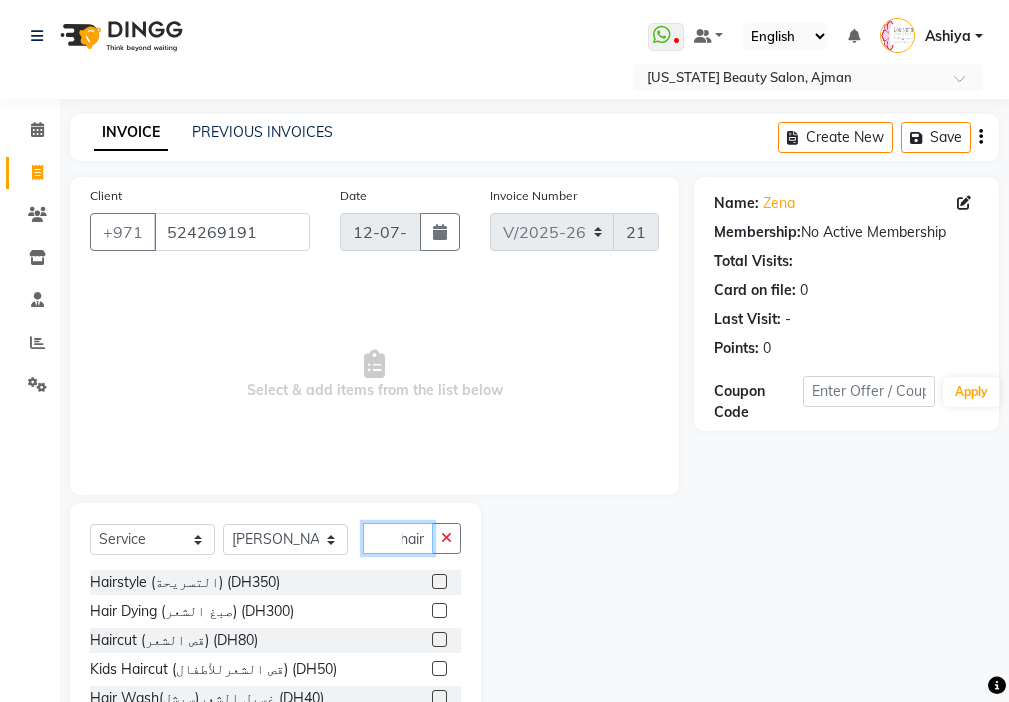 type on "hair" 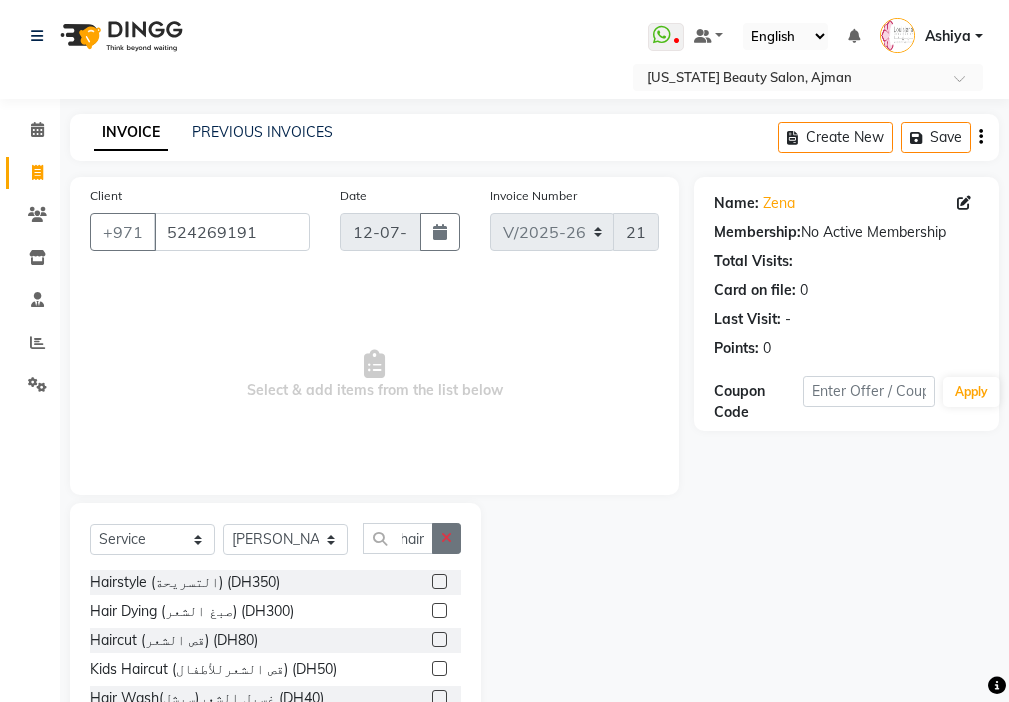 click 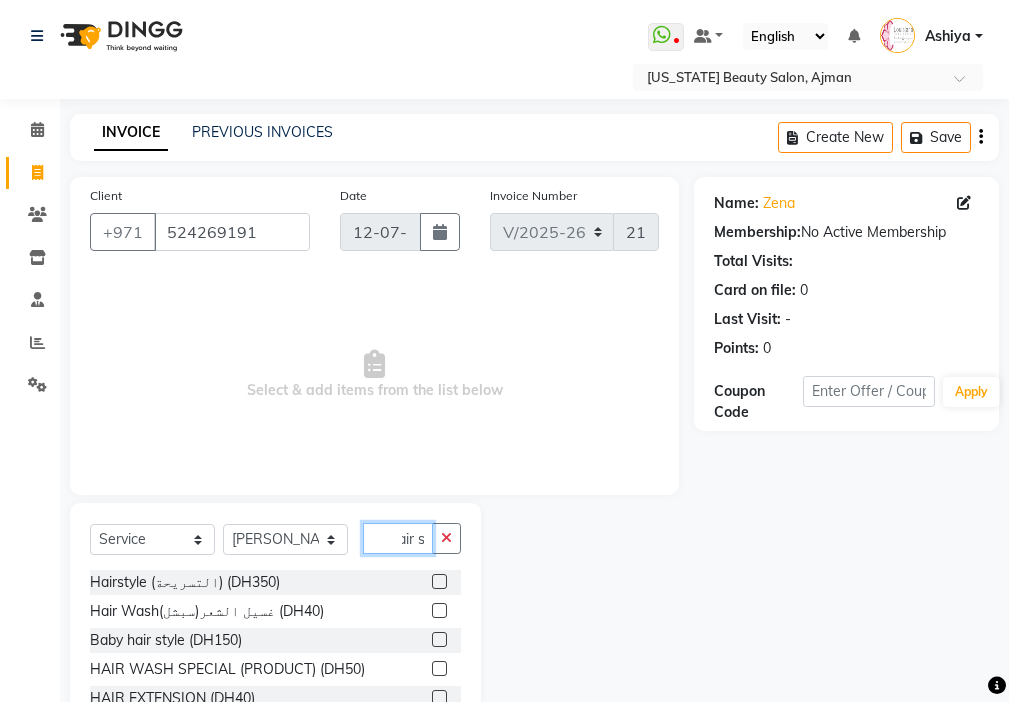 scroll, scrollTop: 0, scrollLeft: 11, axis: horizontal 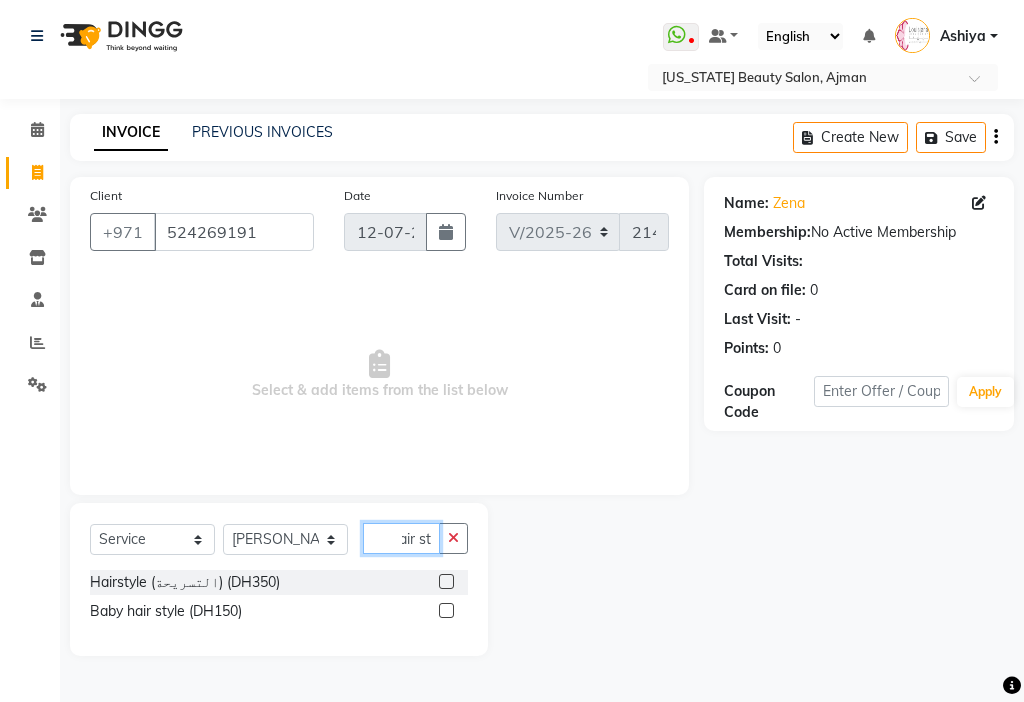 type on "hair st" 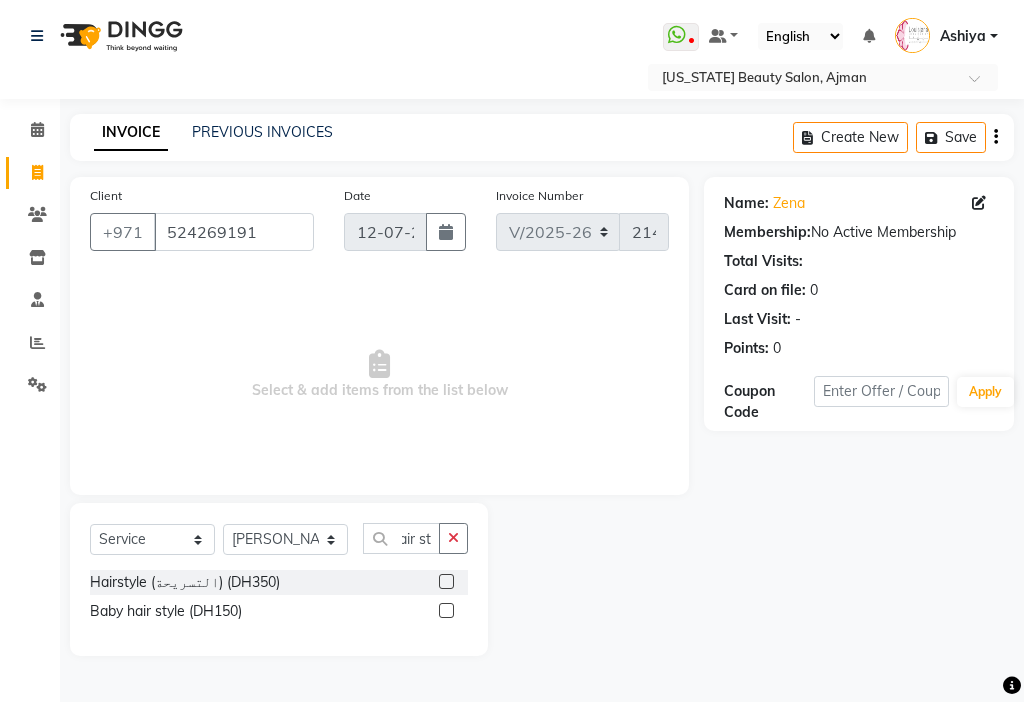 click 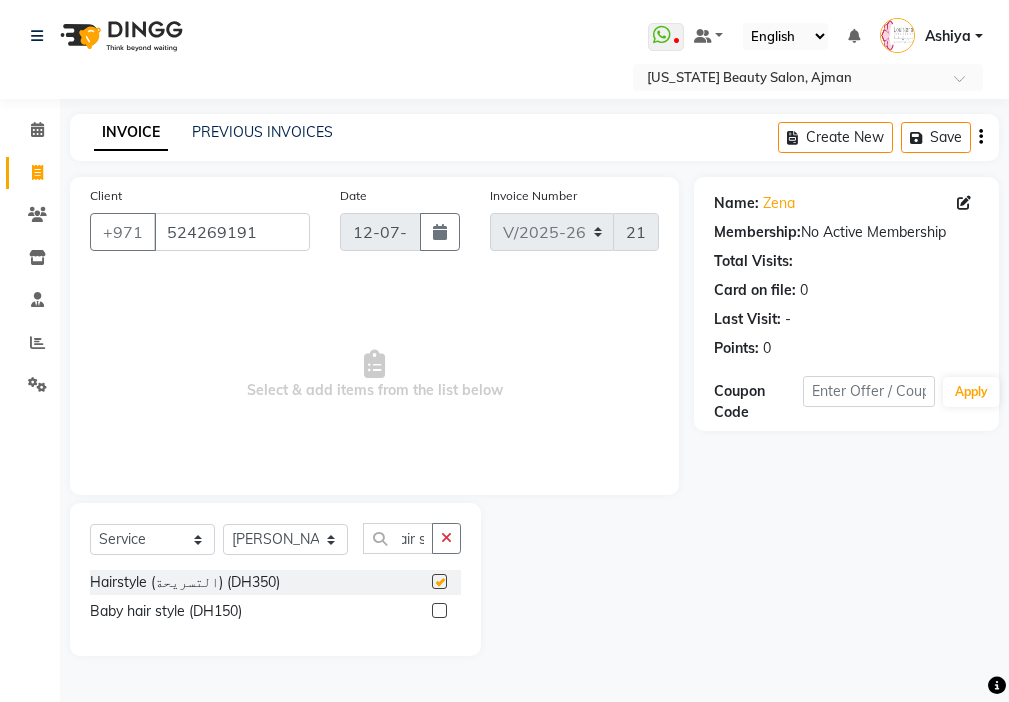 scroll, scrollTop: 0, scrollLeft: 0, axis: both 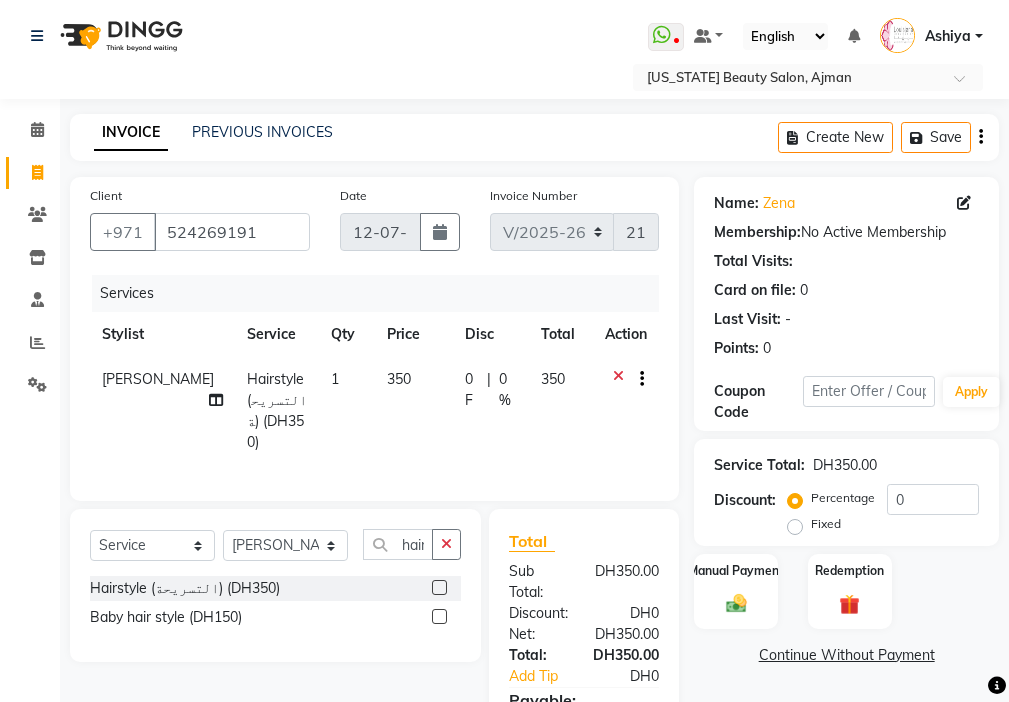 checkbox on "false" 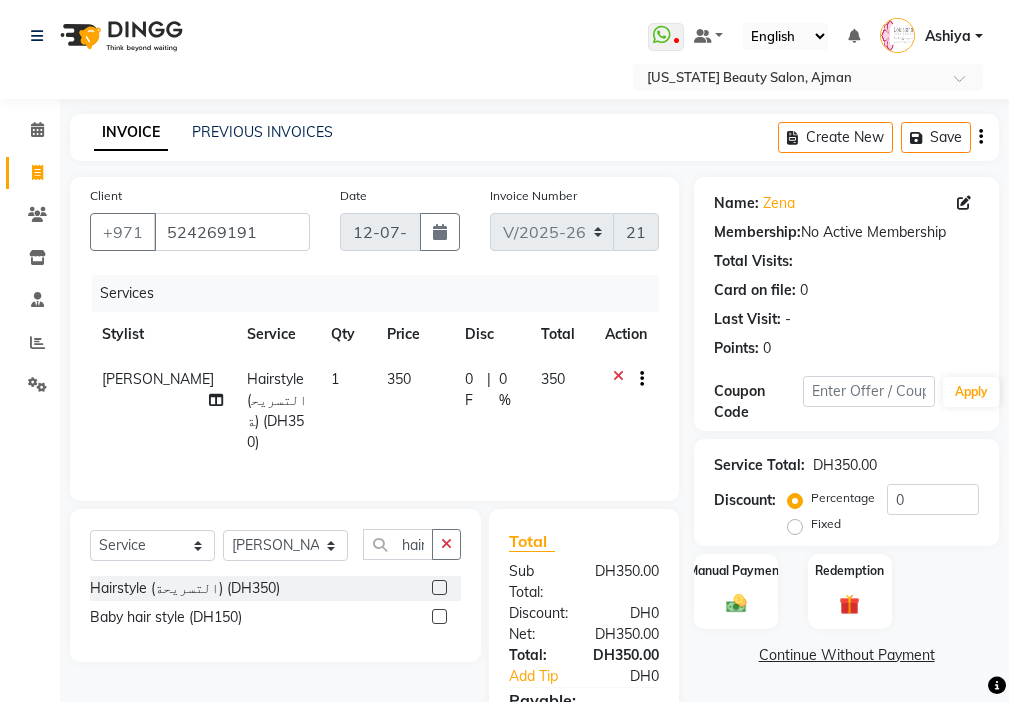 click on "350" 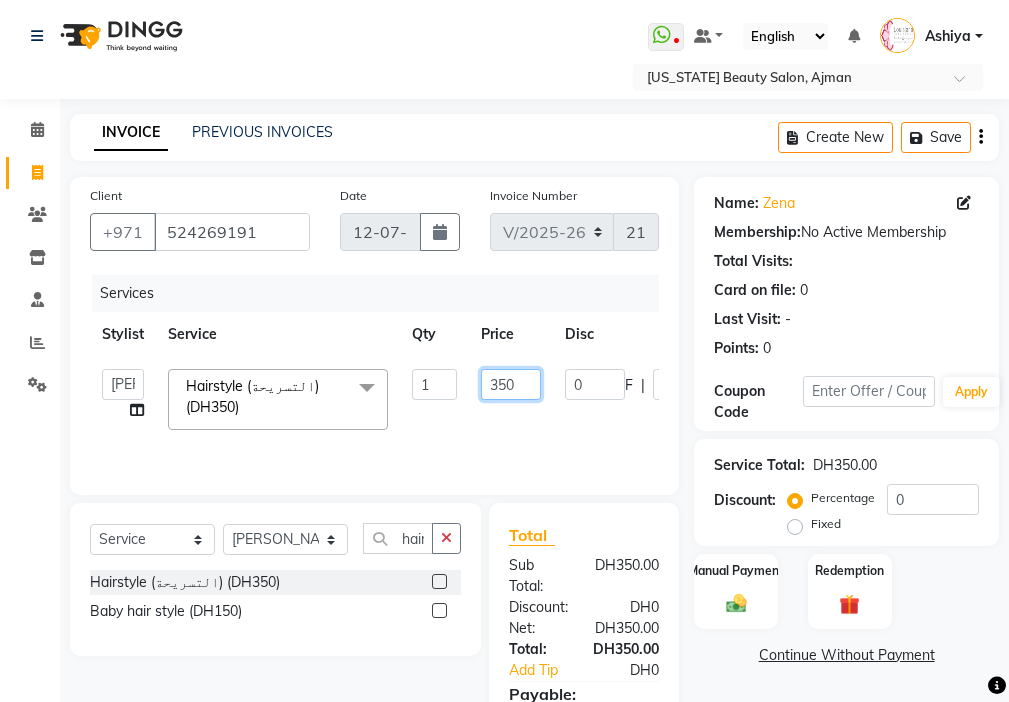 click on "350" 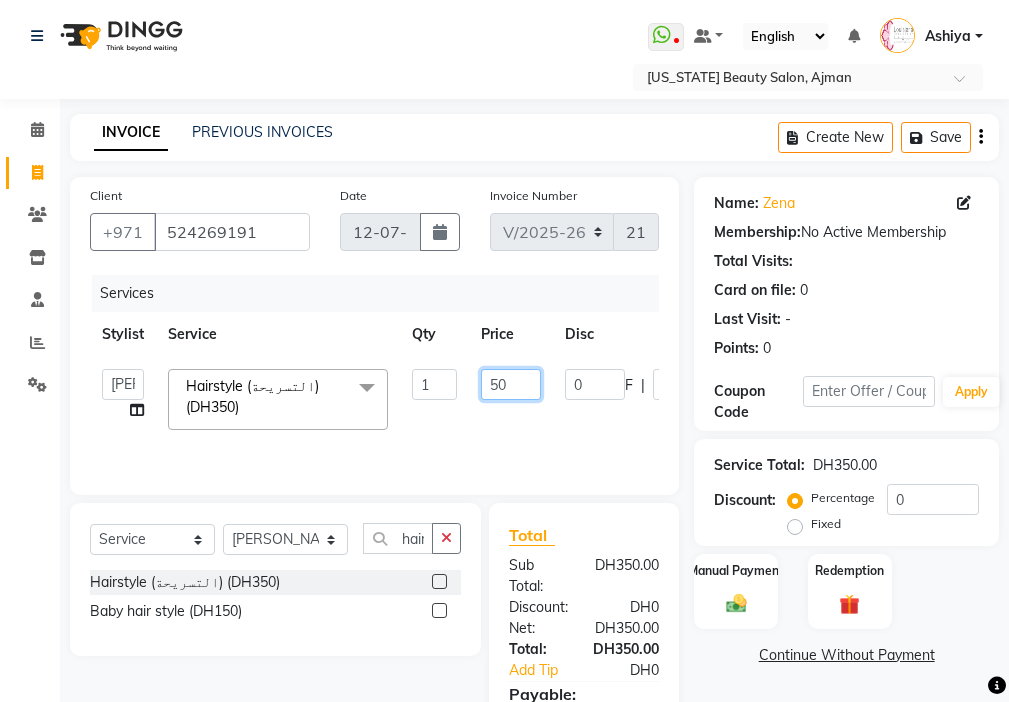 click on "50" 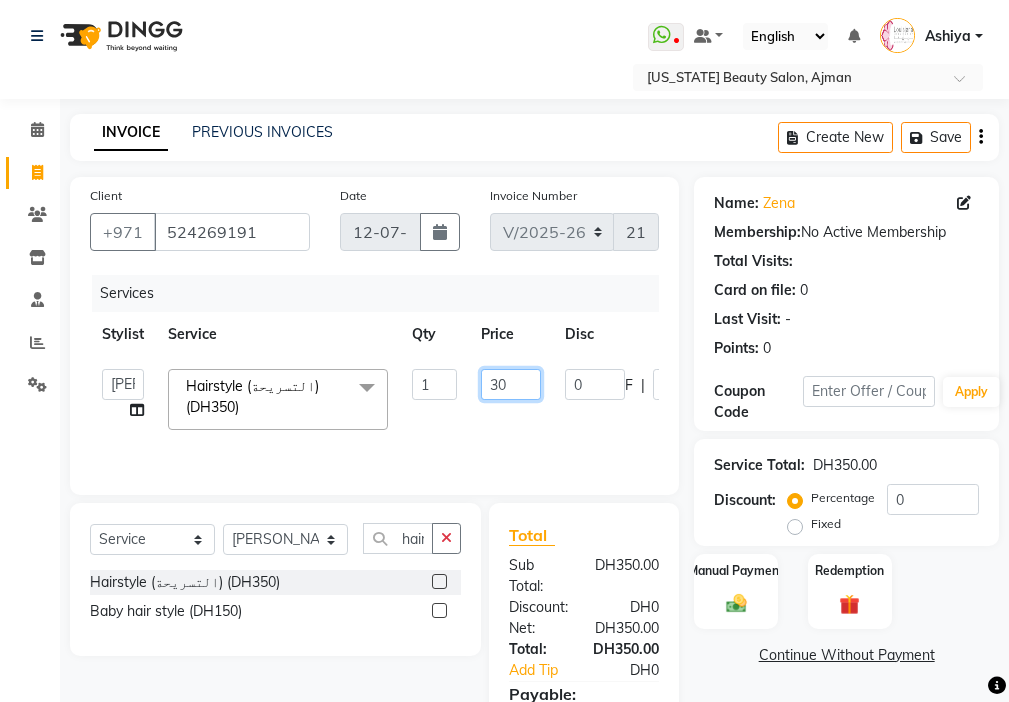 type on "300" 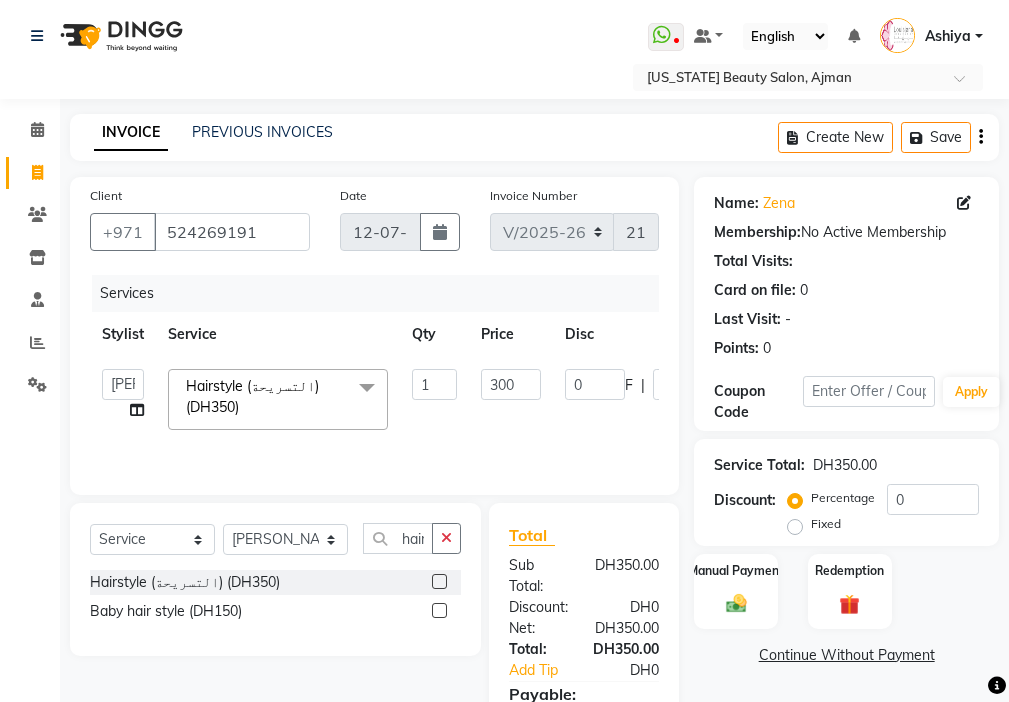click on "[PERSON_NAME]   [PERSON_NAME]   Cashier   [PERSON_NAME]   [PERSON_NAME]   Kbina   Madam   mamta   [PERSON_NAME]   [PERSON_NAME]   [PERSON_NAME]  Hairstyle (التسريحة) (DH350)  x Beauty Makeup (DH400) Beauty Facial (DH150) Beauty Face Shama (DH60) Beauty Face Bleach (DH60) Beauty Face Threading (DH50) Beauty Upper Lips Bleach (DH20) Forhead Waxing (DH10) Nose Waxing (DH10) Upper Lip Waxing (DH10) Hand Waxing Full (DH70) Beauty Eyelashes Adhesive (DH30) Beauty Eye Makeup (DH150) Beauty Hand Henna (حناء اليد) (DH50) Beauty Legs Henna(حناء الرجل) (DH50) paraffin wax hand (DH30) paraffin  wax leg  (DH50) chin threading (DH15) Extra Pin (DH20) ROOT HALF DYE (DH80) Beauty Gasha (DH50) Baby Start (DH20) Rinceage  (DH200) Enercose (DH200) [PERSON_NAME] (DH80) Filler (DH0) Sedar (DH80) photo (DH10) Half leg Waxing (شمع نصف الرجل) (DH50) Half Hand Waxing (شمع اليدين) (DH40) Under Arms Waxing (شمع الابط) (DH20) Face Bleach (تشقير الوجه) (DH60) 1 300" 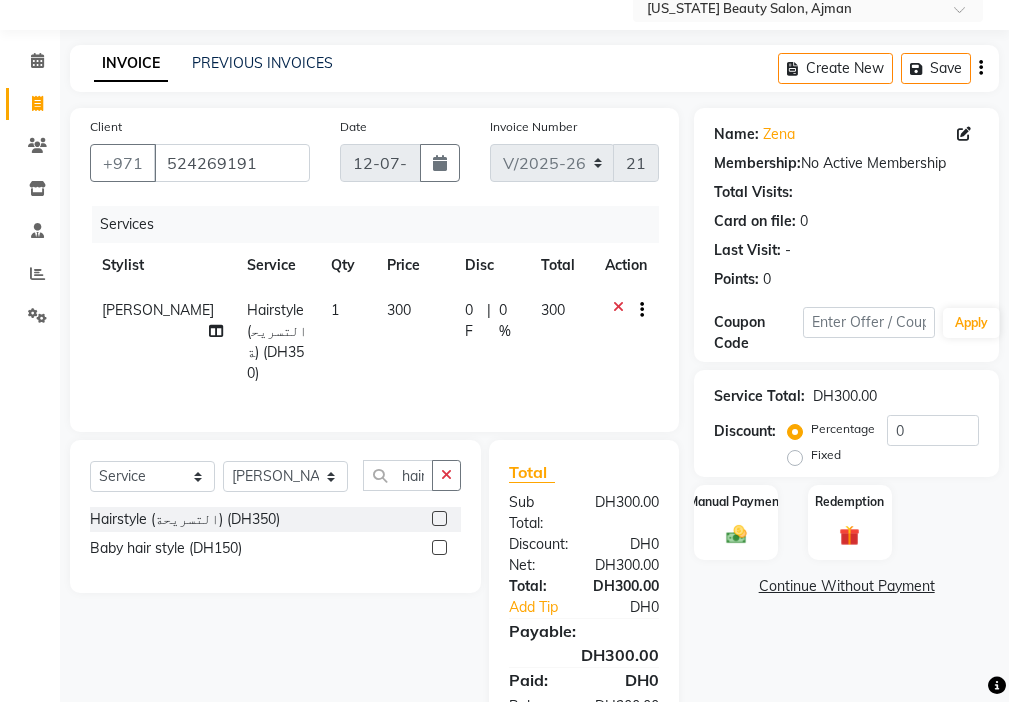 scroll, scrollTop: 81, scrollLeft: 0, axis: vertical 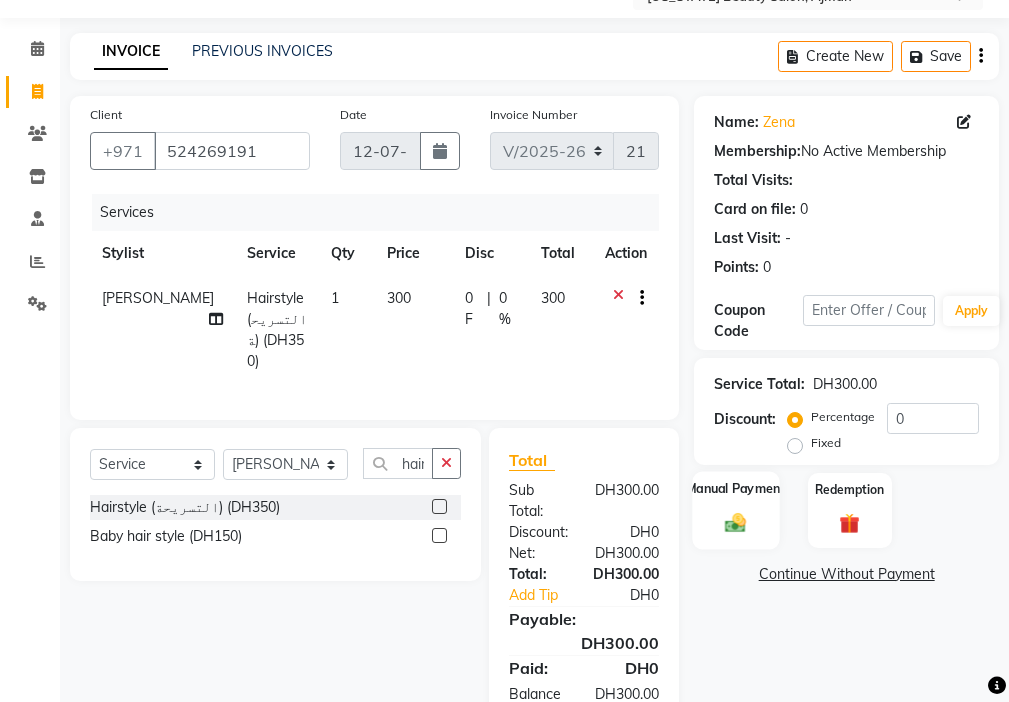 click 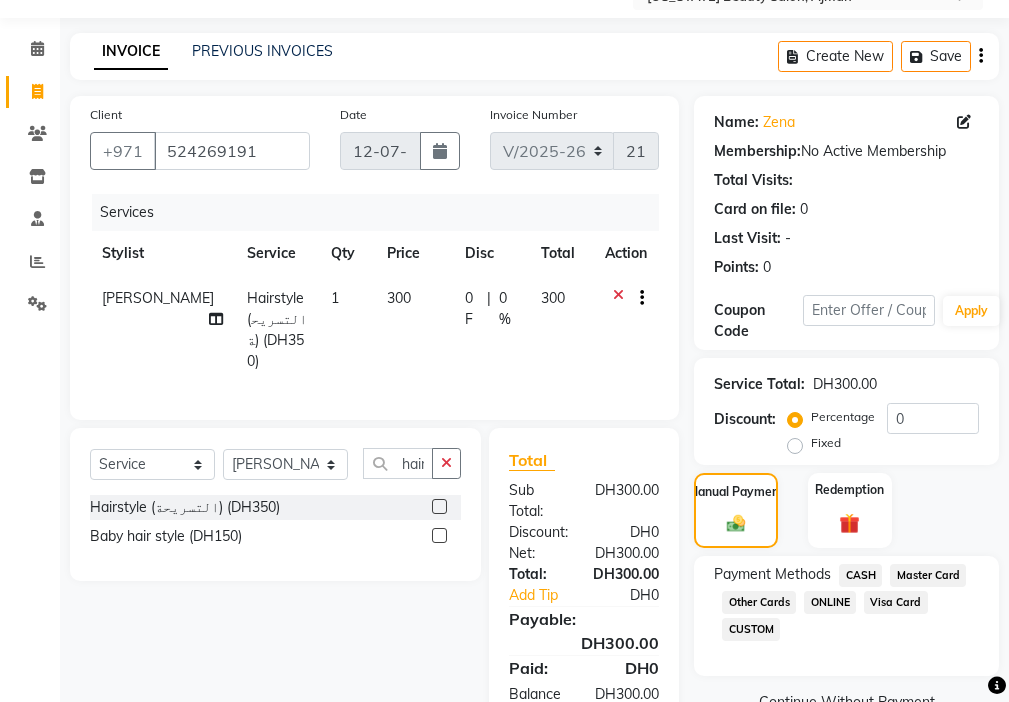click on "CASH" 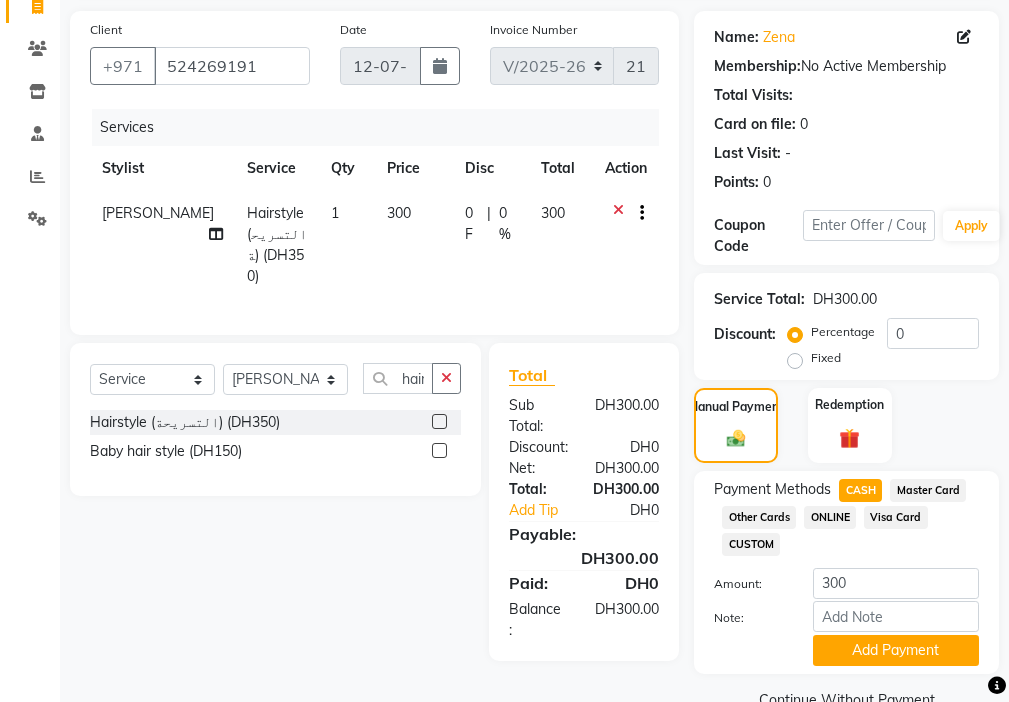 scroll, scrollTop: 209, scrollLeft: 0, axis: vertical 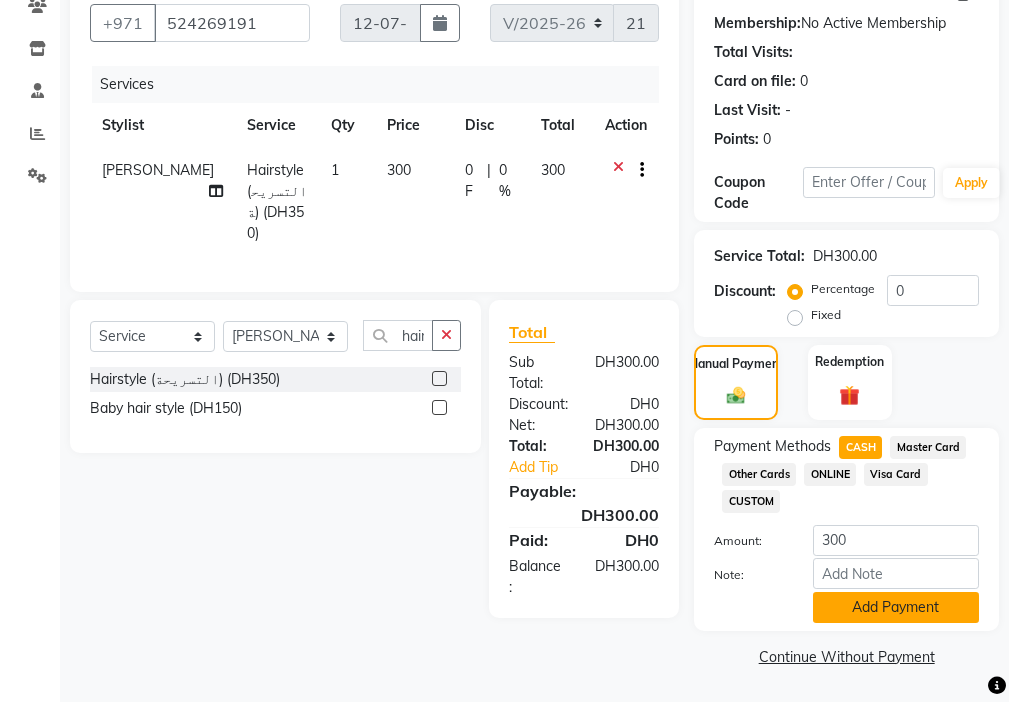 click on "Add Payment" 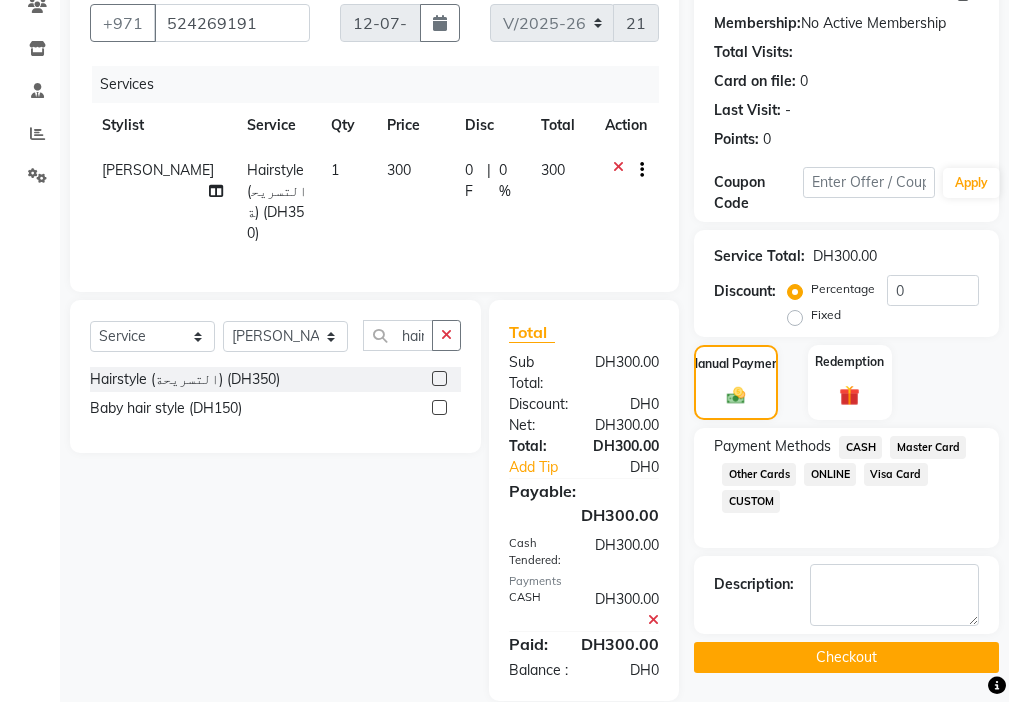 click on "Checkout" 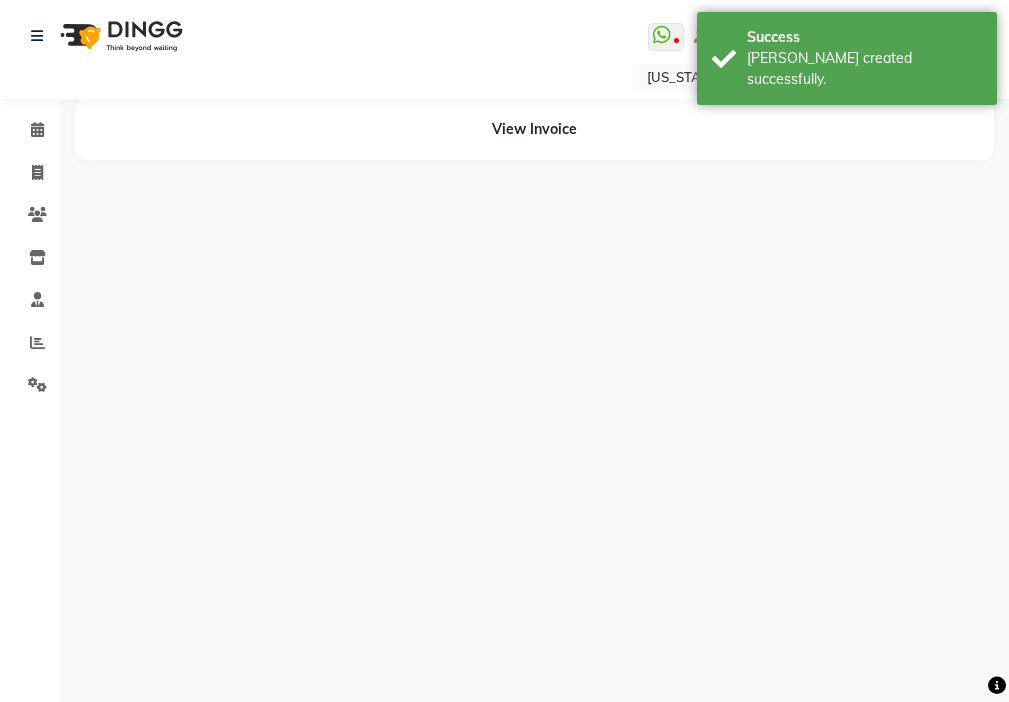 scroll, scrollTop: 0, scrollLeft: 0, axis: both 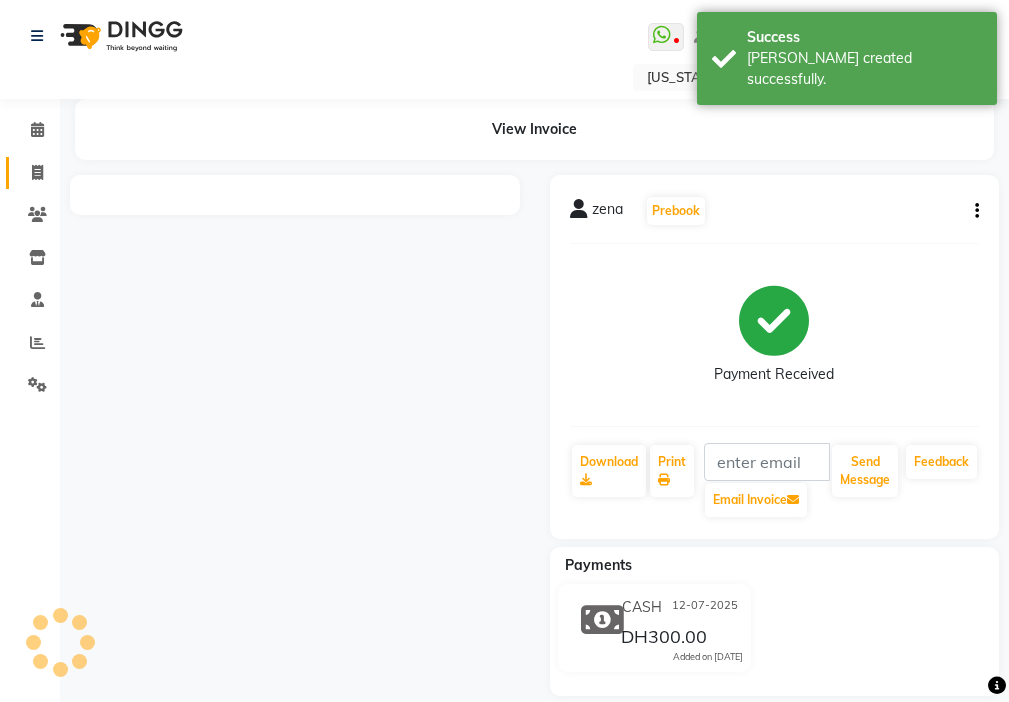 click 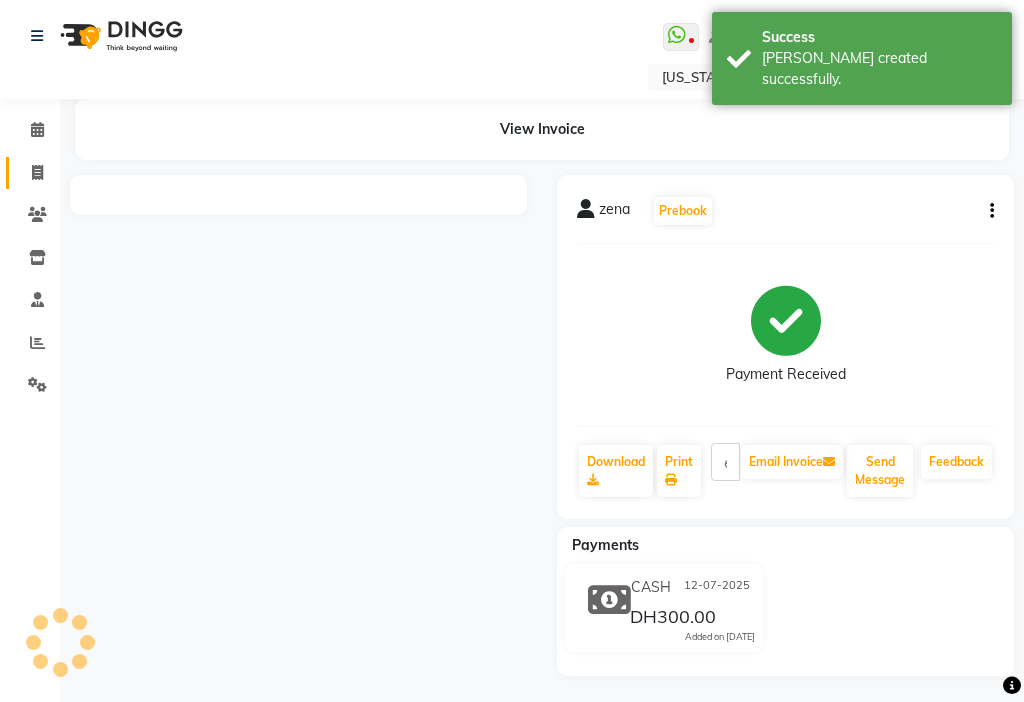 select on "service" 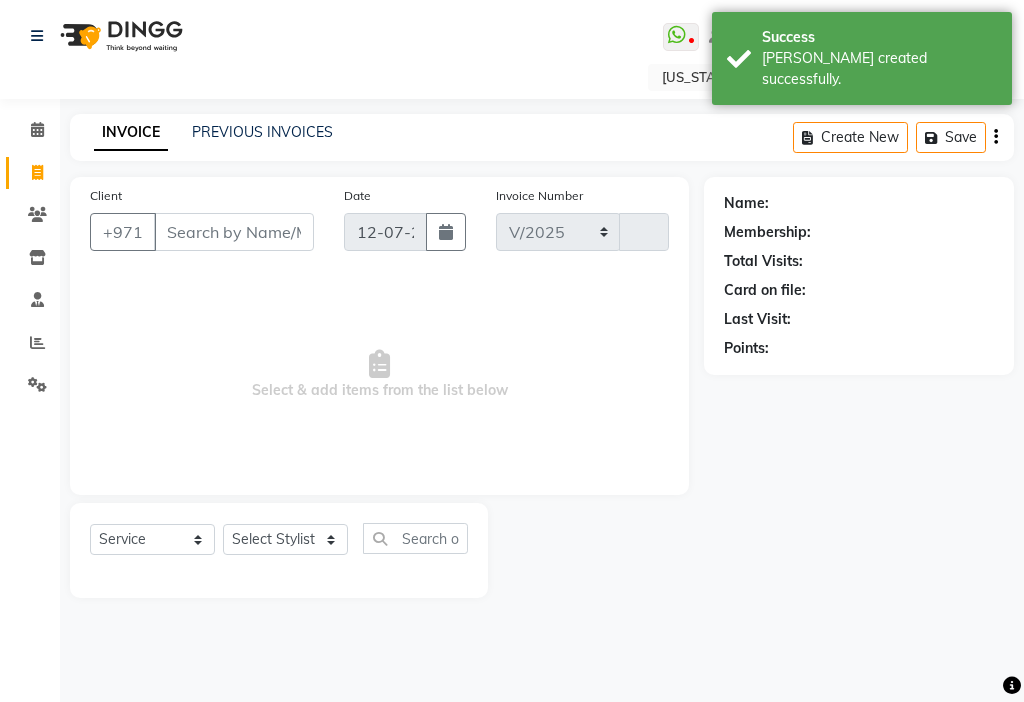 select on "637" 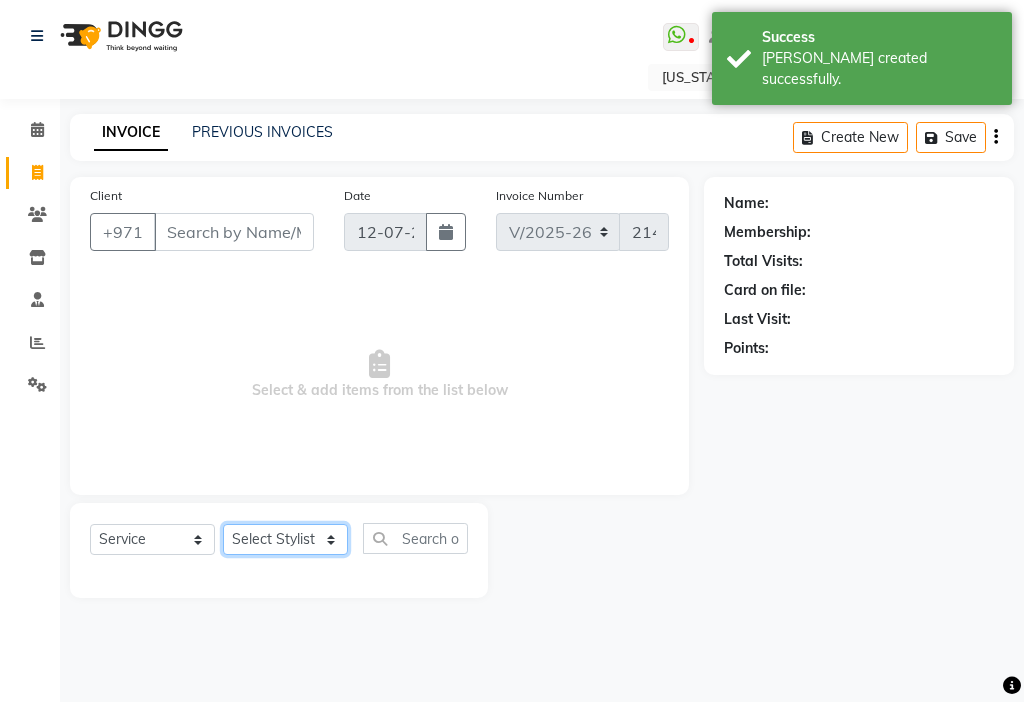 click on "Select Stylist" 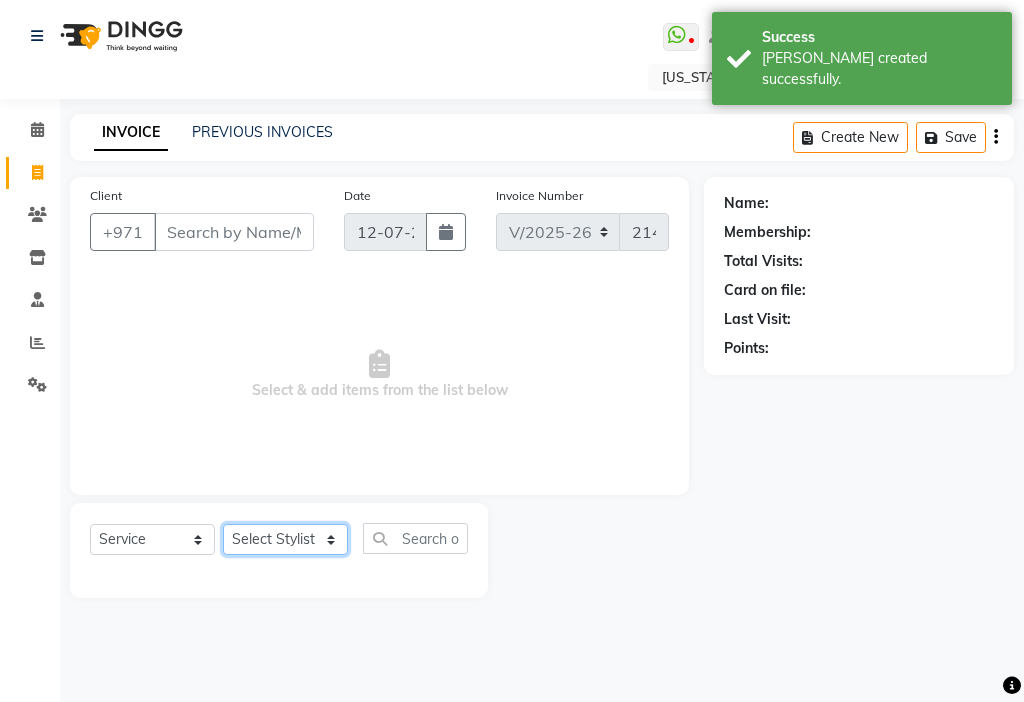 select on "9701" 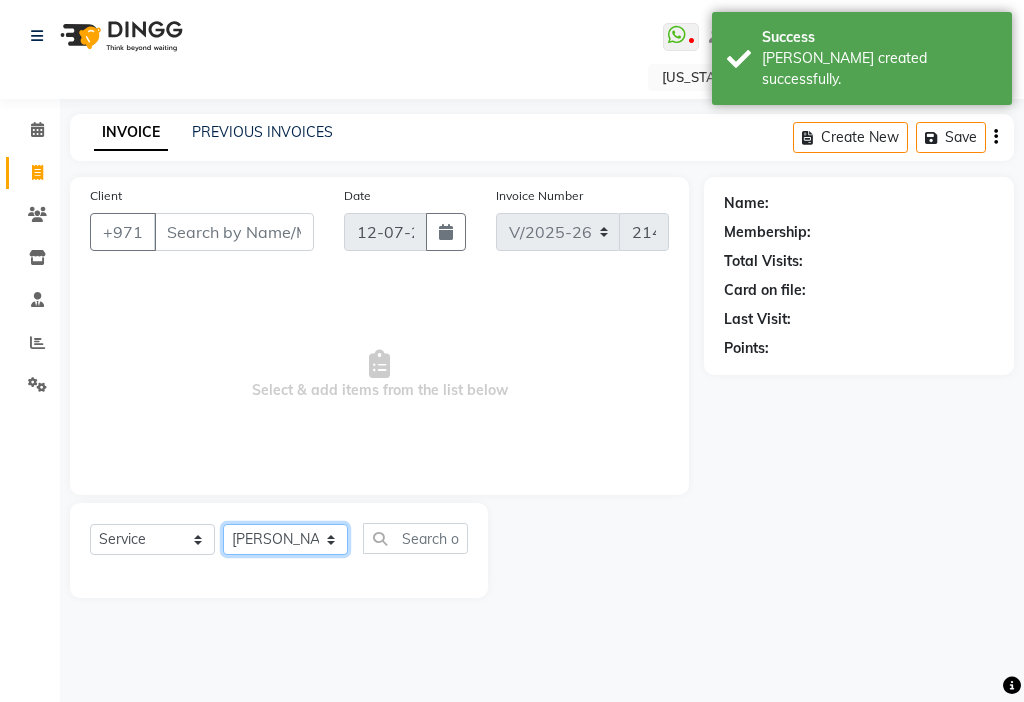 click on "Select Stylist [PERSON_NAME] [PERSON_NAME] [PERSON_NAME] [PERSON_NAME] Kbina Madam mamta [PERSON_NAME] [PERSON_NAME] [PERSON_NAME]" 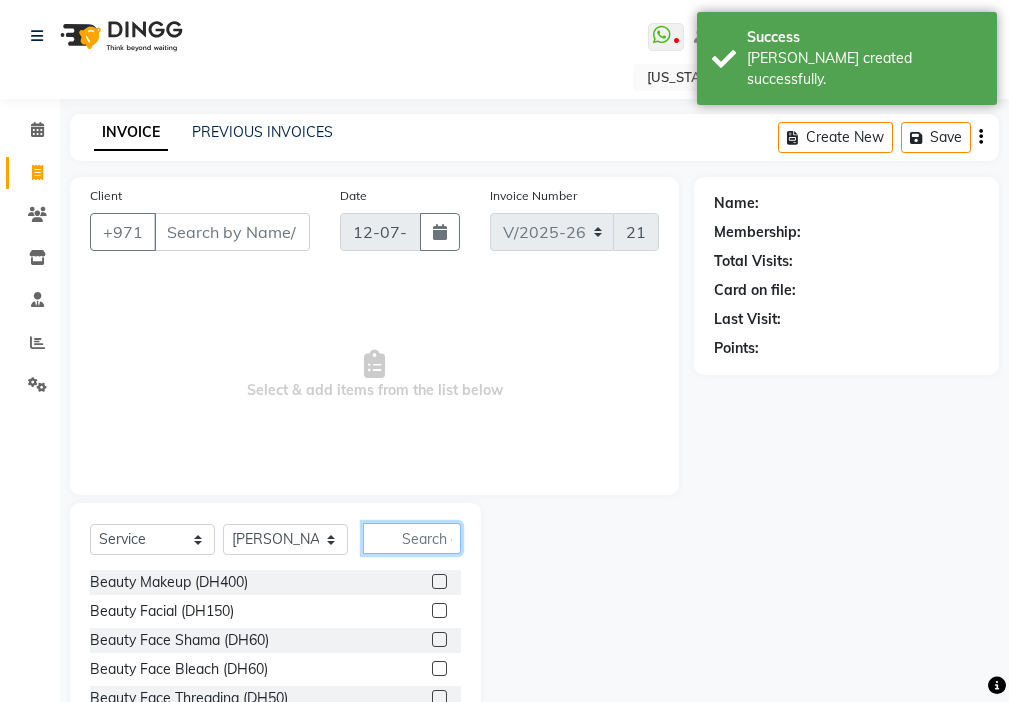 click 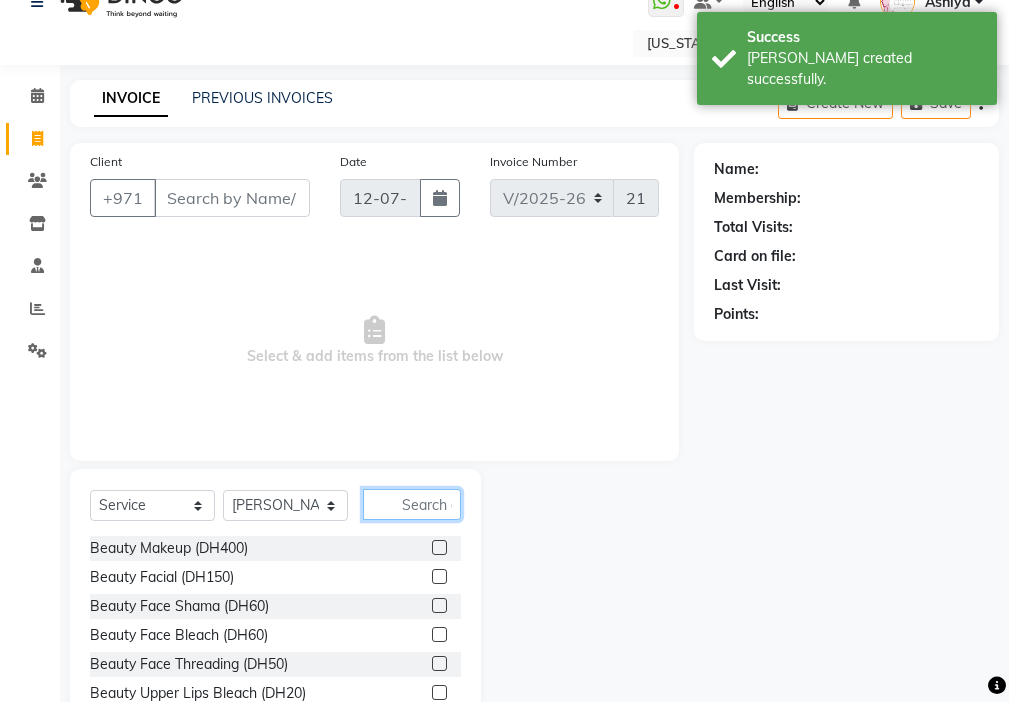 scroll, scrollTop: 105, scrollLeft: 0, axis: vertical 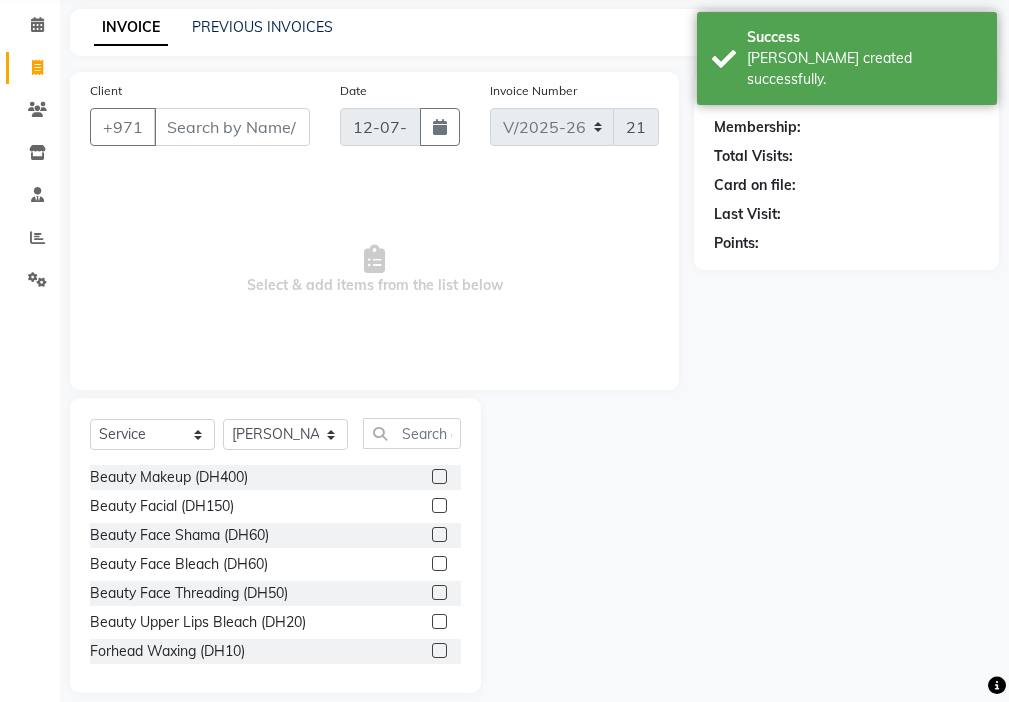 click 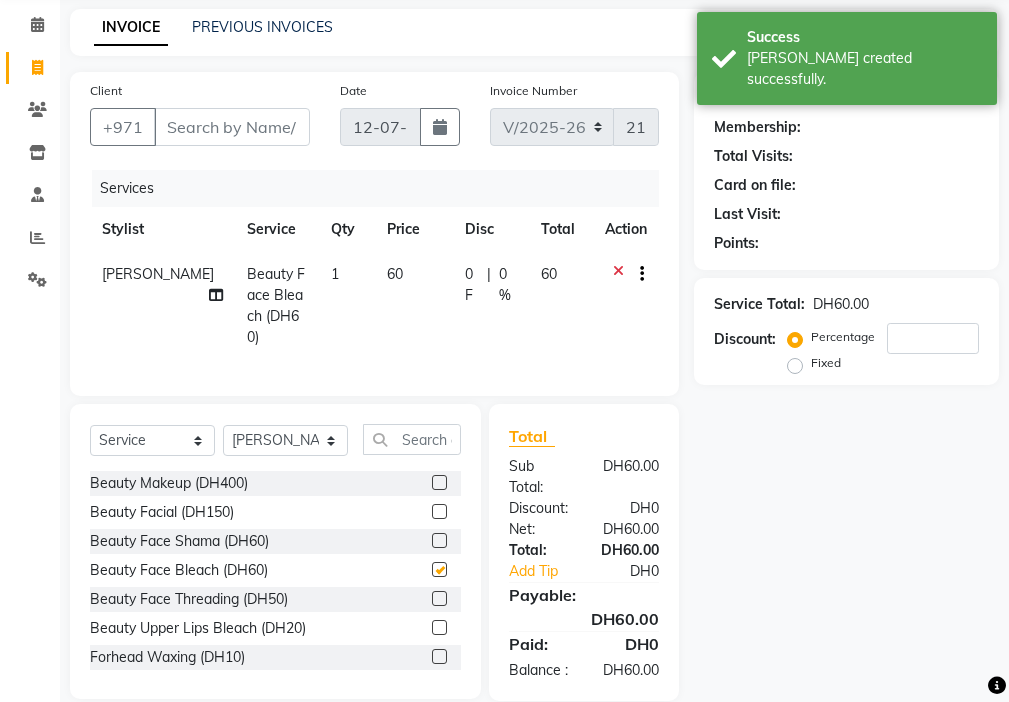 checkbox on "false" 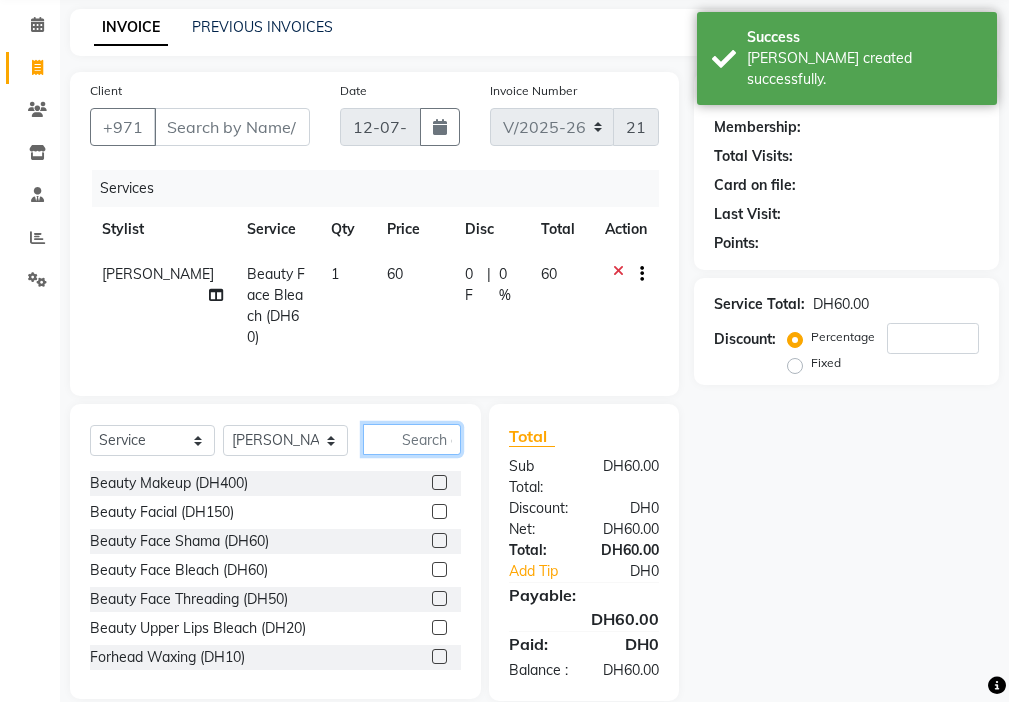 click 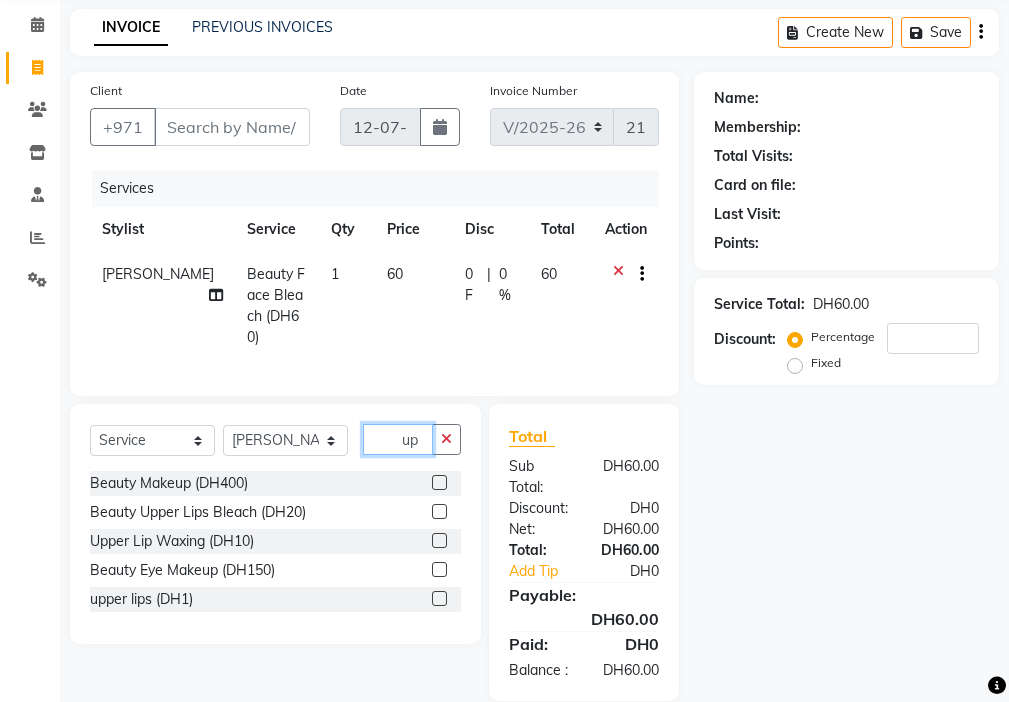 type on "up" 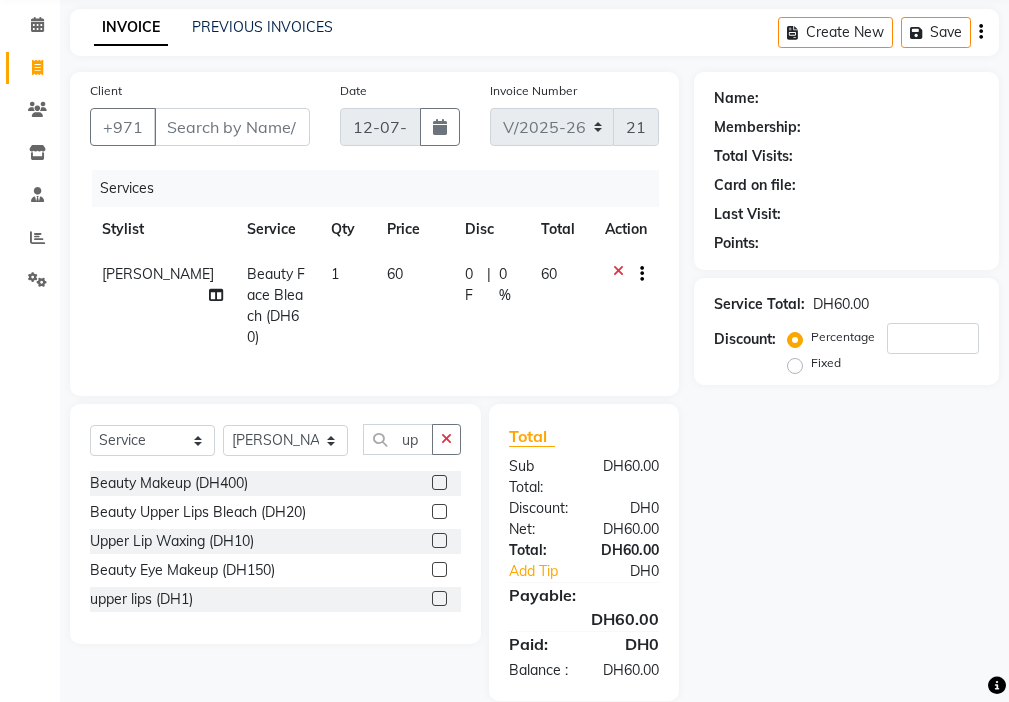 click 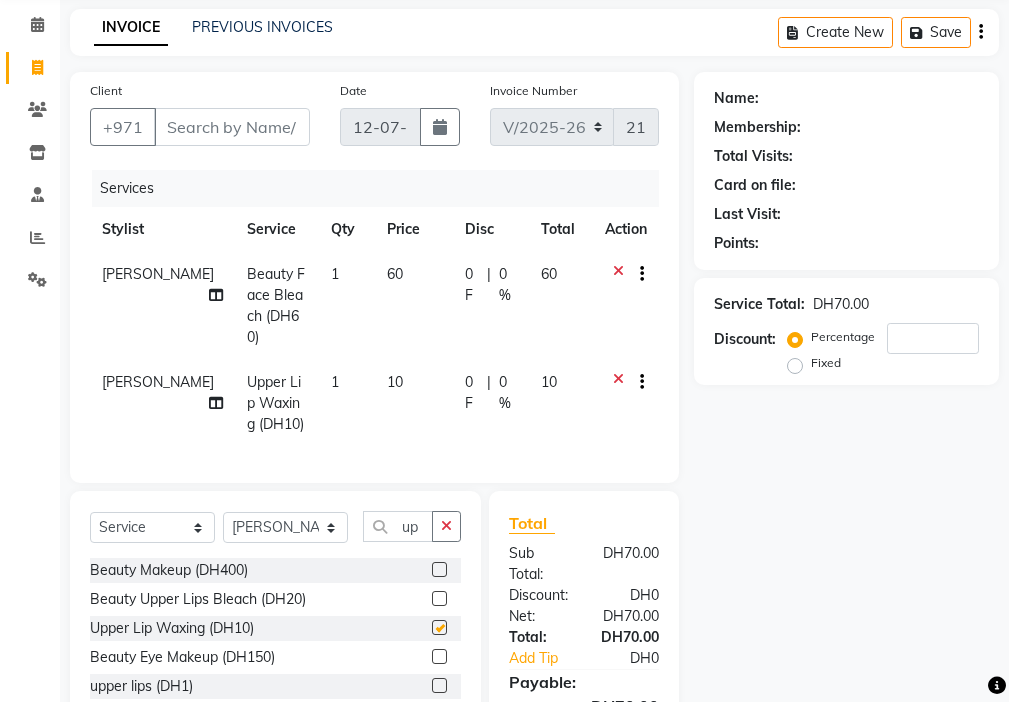 checkbox on "false" 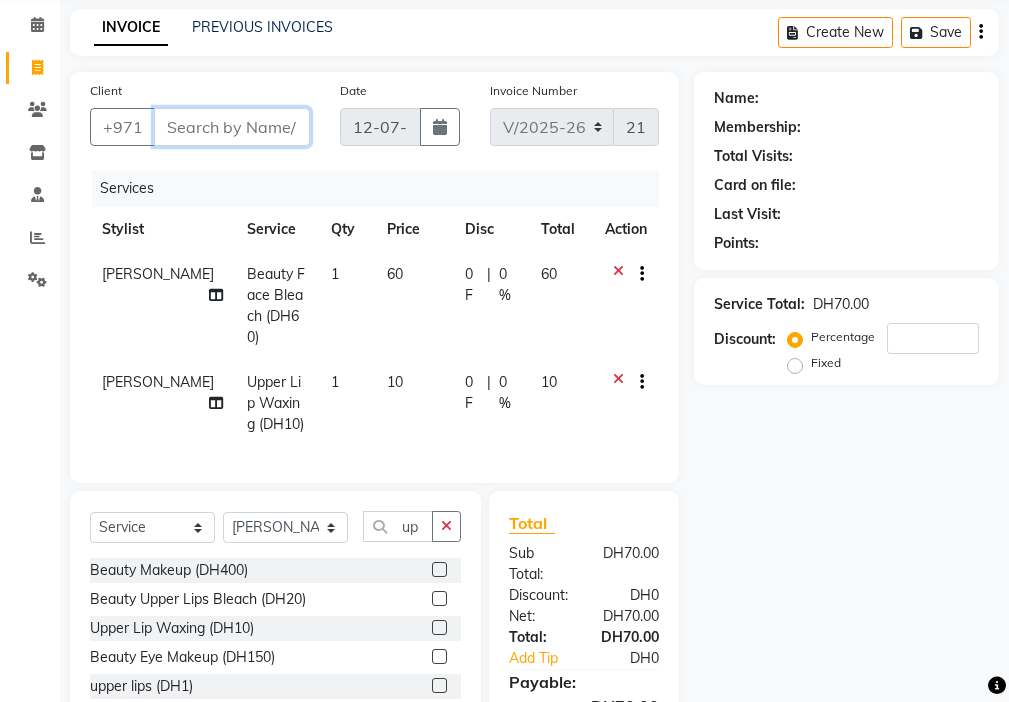 click on "Client" at bounding box center (232, 127) 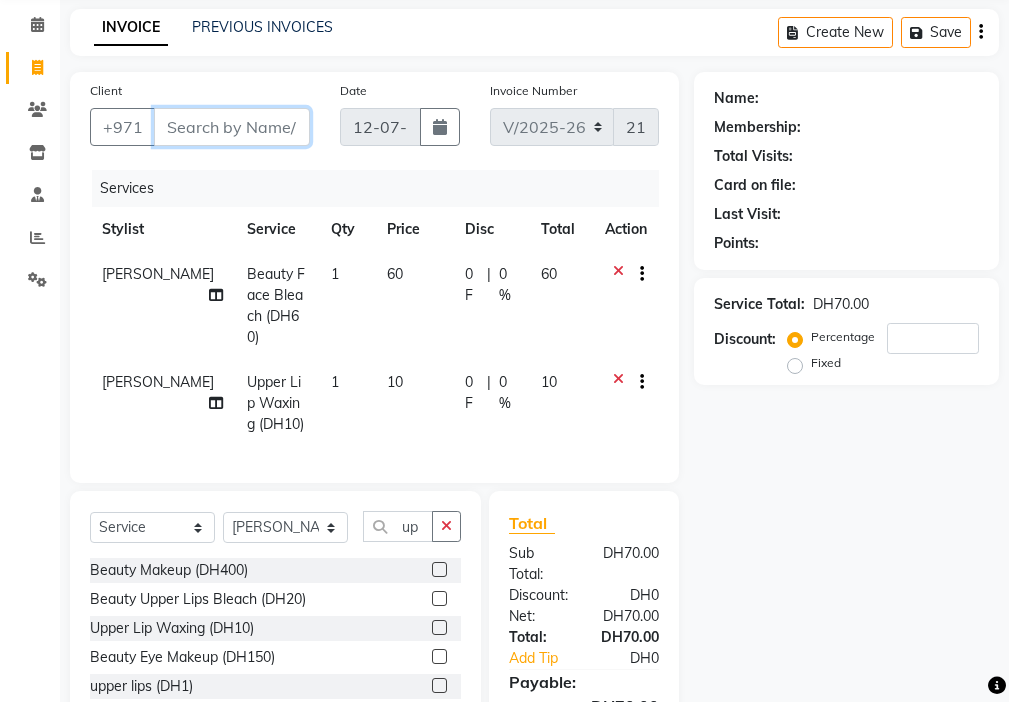 type on "5" 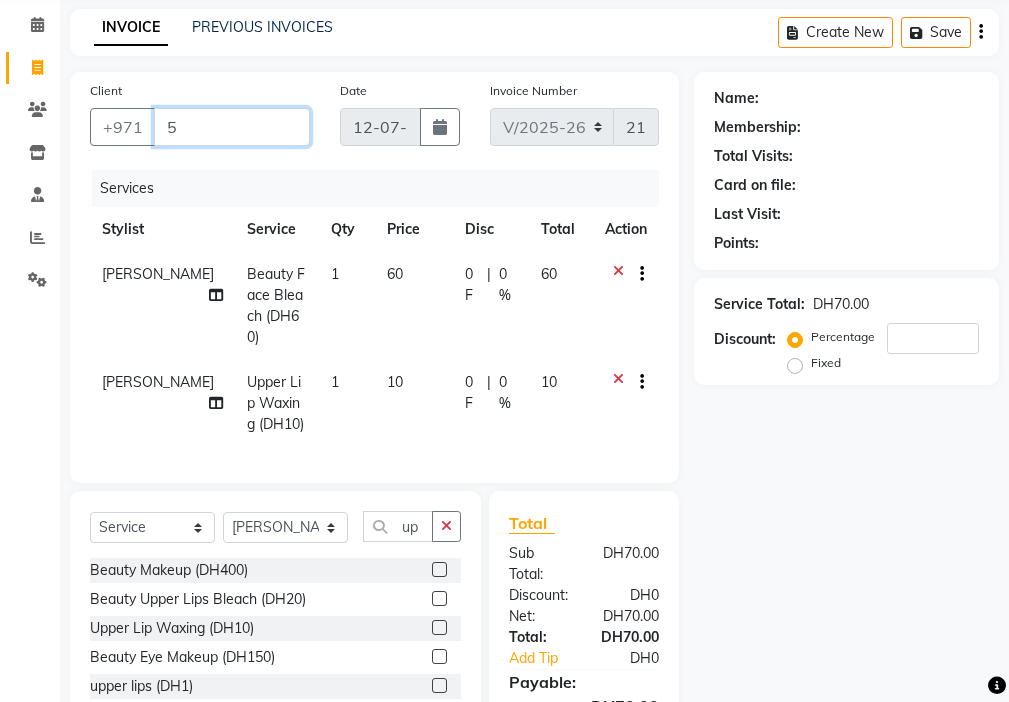 type on "0" 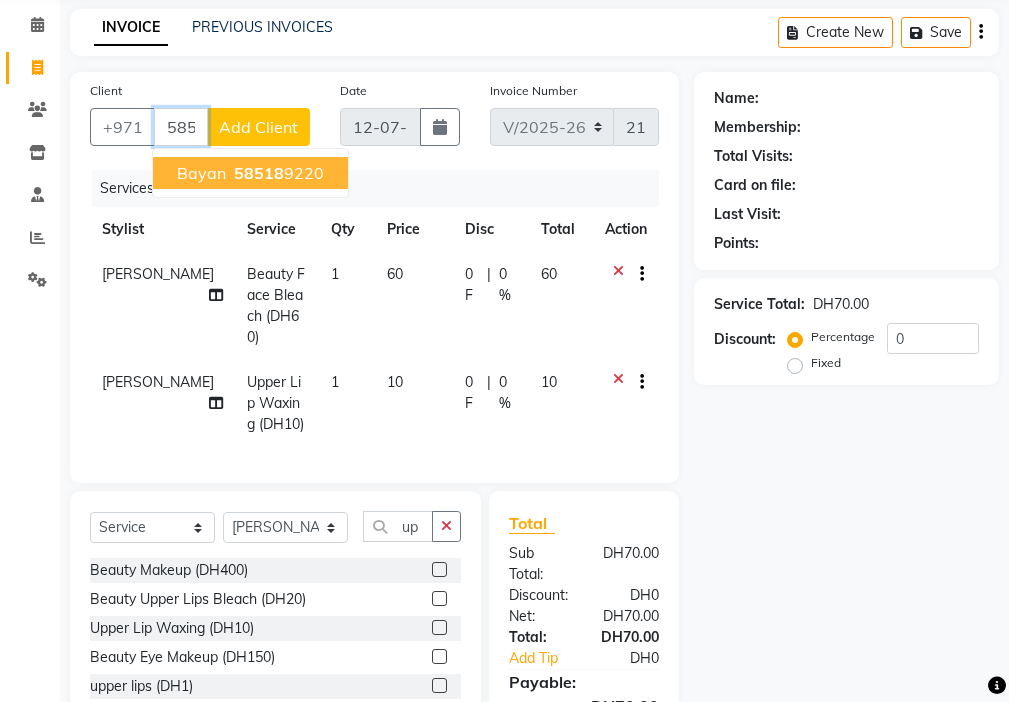 click on "bayan   58518 9220" at bounding box center (250, 173) 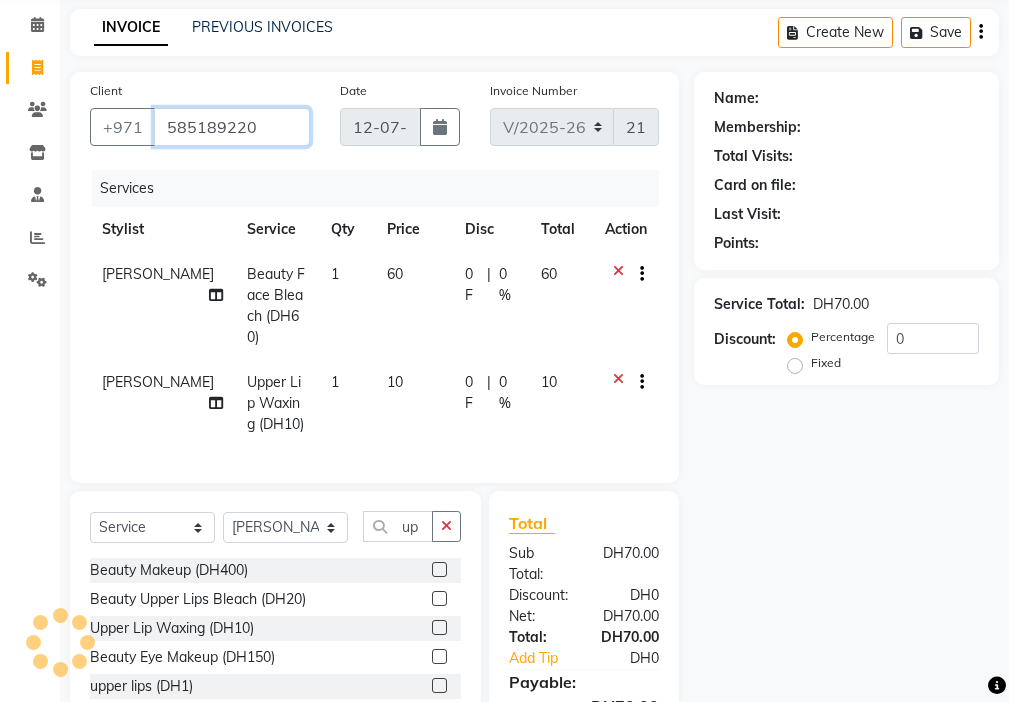 type on "585189220" 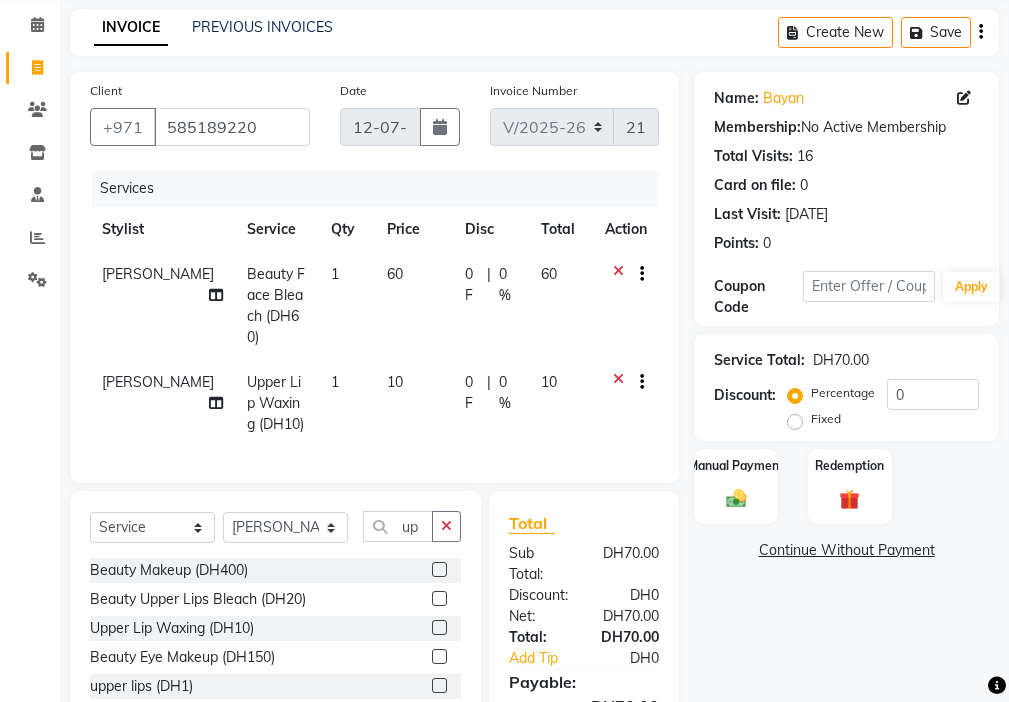 click 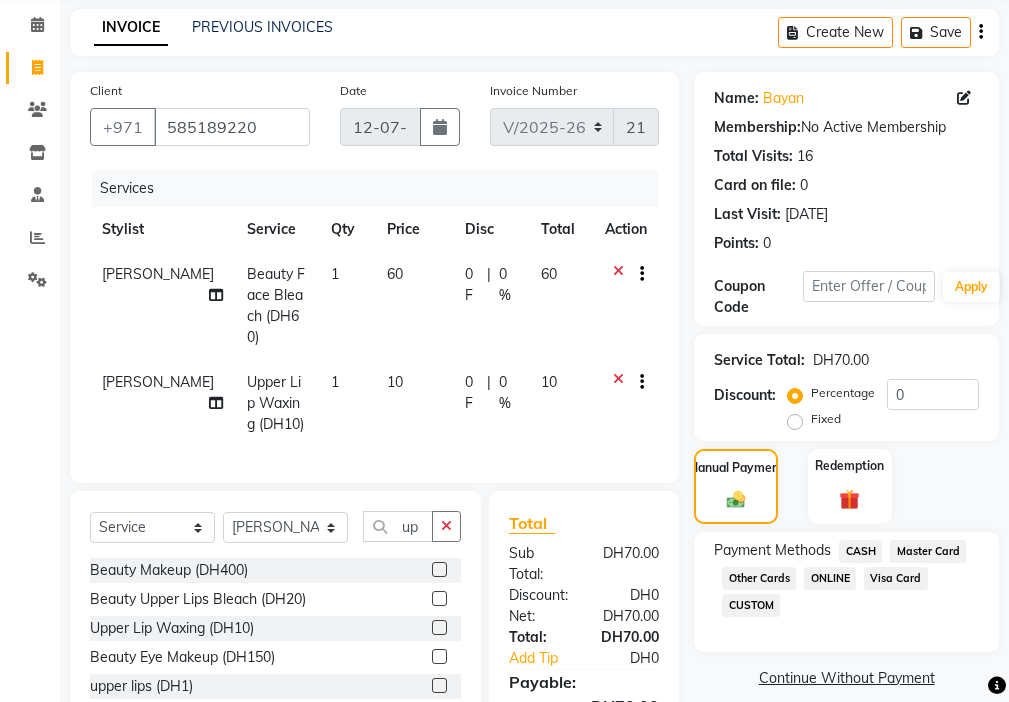 click on "Visa Card" 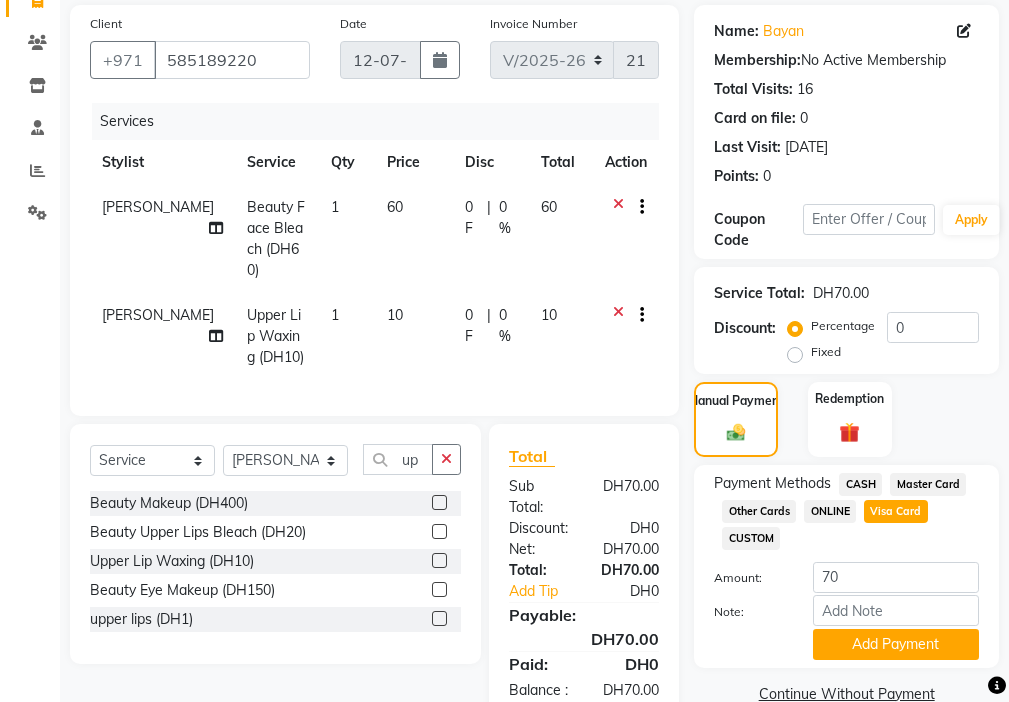 scroll, scrollTop: 236, scrollLeft: 0, axis: vertical 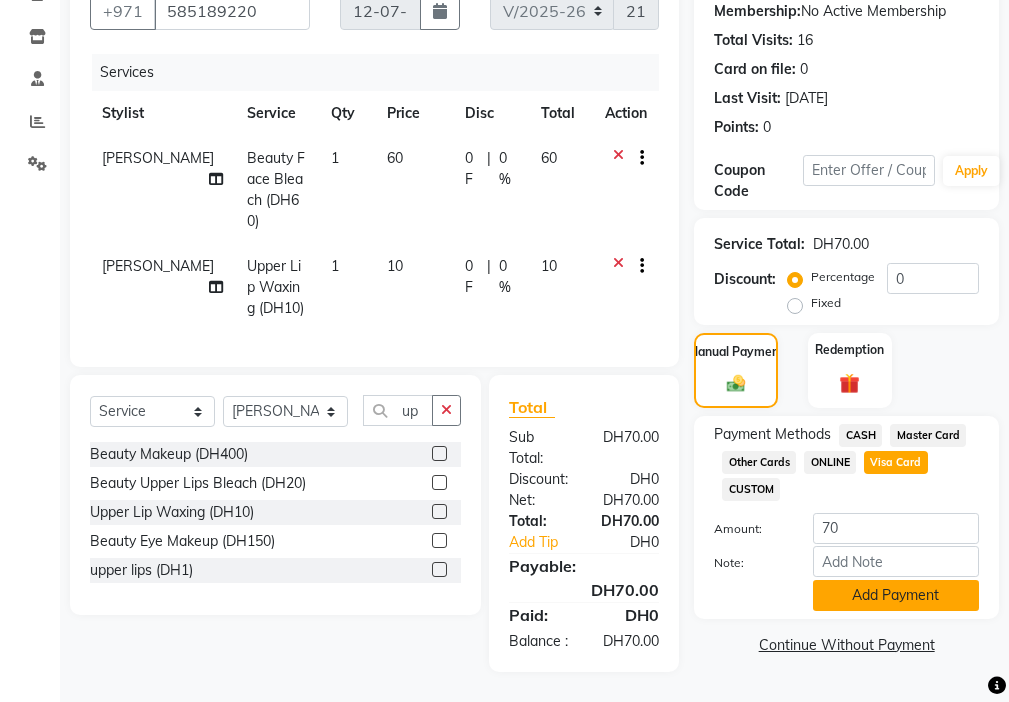 click on "Add Payment" 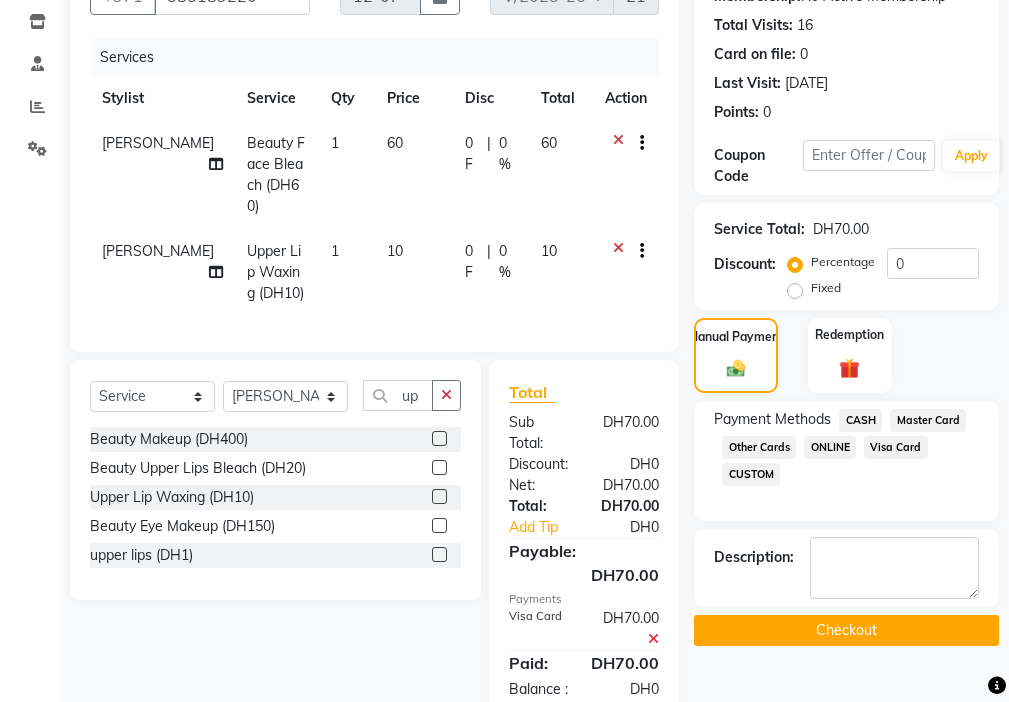 click on "Checkout" 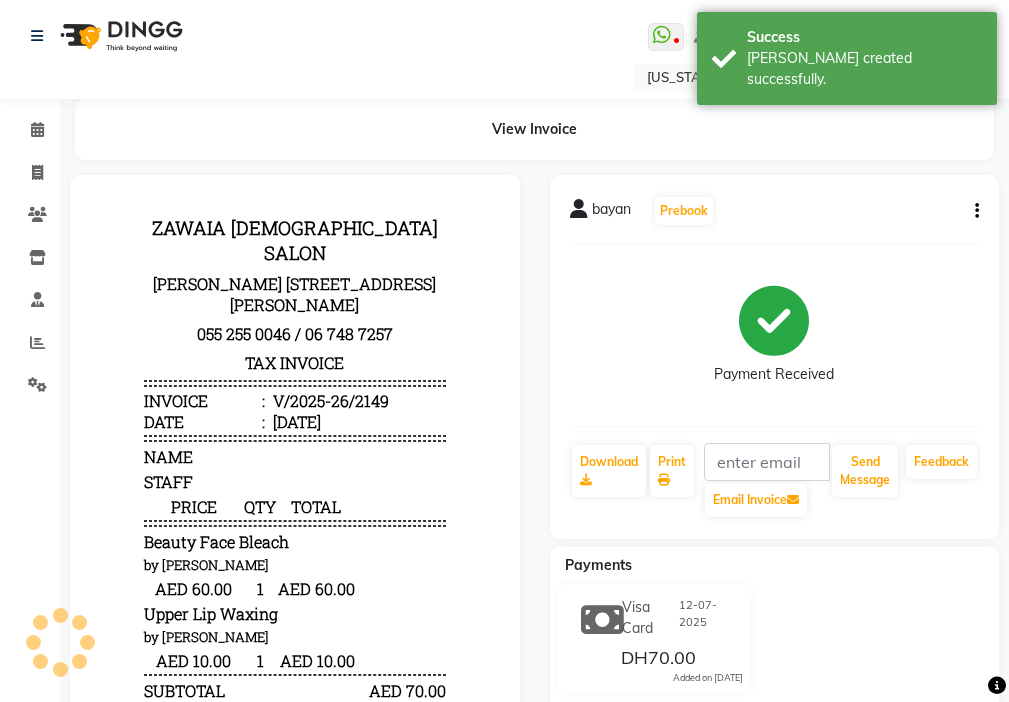 scroll, scrollTop: 0, scrollLeft: 0, axis: both 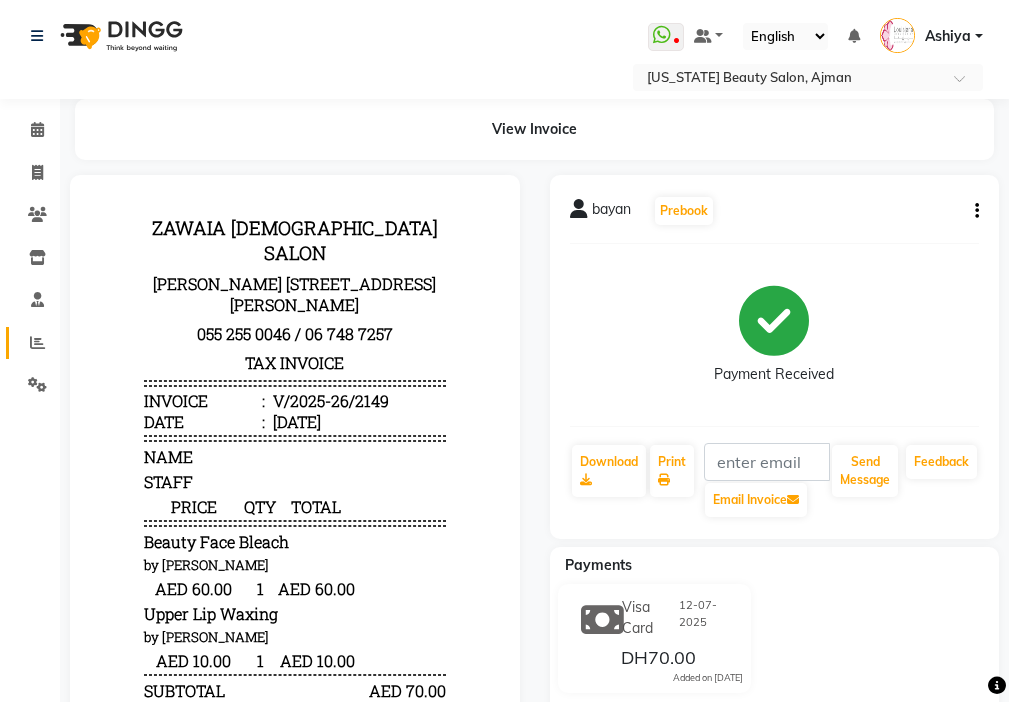 click 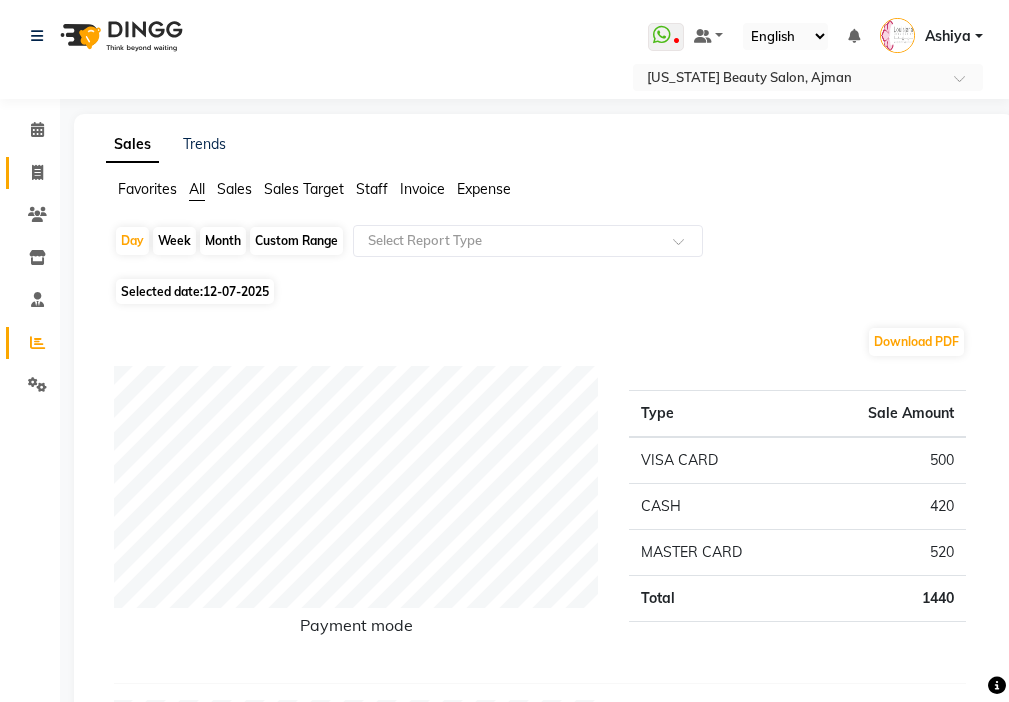 click 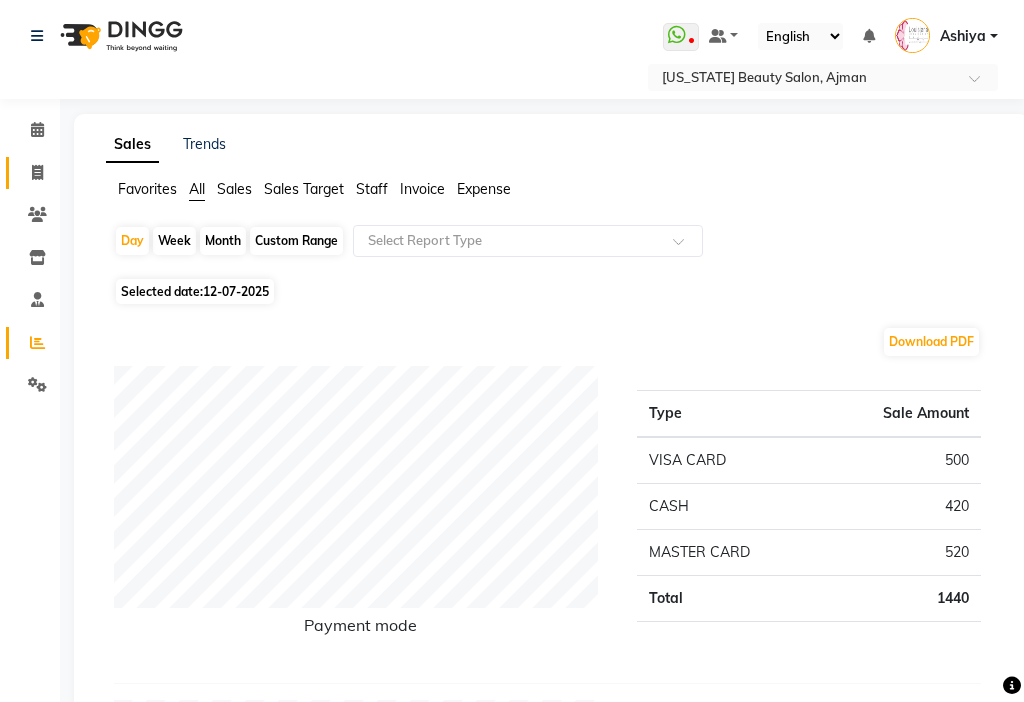 select on "service" 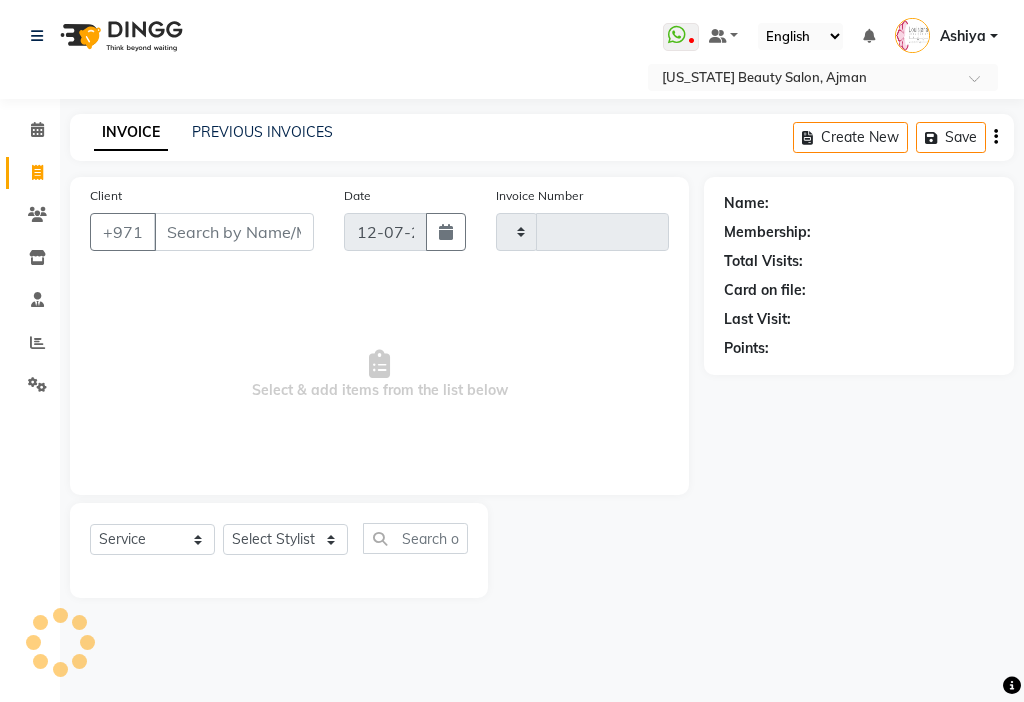 type on "2150" 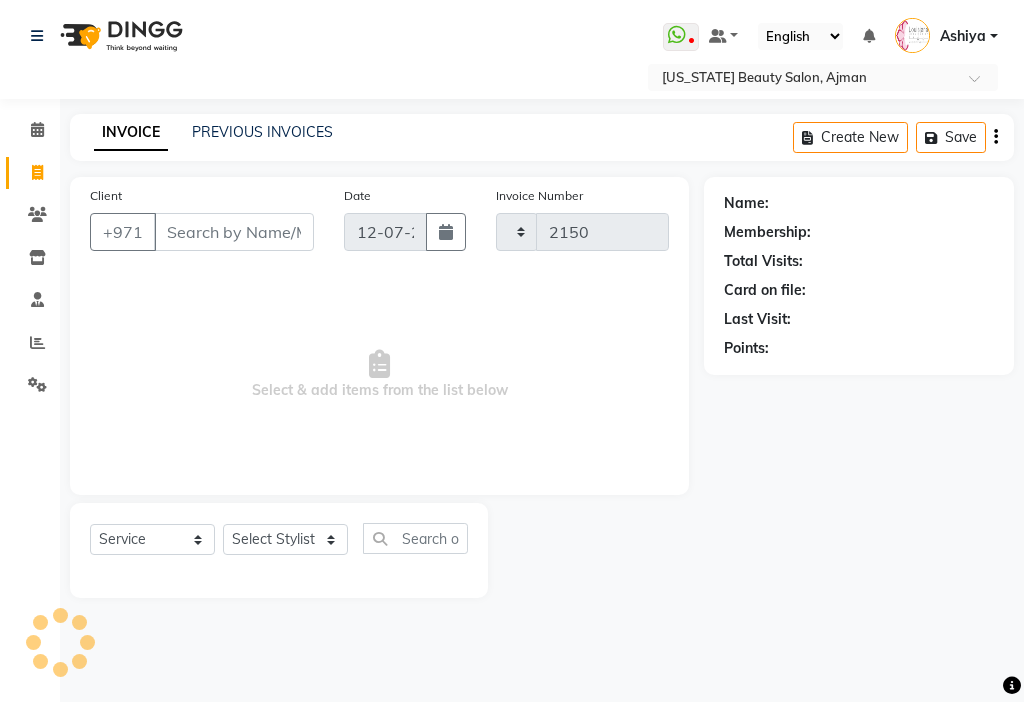 select on "637" 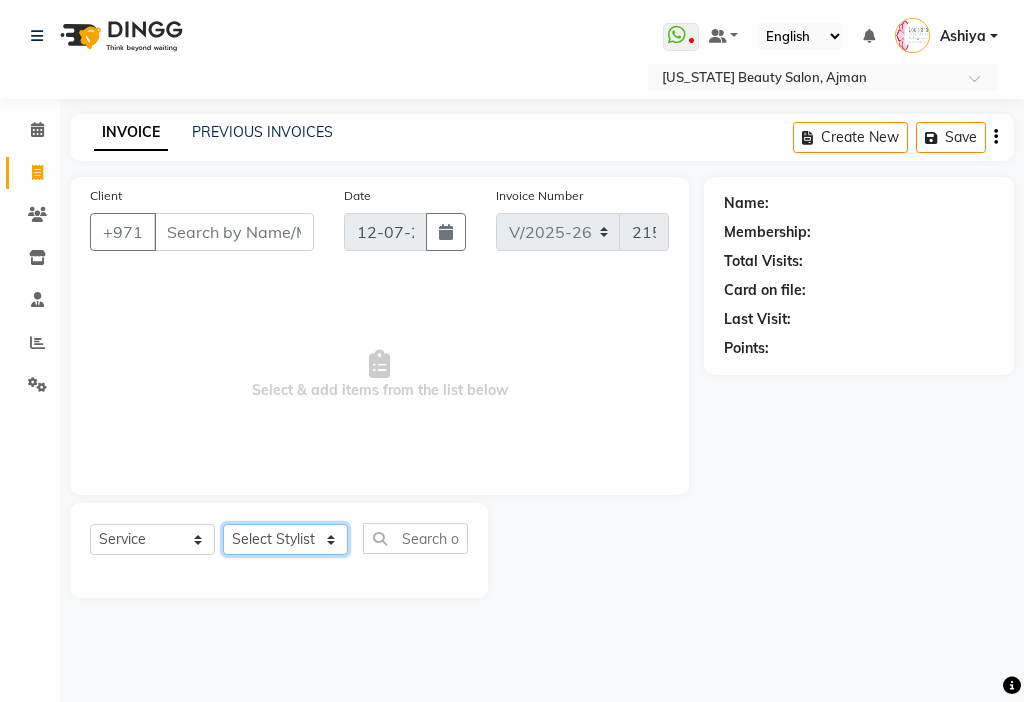 click on "Select Stylist [PERSON_NAME] [PERSON_NAME] [PERSON_NAME] [PERSON_NAME] Kbina Madam mamta [PERSON_NAME] [PERSON_NAME] [PERSON_NAME]" 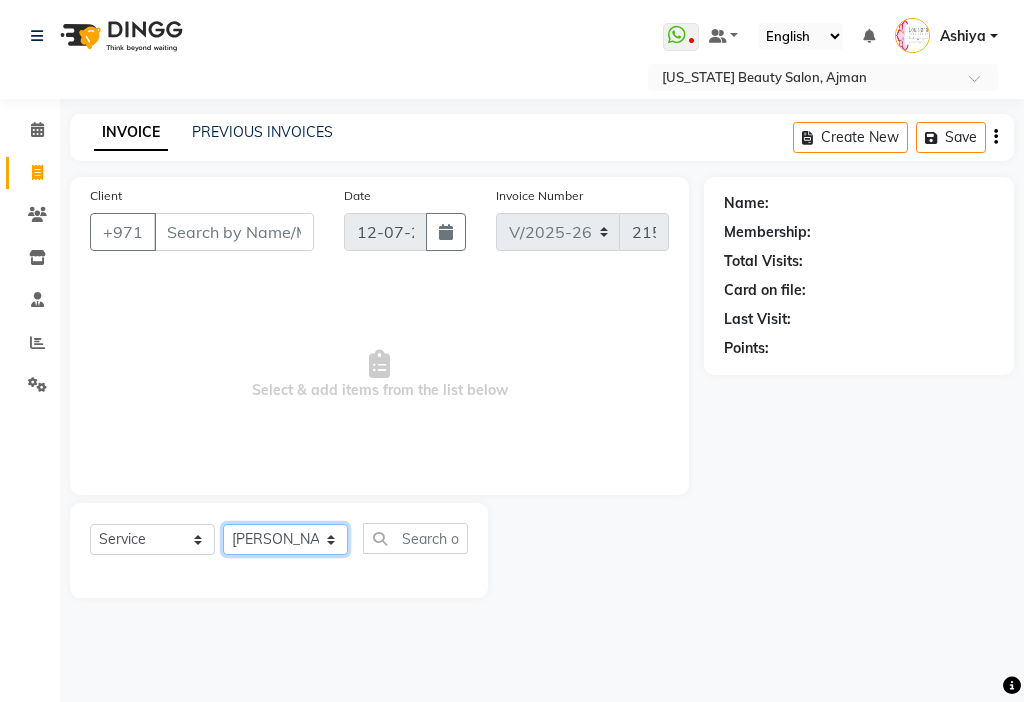 click on "Select Stylist [PERSON_NAME] [PERSON_NAME] [PERSON_NAME] [PERSON_NAME] Kbina Madam mamta [PERSON_NAME] [PERSON_NAME] [PERSON_NAME]" 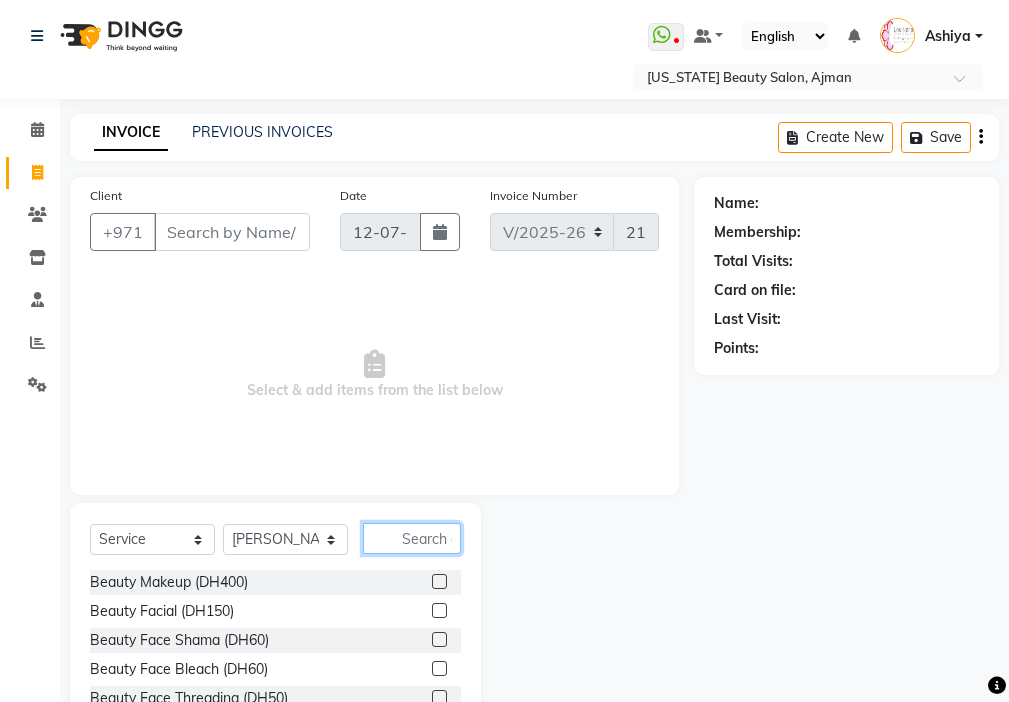 click 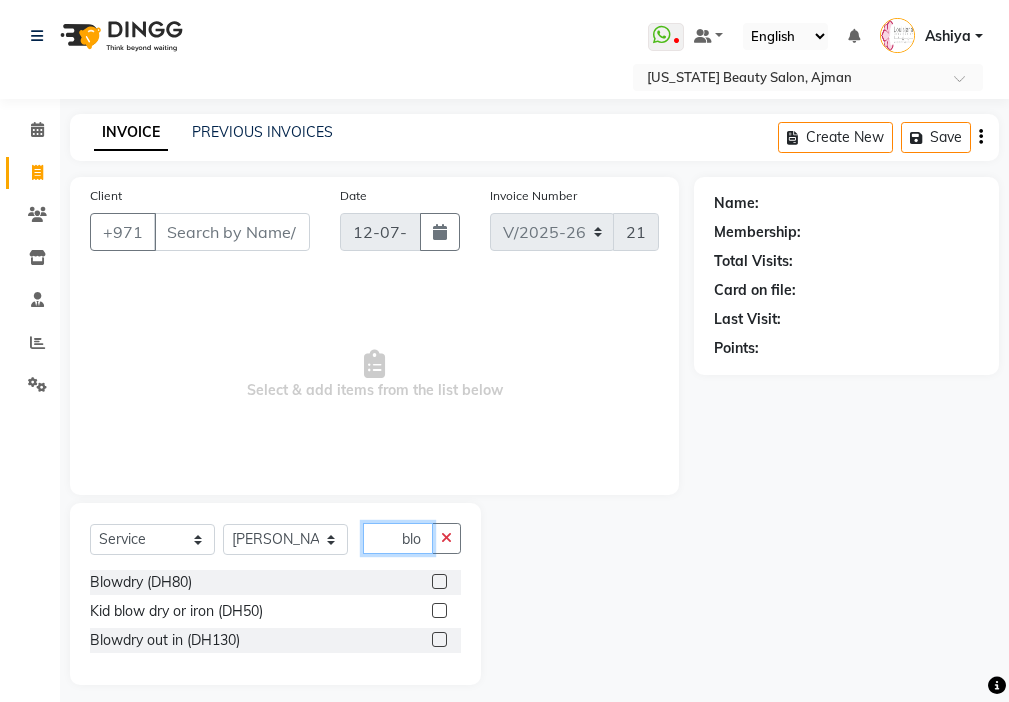 type on "blo" 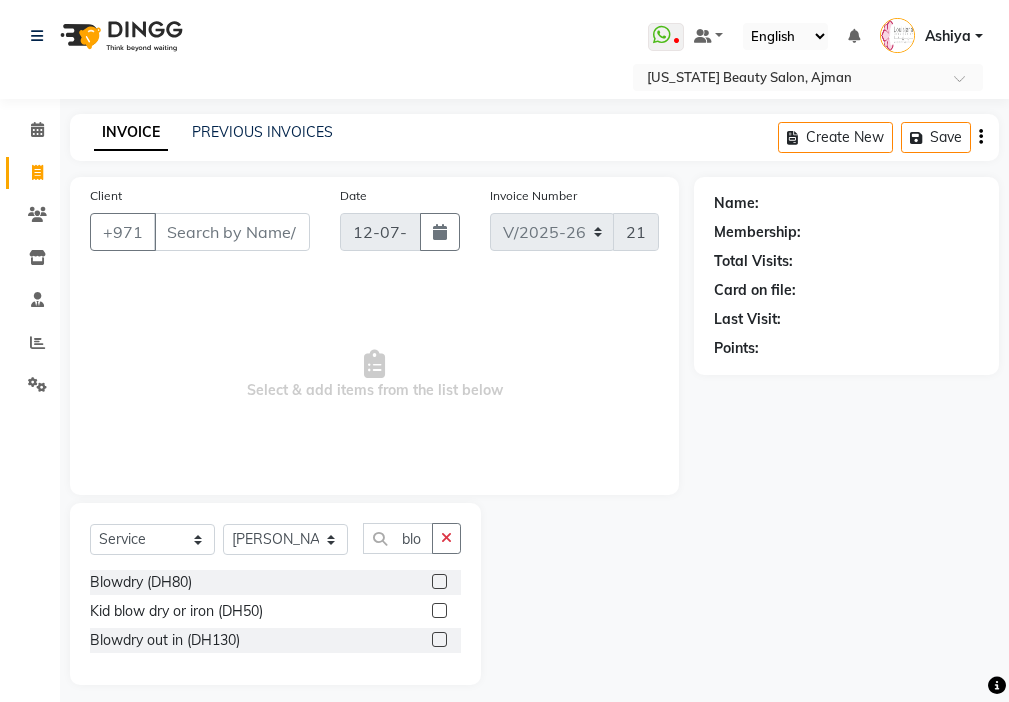 click 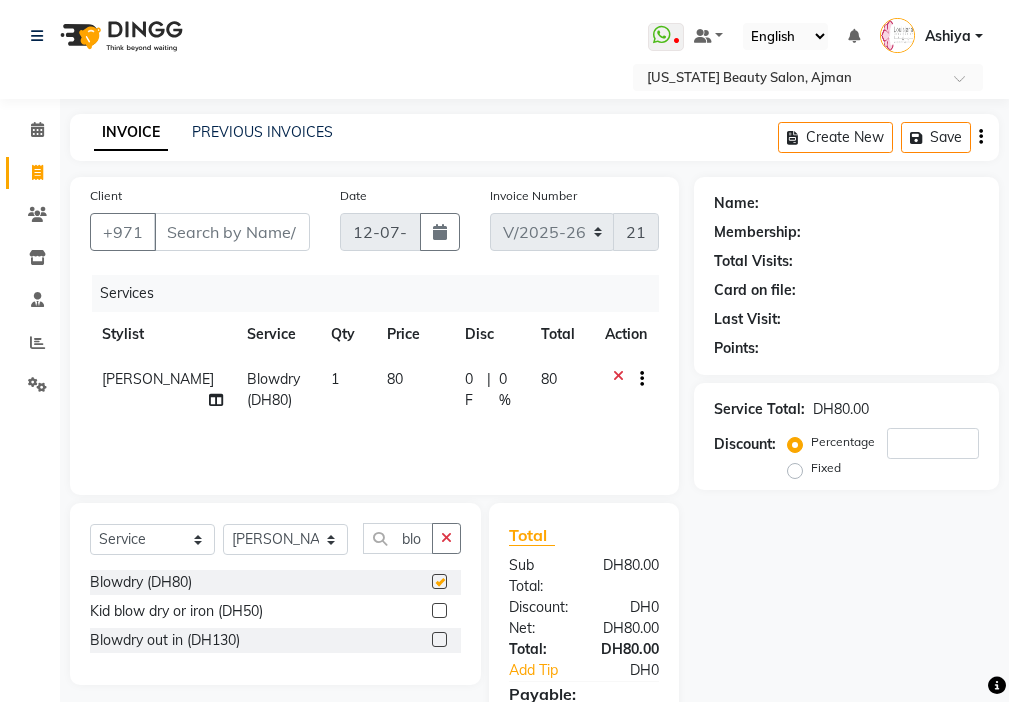checkbox on "false" 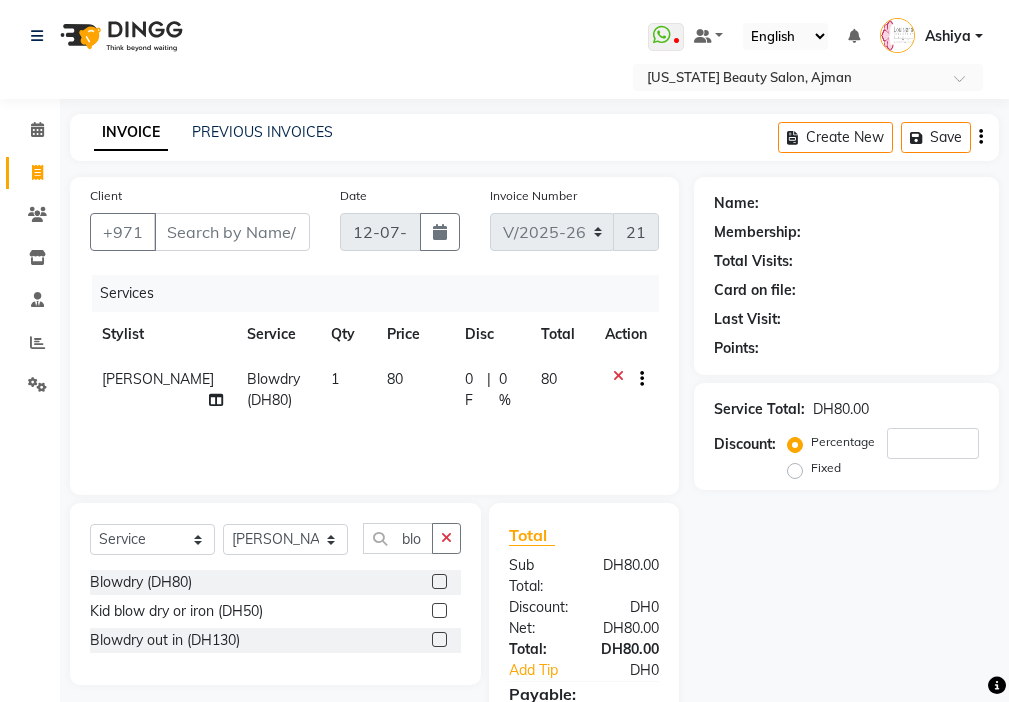 click on "80" 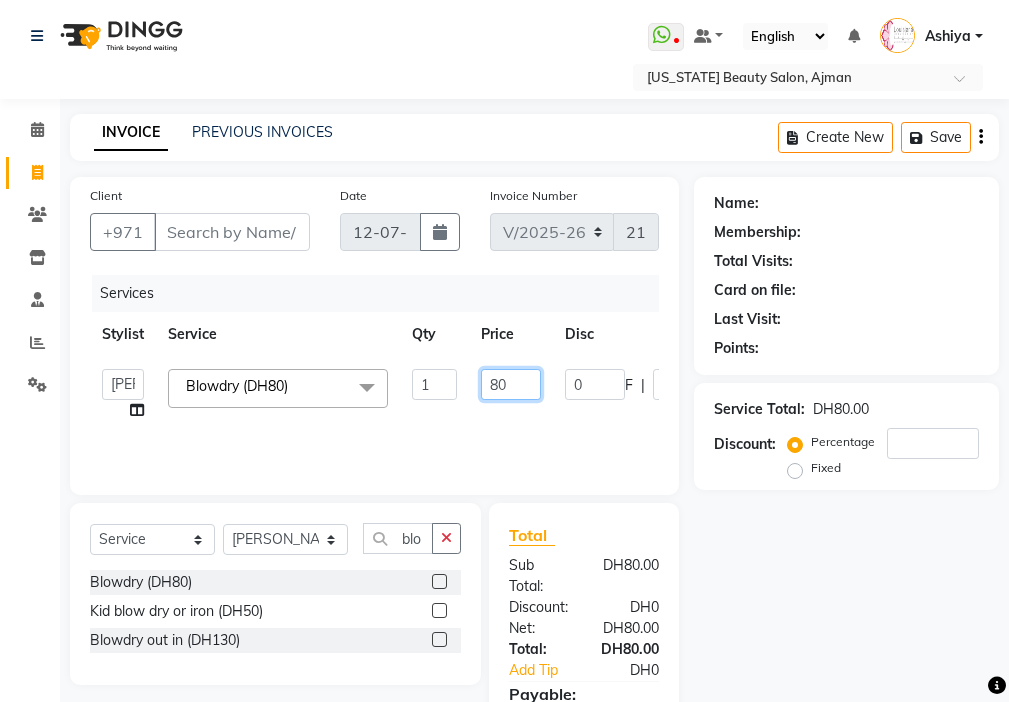 click on "80" 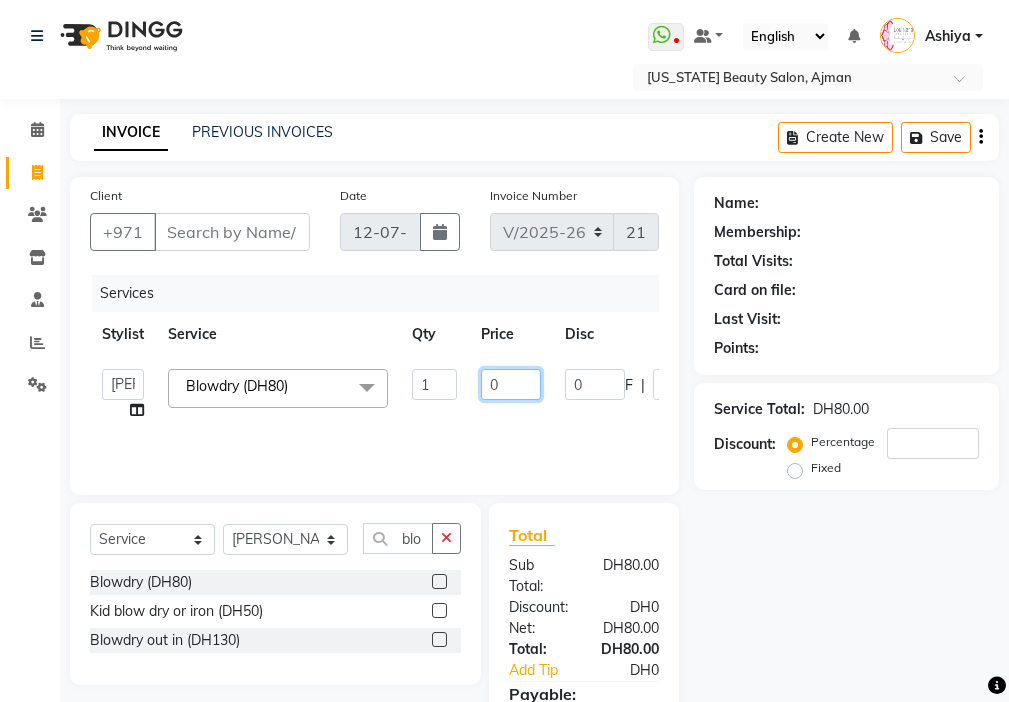 type on "90" 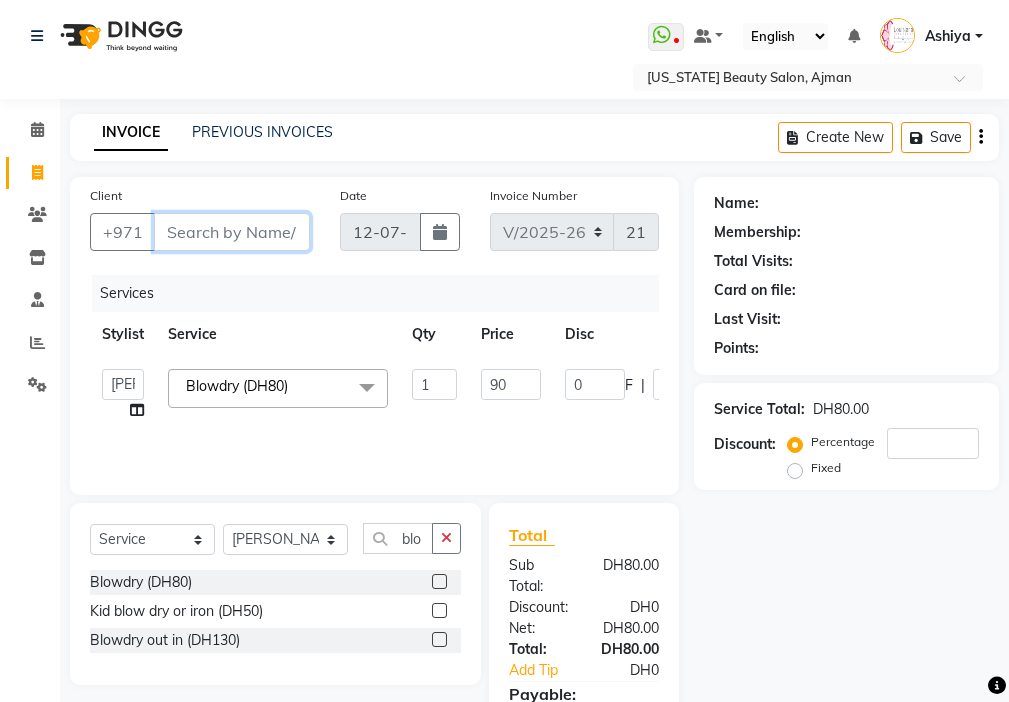 click on "Client" at bounding box center (232, 232) 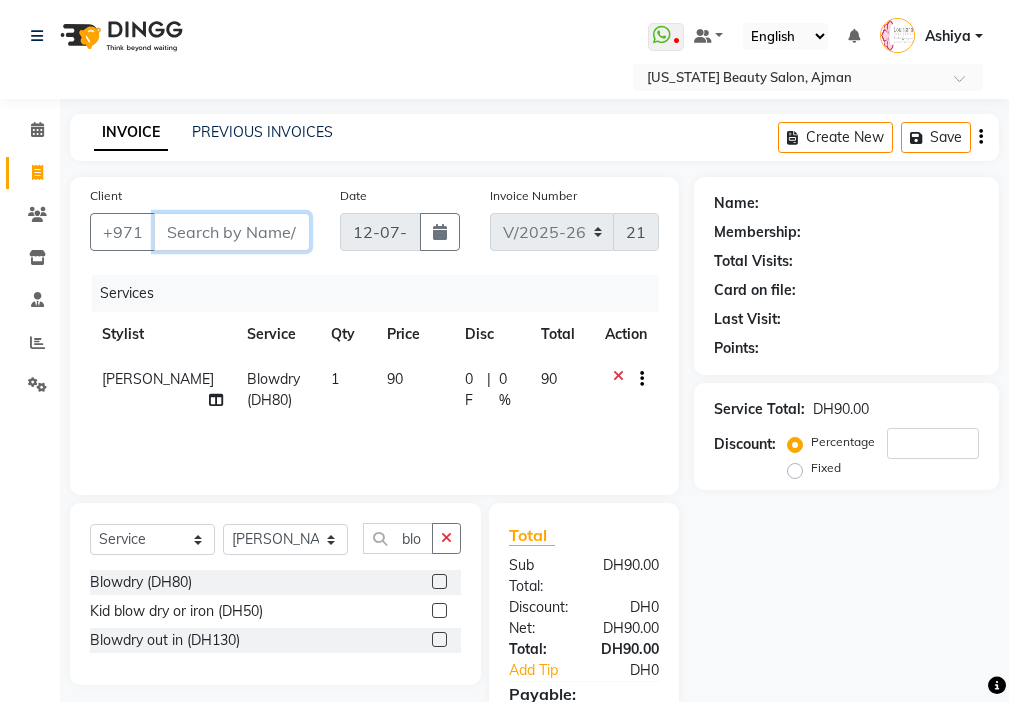 click on "Client" at bounding box center [232, 232] 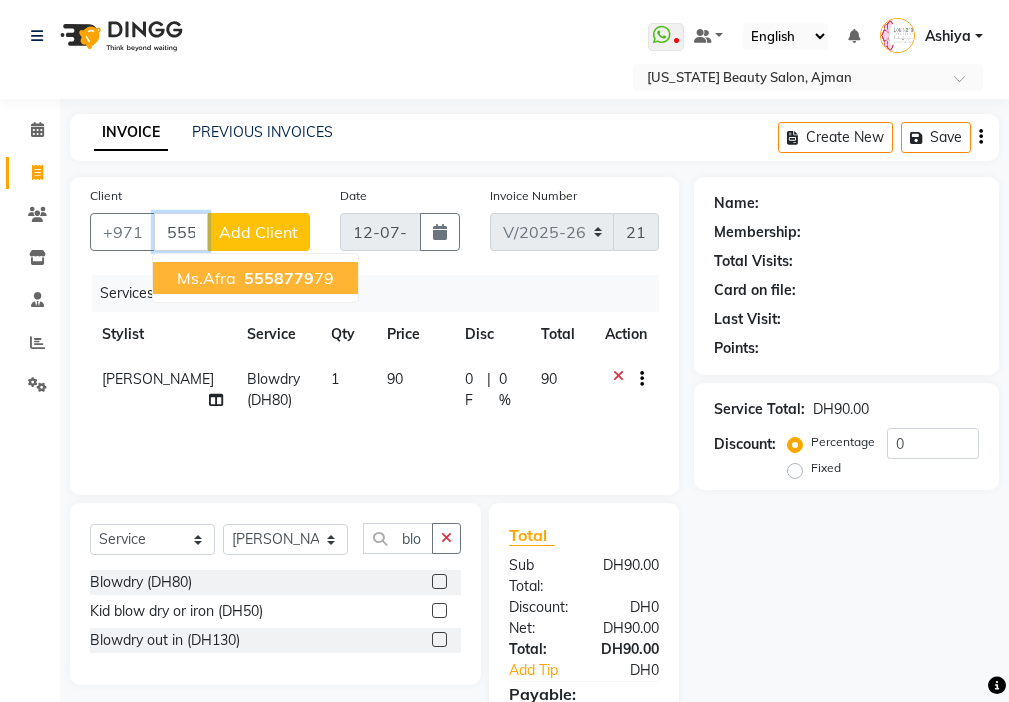 click on "5558779" at bounding box center [279, 278] 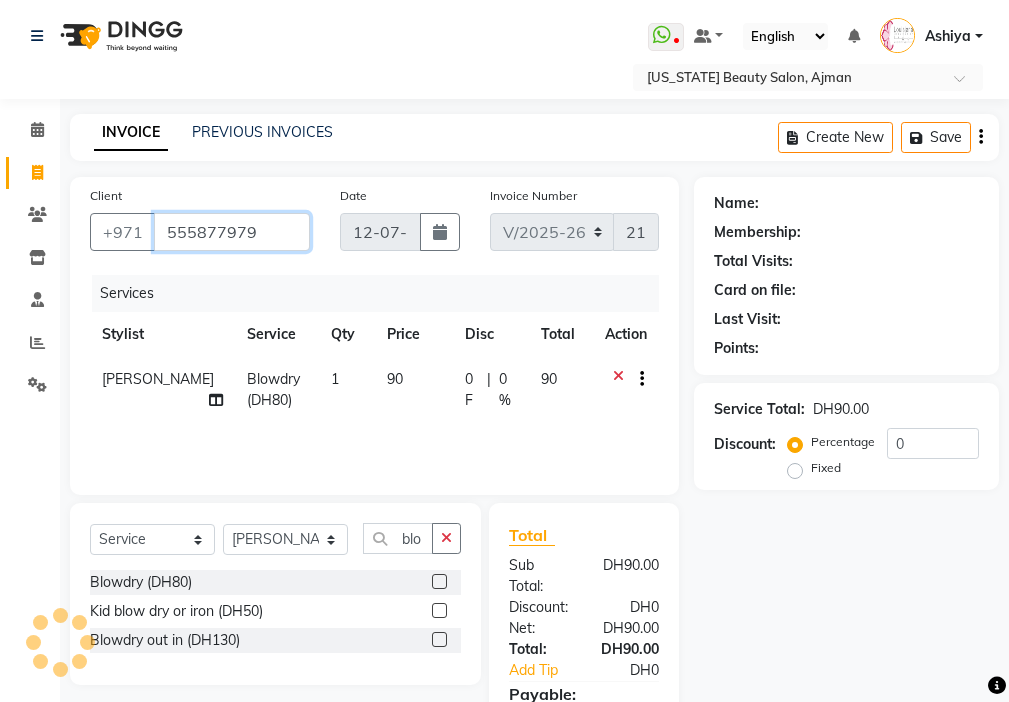 type on "555877979" 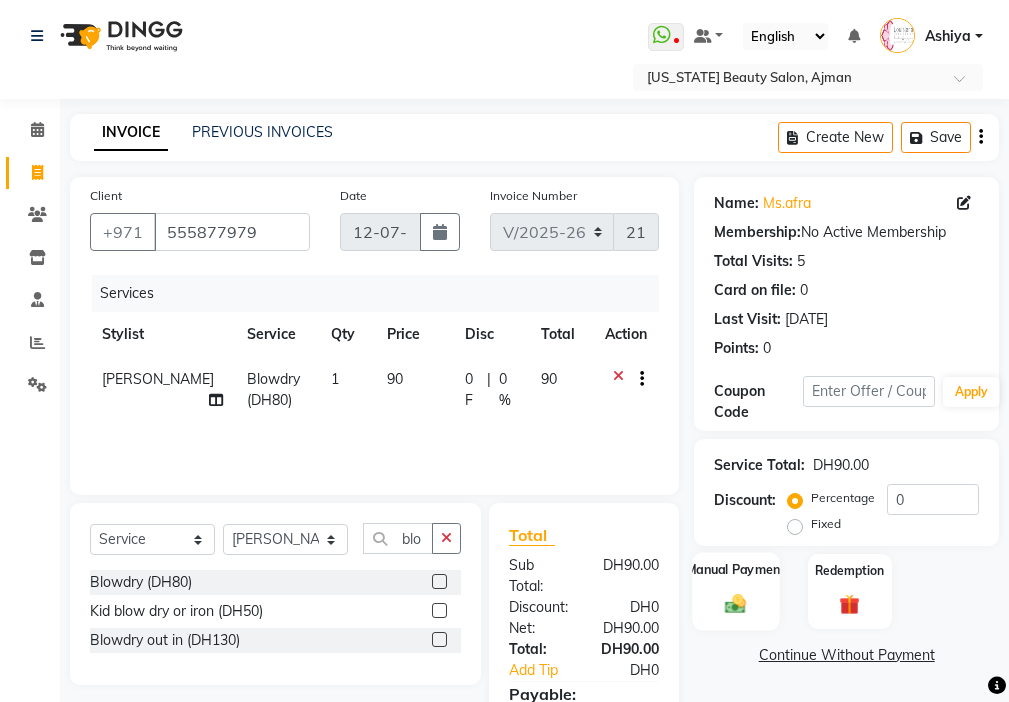 click 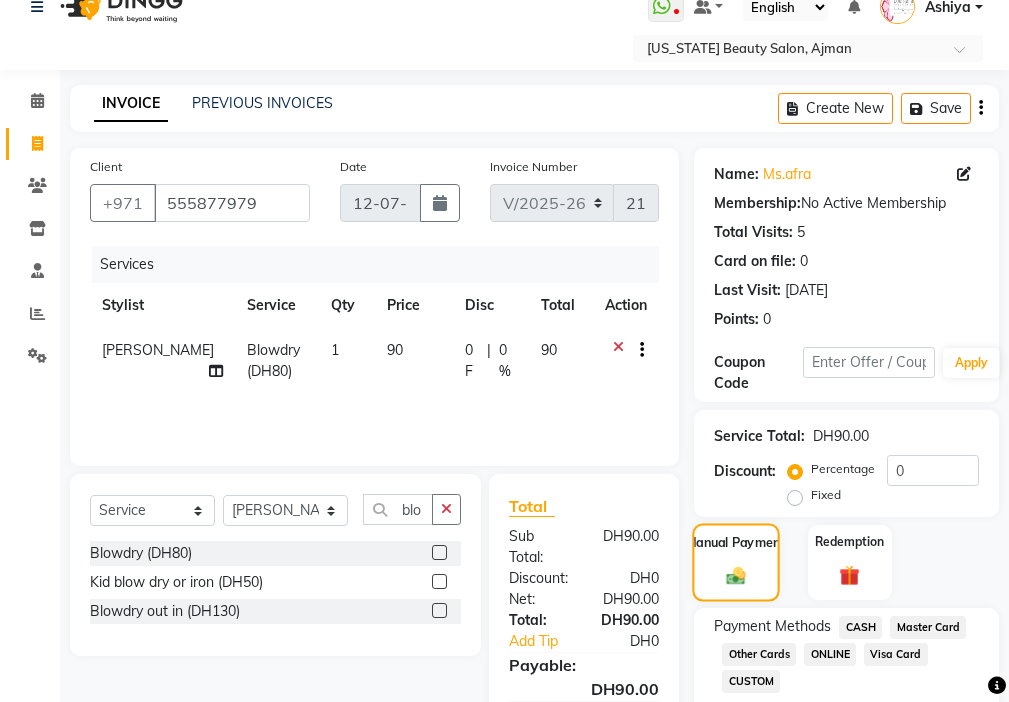 scroll, scrollTop: 149, scrollLeft: 0, axis: vertical 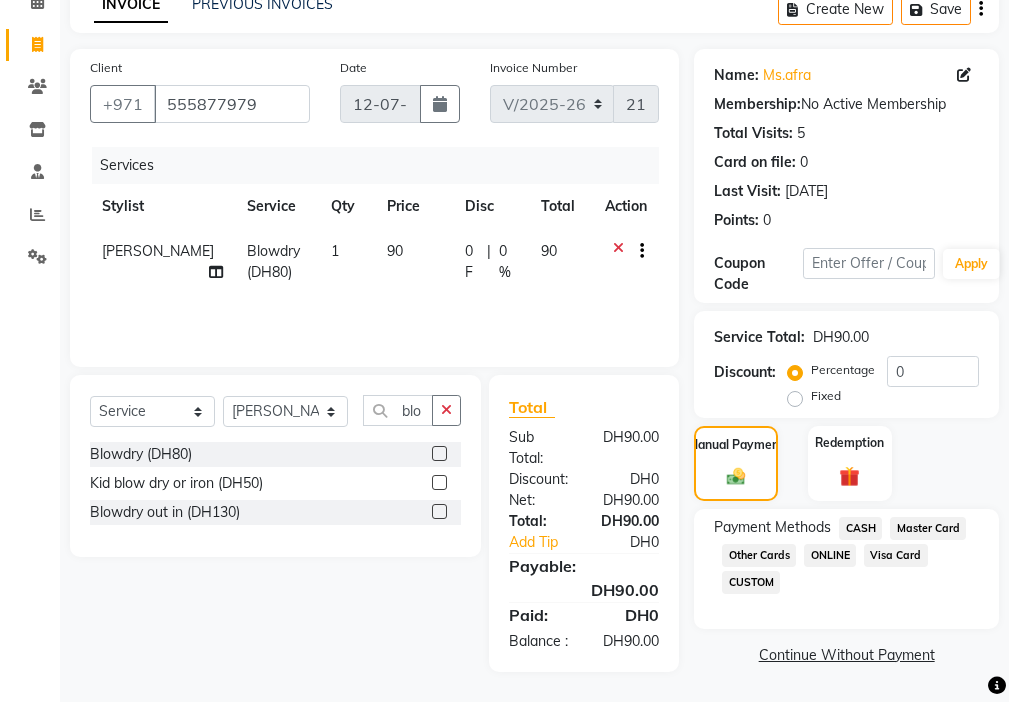 click on "Visa Card" 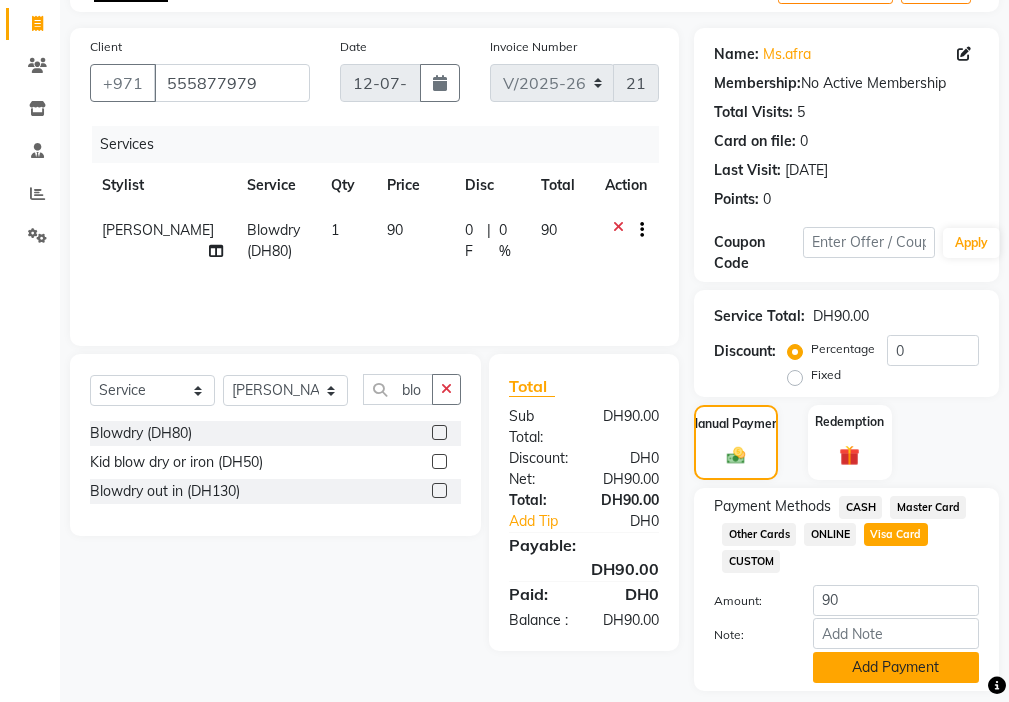 click on "Add Payment" 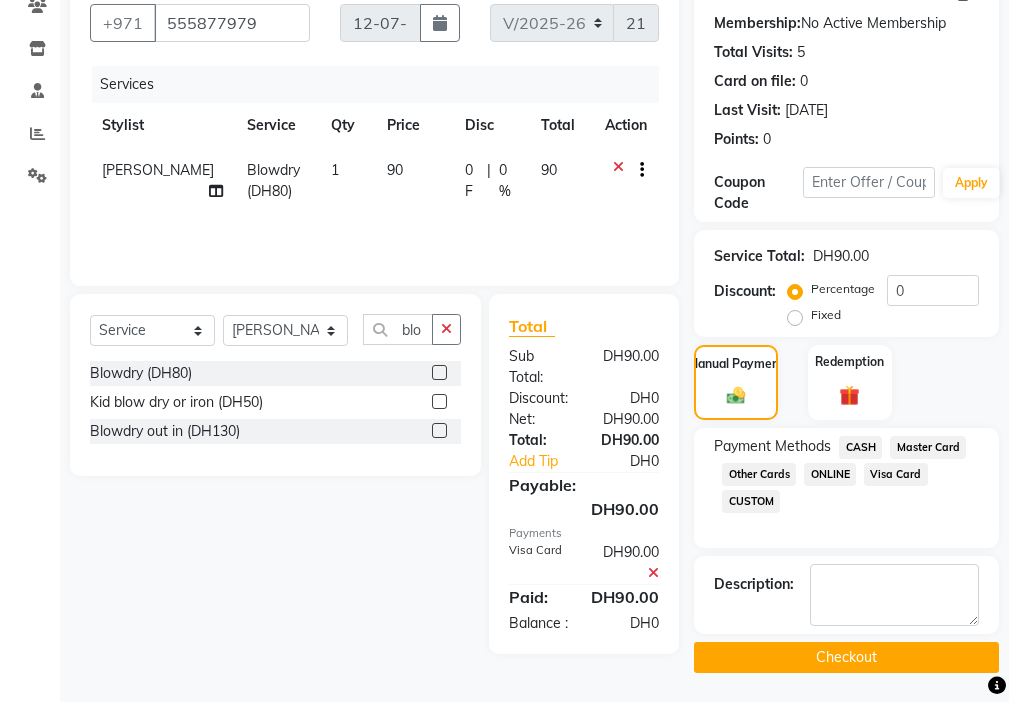 scroll, scrollTop: 212, scrollLeft: 0, axis: vertical 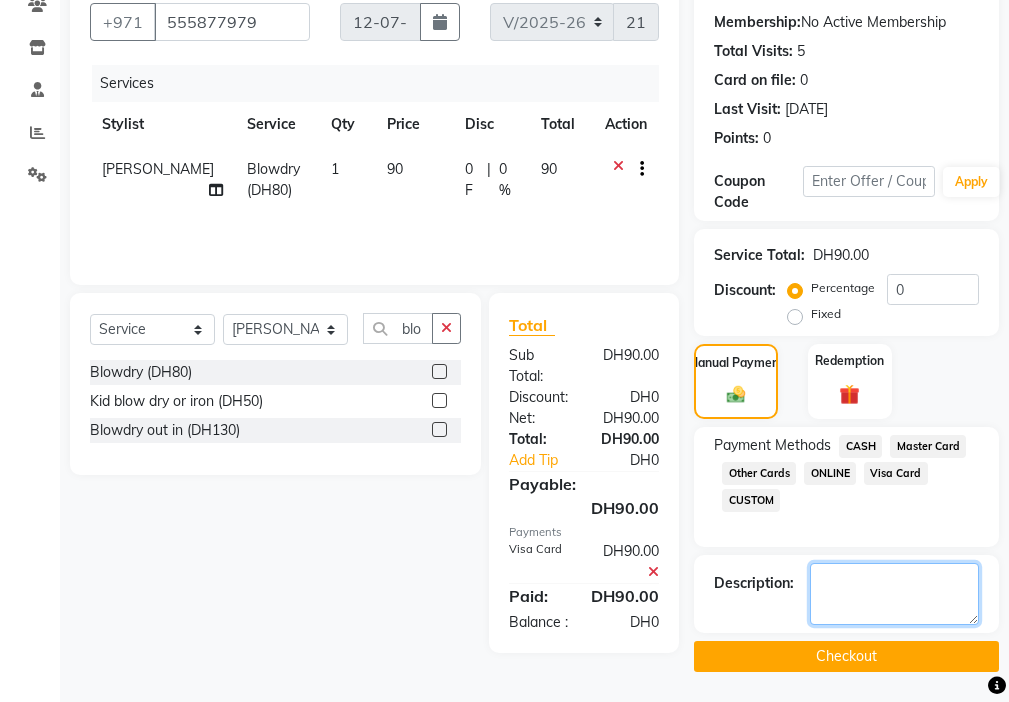 click 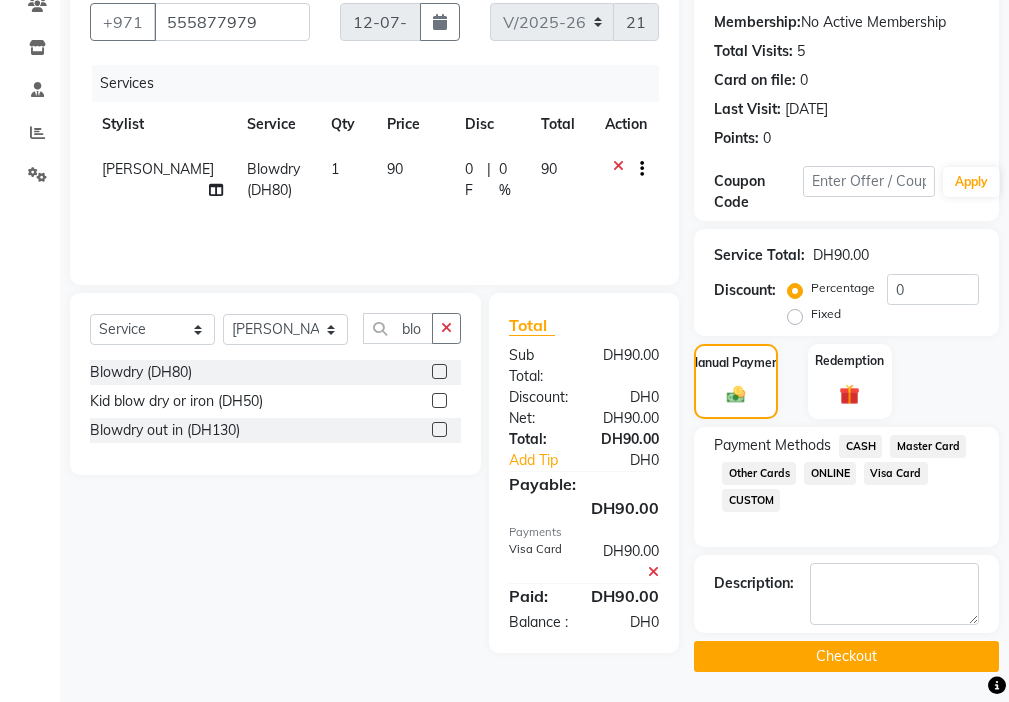 click on "Checkout" 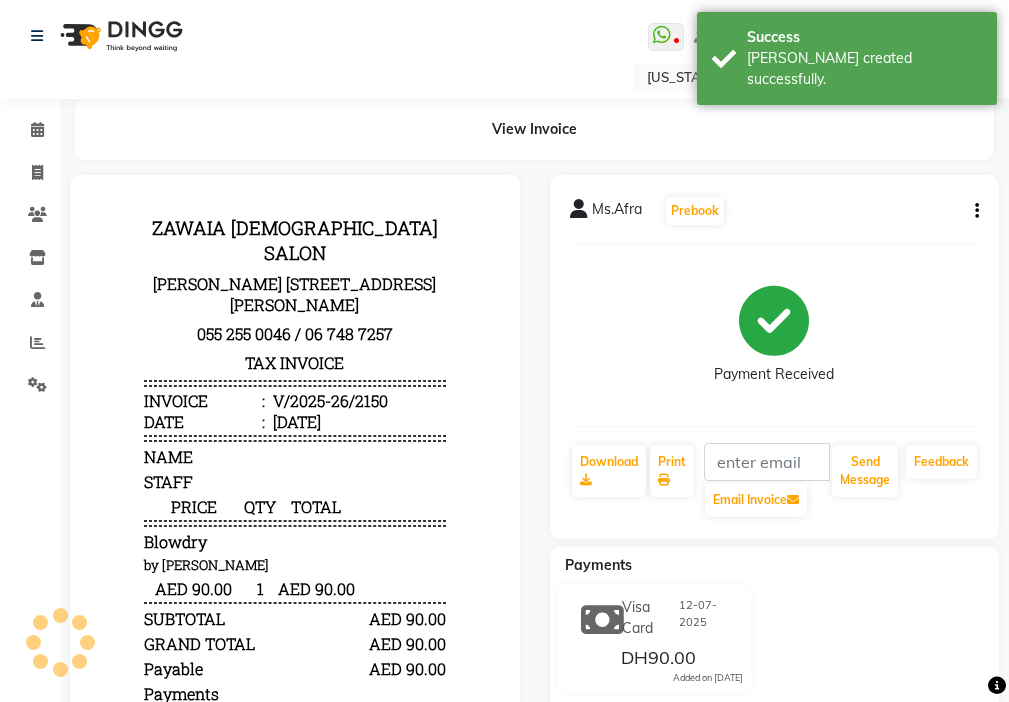 scroll, scrollTop: 0, scrollLeft: 0, axis: both 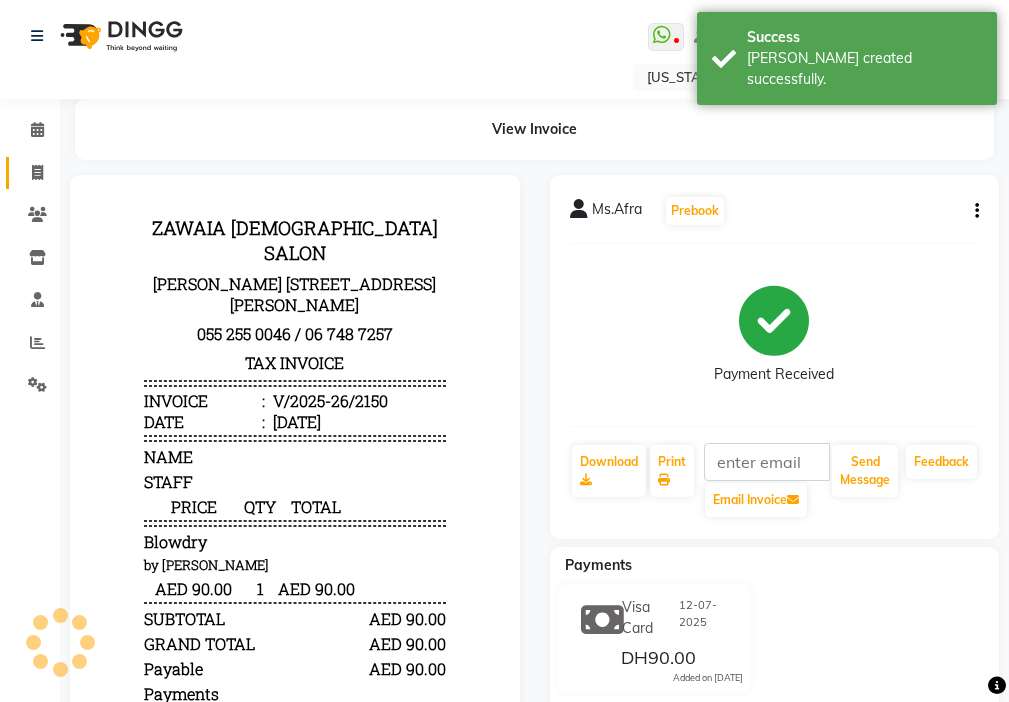 click 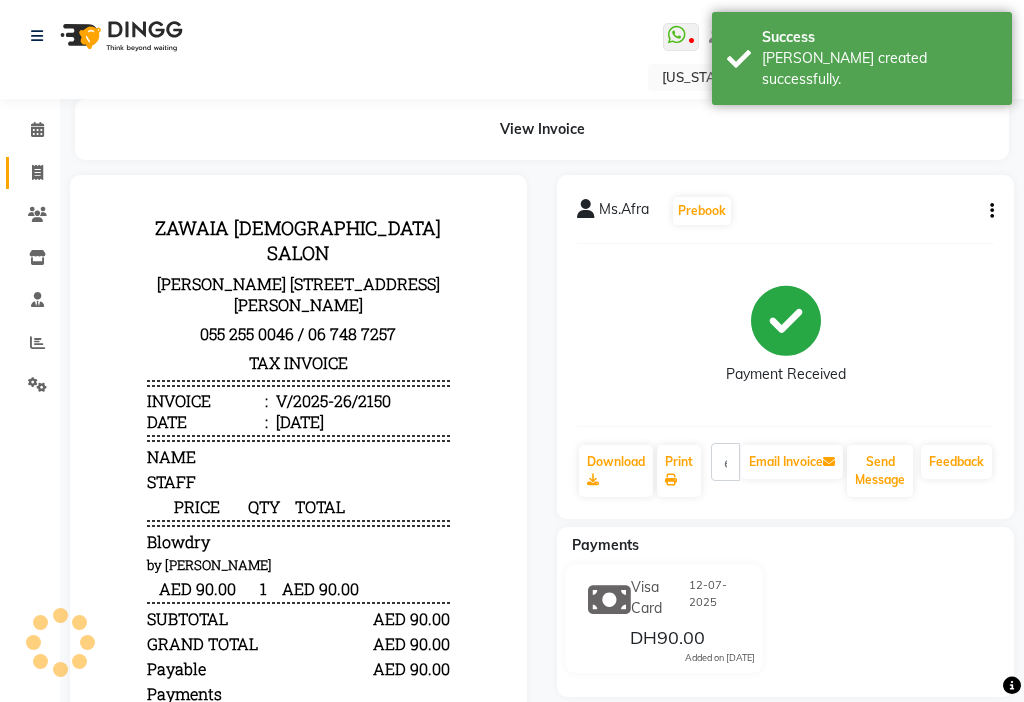 select on "service" 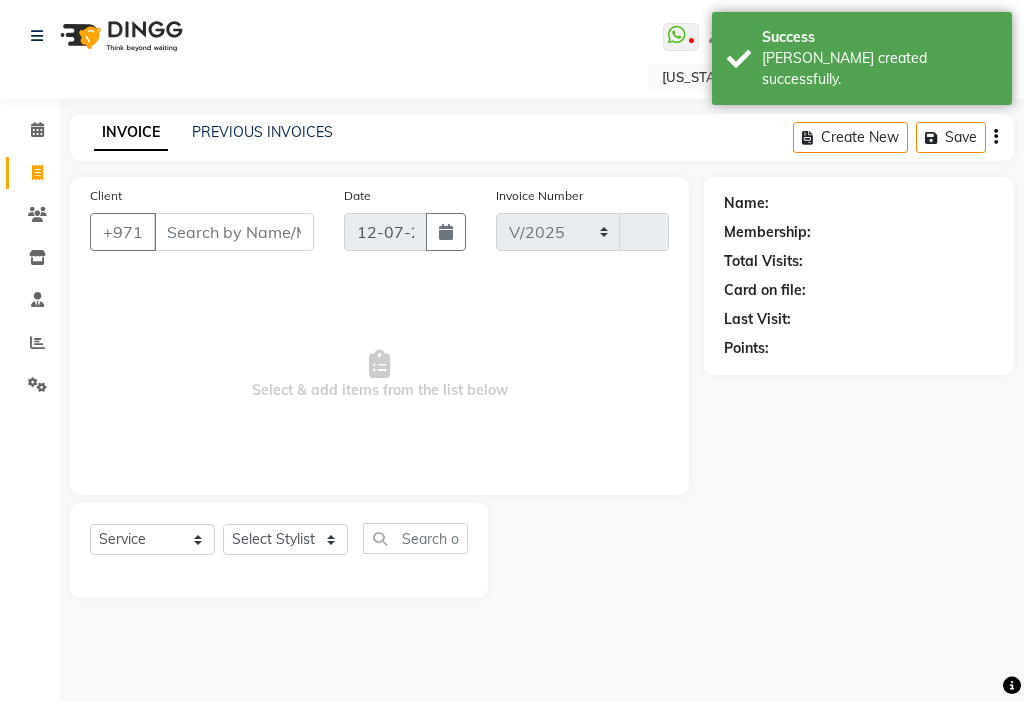 select on "637" 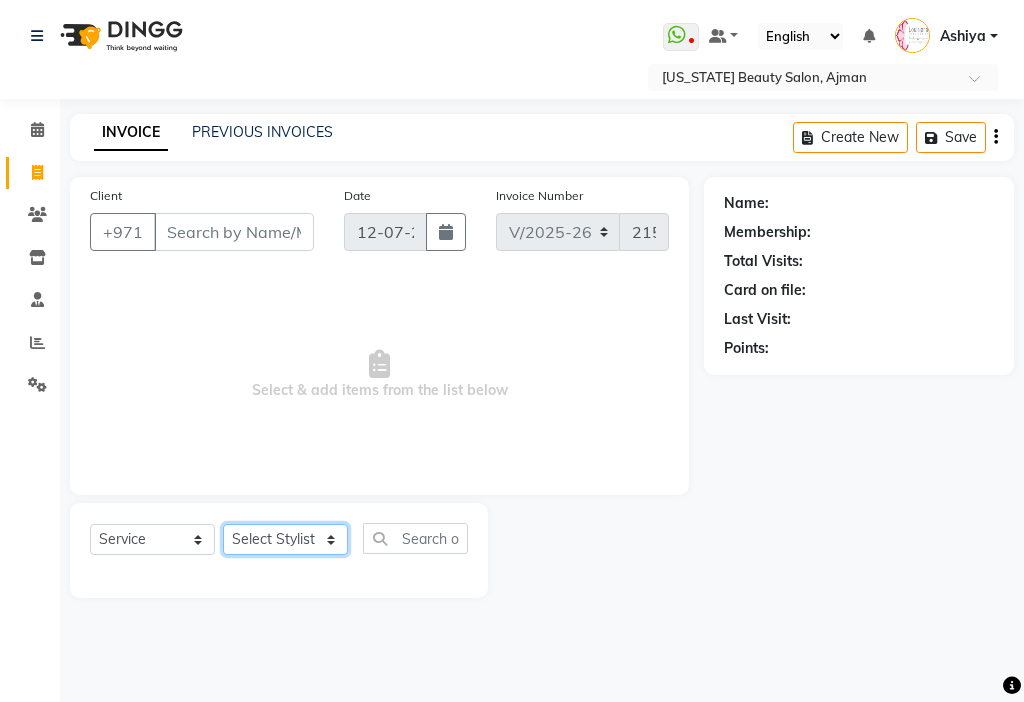 click on "Select Stylist [PERSON_NAME] [PERSON_NAME] [PERSON_NAME] [PERSON_NAME] Kbina Madam mamta [PERSON_NAME] [PERSON_NAME] [PERSON_NAME]" 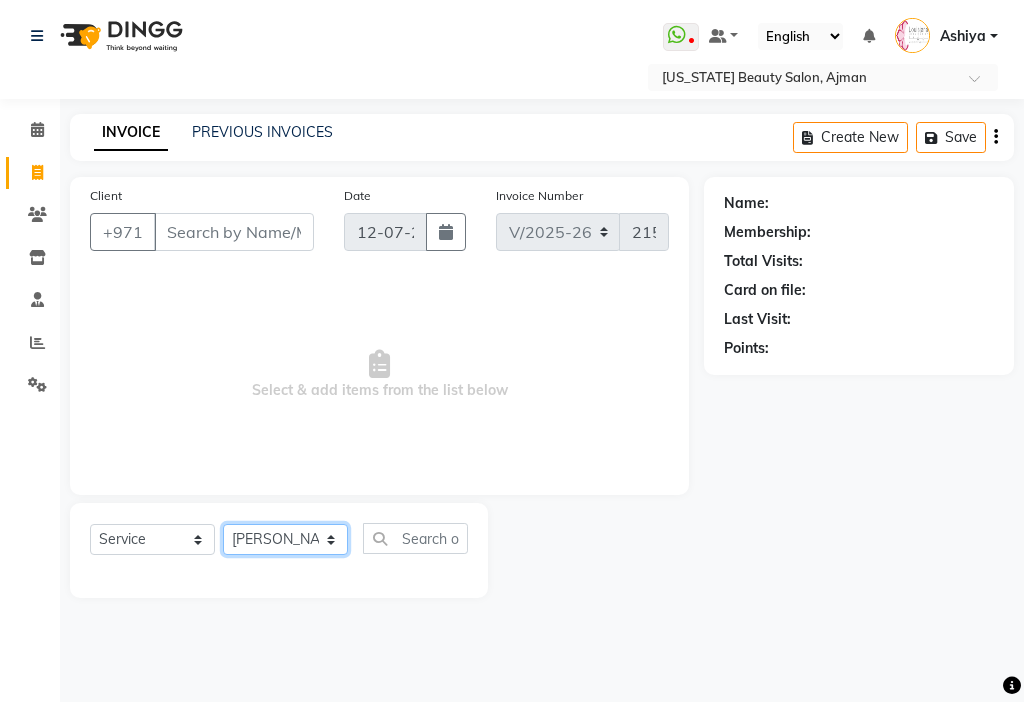 click on "Select Stylist [PERSON_NAME] [PERSON_NAME] [PERSON_NAME] [PERSON_NAME] Kbina Madam mamta [PERSON_NAME] [PERSON_NAME] [PERSON_NAME]" 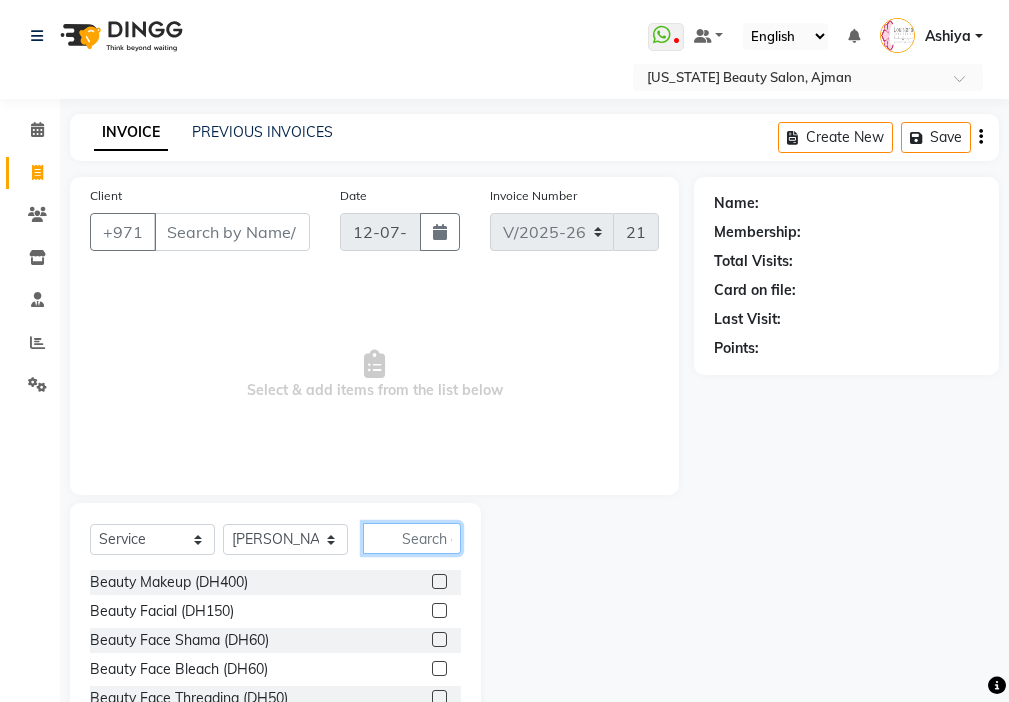 click 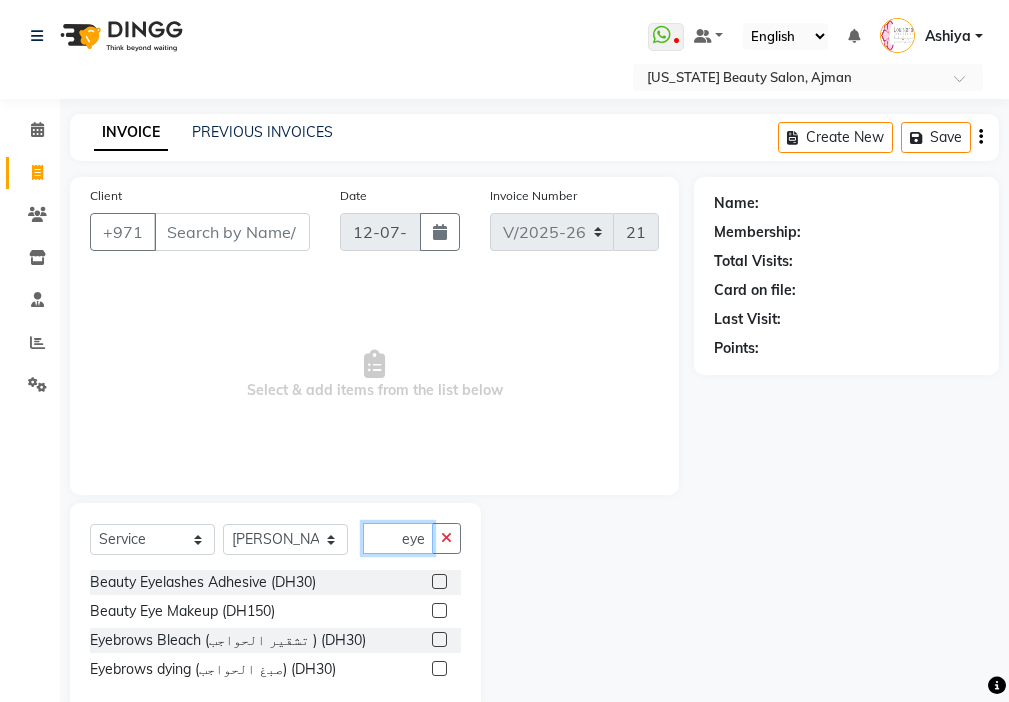 type on "eye" 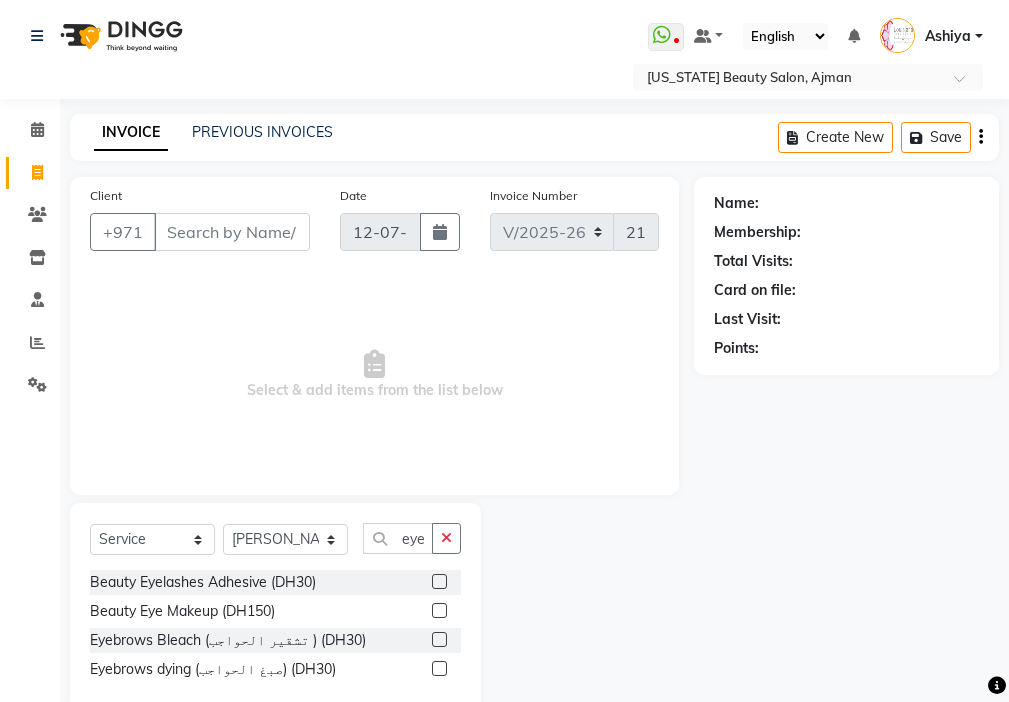click 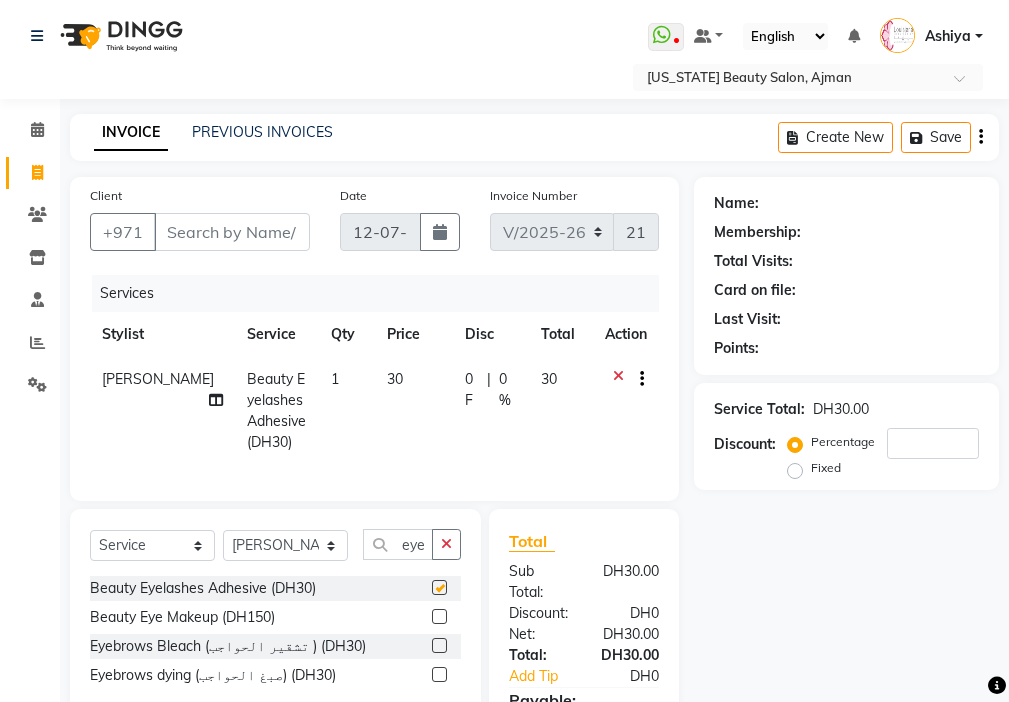checkbox on "false" 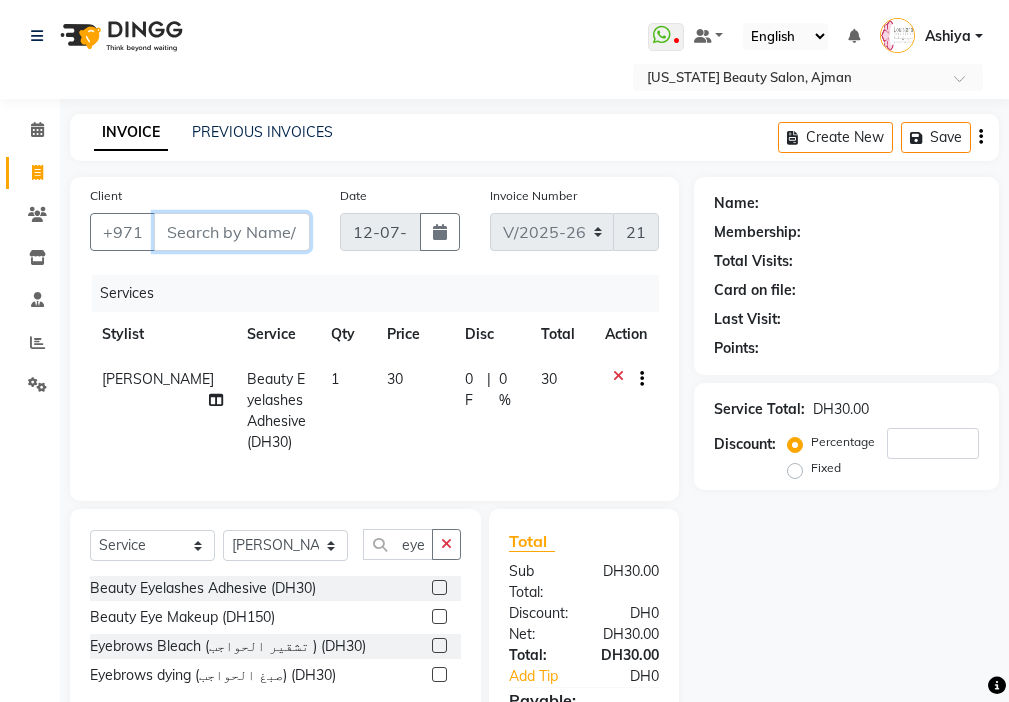 click on "Client" at bounding box center [232, 232] 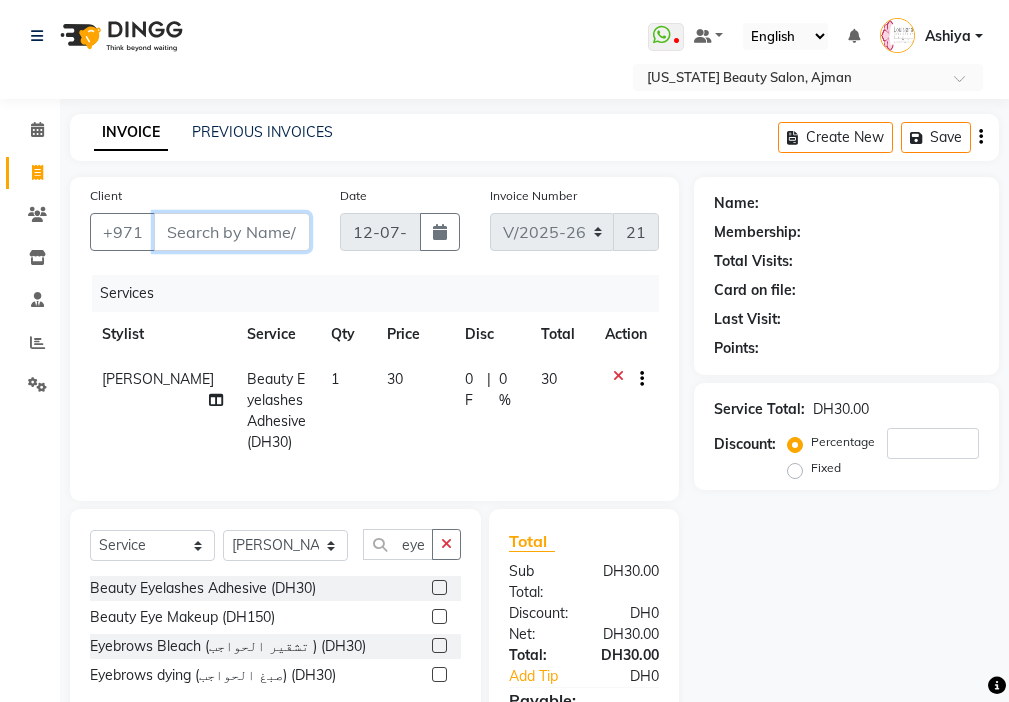 type on "5" 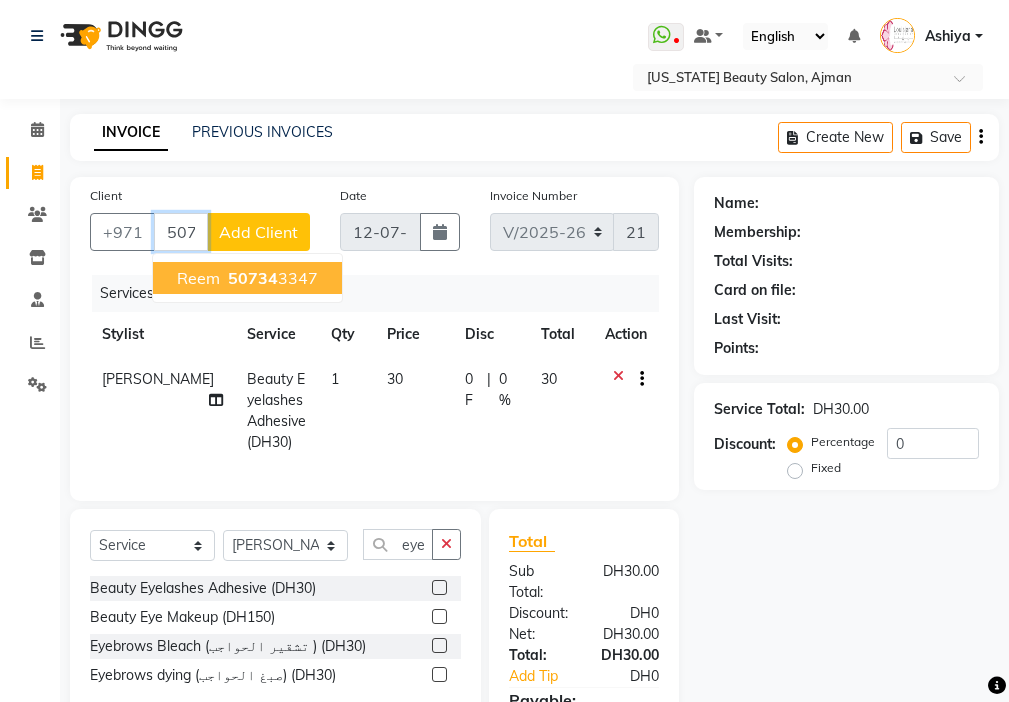 click on "50734 3347" at bounding box center [271, 278] 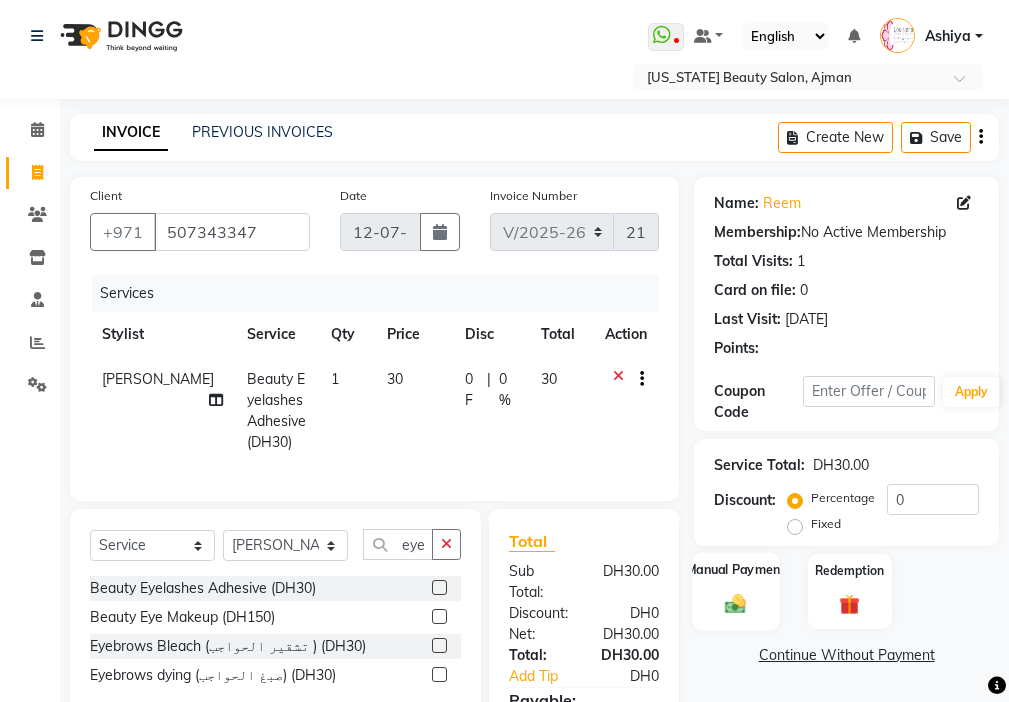click 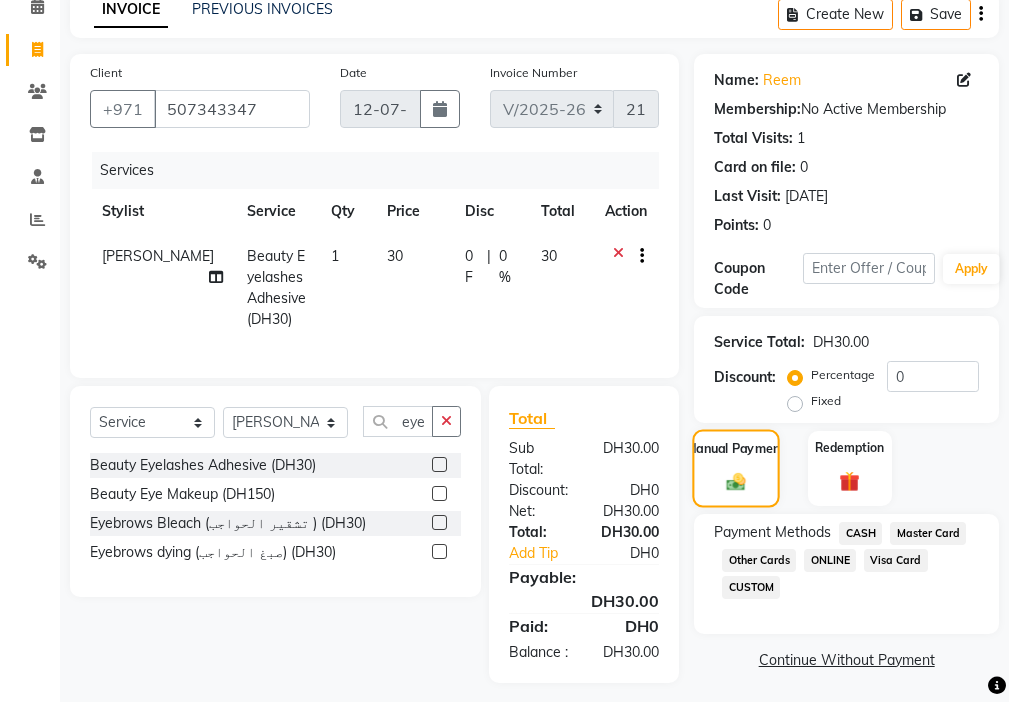 scroll, scrollTop: 170, scrollLeft: 0, axis: vertical 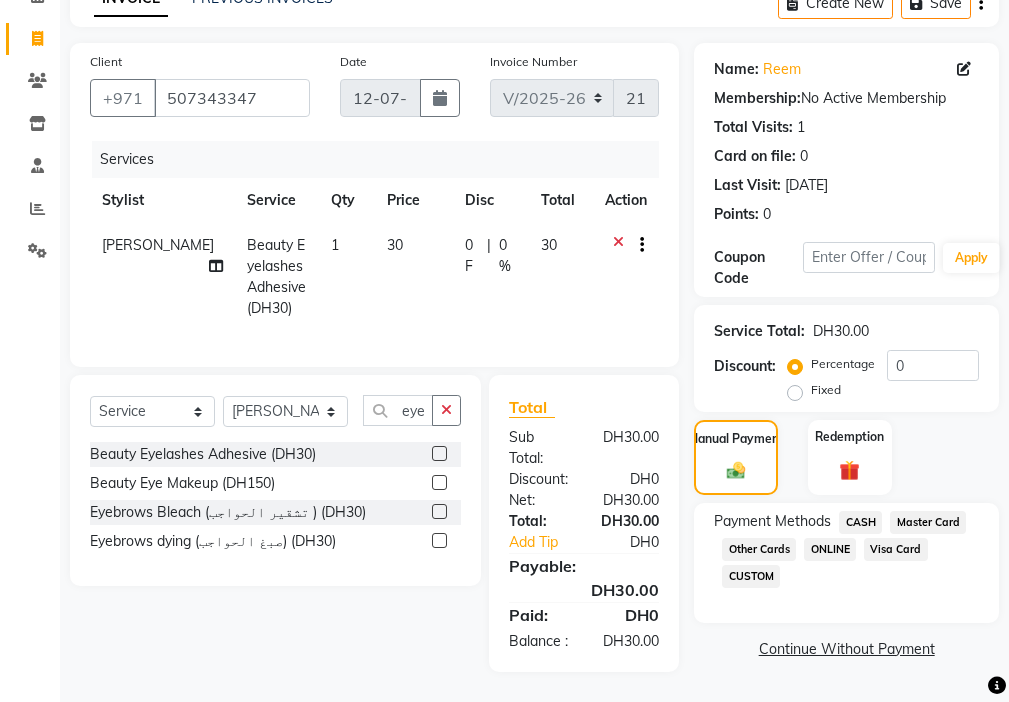 click on "Visa Card" 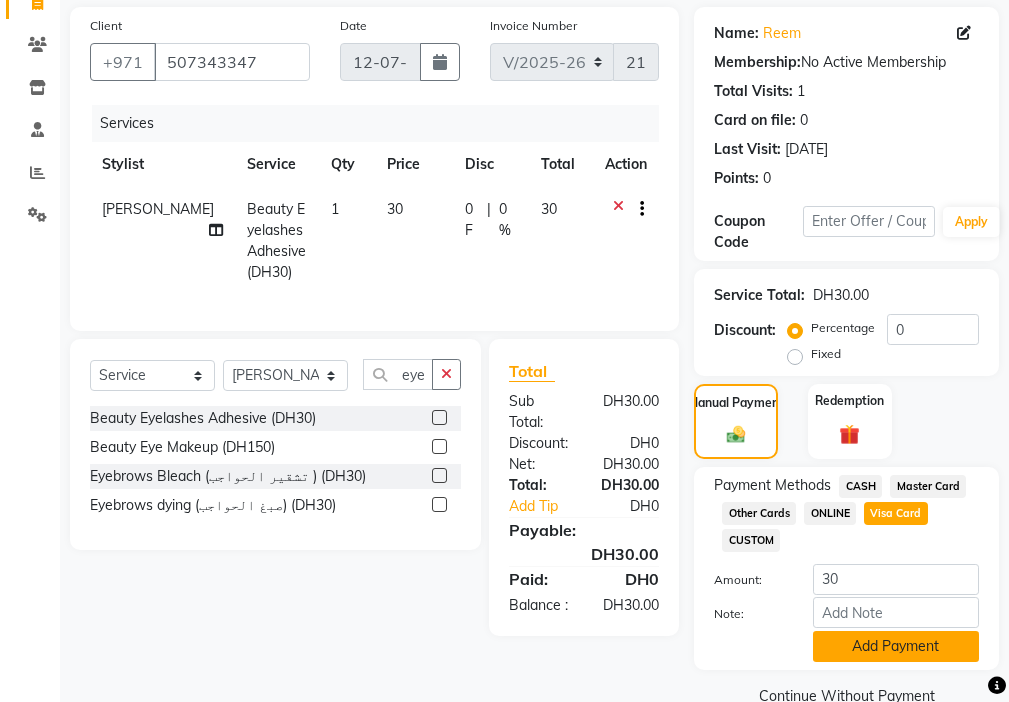 click on "Add Payment" 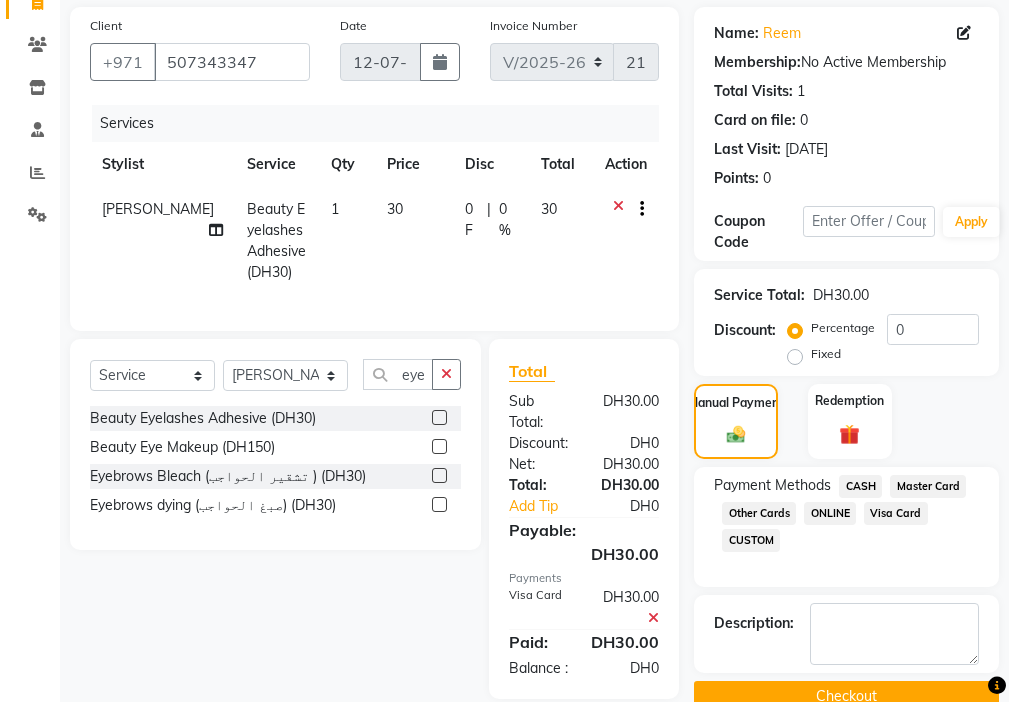 click on "Checkout" 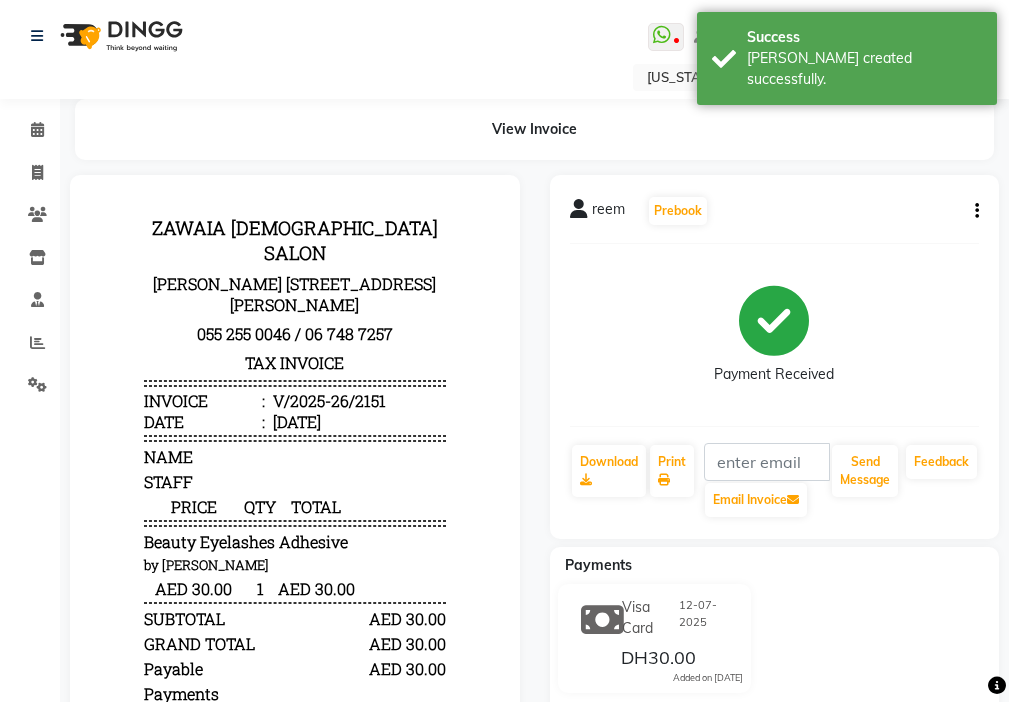 scroll, scrollTop: 0, scrollLeft: 0, axis: both 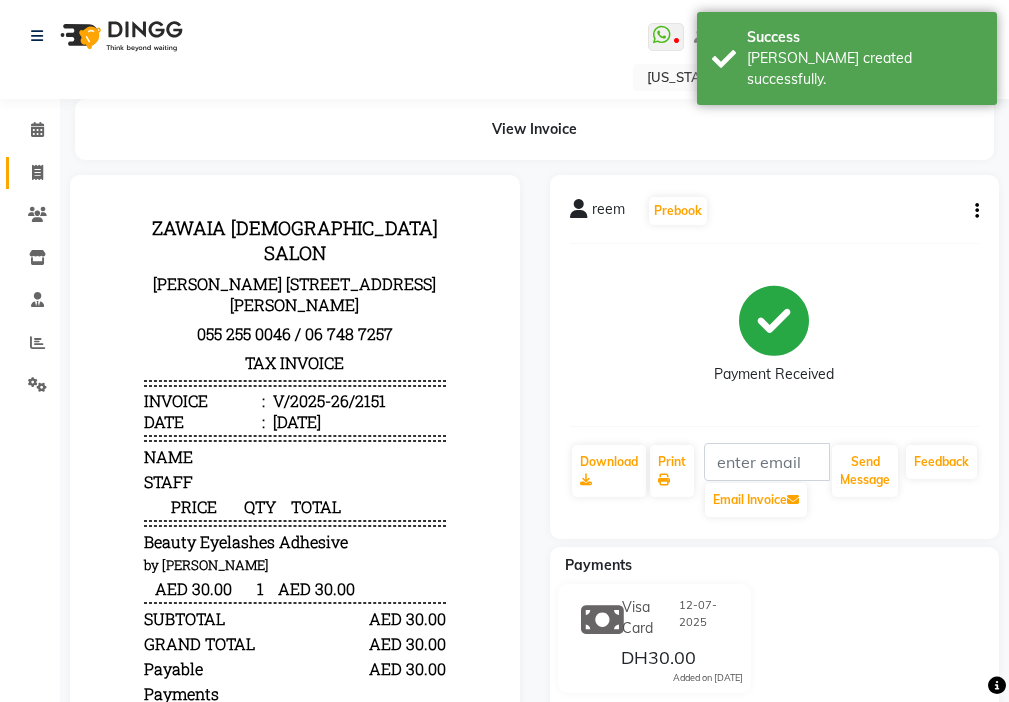 click 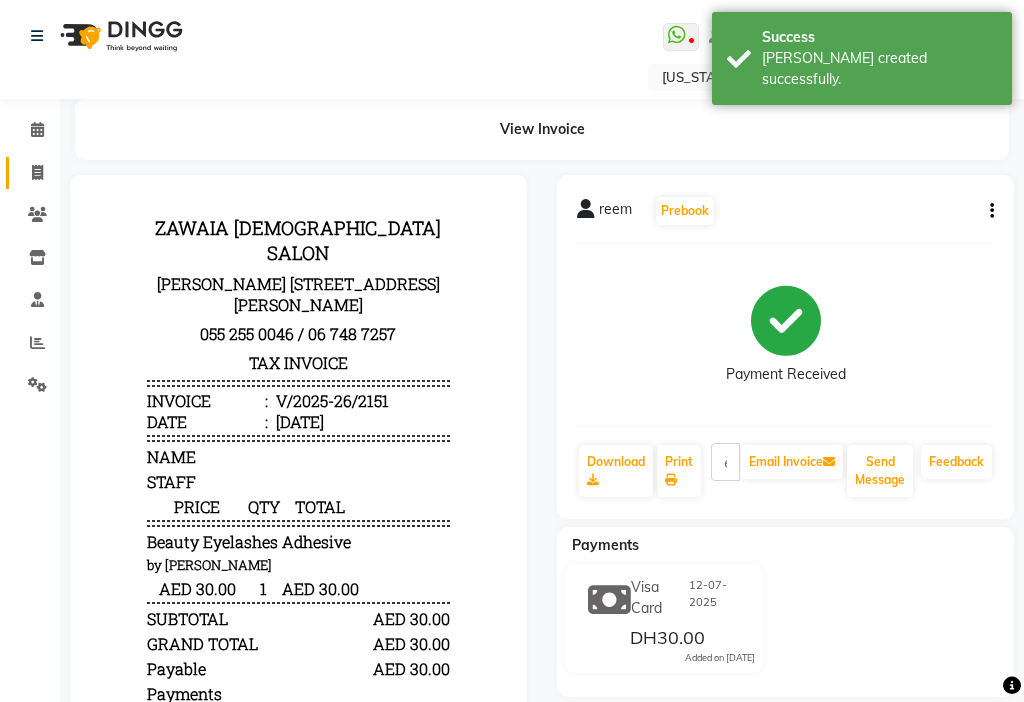 select on "service" 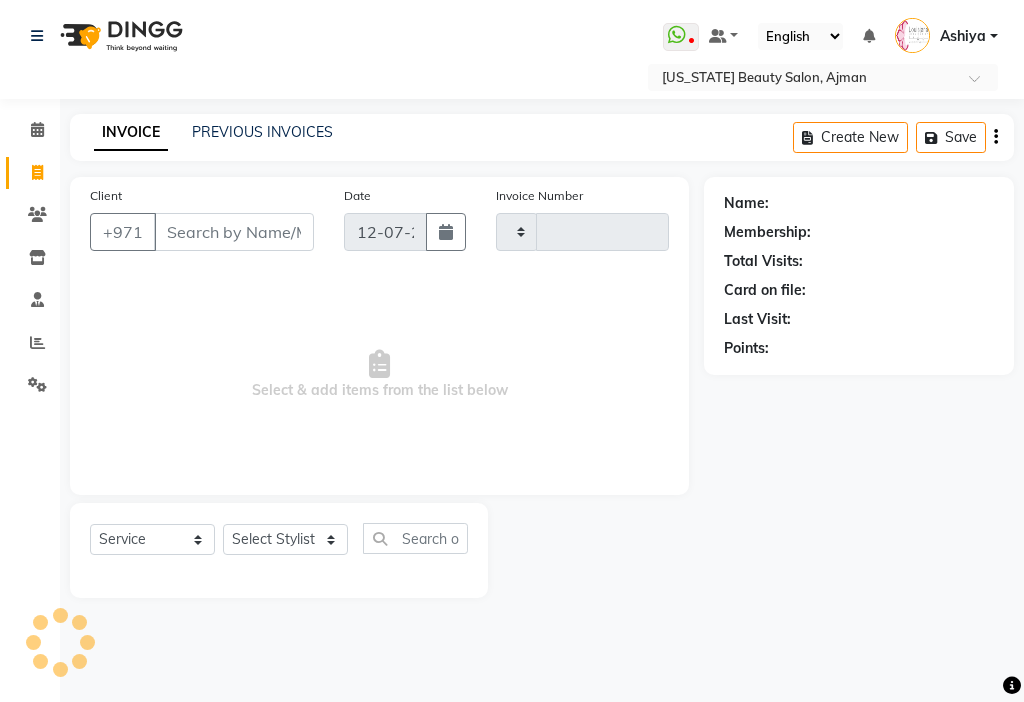 type on "2152" 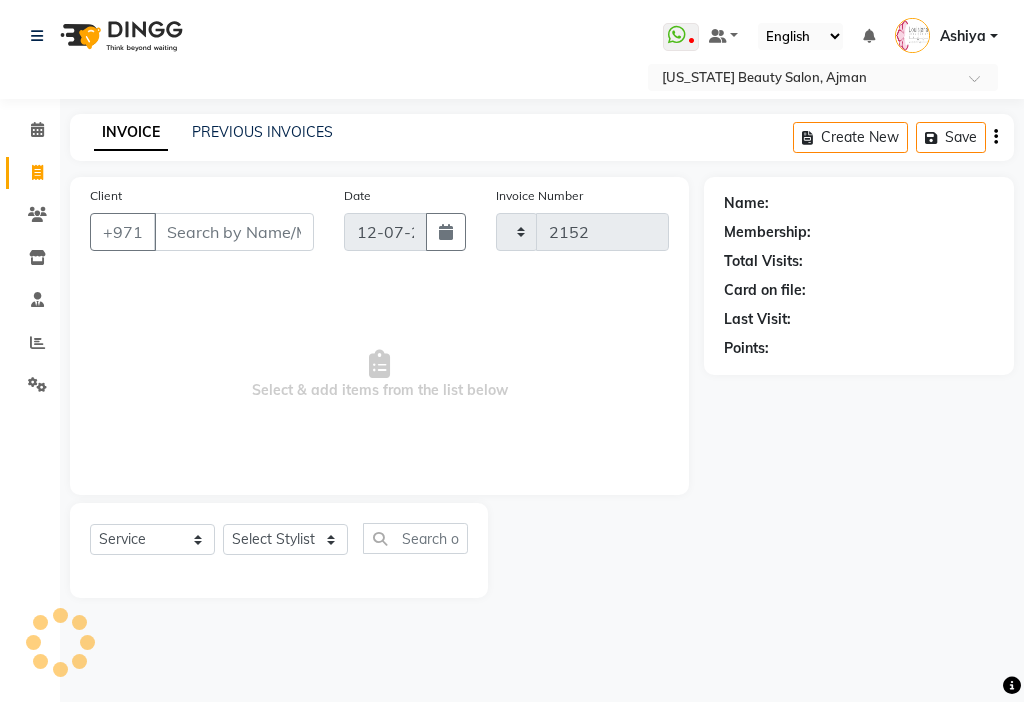 select on "637" 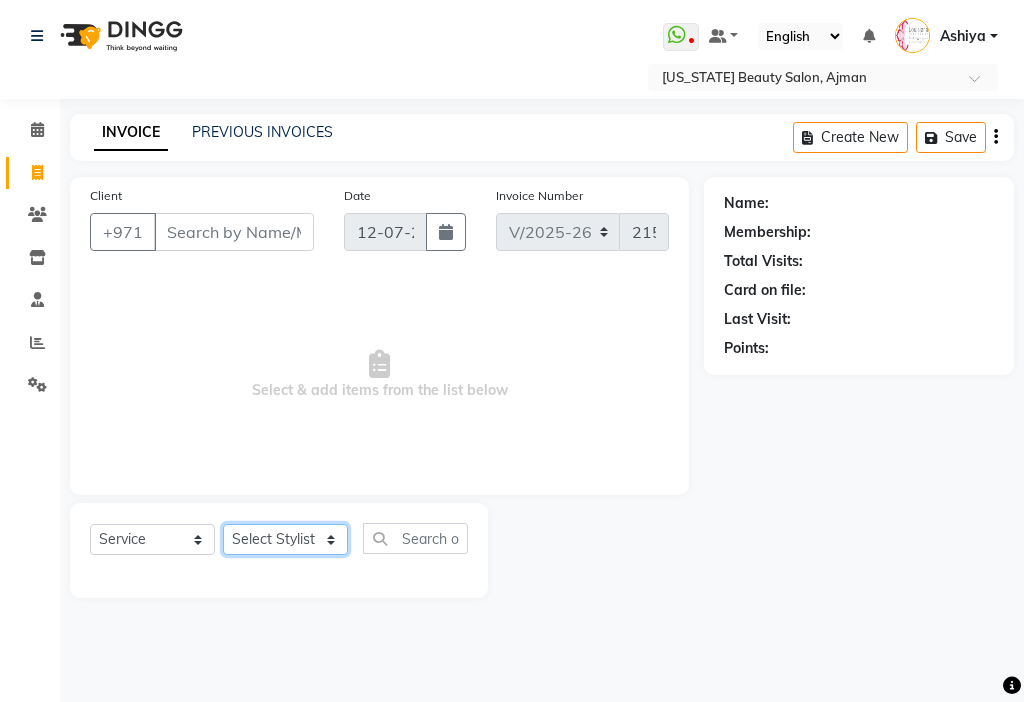 click on "Select Stylist [PERSON_NAME] [PERSON_NAME] [PERSON_NAME] [PERSON_NAME] Kbina Madam mamta [PERSON_NAME] [PERSON_NAME] [PERSON_NAME]" 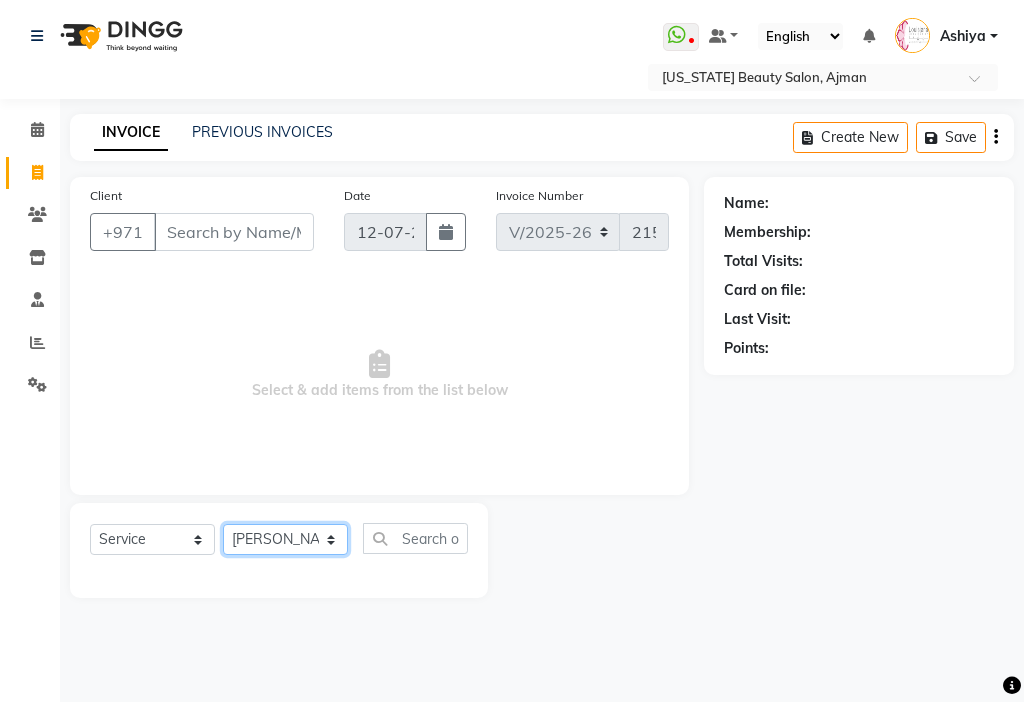 click on "Select Stylist [PERSON_NAME] [PERSON_NAME] [PERSON_NAME] [PERSON_NAME] Kbina Madam mamta [PERSON_NAME] [PERSON_NAME] [PERSON_NAME]" 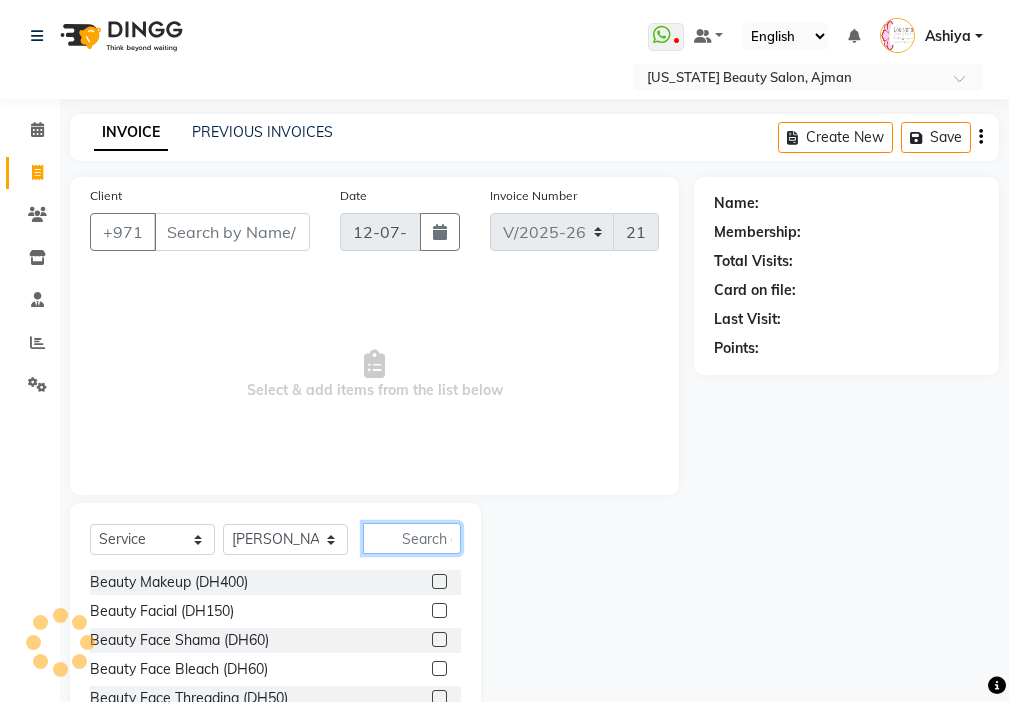 click 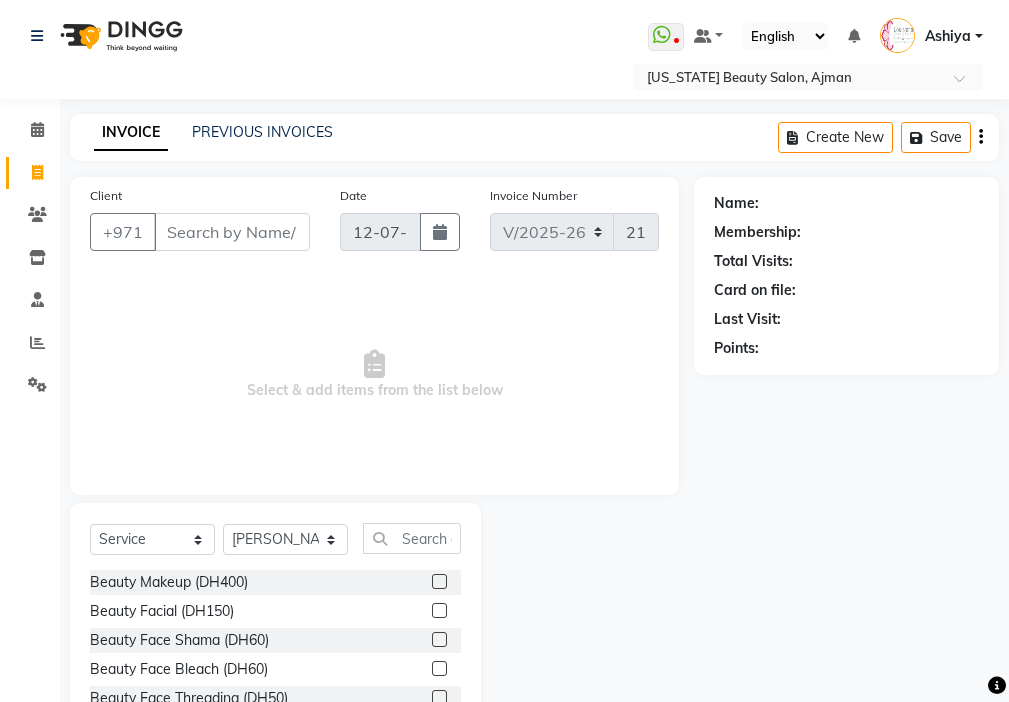 click 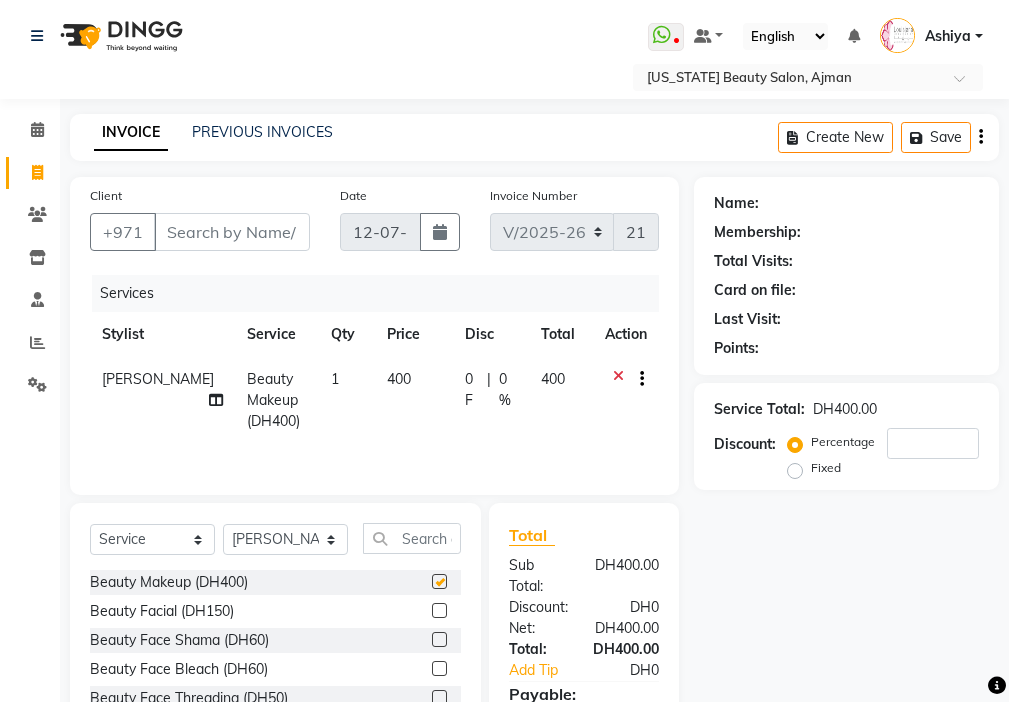 checkbox on "false" 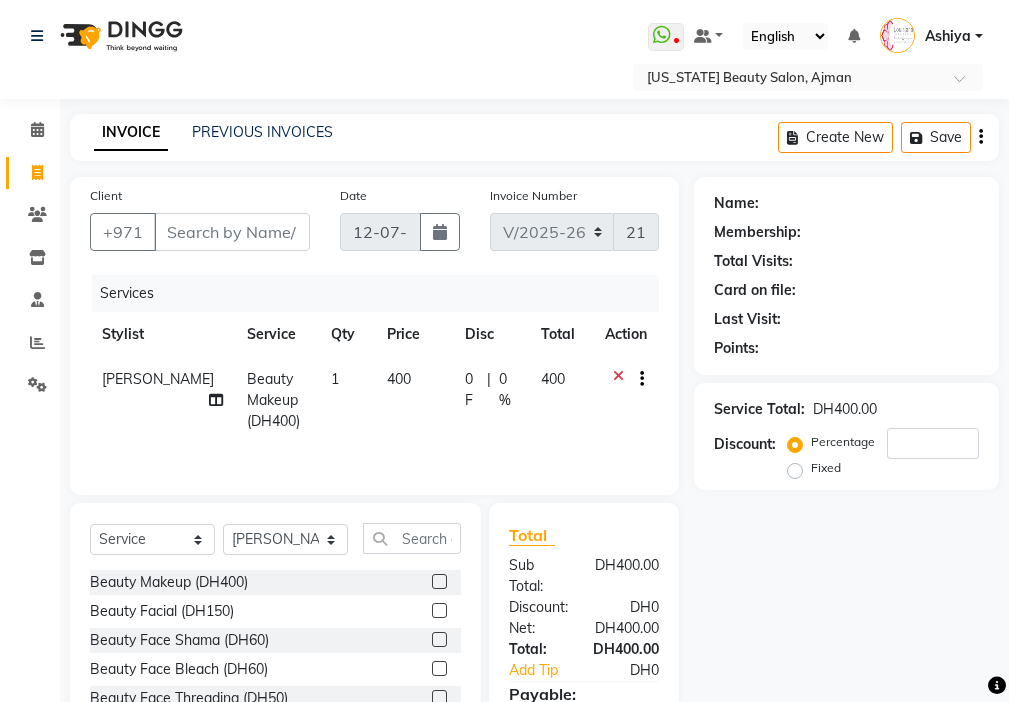 click on "400" 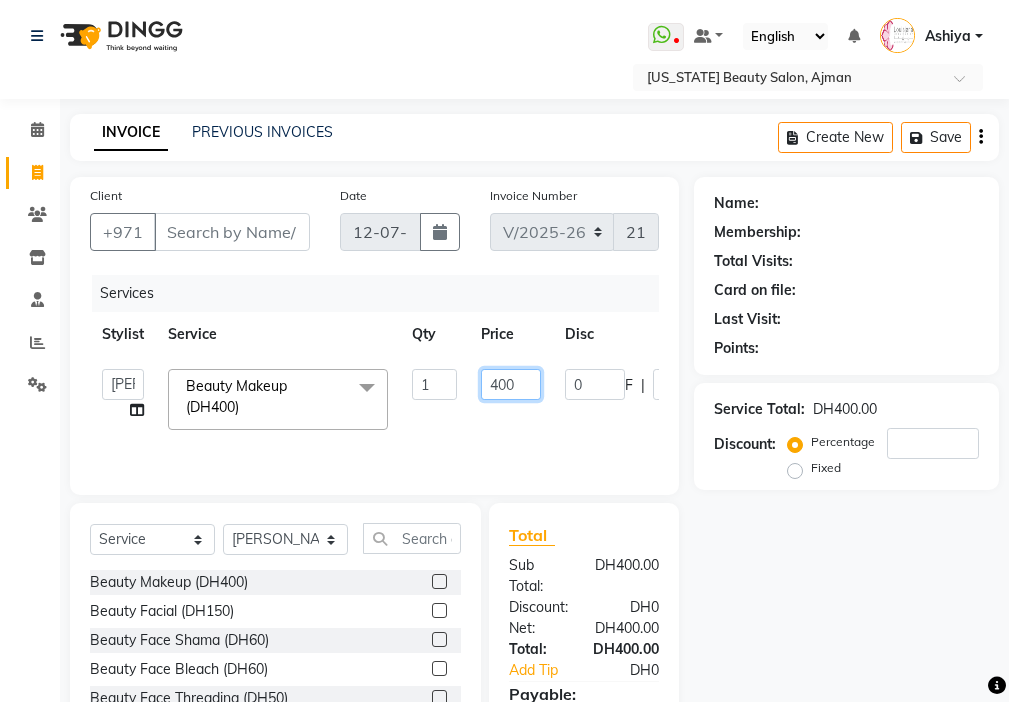 click on "400" 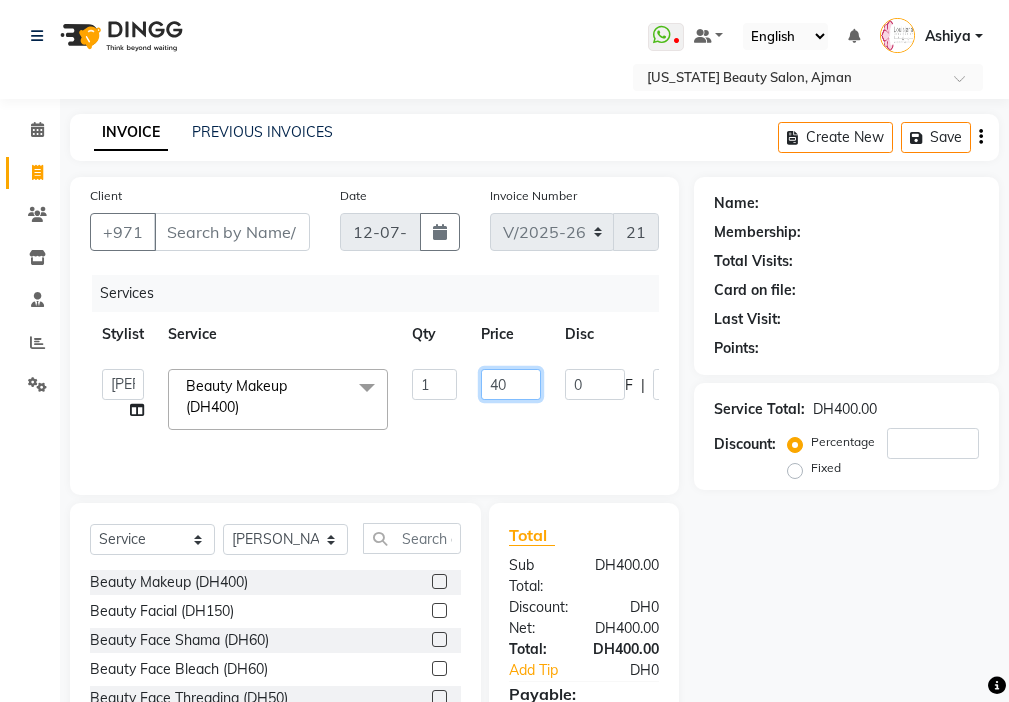 type on "4" 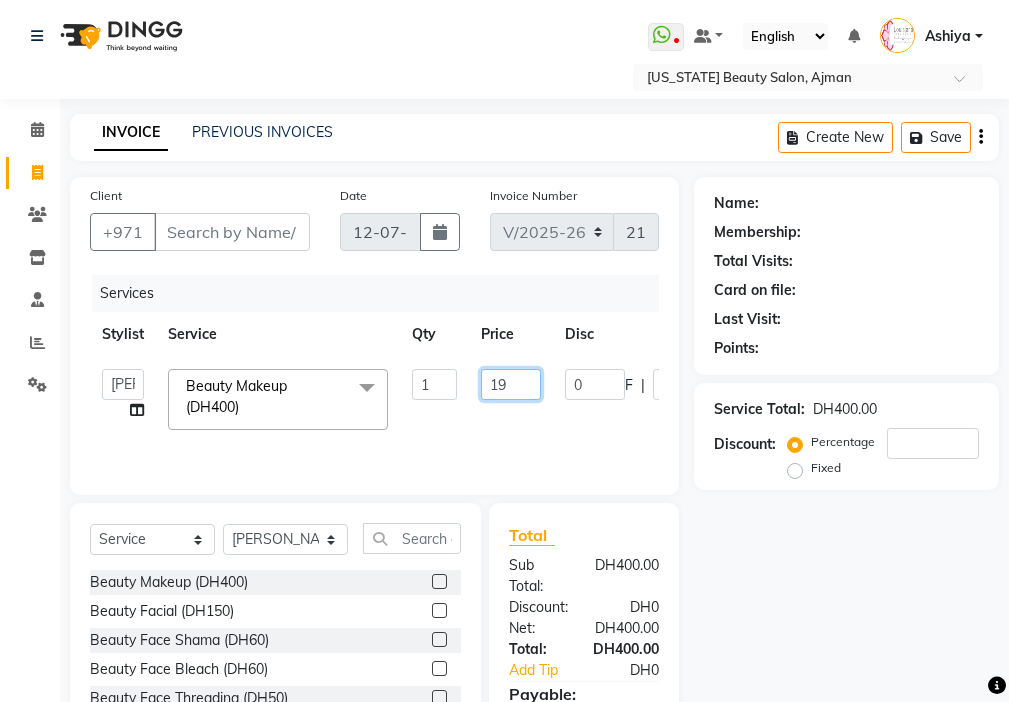 type on "190" 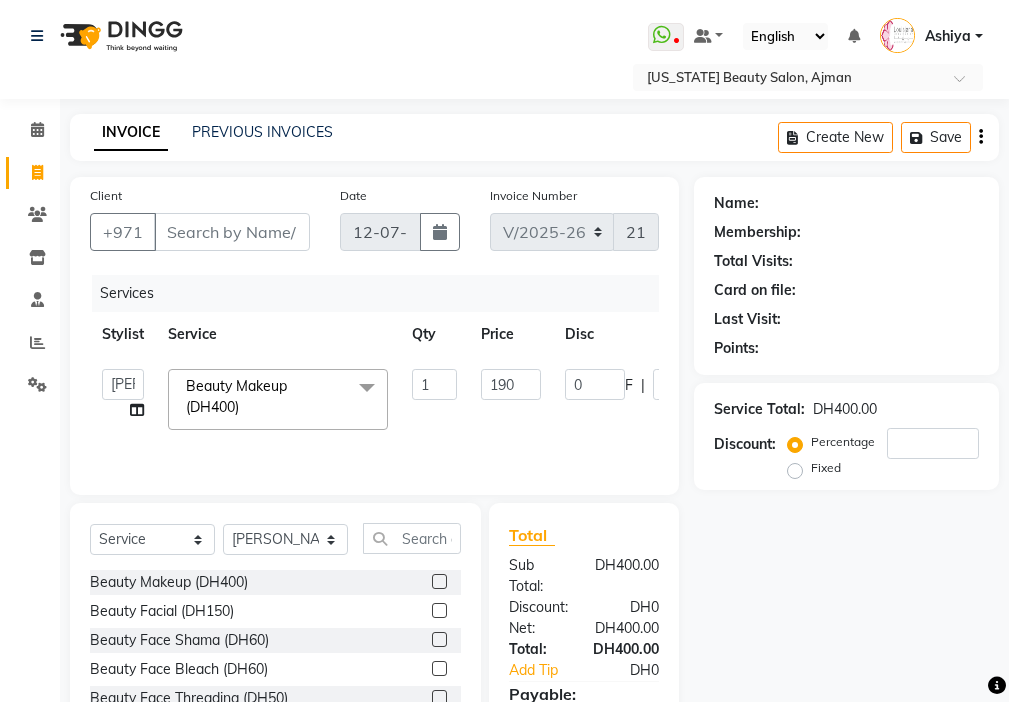 click on "[PERSON_NAME]   [PERSON_NAME]   Cashier   Danda [PERSON_NAME]   [PERSON_NAME]   Kbina   Madam   mamta   [PERSON_NAME]   [PERSON_NAME]   [PERSON_NAME]  Beauty Makeup (DH400)  x Beauty Makeup (DH400) Beauty Facial (DH150) Beauty Face Shama (DH60) Beauty Face Bleach (DH60) Beauty Face Threading (DH50) Beauty Upper Lips Bleach (DH20) Forhead Waxing (DH10) Nose Waxing (DH10) Upper Lip Waxing (DH10) Hand Waxing Full (DH70) Beauty Eyelashes Adhesive (DH30) Beauty Eye Makeup (DH150) Beauty Hand Henna (حناء اليد) (DH50) Beauty Legs Henna(حناء الرجل) (DH50) paraffin wax hand (DH30) paraffin  wax leg  (DH50) chin threading (DH15) Extra Pin (DH20) ROOT HALF DYE (DH80) Beauty Gasha (DH50) Baby Start (DH20) Rinceage  (DH200) Enercose (DH200) [PERSON_NAME] (DH80) Filler (DH0) Sedar (DH80) photo (DH10) Half leg Waxing (شمع نصف الرجل) (DH50) Half Hand Waxing (شمع اليدين) (DH40) Under Arms Waxing (شمع الابط) (DH20) Full Face Threading (حف الوجه بالخيط) (DH50) 1 190" 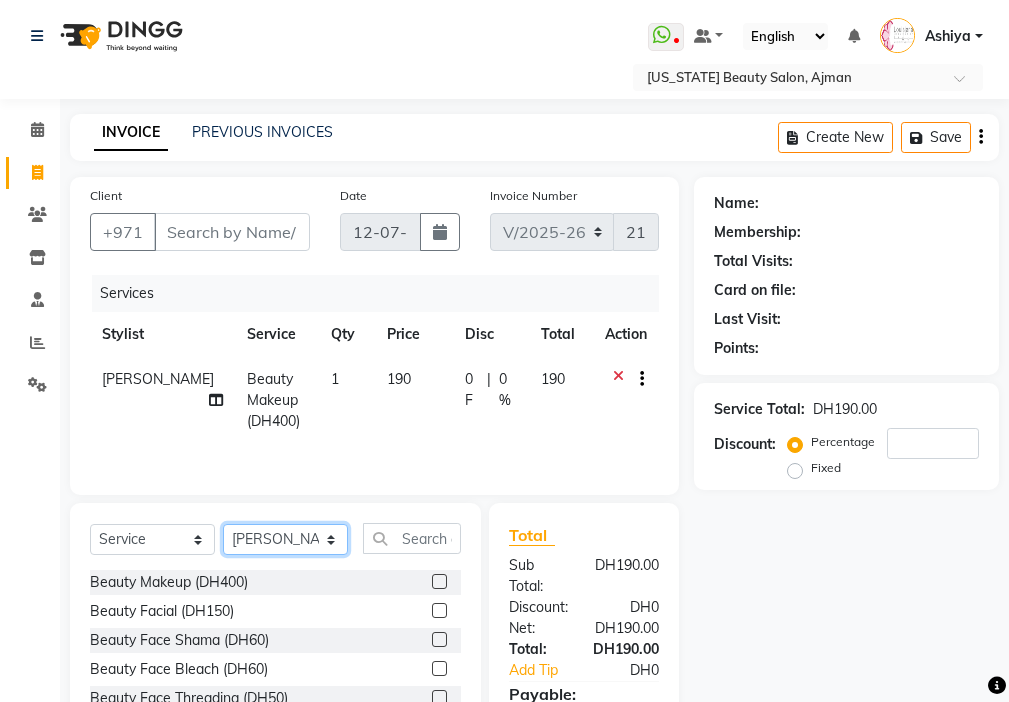 click on "Select Stylist [PERSON_NAME] [PERSON_NAME] [PERSON_NAME] [PERSON_NAME] Kbina Madam mamta [PERSON_NAME] [PERSON_NAME] [PERSON_NAME]" 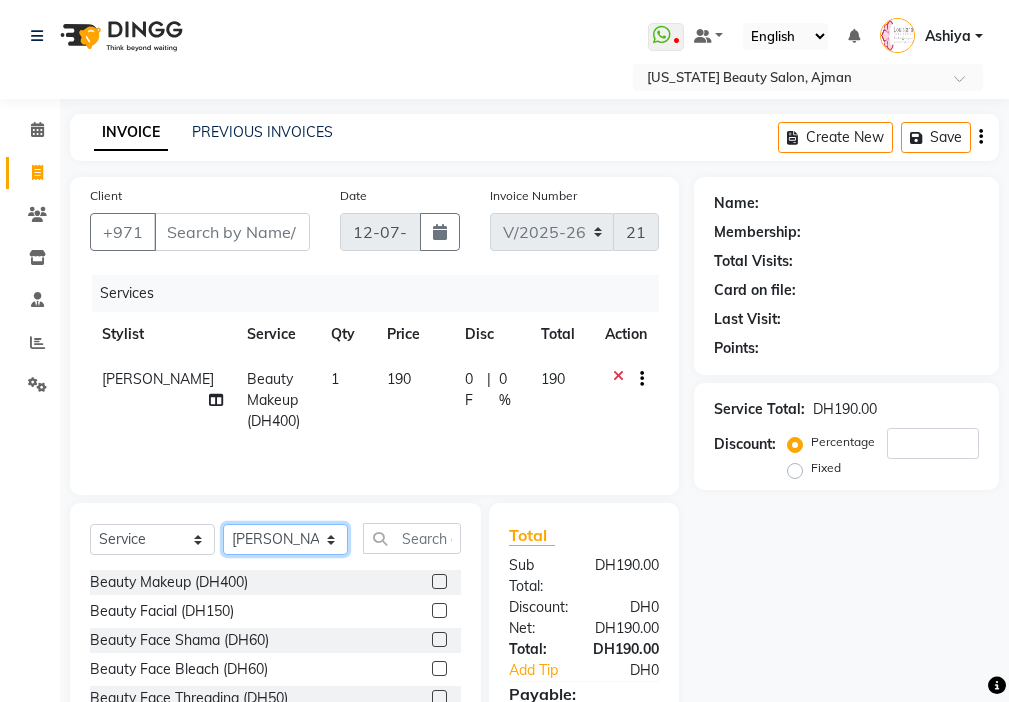 select on "24105" 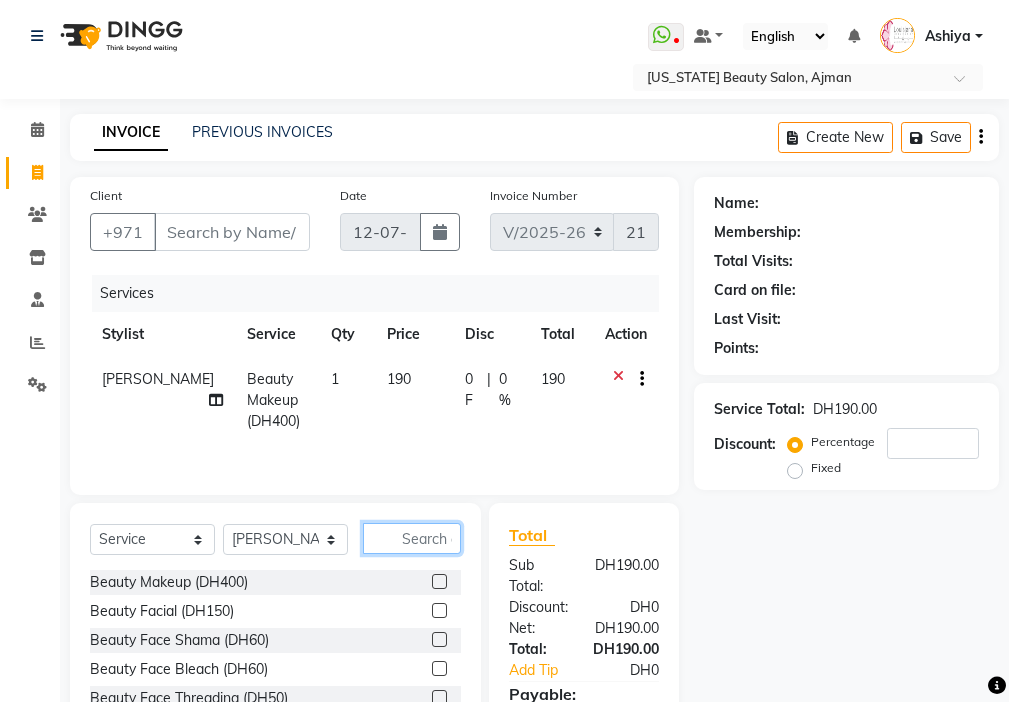 click 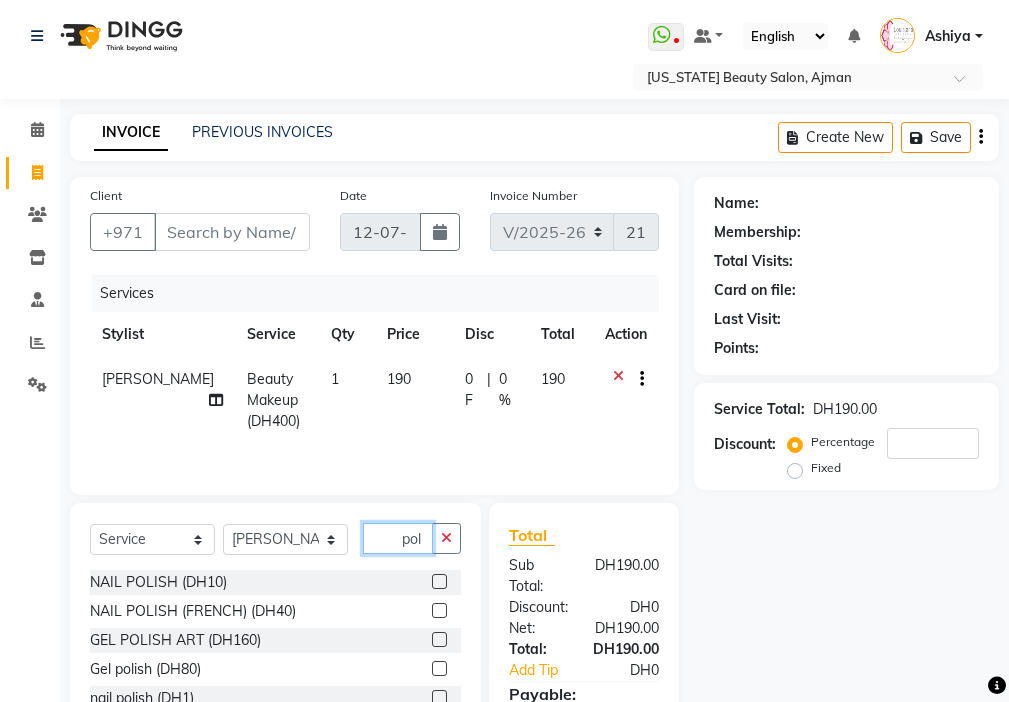 type on "pol" 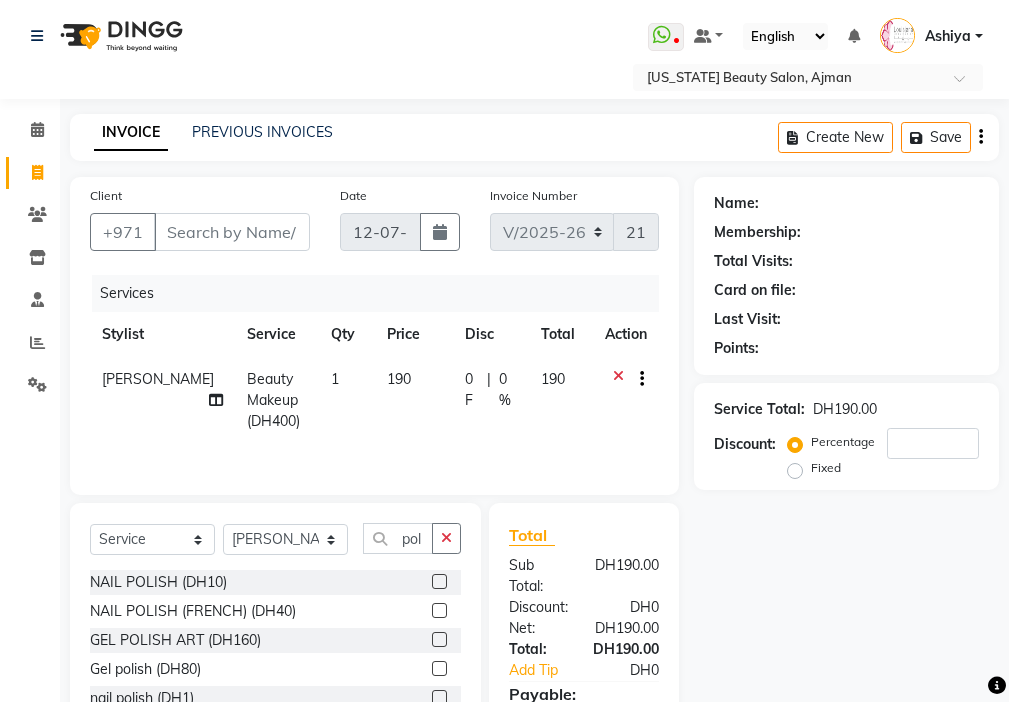 click 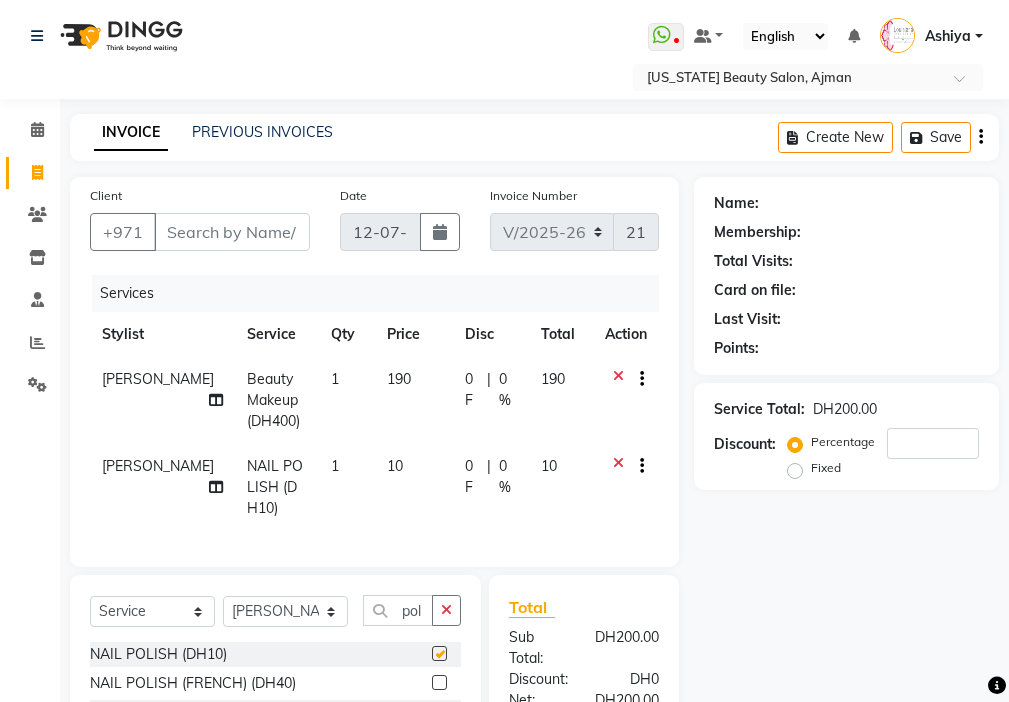 checkbox on "false" 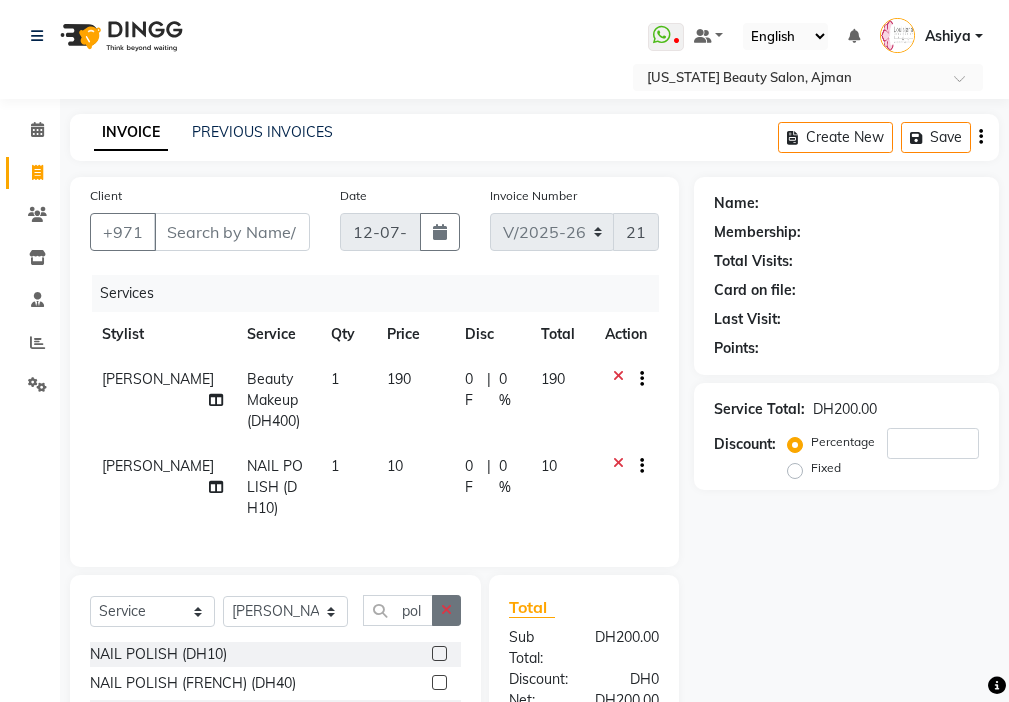 click 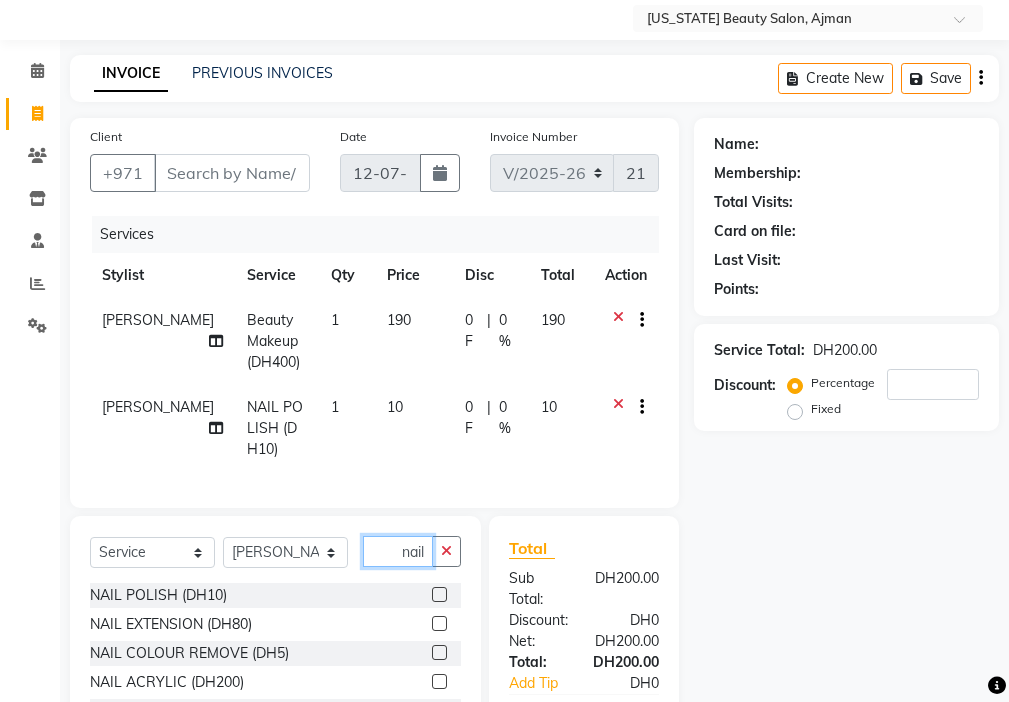 scroll, scrollTop: 111, scrollLeft: 0, axis: vertical 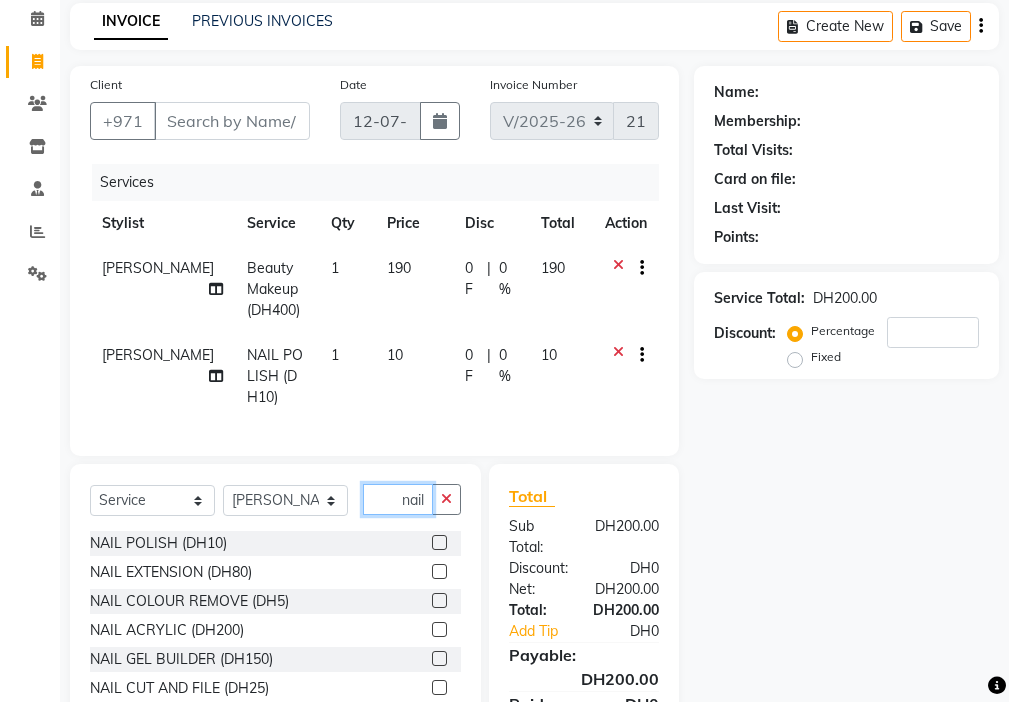type on "nail" 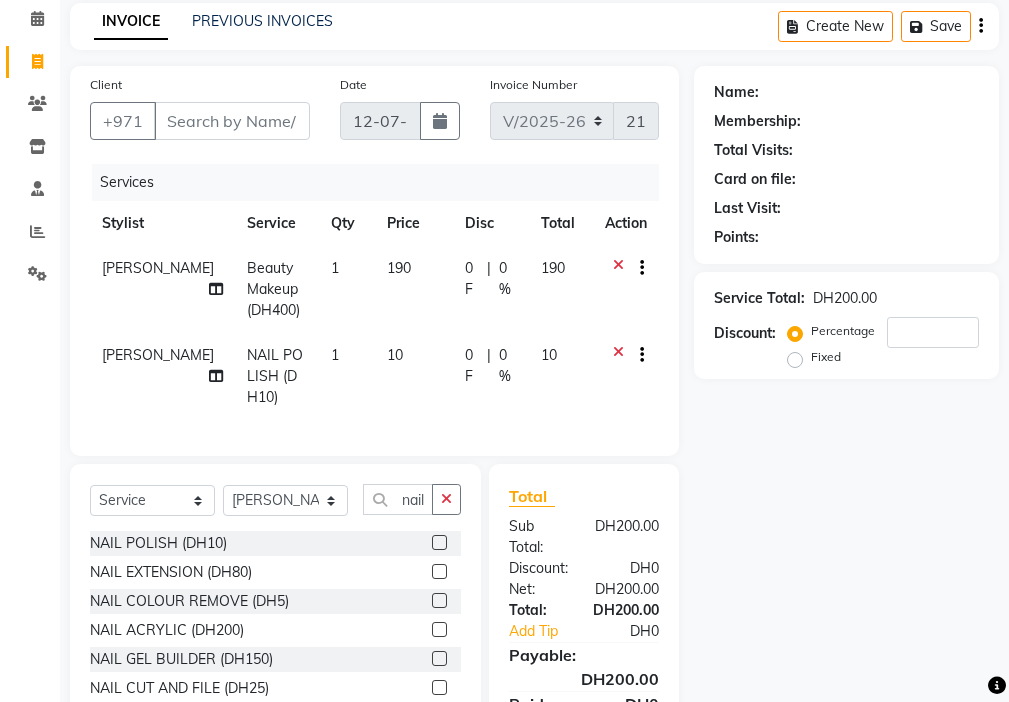 click 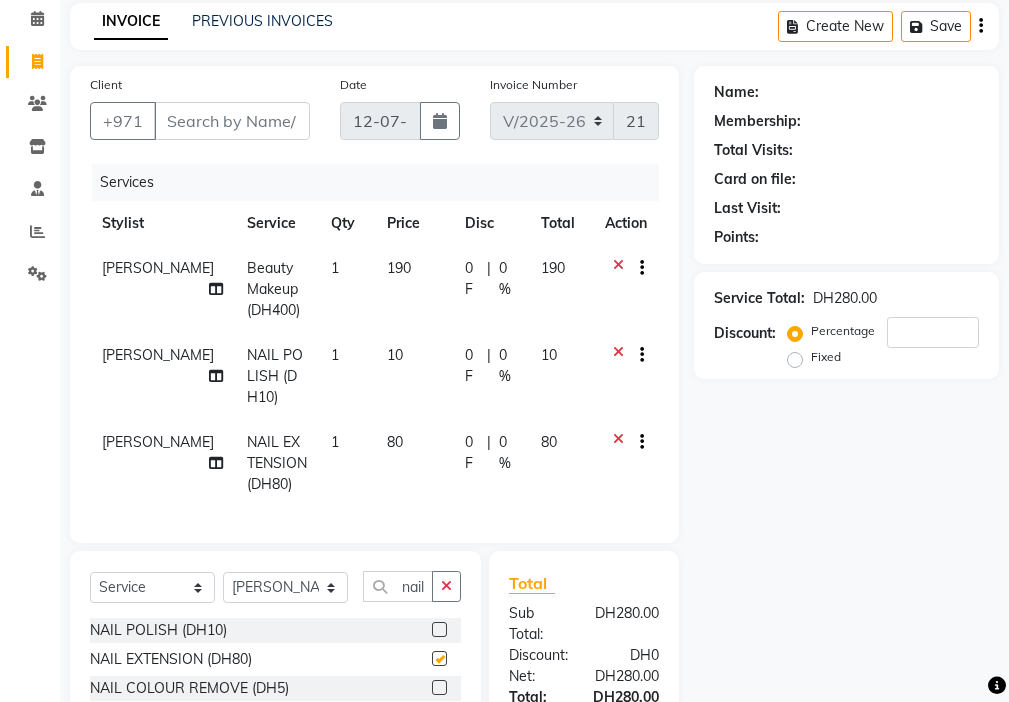 checkbox on "false" 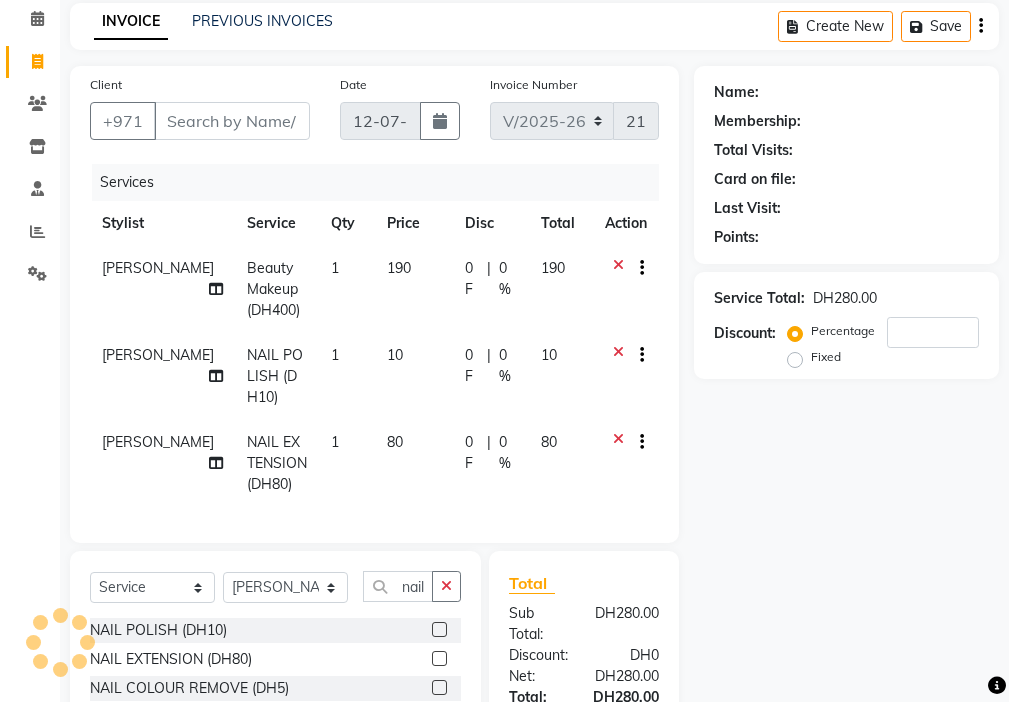 click 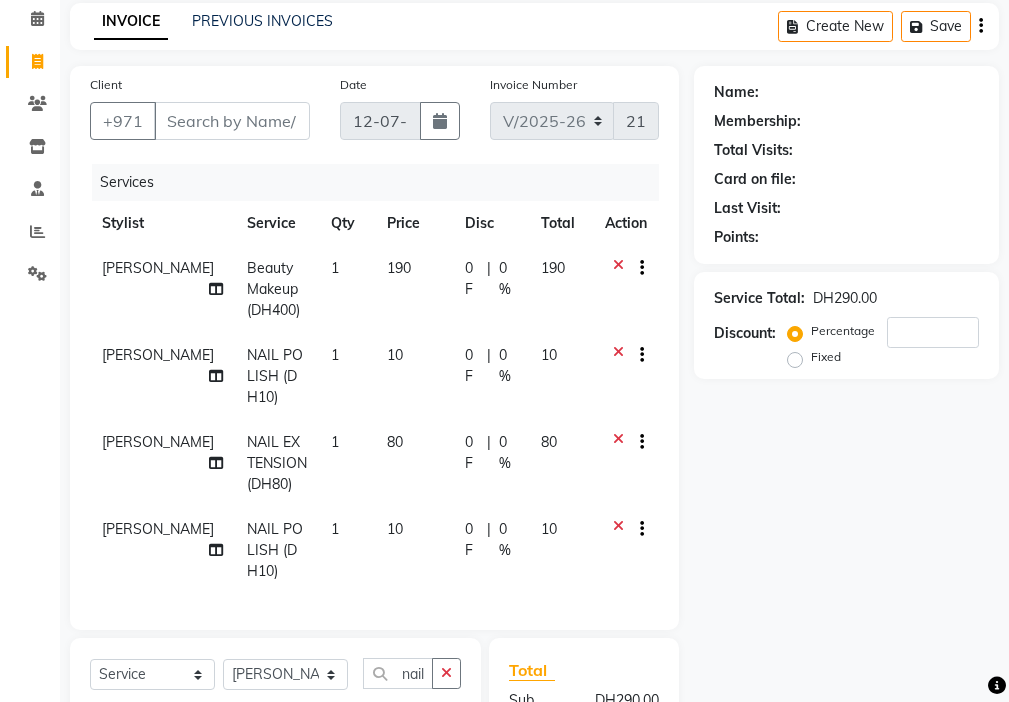 checkbox on "false" 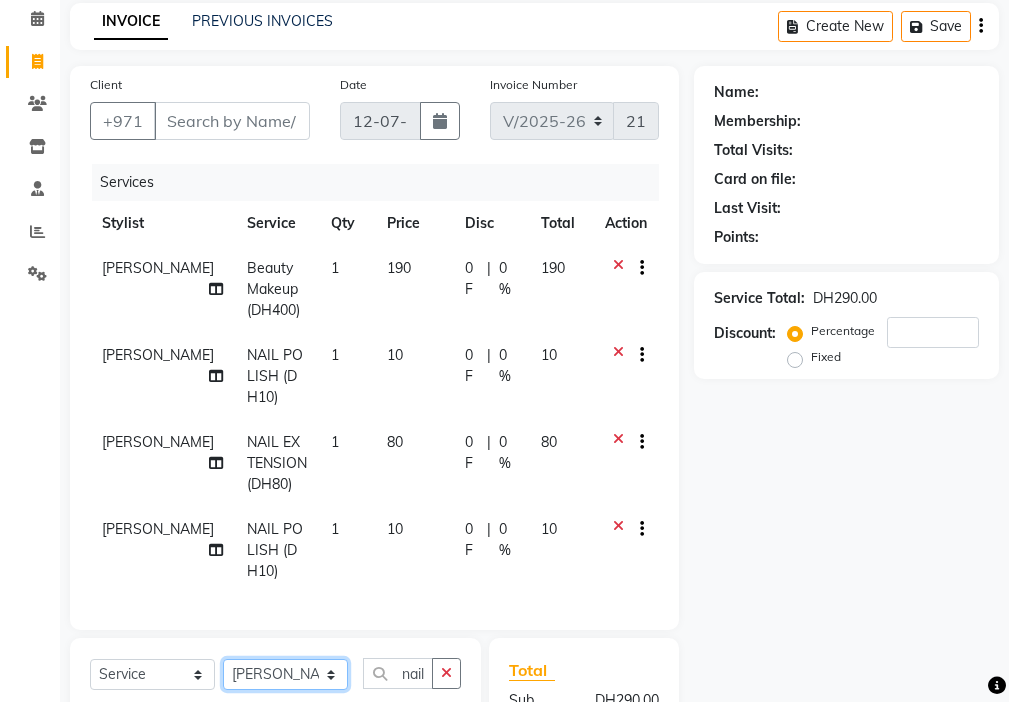 click on "Select Stylist [PERSON_NAME] [PERSON_NAME] [PERSON_NAME] [PERSON_NAME] Kbina Madam mamta [PERSON_NAME] [PERSON_NAME] [PERSON_NAME]" 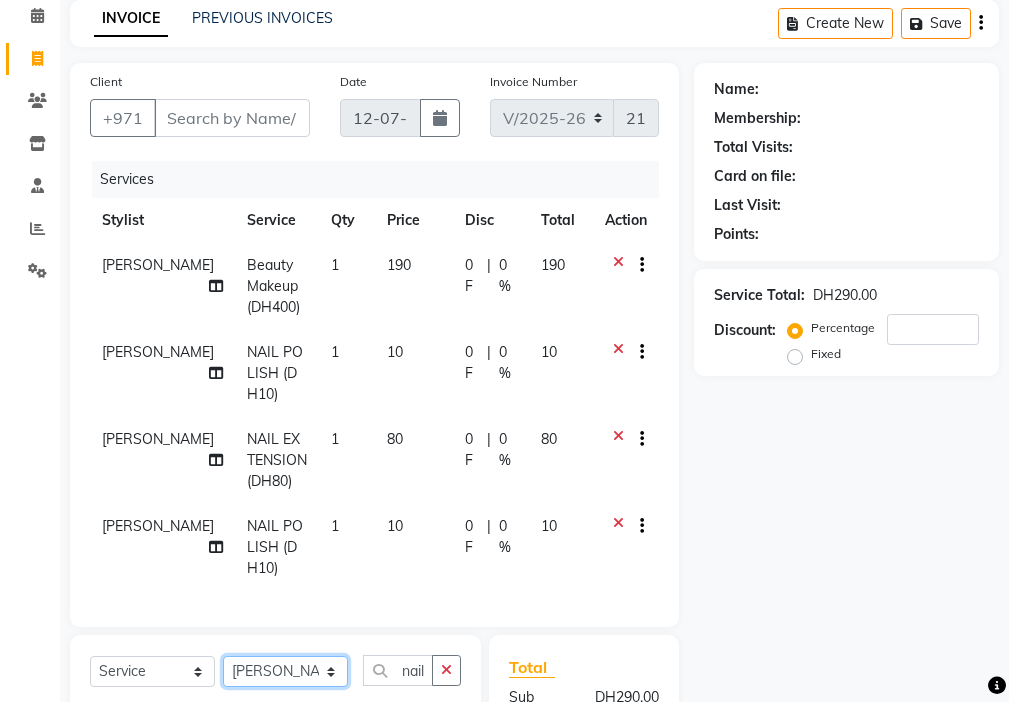 select on "68424" 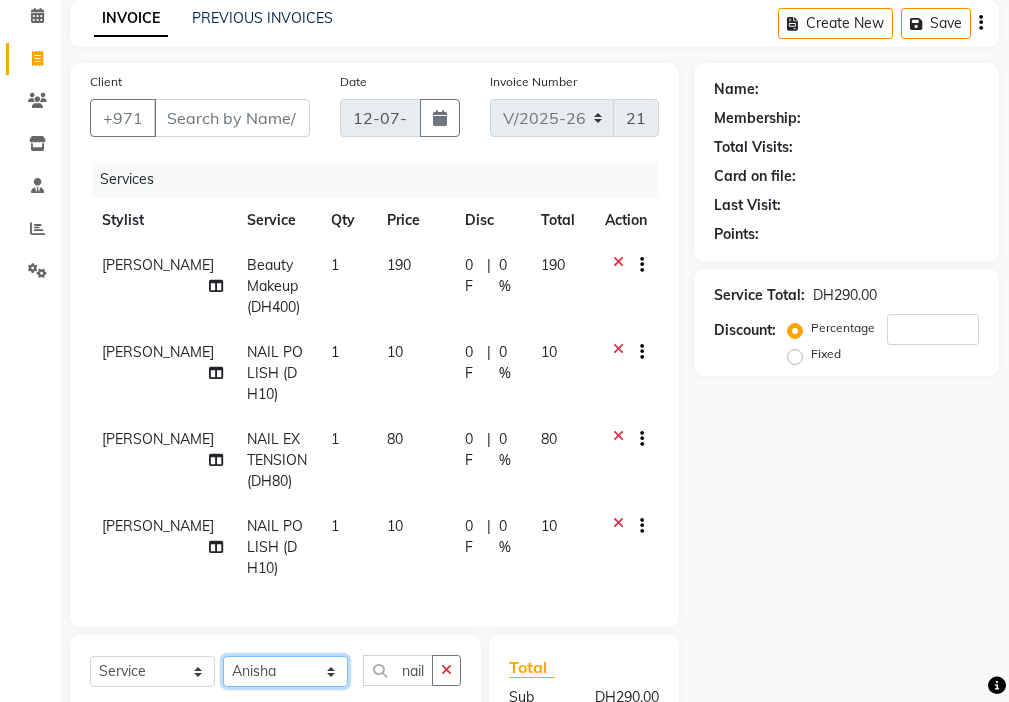 click on "Select Stylist [PERSON_NAME] [PERSON_NAME] [PERSON_NAME] [PERSON_NAME] Kbina Madam mamta [PERSON_NAME] [PERSON_NAME] [PERSON_NAME]" 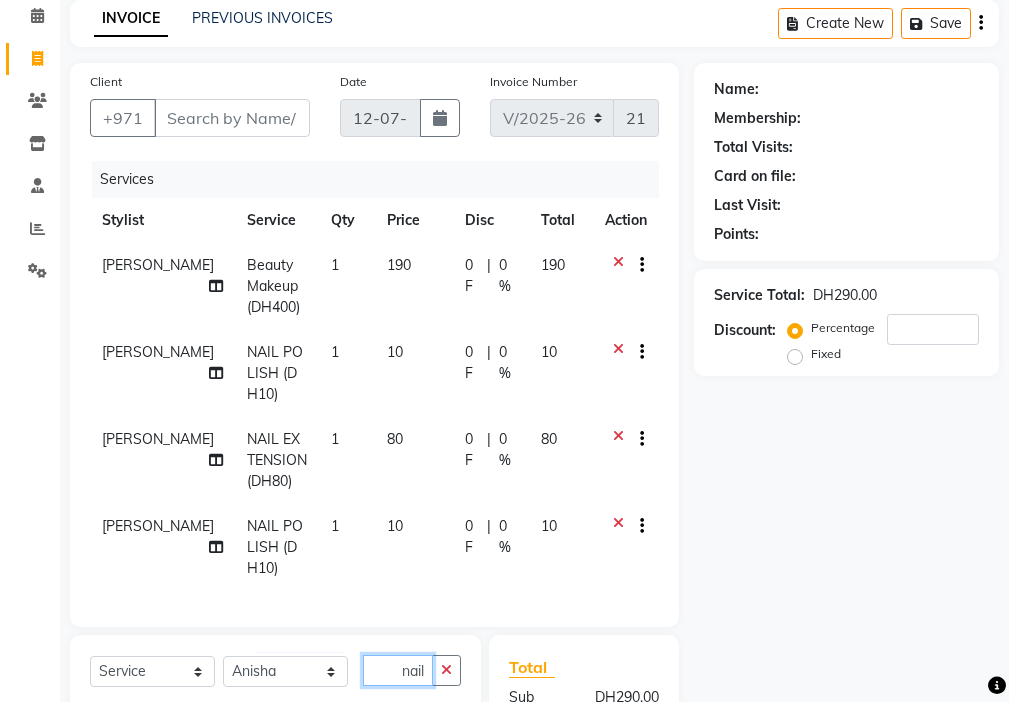 click on "nail" 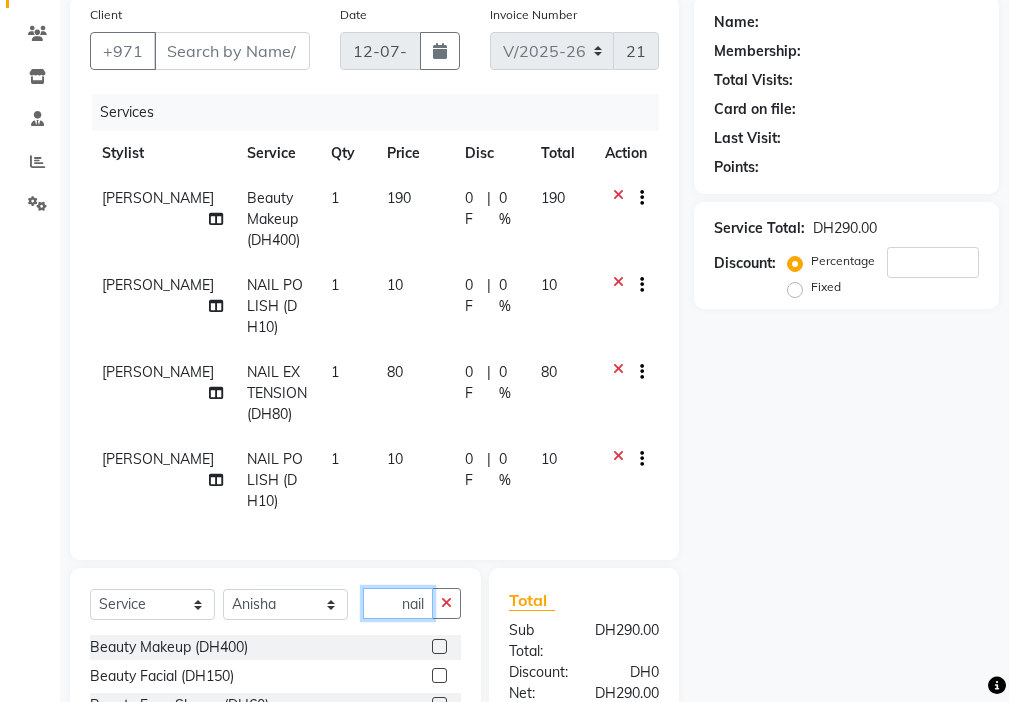 scroll, scrollTop: 273, scrollLeft: 0, axis: vertical 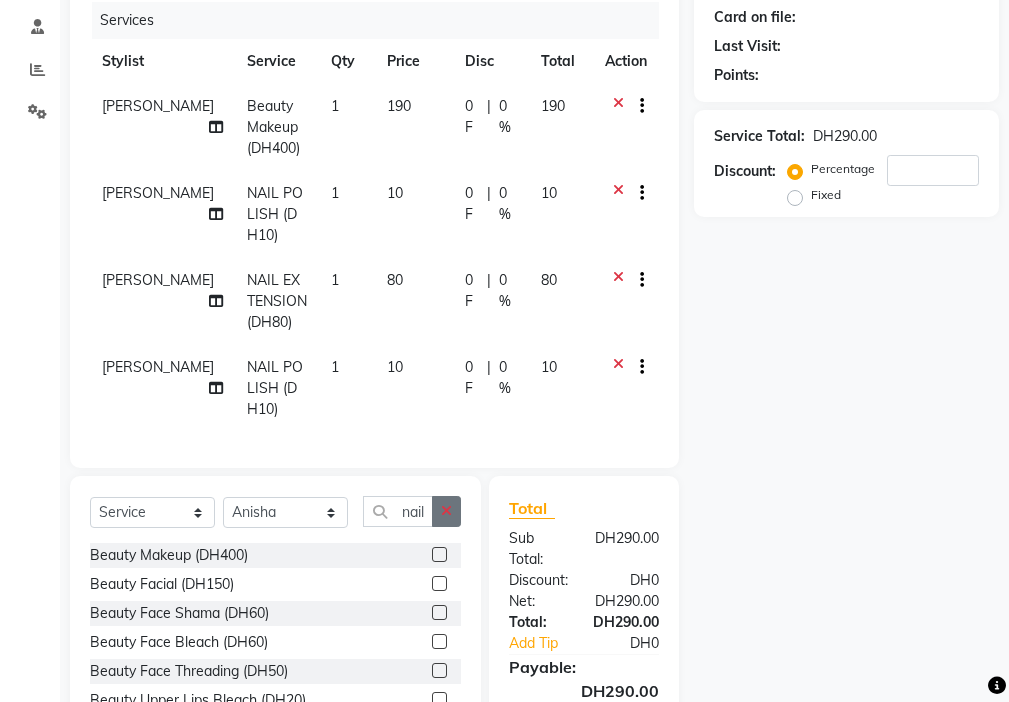 click 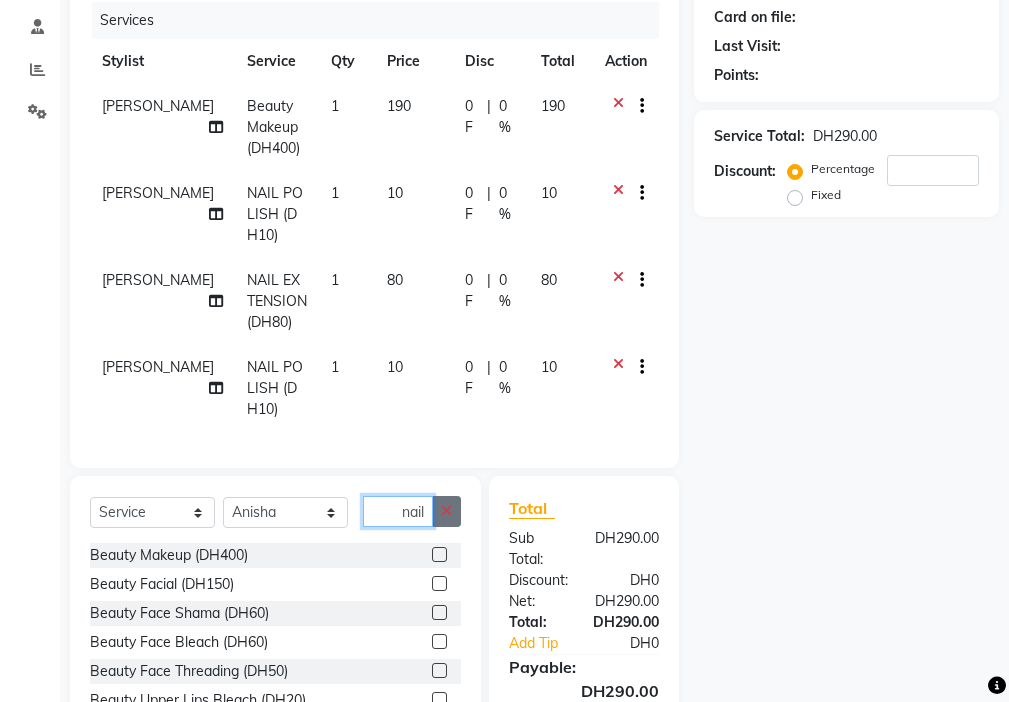 type 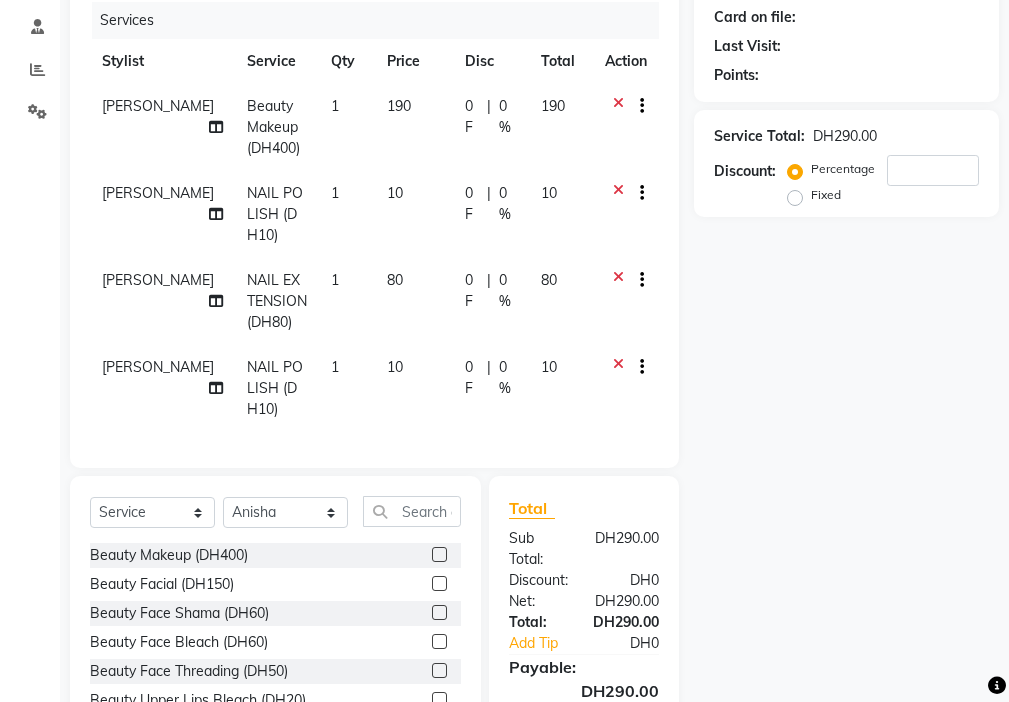 click 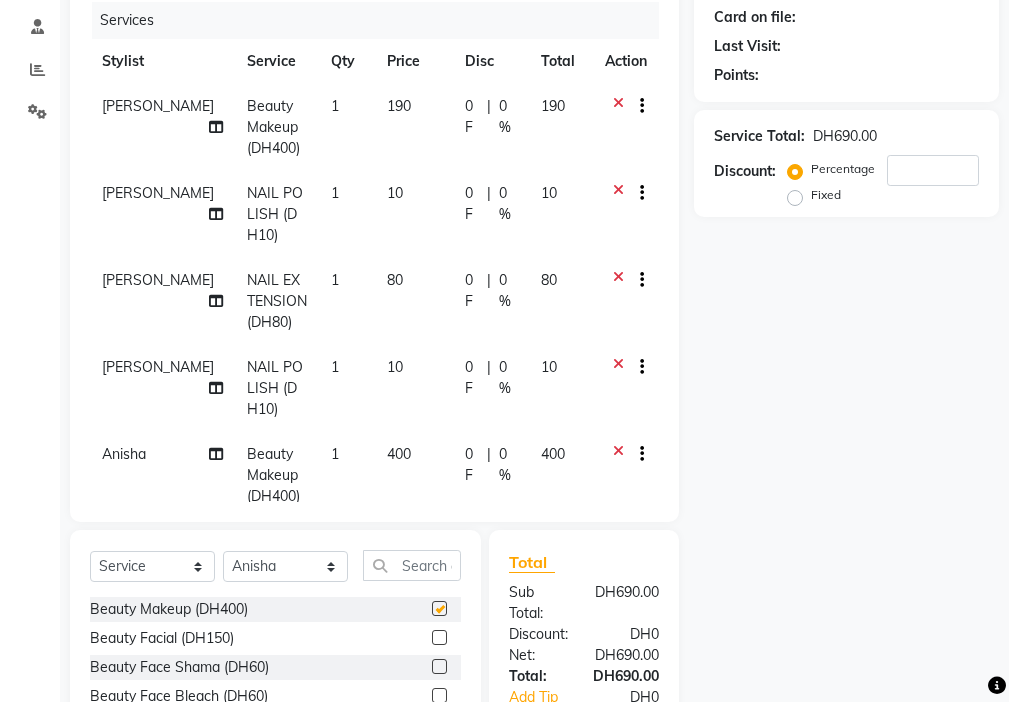 click on "400" 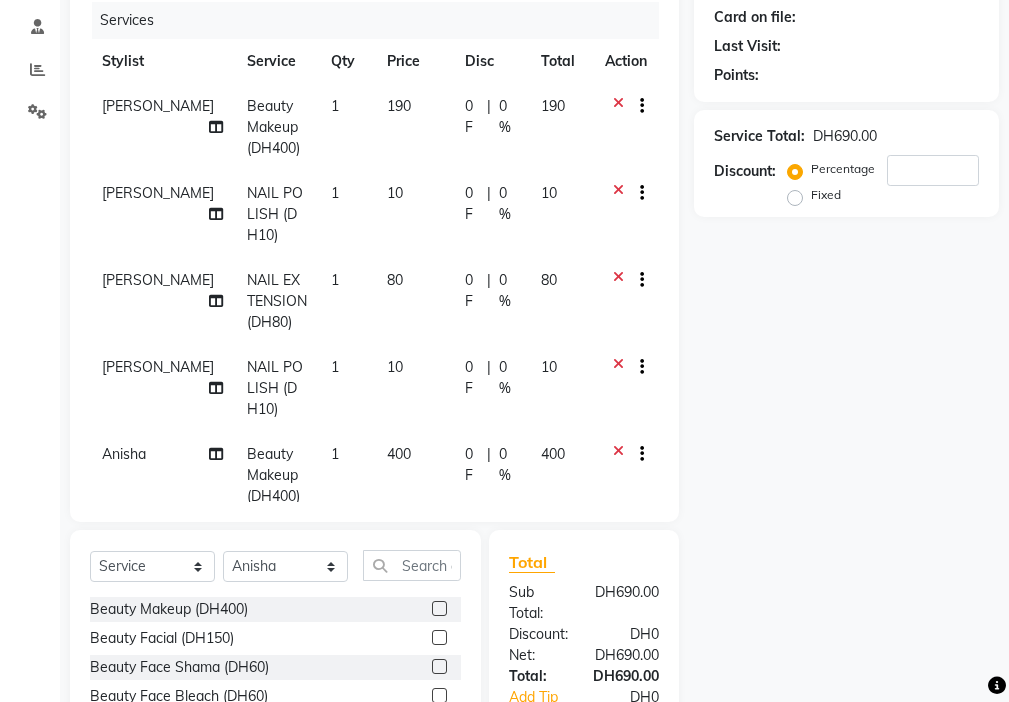 checkbox on "false" 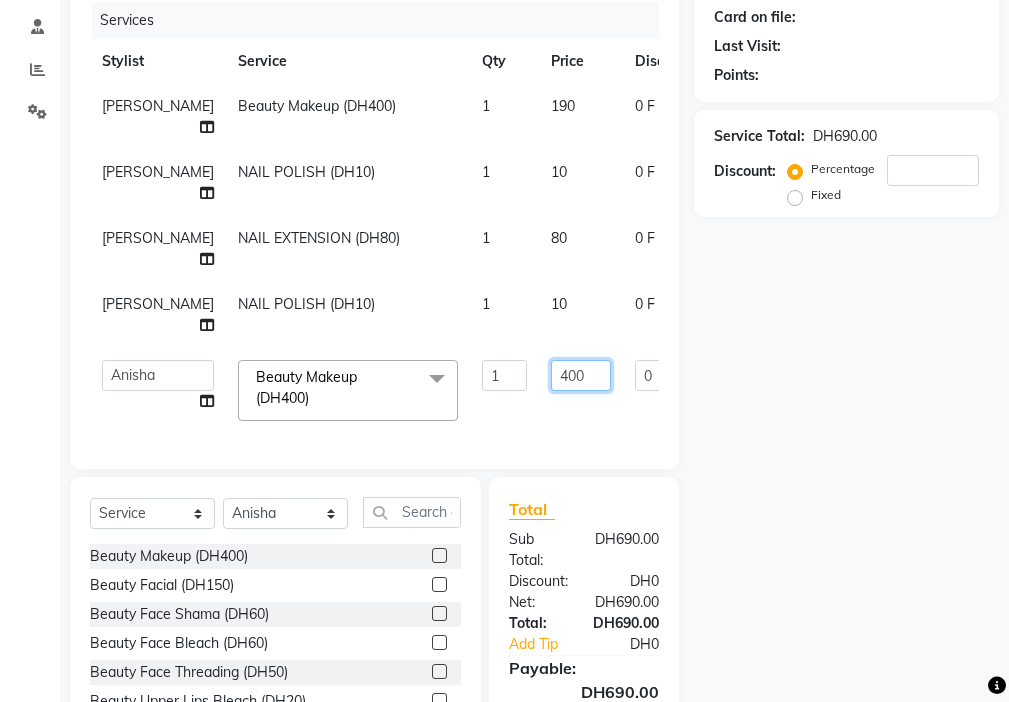 click on "400" 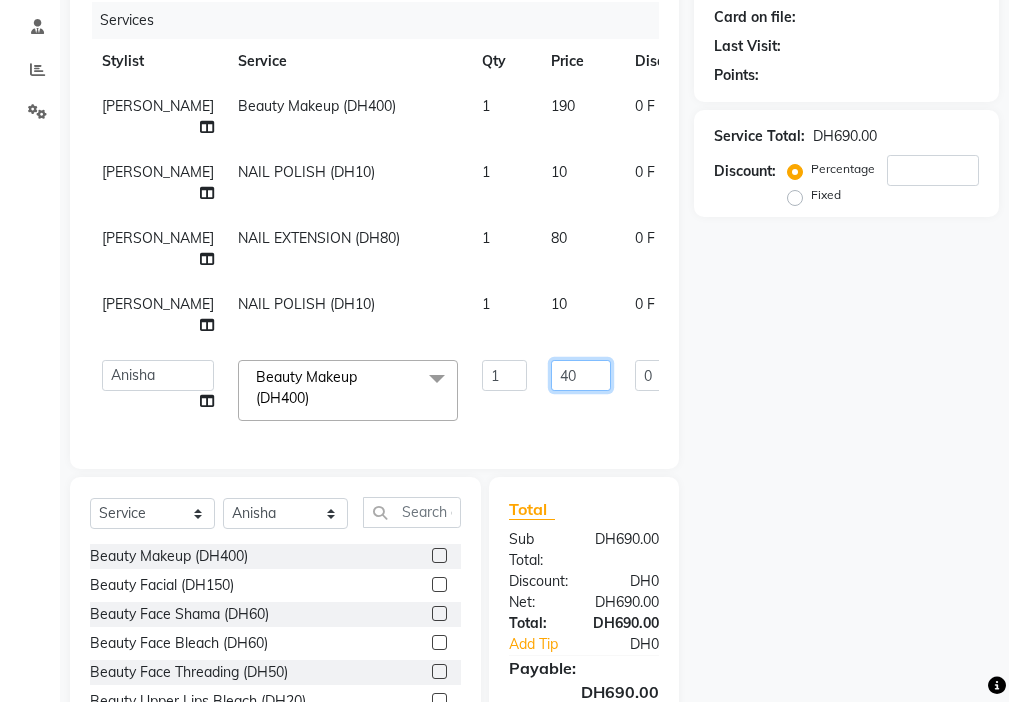 type on "4" 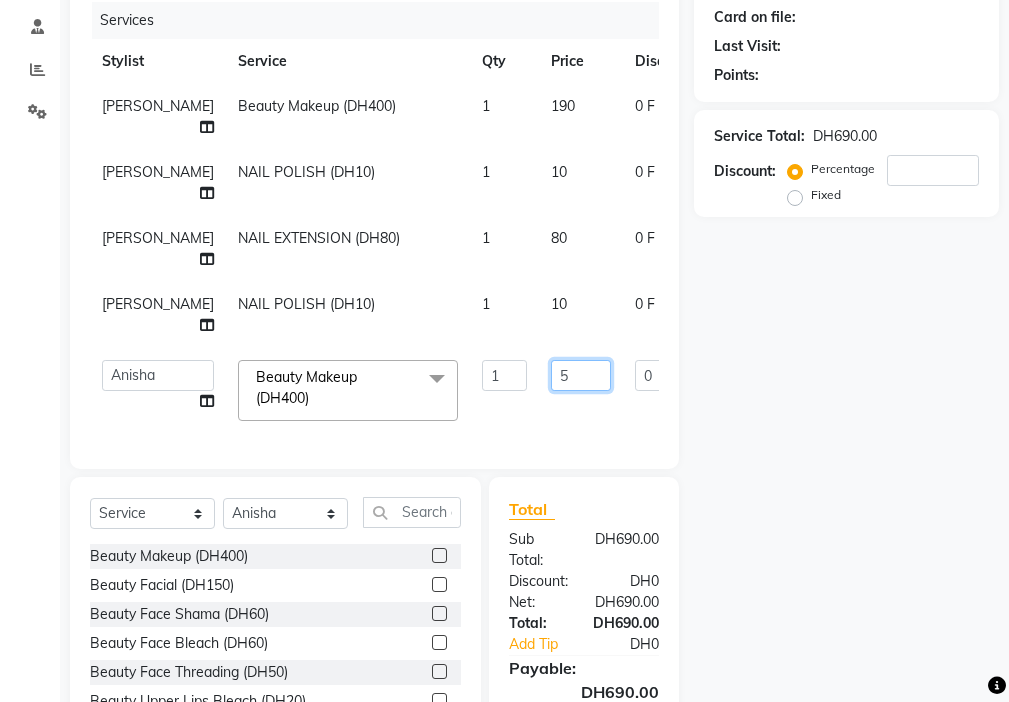 type on "50" 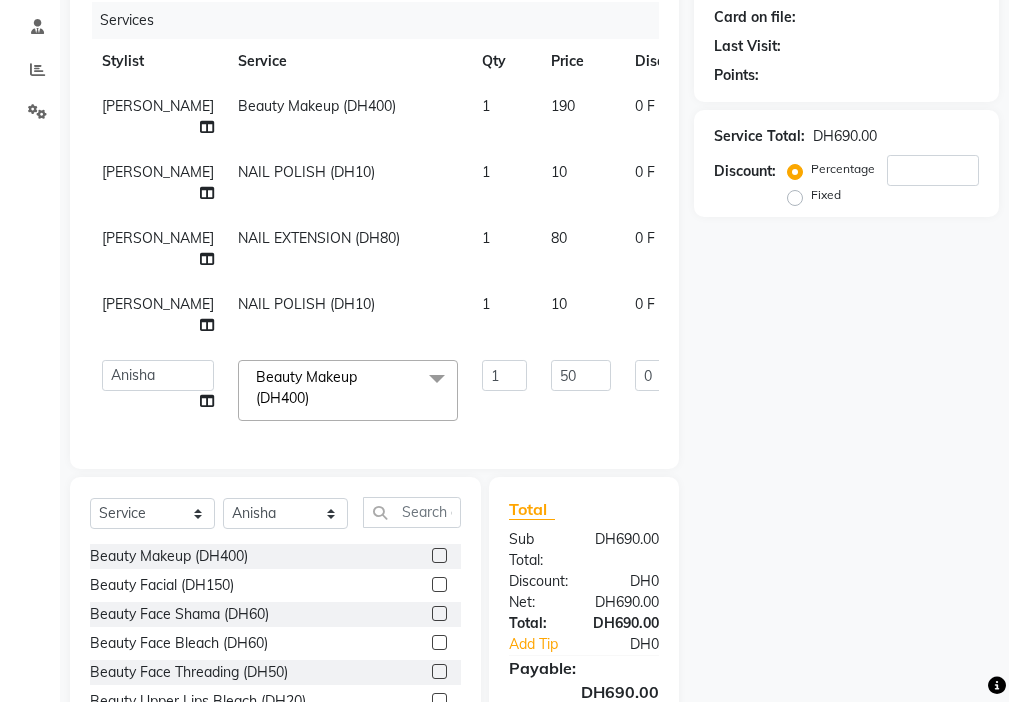 click on "[PERSON_NAME] Beauty Makeup (DH400) 1 190 0 F | 0 % 190 [PERSON_NAME] NAIL POLISH  (DH10) 1 10 0 F | 0 % 10 [PERSON_NAME] NAIL EXTENSION  (DH80) 1 80 0 F | 0 % 80 [PERSON_NAME] NAIL POLISH  (DH10) 1 10 0 F | 0 % 10  [PERSON_NAME]   [PERSON_NAME]   [PERSON_NAME]   [PERSON_NAME]   Kbina   Madam   mamta   [PERSON_NAME]   [PERSON_NAME]   [PERSON_NAME]  Beauty Makeup (DH400)  x Beauty Makeup (DH400) Beauty Facial (DH150) Beauty Face Shama (DH60) Beauty Face Bleach (DH60) Beauty Face Threading (DH50) Beauty Upper Lips Bleach (DH20) Forhead Waxing (DH10) Nose Waxing (DH10) Upper Lip Waxing (DH10) Hand Waxing Full (DH70) Beauty Eyelashes Adhesive (DH30) Beauty Eye Makeup (DH150) Beauty Hand Henna (حناء اليد) (DH50) Beauty Legs Henna(حناء الرجل) (DH50) paraffin wax hand (DH30) paraffin  wax leg  (DH50) chin threading (DH15) Extra Pin (DH20) ROOT HALF DYE (DH80) Beauty Gasha (DH50) Baby Start (DH20) Rinceage  (DH200) Enercose (DH200) [PERSON_NAME] (DH80) Filler (DH0) Sedar (DH80) photo (DH10) SCRUB LEG (DH30)" 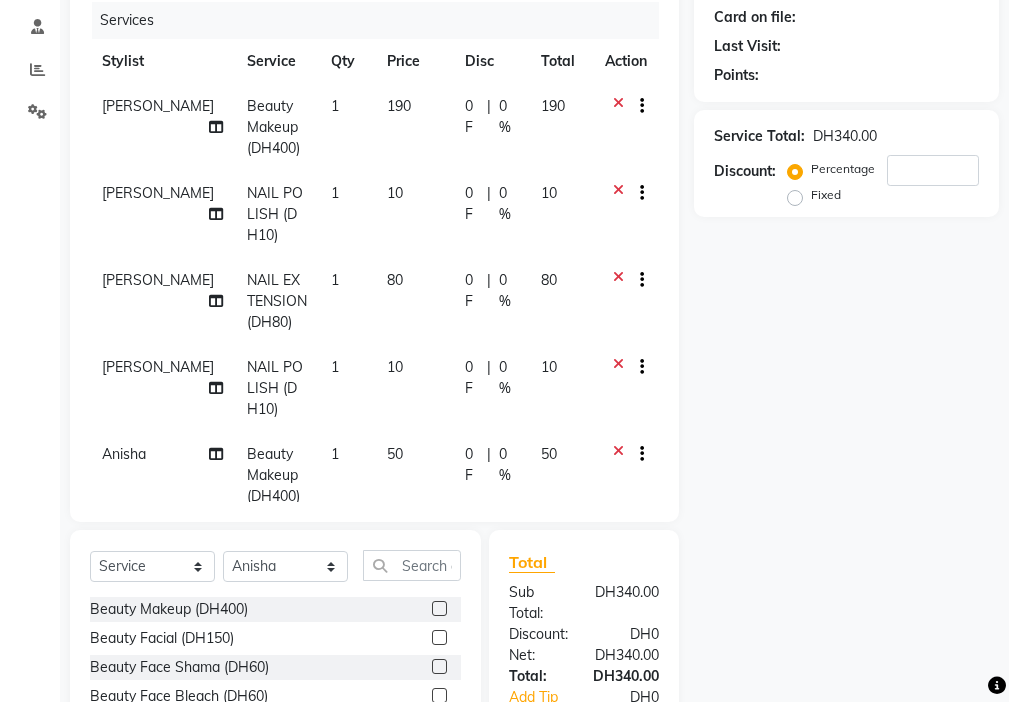 scroll, scrollTop: 48, scrollLeft: 0, axis: vertical 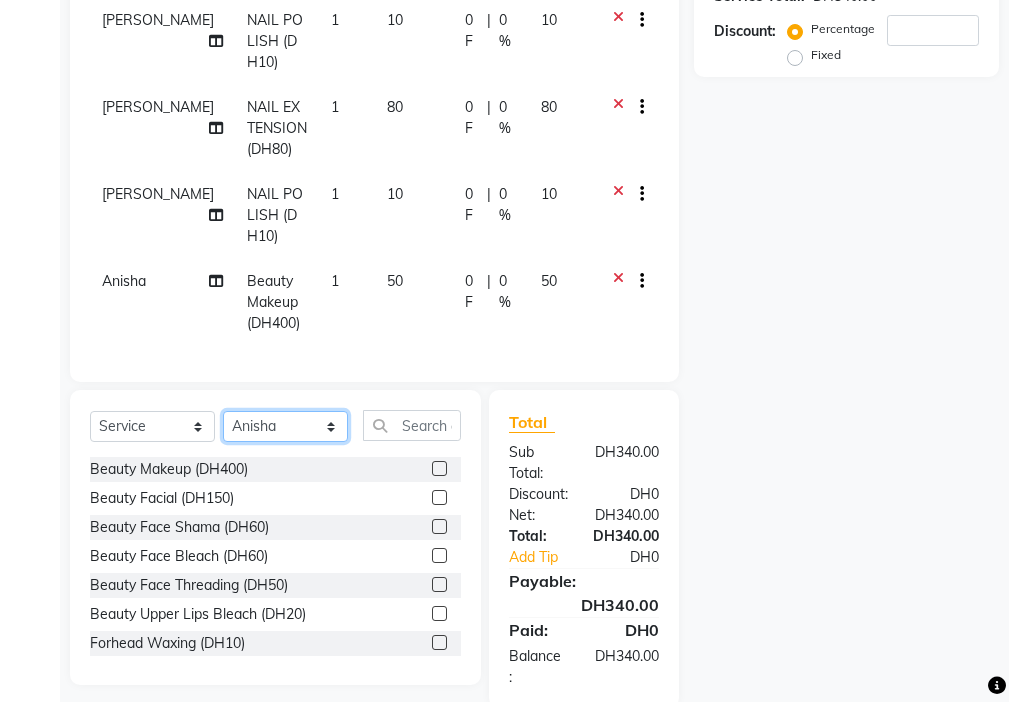 click on "Select Stylist [PERSON_NAME] [PERSON_NAME] [PERSON_NAME] [PERSON_NAME] Kbina Madam mamta [PERSON_NAME] [PERSON_NAME] [PERSON_NAME]" 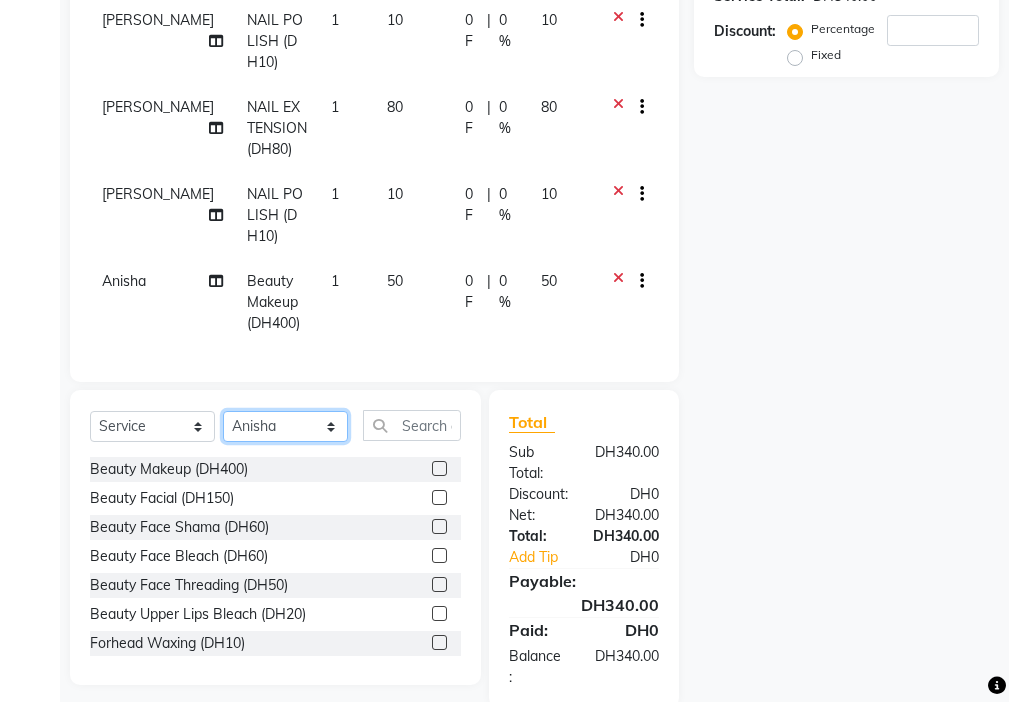 select on "69766" 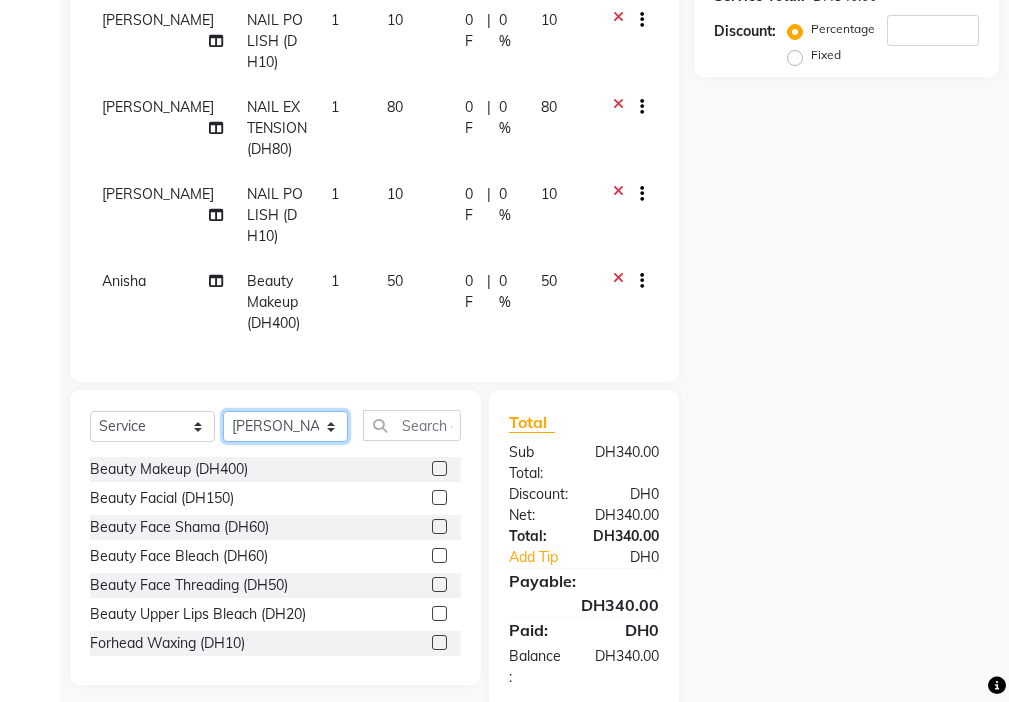 click on "Select Stylist [PERSON_NAME] [PERSON_NAME] [PERSON_NAME] [PERSON_NAME] Kbina Madam mamta [PERSON_NAME] [PERSON_NAME] [PERSON_NAME]" 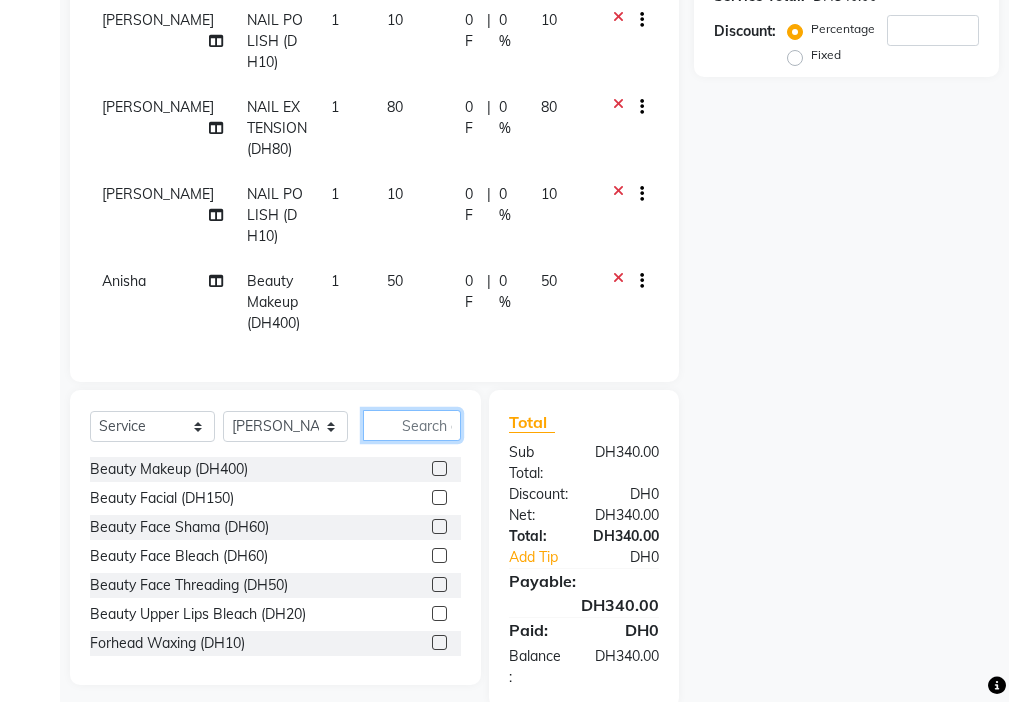 click 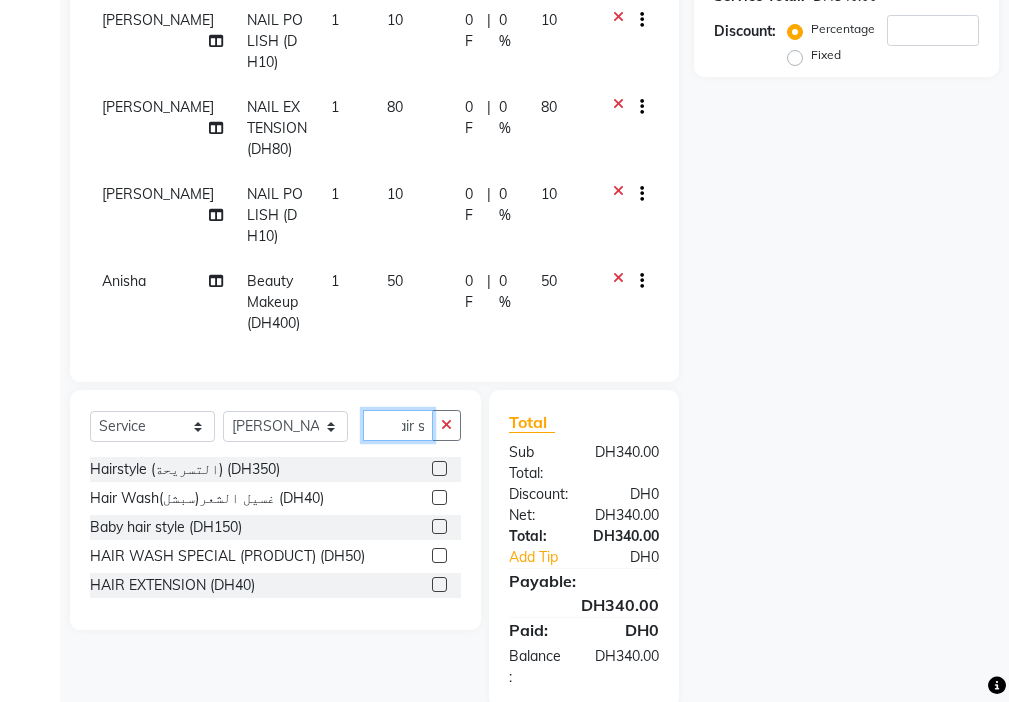 scroll, scrollTop: 0, scrollLeft: 17, axis: horizontal 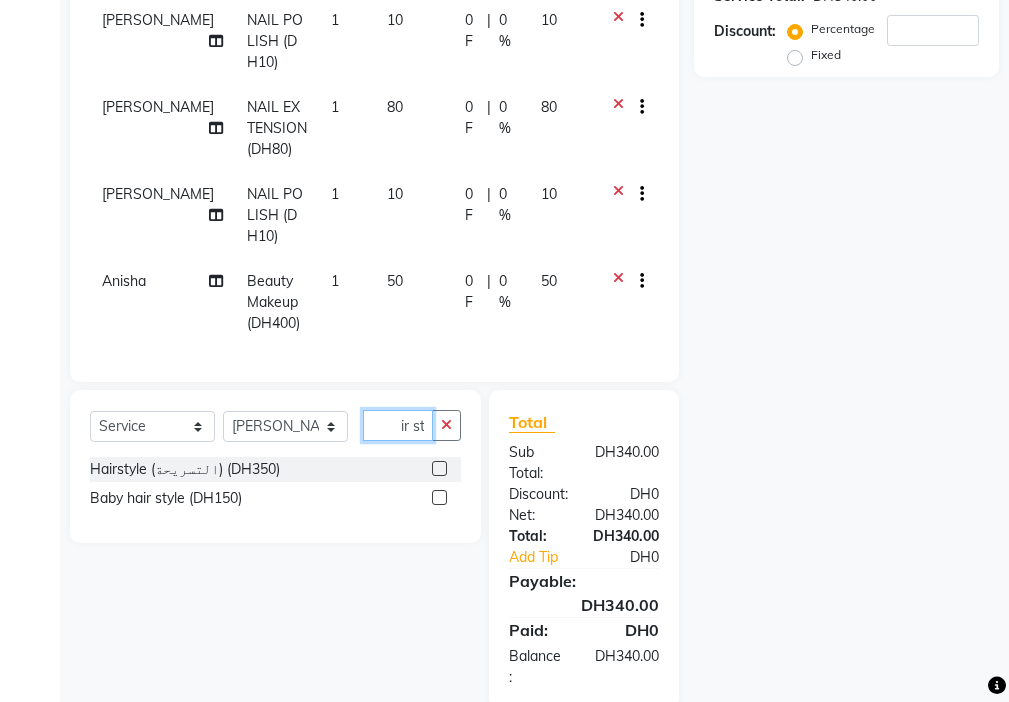 type on "hair st" 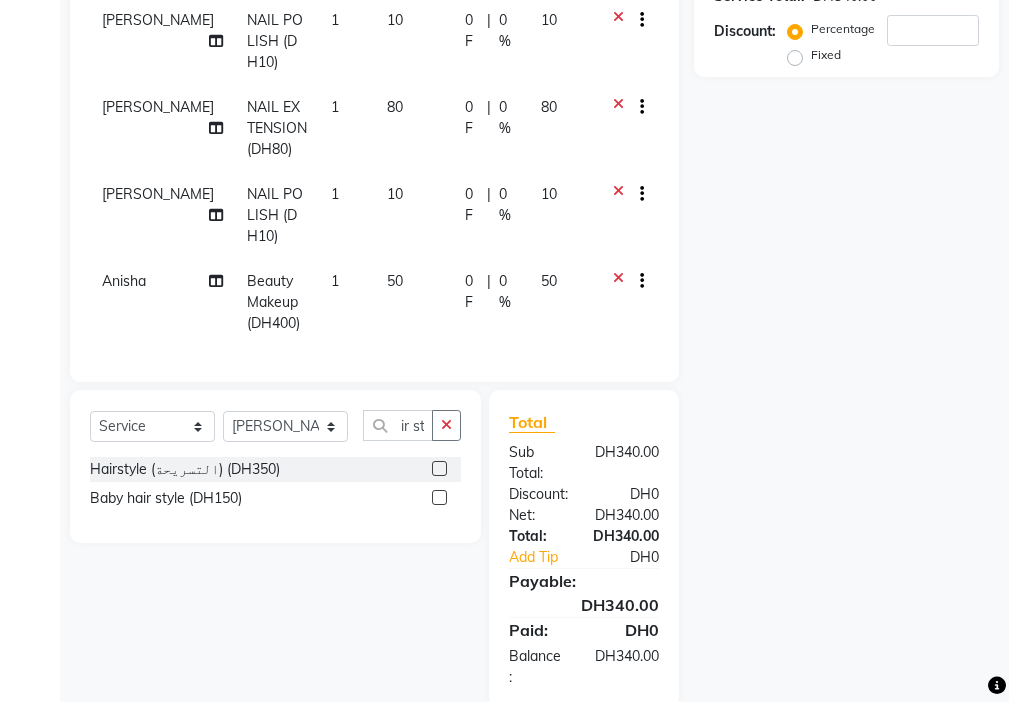 click 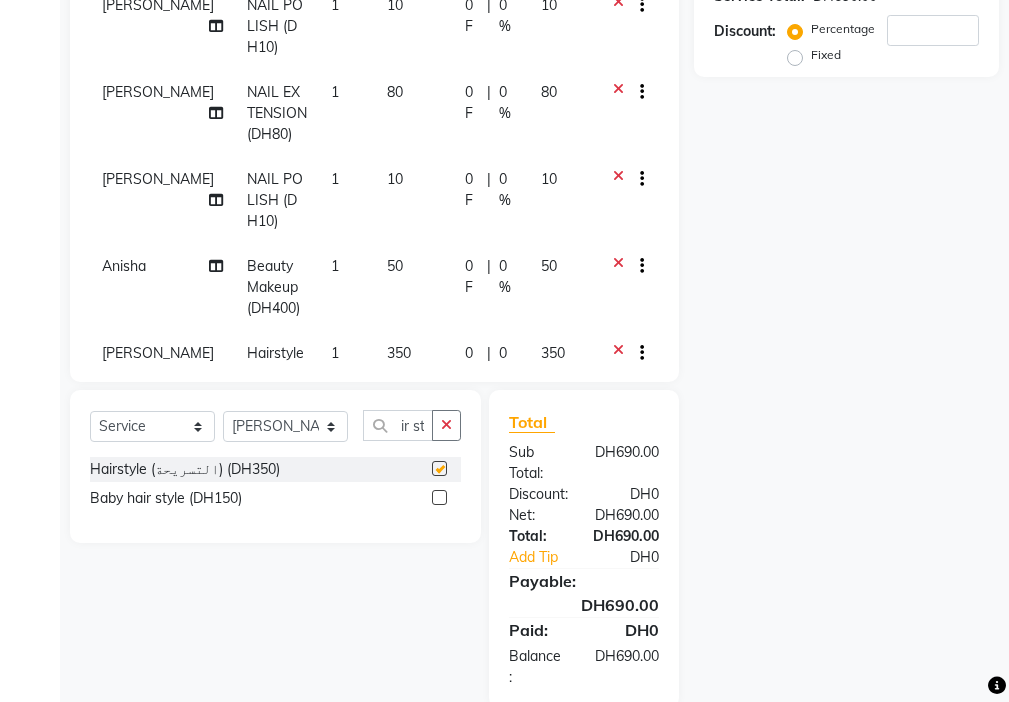 scroll, scrollTop: 0, scrollLeft: 0, axis: both 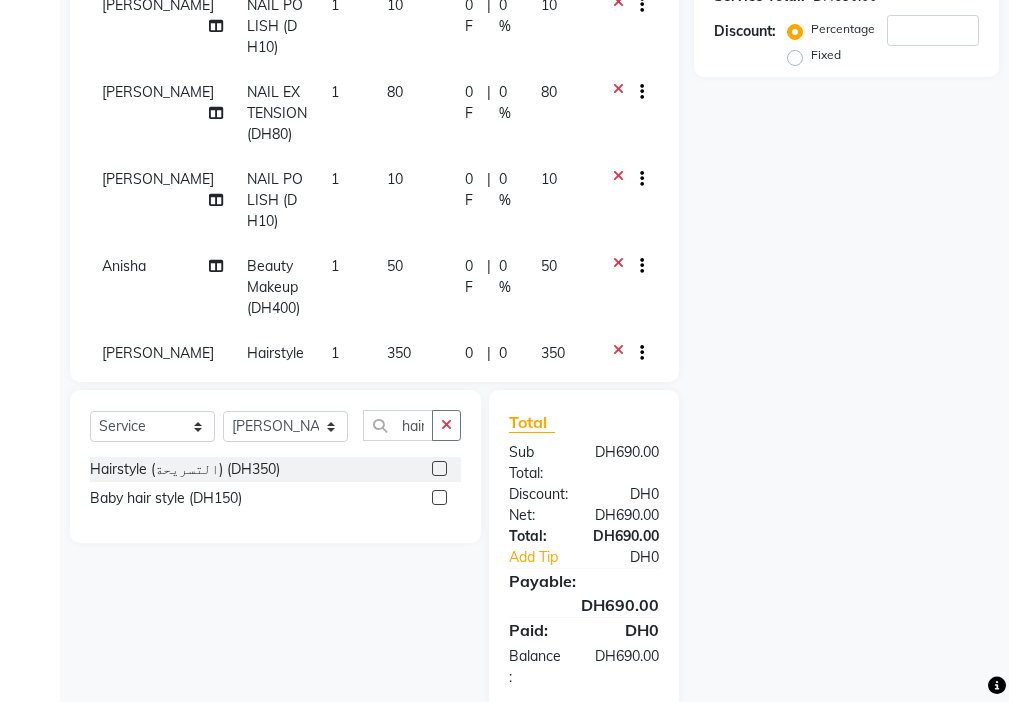 checkbox on "false" 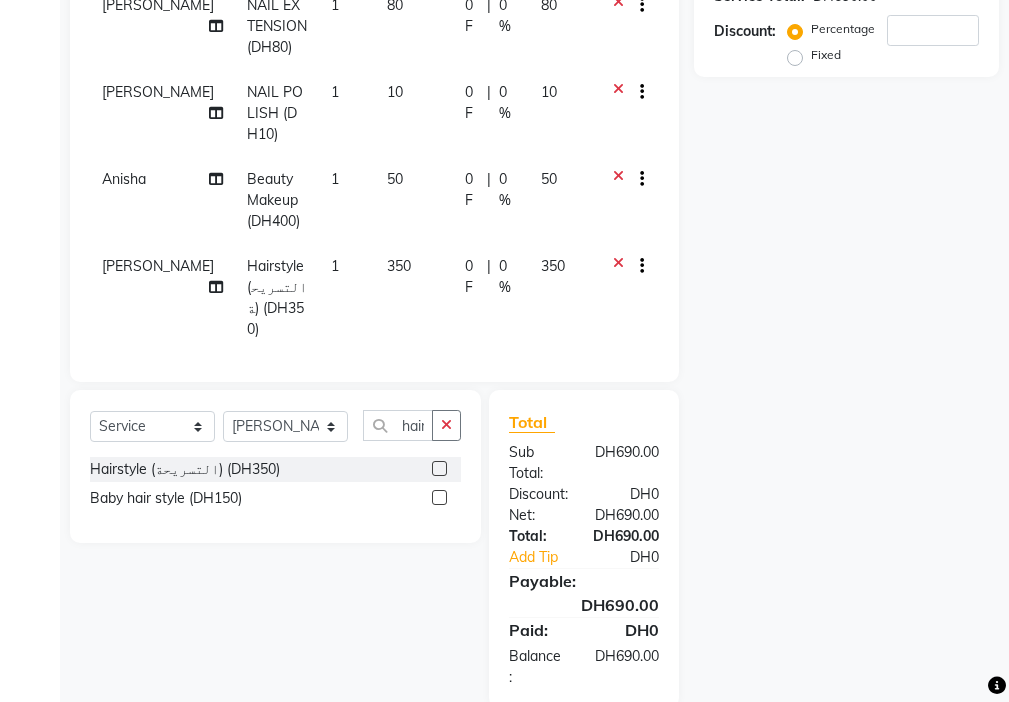 click on "350" 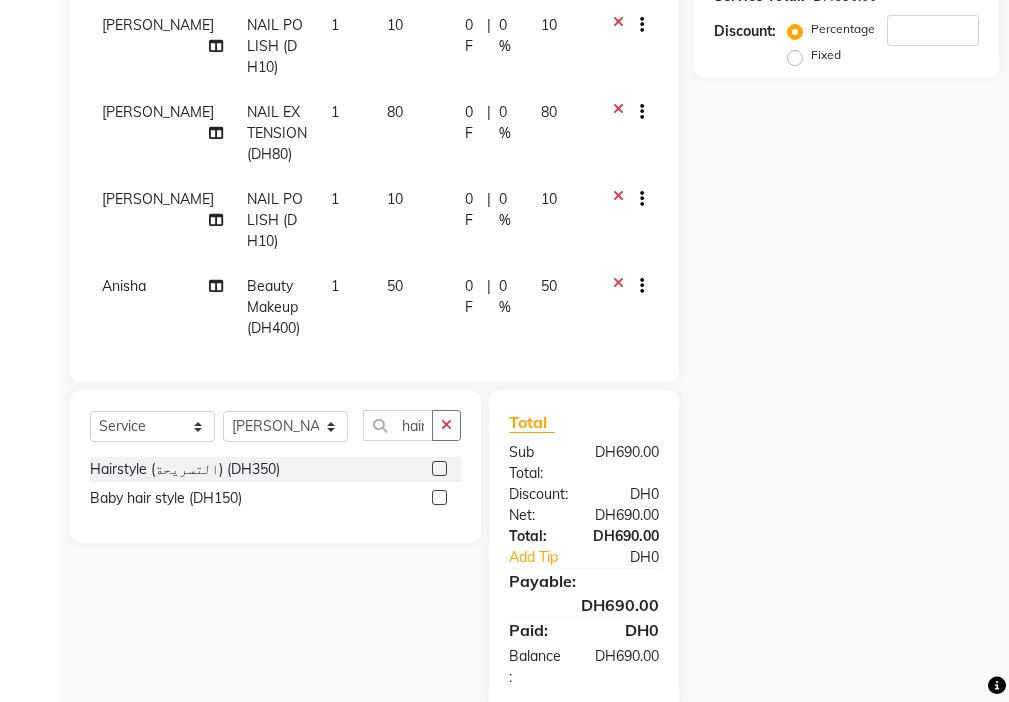 select on "69766" 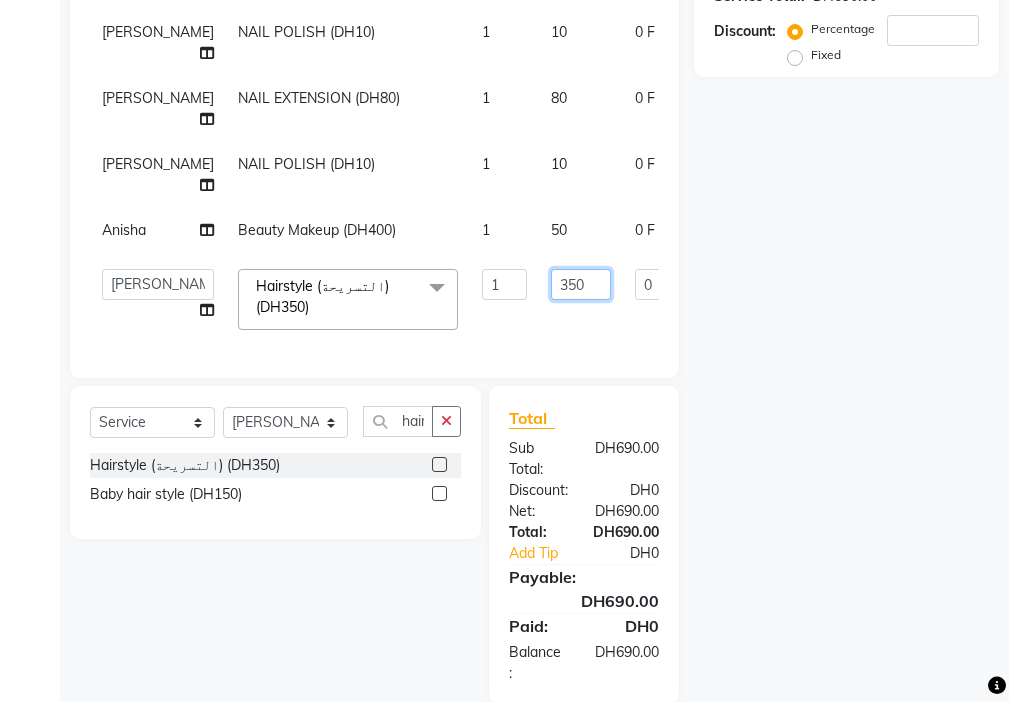 click on "350" 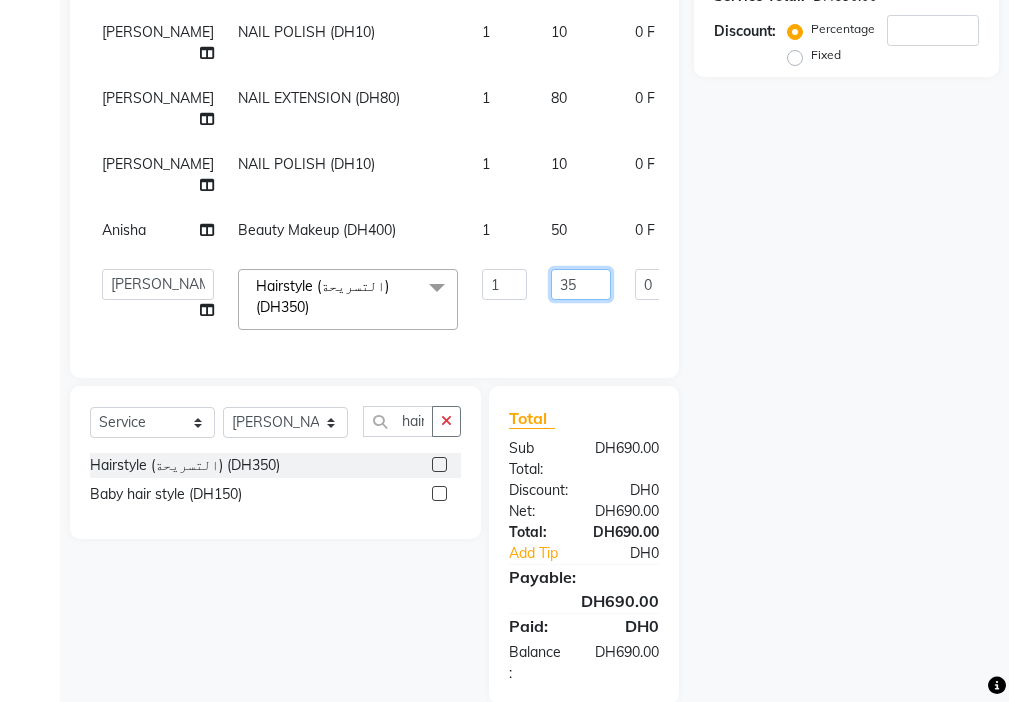 type on "3" 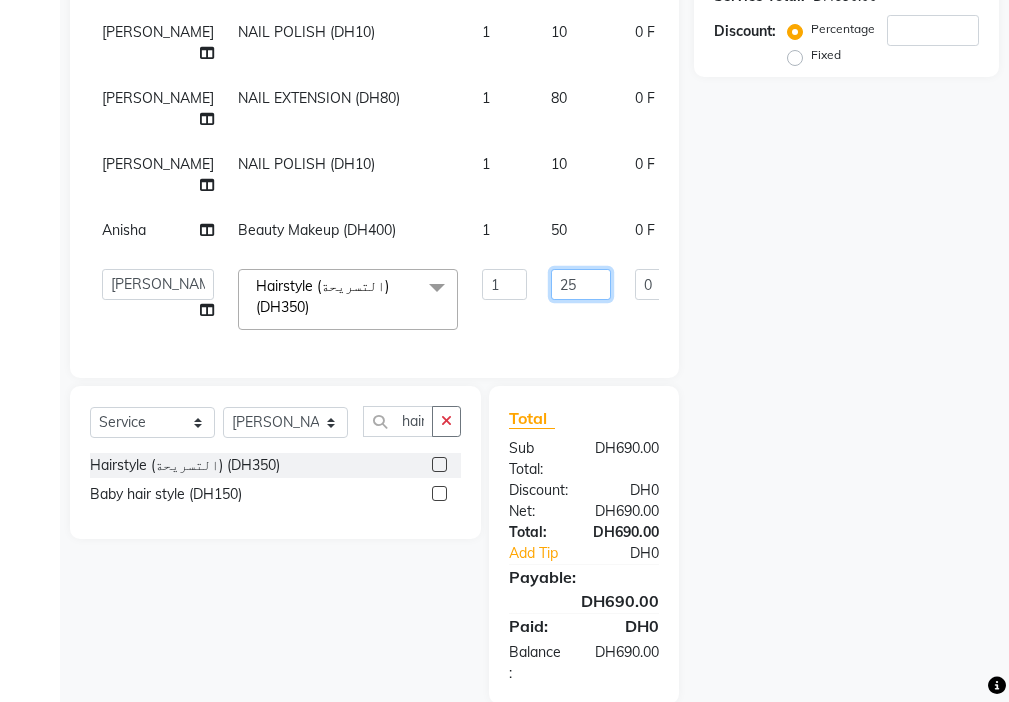 type on "250" 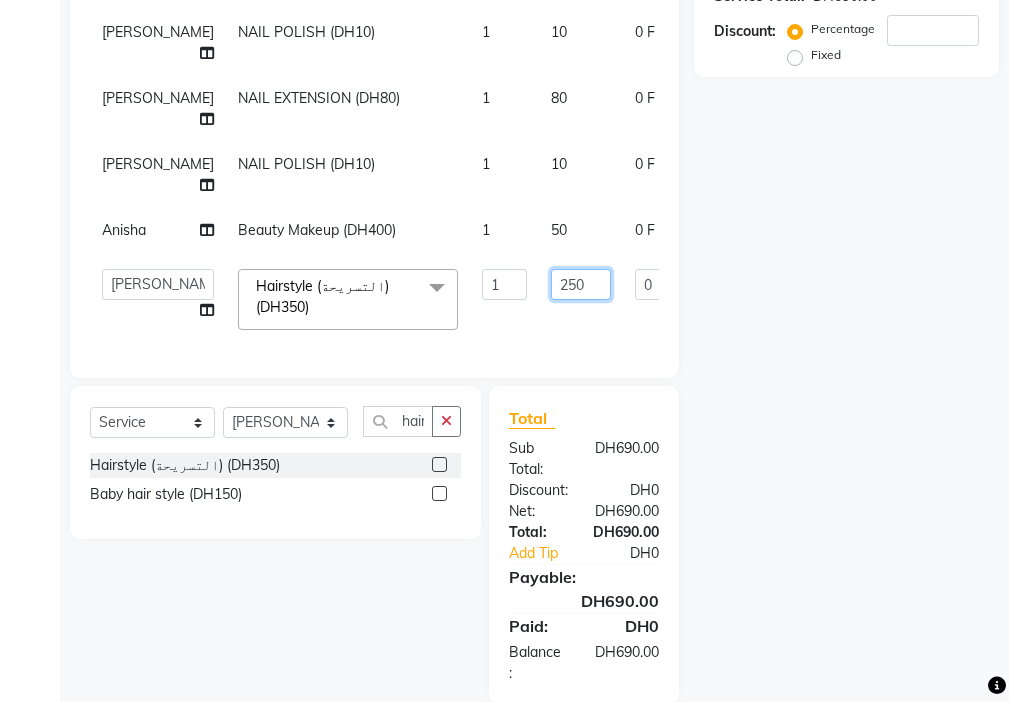 click on "250" 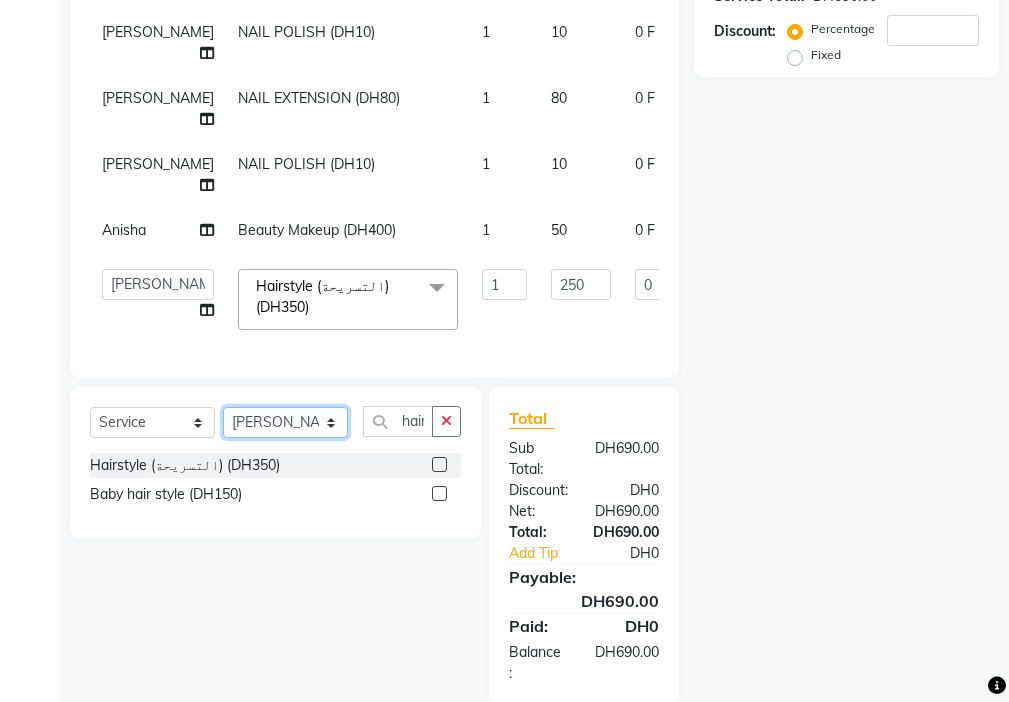 click on "Select Stylist [PERSON_NAME] [PERSON_NAME] [PERSON_NAME] [PERSON_NAME] Kbina Madam mamta [PERSON_NAME] [PERSON_NAME] [PERSON_NAME]" 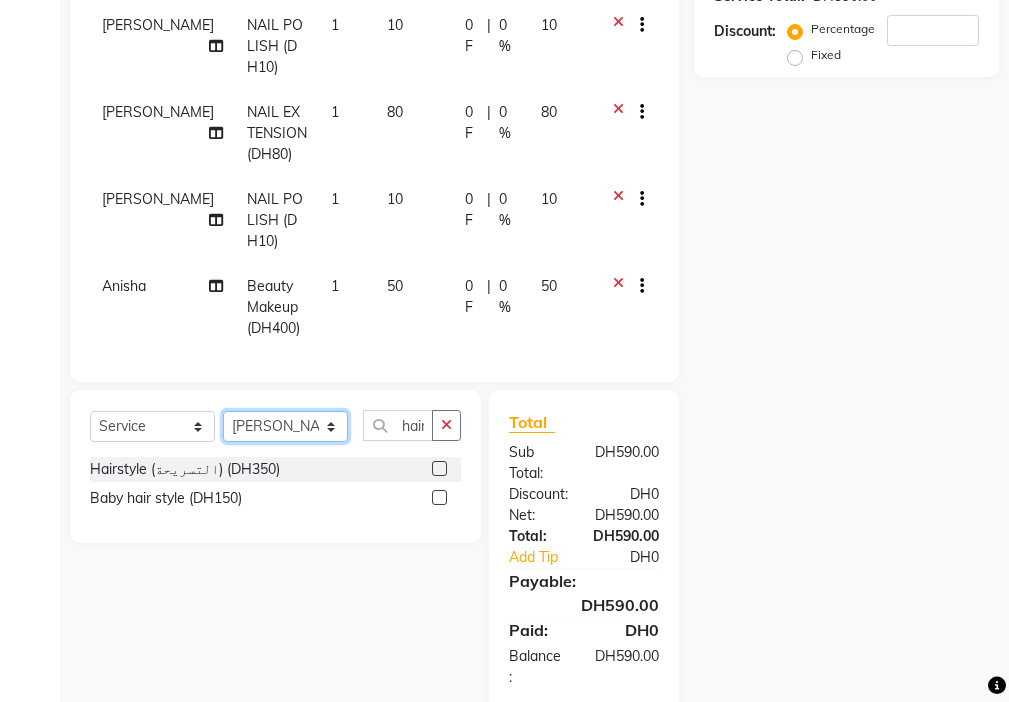 select on "33879" 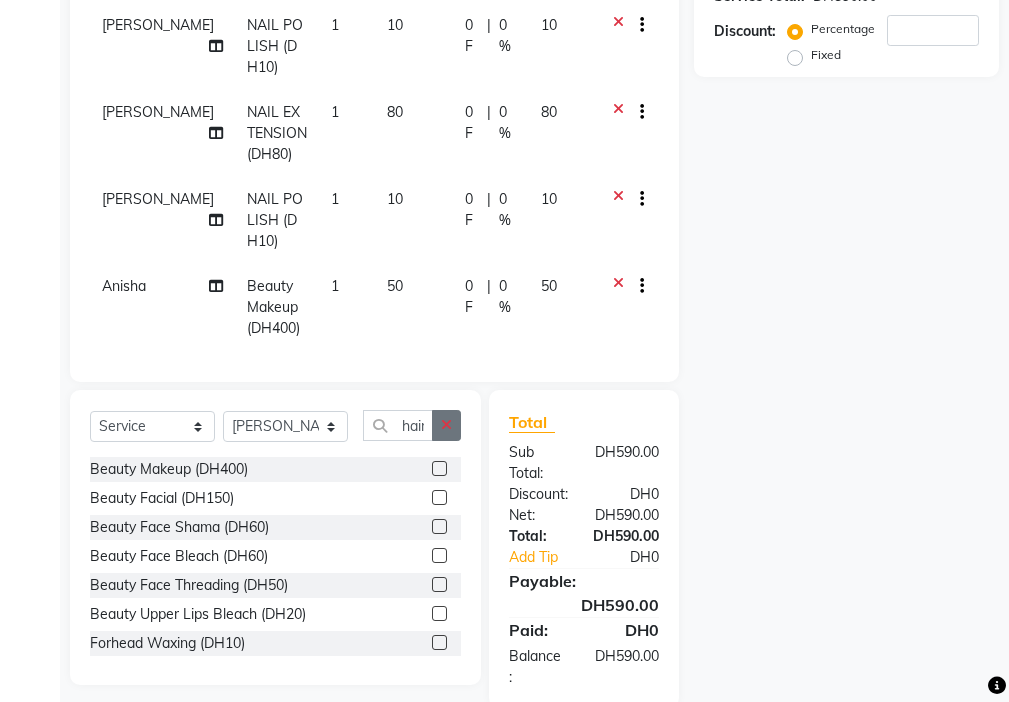 click 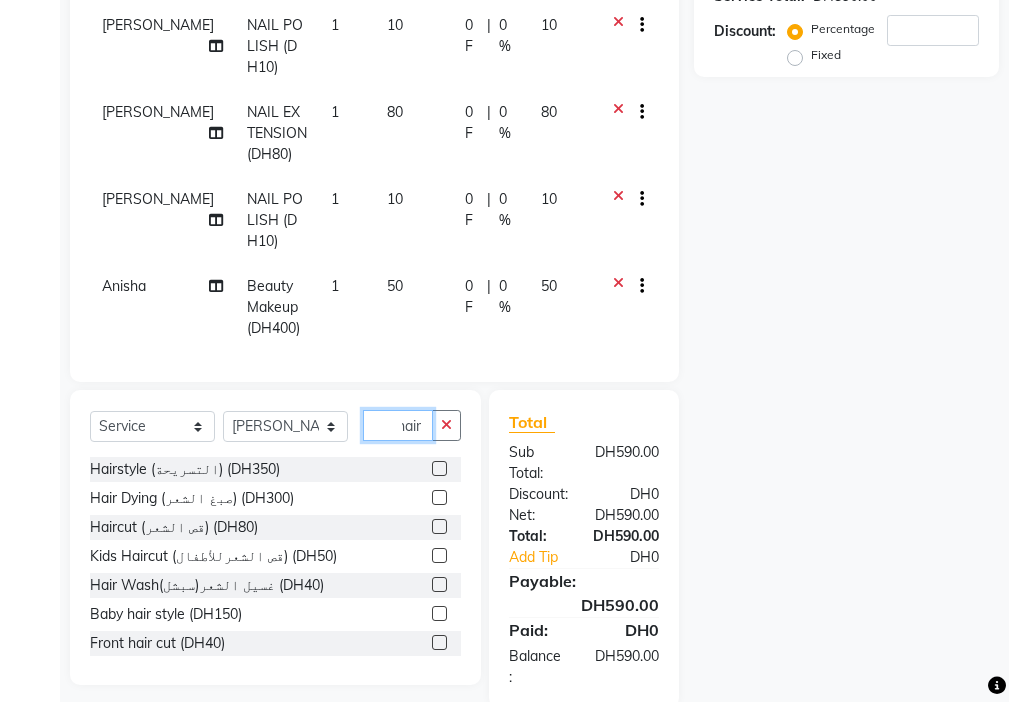 scroll, scrollTop: 0, scrollLeft: 10, axis: horizontal 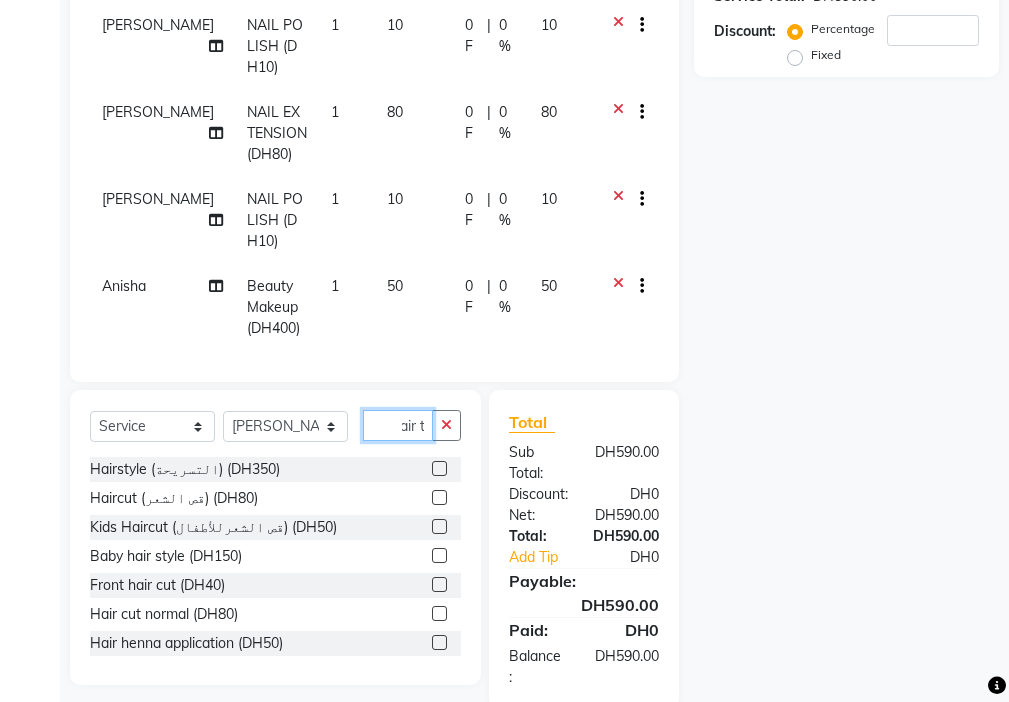 type on "hair t" 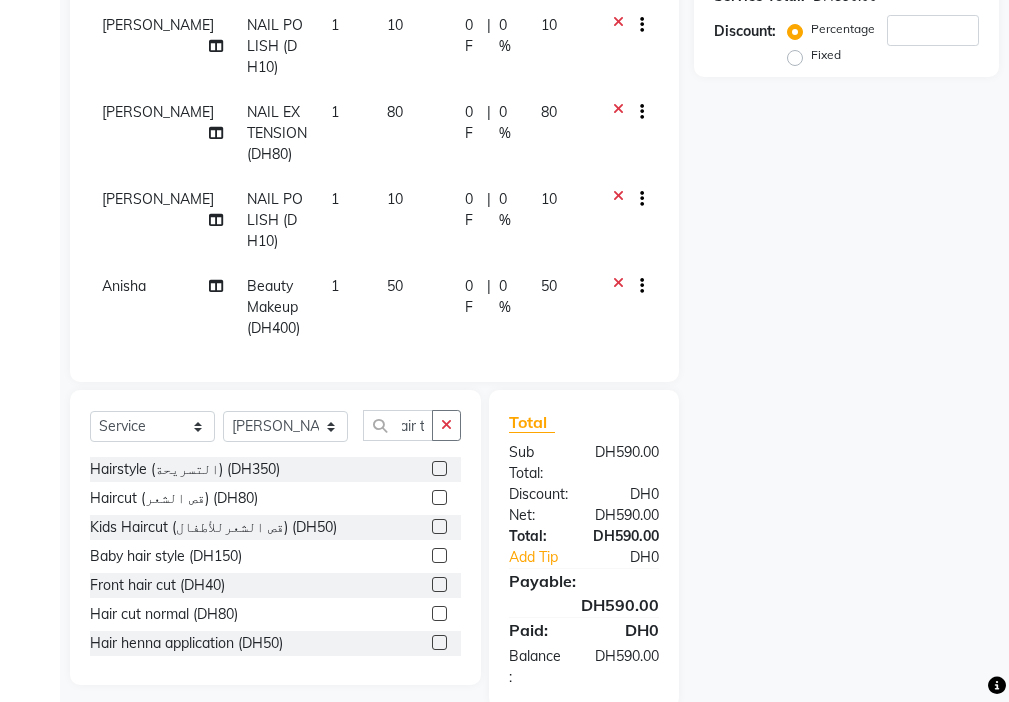 click 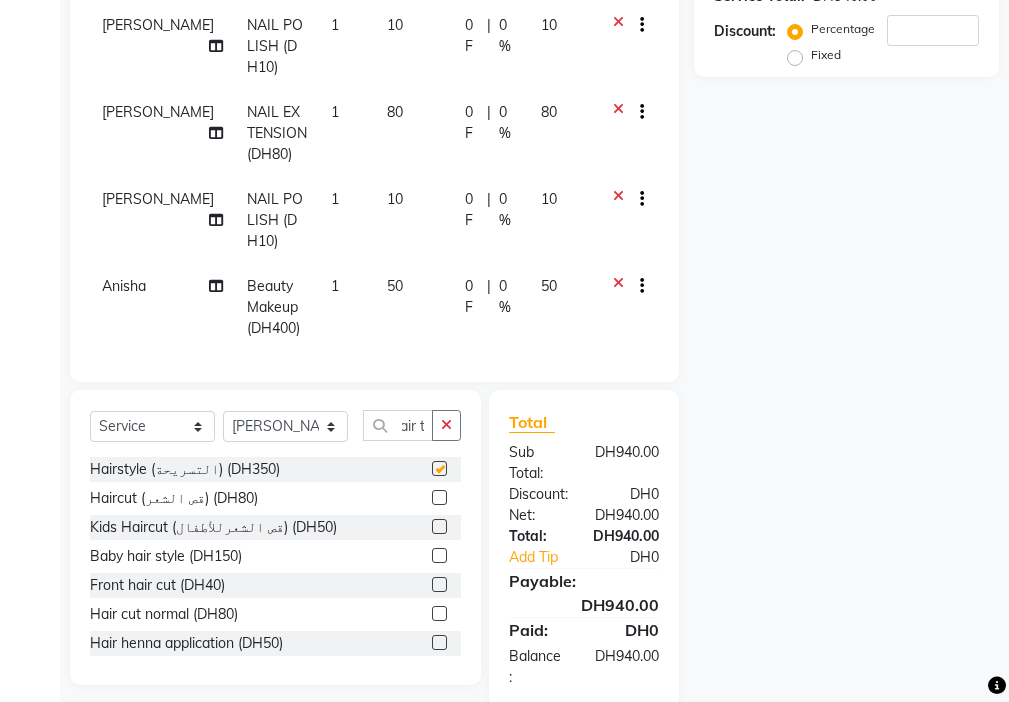 scroll, scrollTop: 0, scrollLeft: 0, axis: both 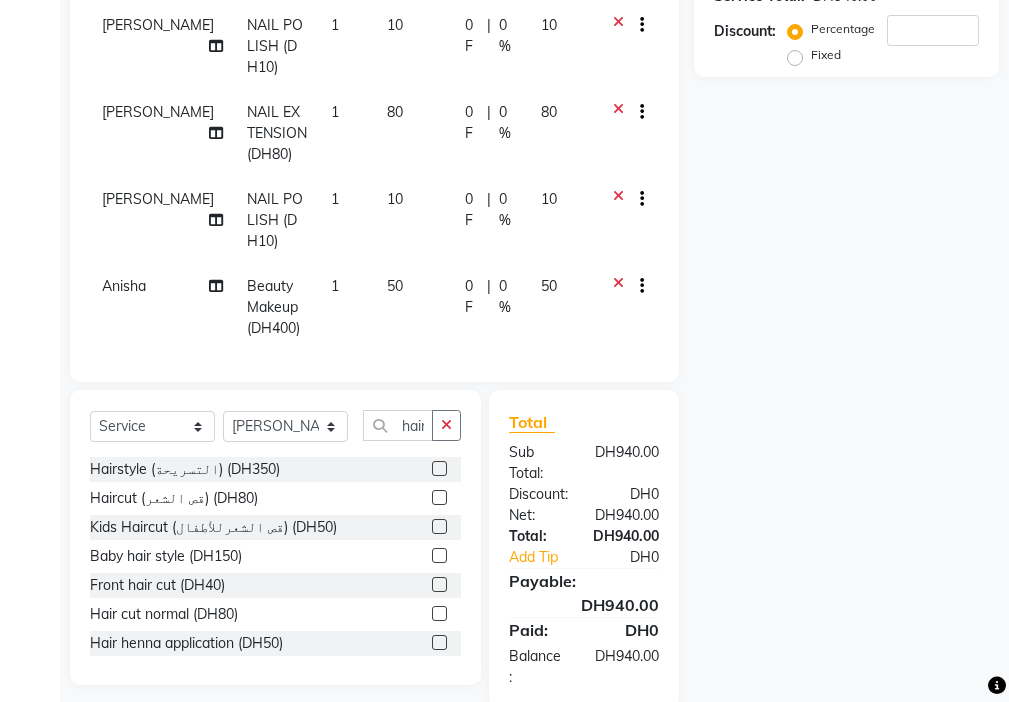 checkbox on "false" 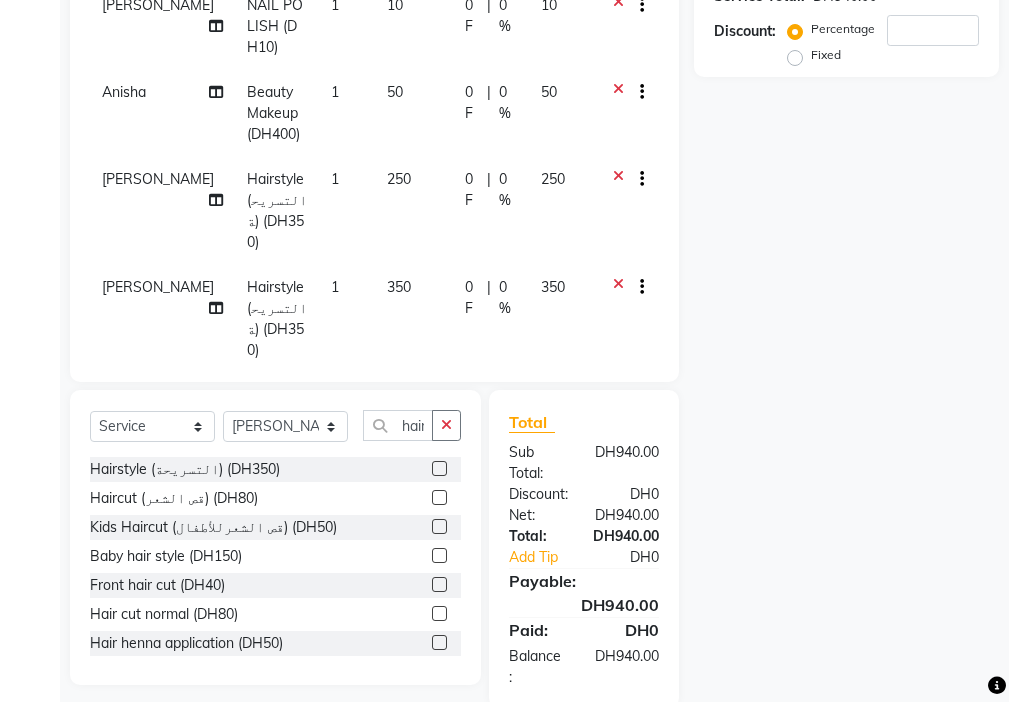 click on "350" 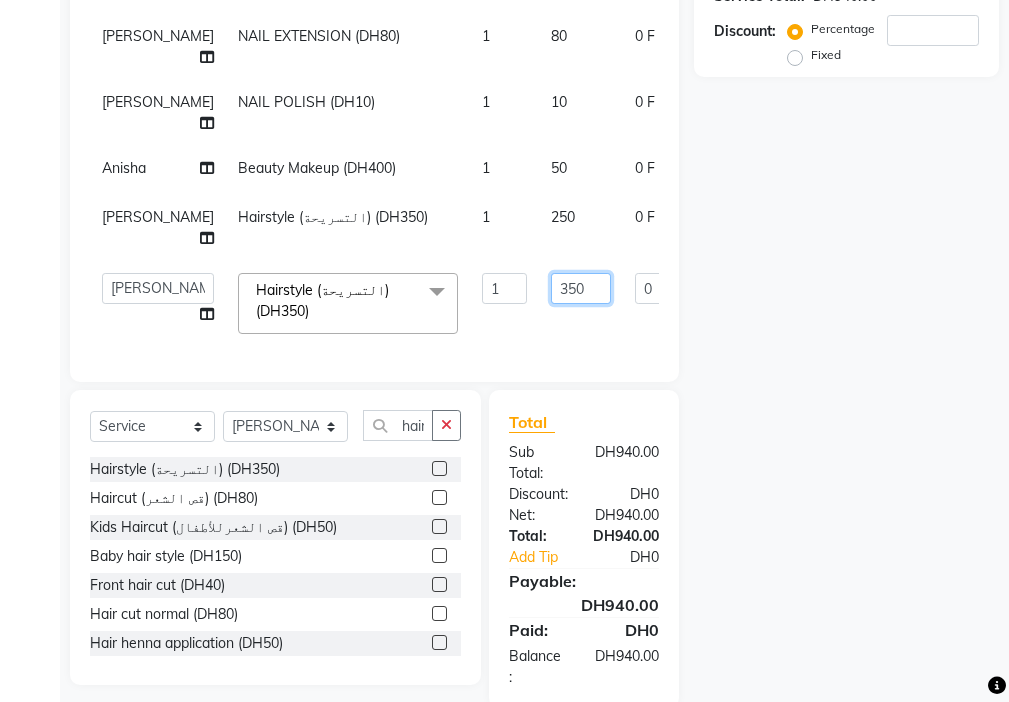 click on "350" 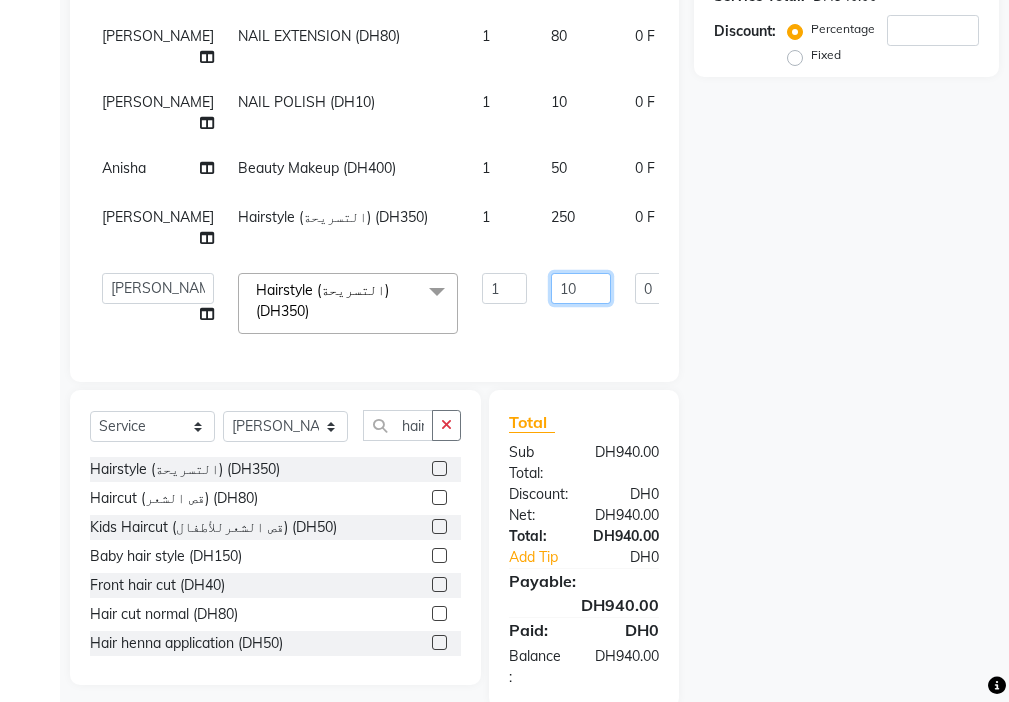 type on "190" 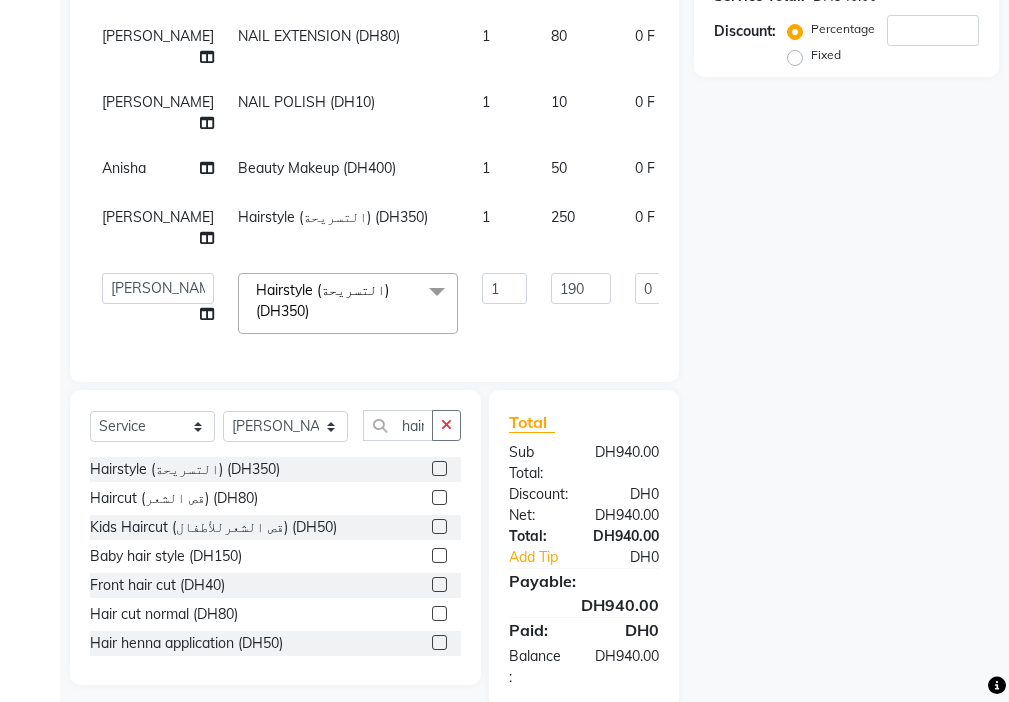 click on "[PERSON_NAME] Beauty Makeup (DH400) 1 190 0 F | 0 % 190 [PERSON_NAME] NAIL POLISH  (DH10) 1 10 0 F | 0 % 10 [PERSON_NAME] NAIL EXTENSION  (DH80) 1 80 0 F | 0 % 80 [PERSON_NAME] NAIL POLISH  (DH10) 1 10 0 F | 0 % 10 [PERSON_NAME] Beauty Makeup (DH400) 1 50 0 F | 0 % 50 [PERSON_NAME] Hairstyle (التسريحة) (DH350) 1 250 0 F | 0 % 250  [PERSON_NAME]   [PERSON_NAME]   Ashiya   Cashier   [PERSON_NAME]   [PERSON_NAME]   Kbina   Madam   mamta   [PERSON_NAME]   [PERSON_NAME]   [PERSON_NAME]  Hairstyle (التسريحة) (DH350)  x Beauty Makeup (DH400) Beauty Facial (DH150) Beauty Face Shama (DH60) Beauty Face Bleach (DH60) Beauty Face Threading (DH50) Beauty Upper Lips Bleach (DH20) Forhead Waxing (DH10) Nose Waxing (DH10) Upper Lip Waxing (DH10) Hand Waxing Full (DH70) Beauty Eyelashes Adhesive (DH30) Beauty Eye Makeup (DH150) Beauty Hand Henna (حناء اليد) (DH50) Beauty Legs Henna(حناء الرجل) (DH50) paraffin wax hand (DH30) paraffin  wax leg  (DH50) chin threading (DH15) Extra Pin (DH20) ROOT HALF DYE (DH80) Beauty Gasha (DH50)" 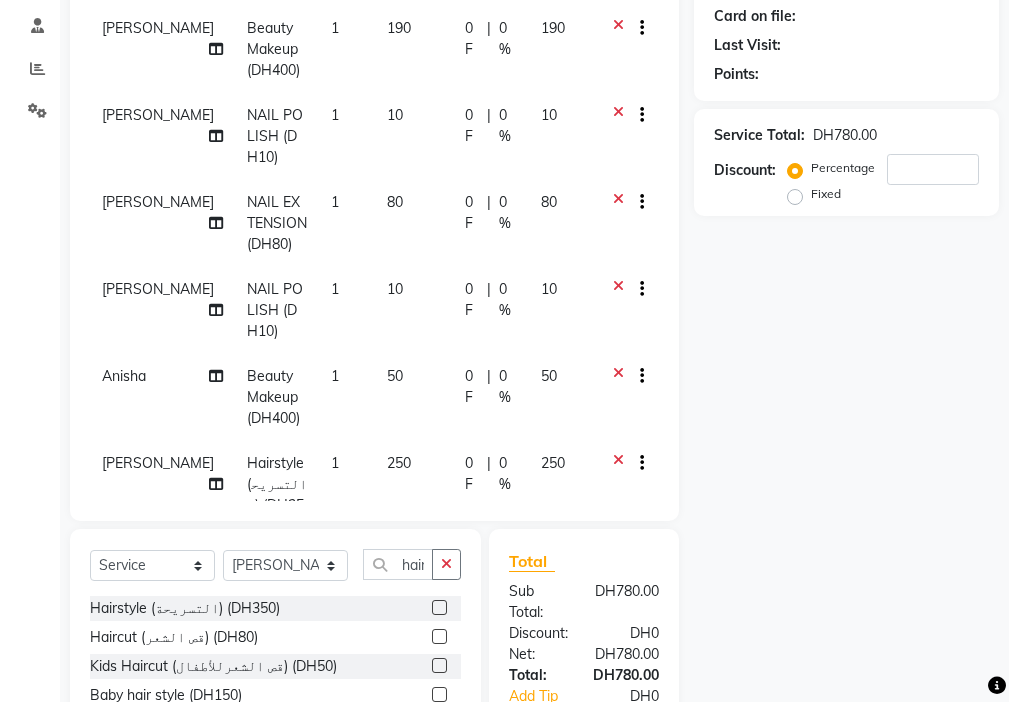 scroll, scrollTop: 277, scrollLeft: 0, axis: vertical 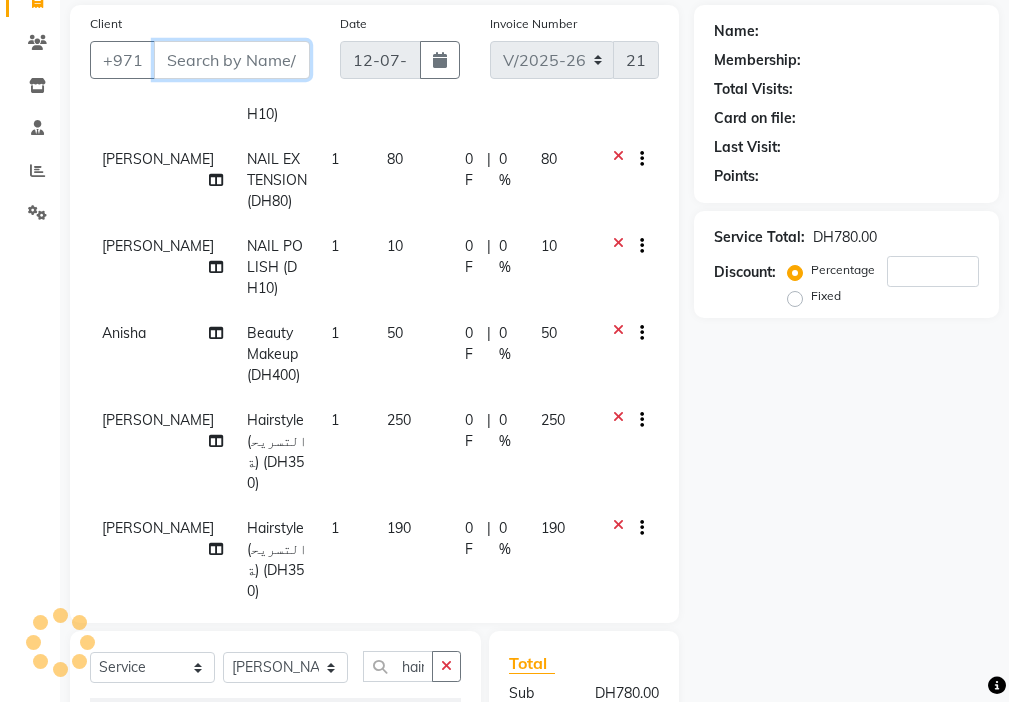 click on "Client" at bounding box center [232, 60] 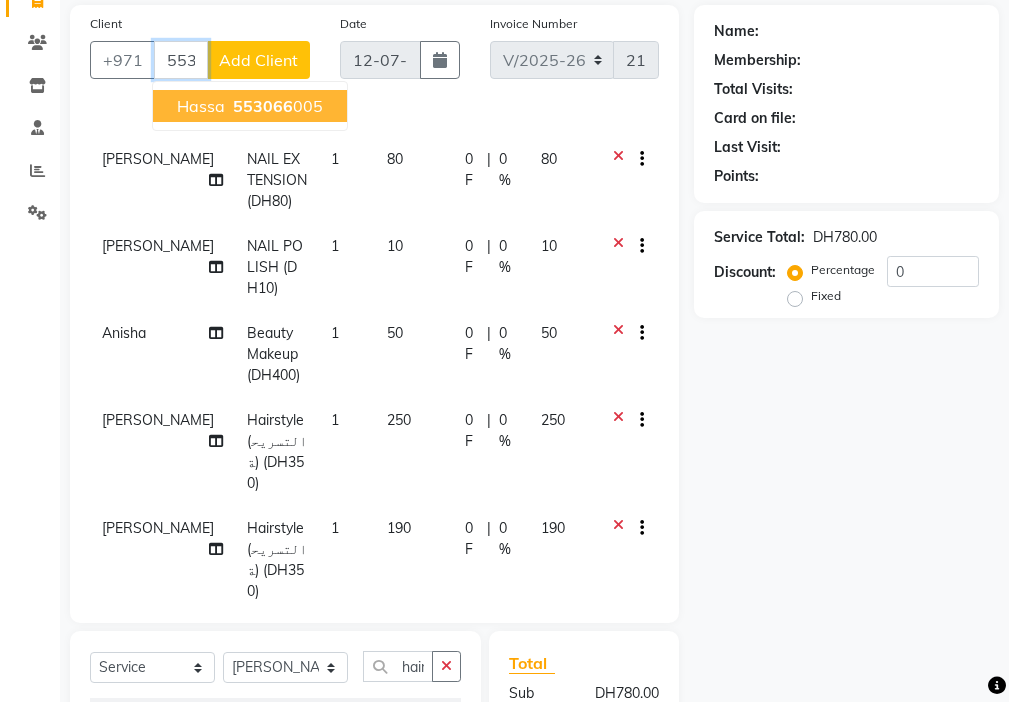 click on "553066" at bounding box center [263, 106] 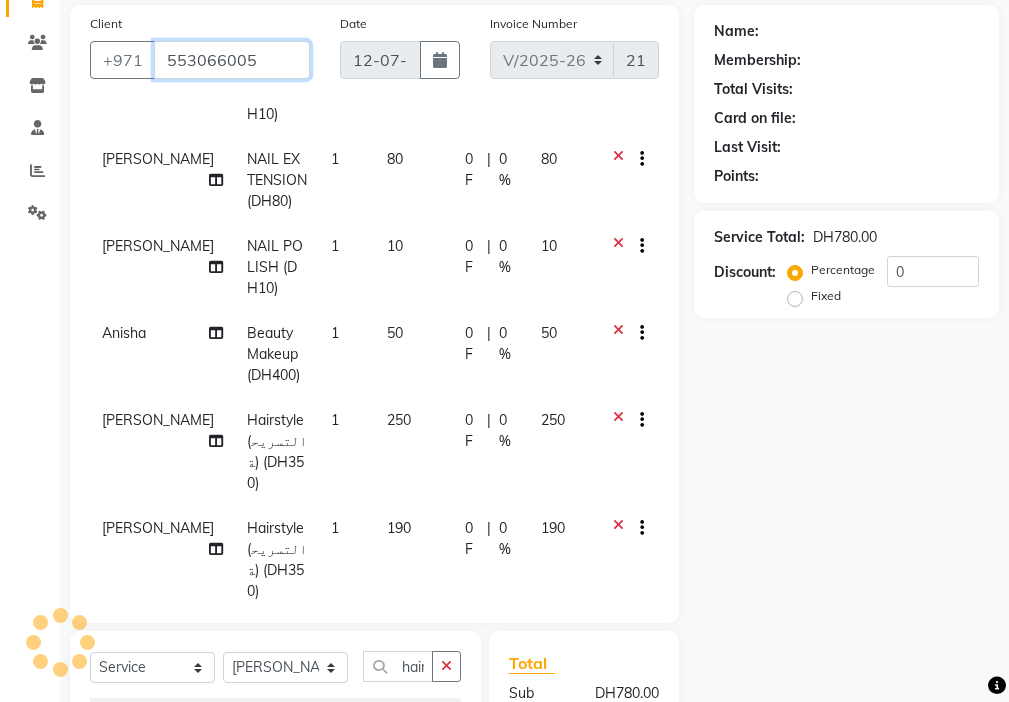 type on "553066005" 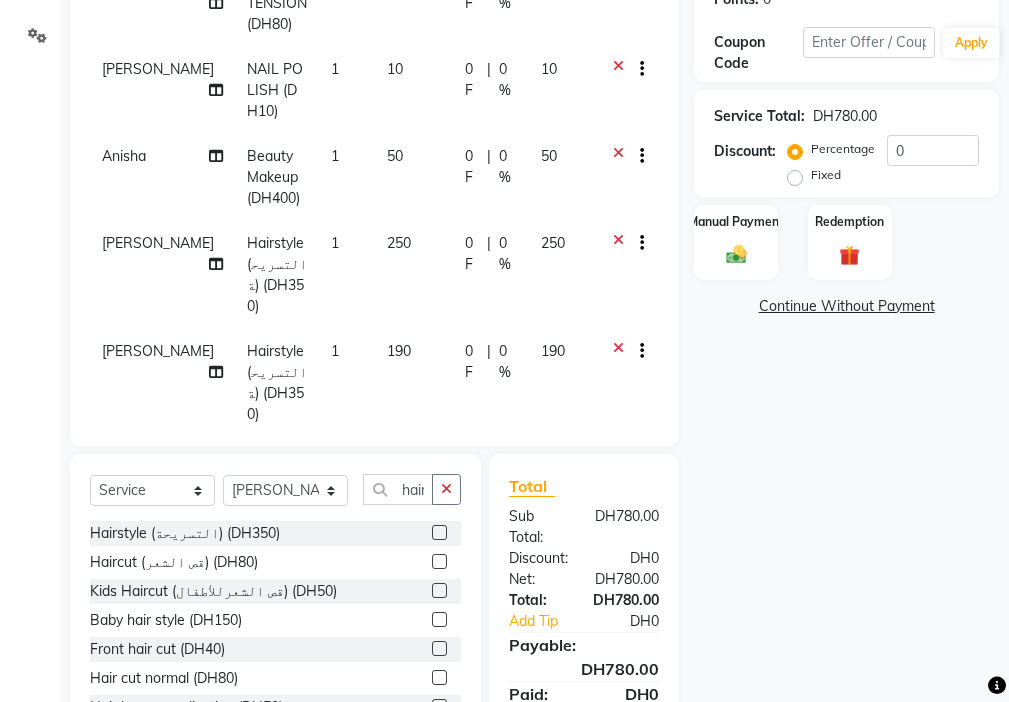 scroll, scrollTop: 358, scrollLeft: 0, axis: vertical 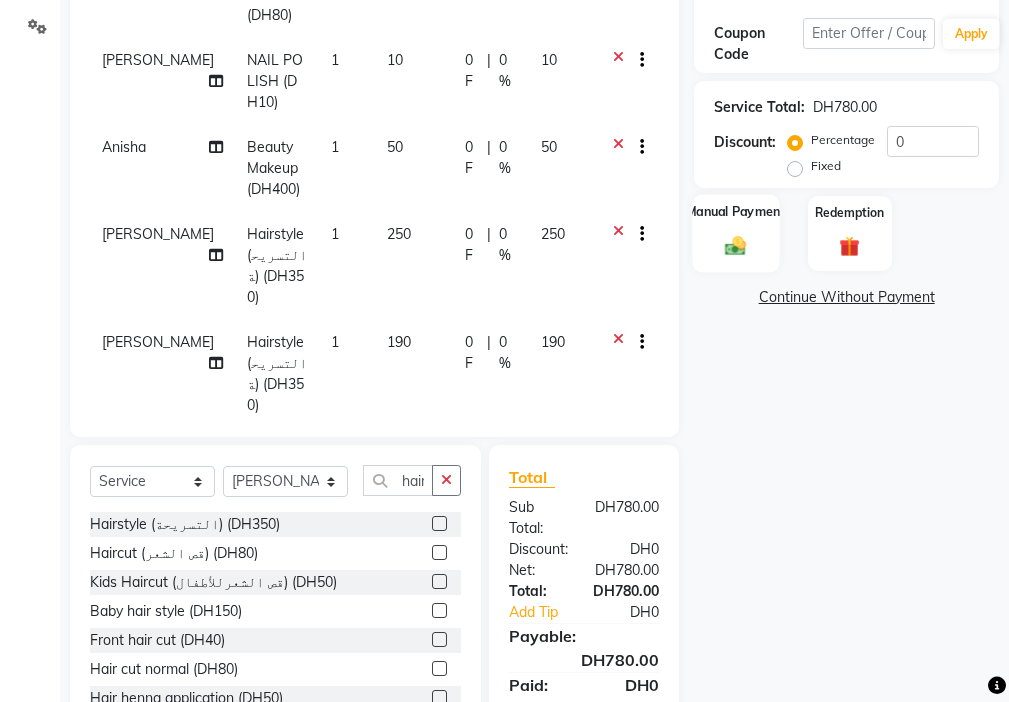 click 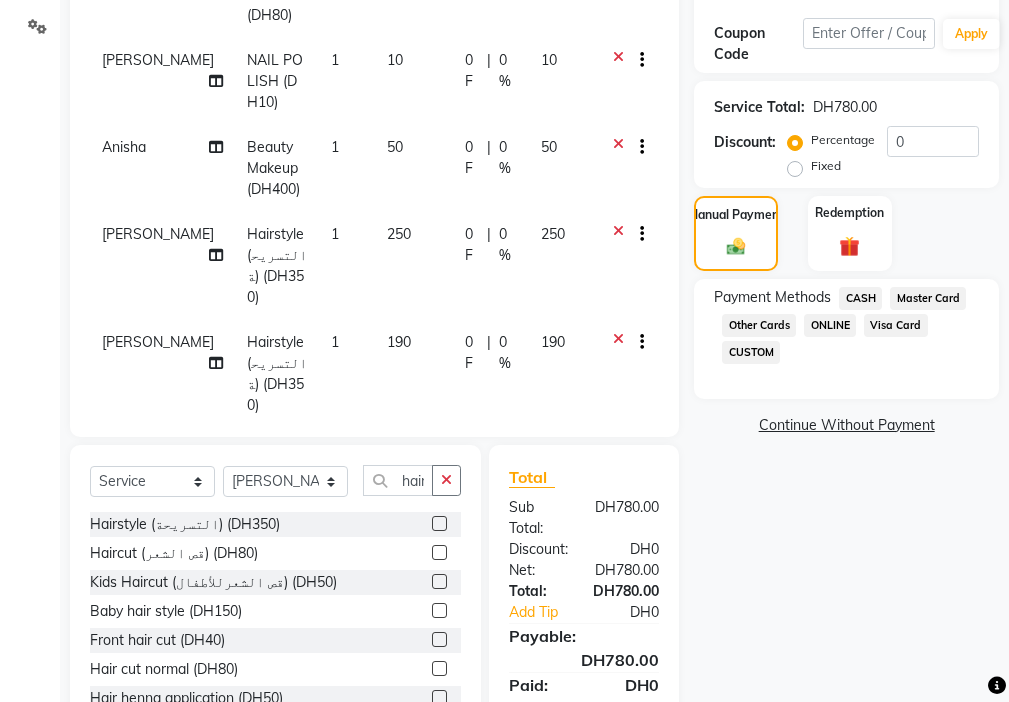 click on "Visa Card" 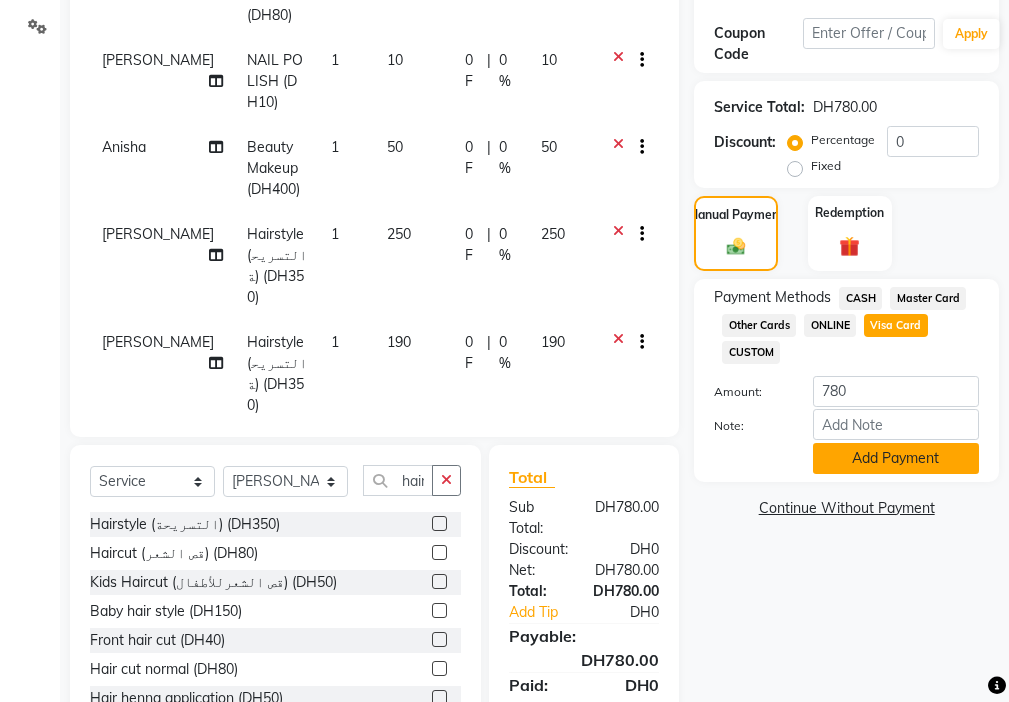 click on "Add Payment" 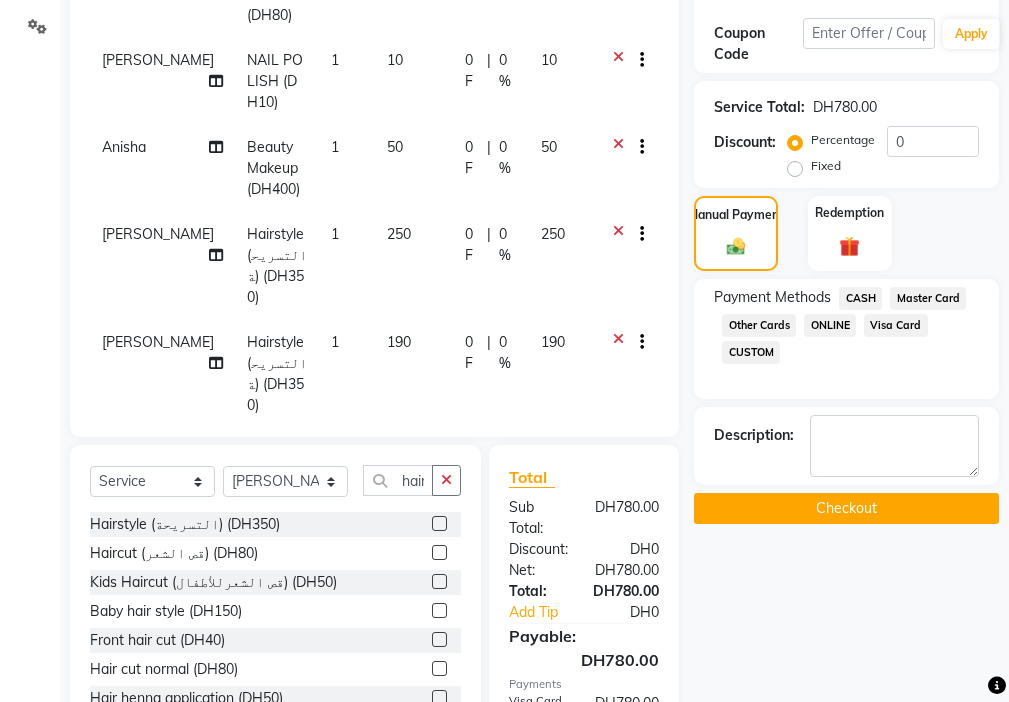 click on "Checkout" 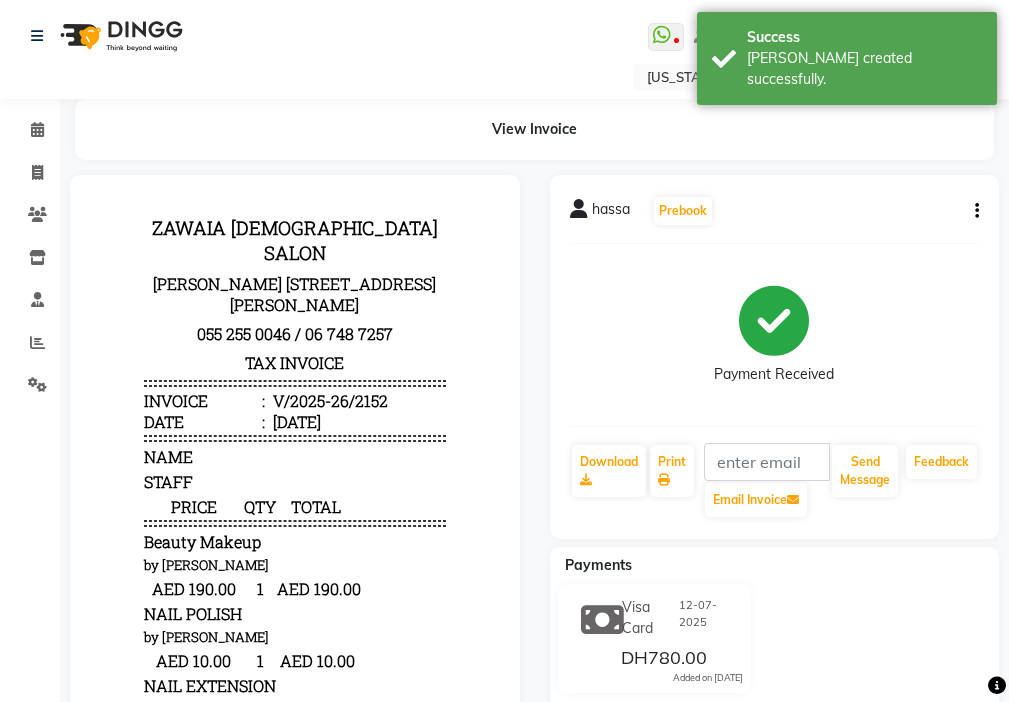 scroll, scrollTop: 0, scrollLeft: 0, axis: both 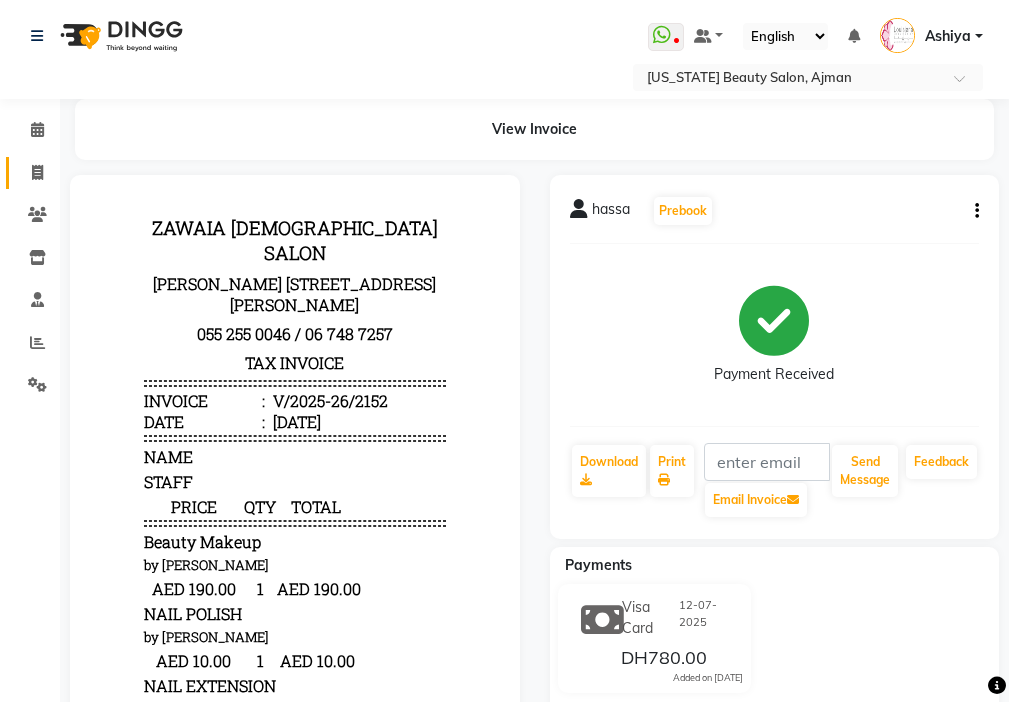 click 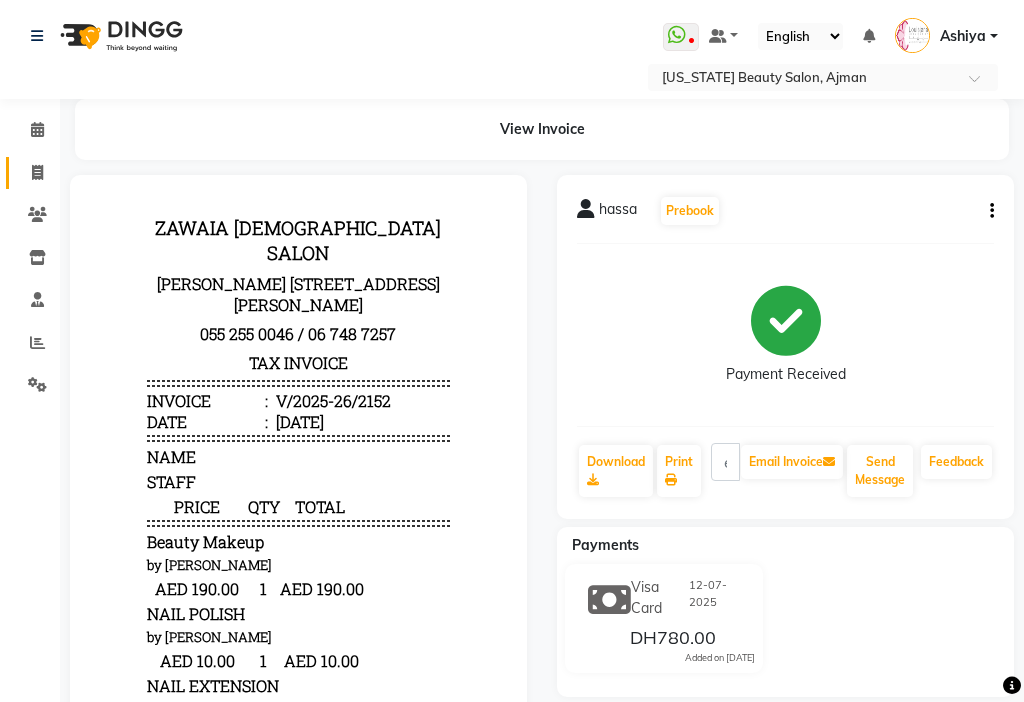 select on "service" 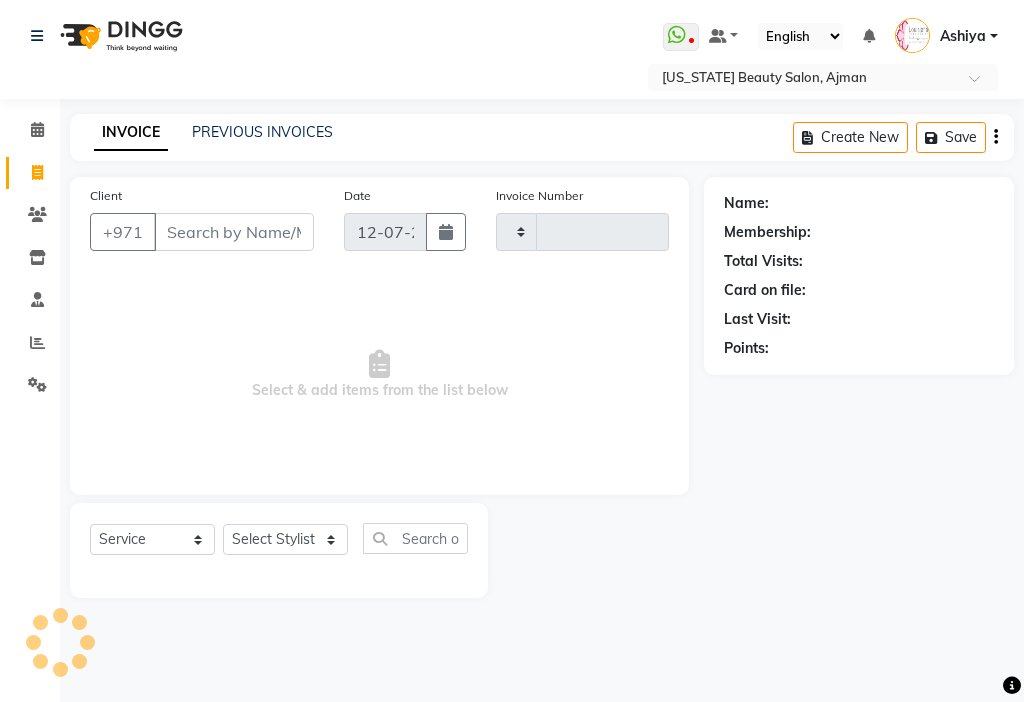 type on "2153" 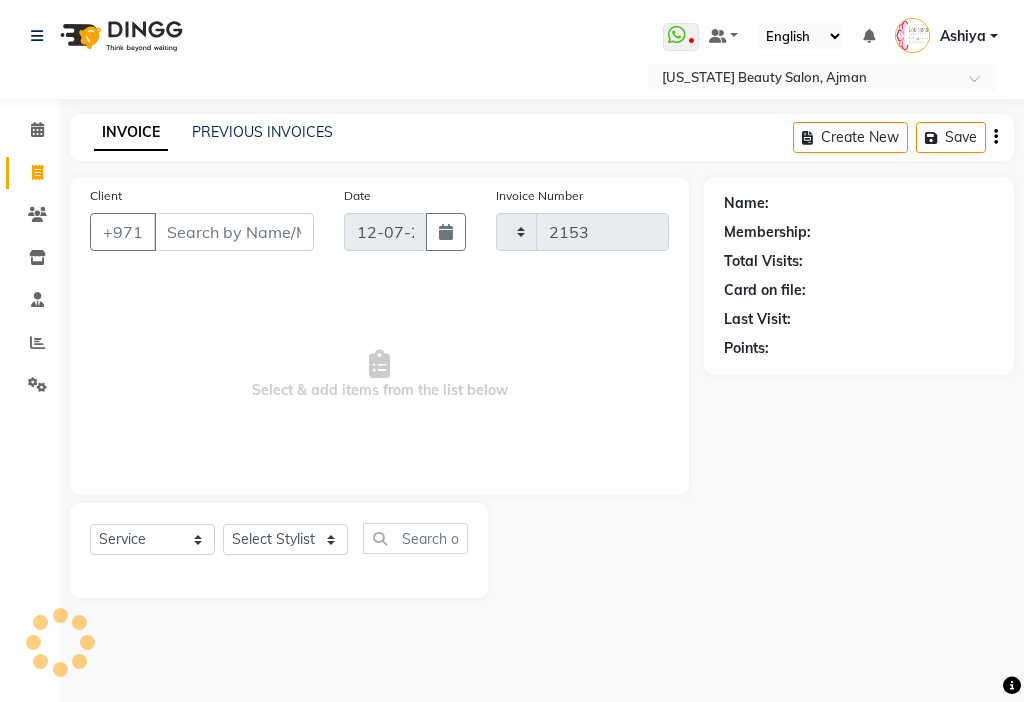 select on "637" 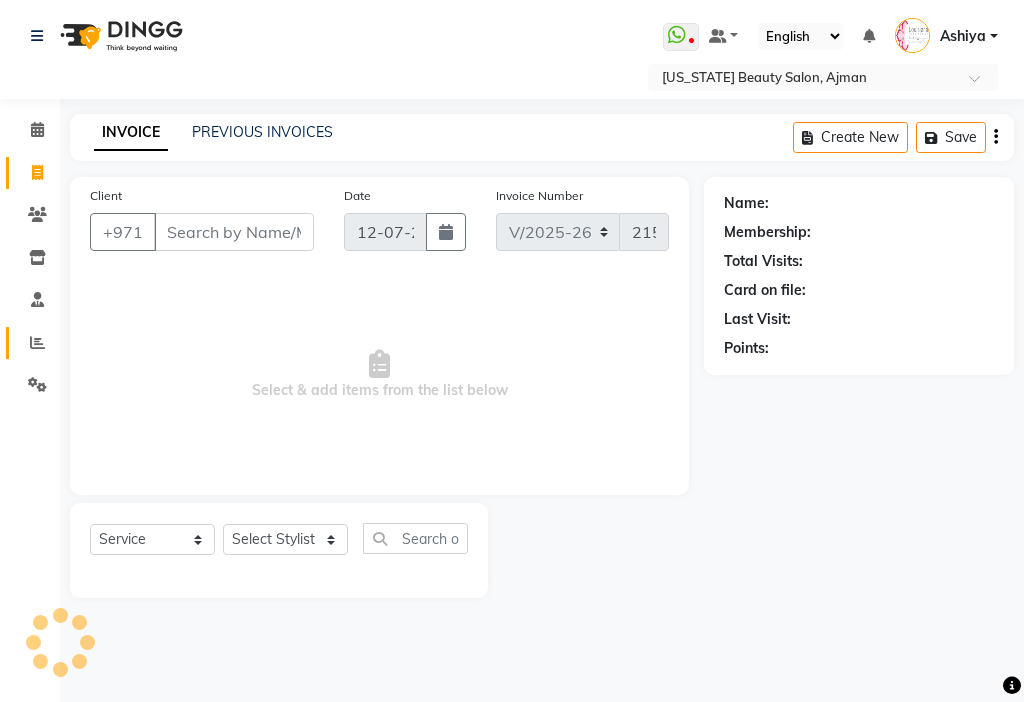 click 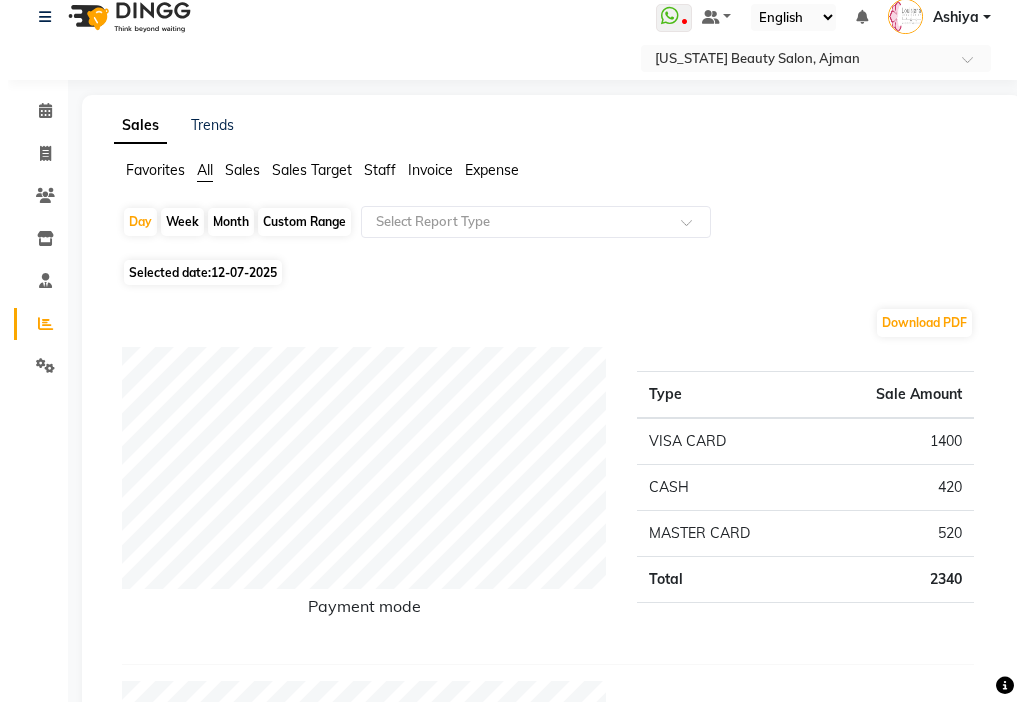 scroll, scrollTop: 0, scrollLeft: 0, axis: both 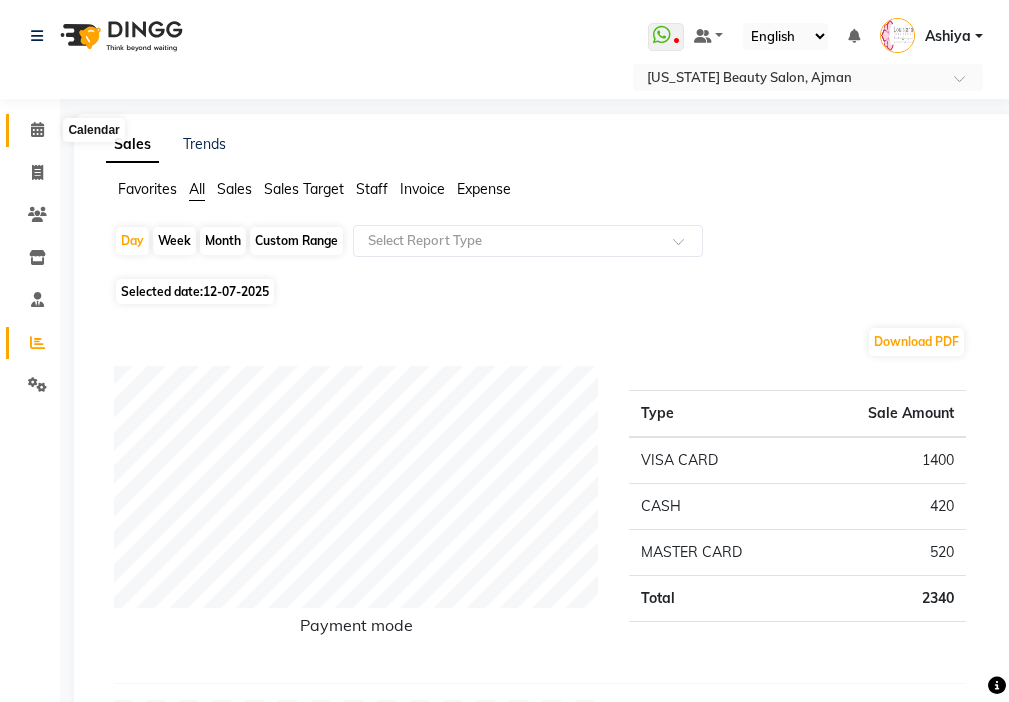 click 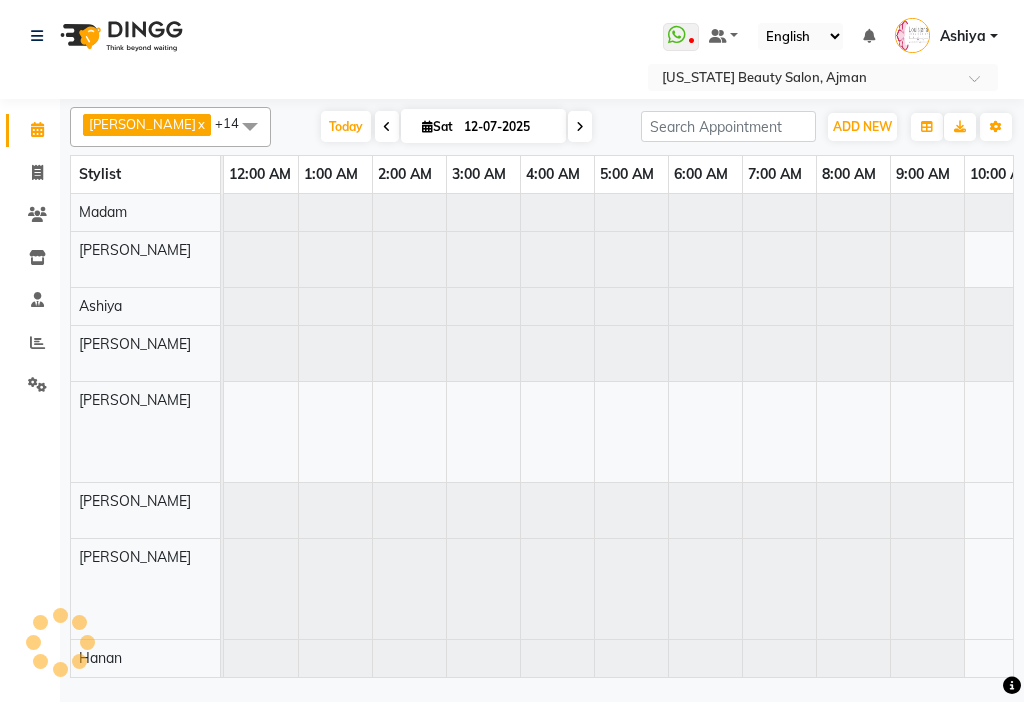 scroll, scrollTop: 0, scrollLeft: 445, axis: horizontal 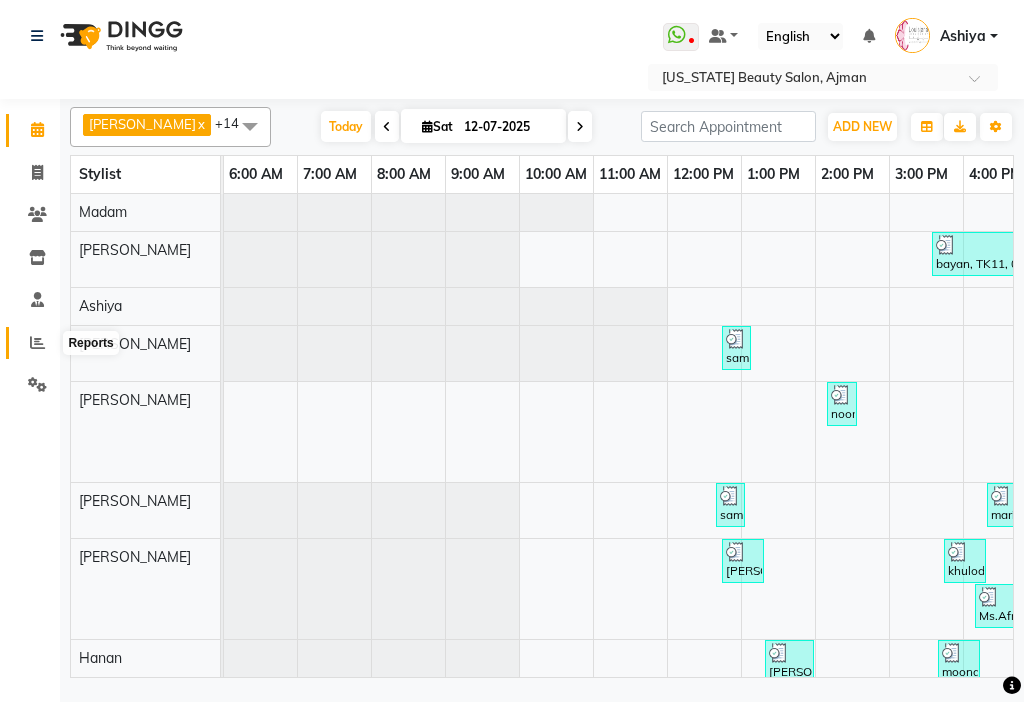 click 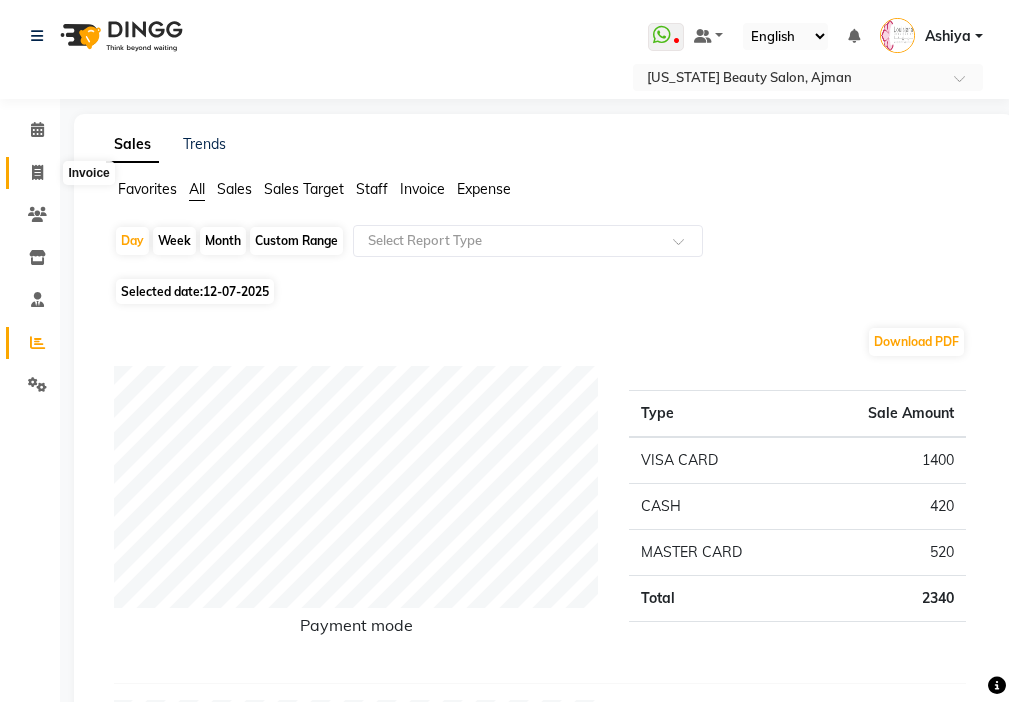 click 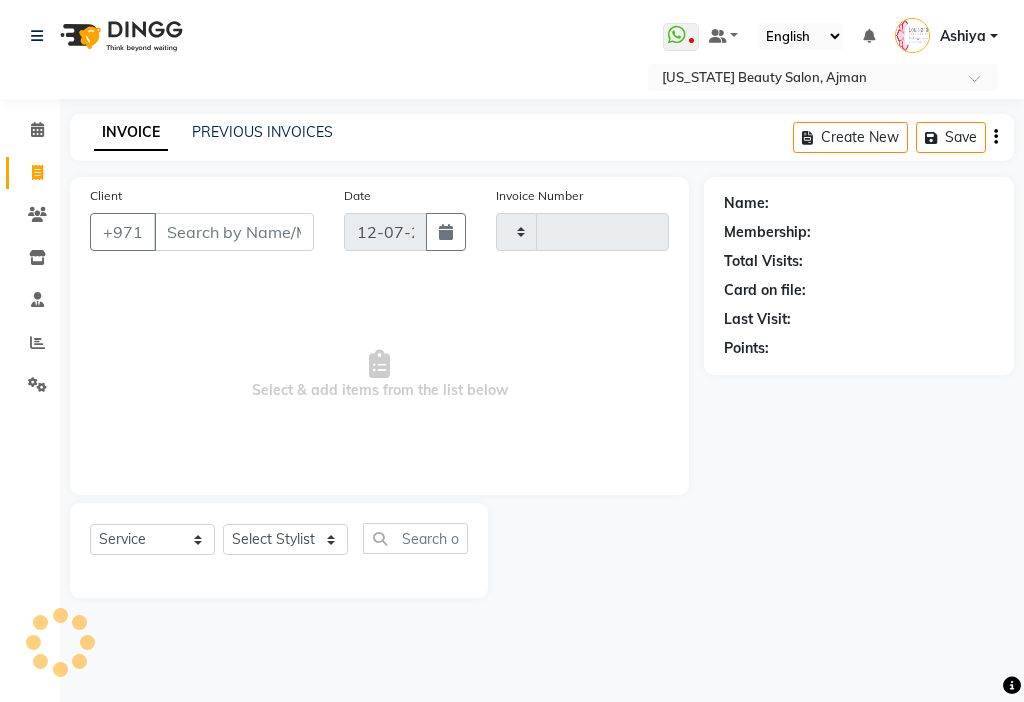 type on "2153" 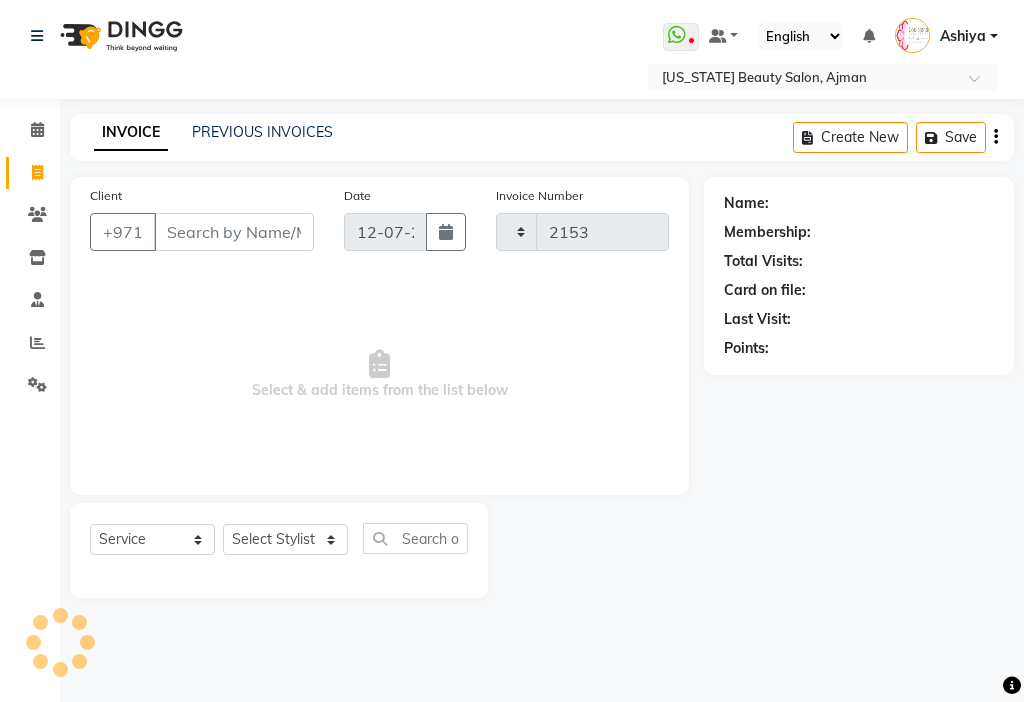 select on "637" 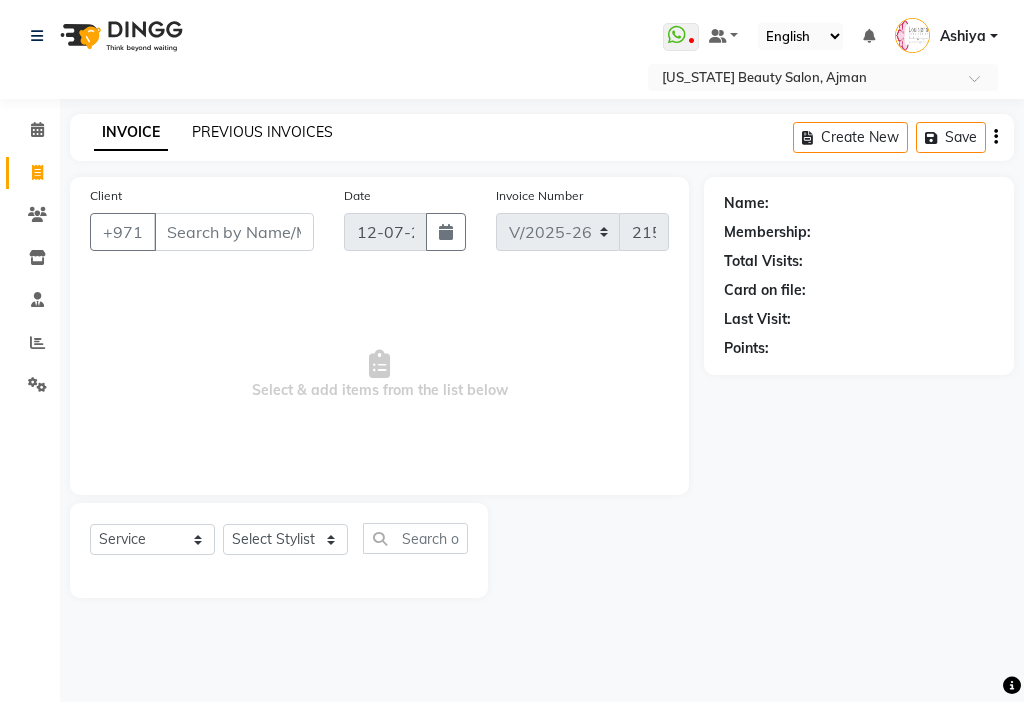 click on "PREVIOUS INVOICES" 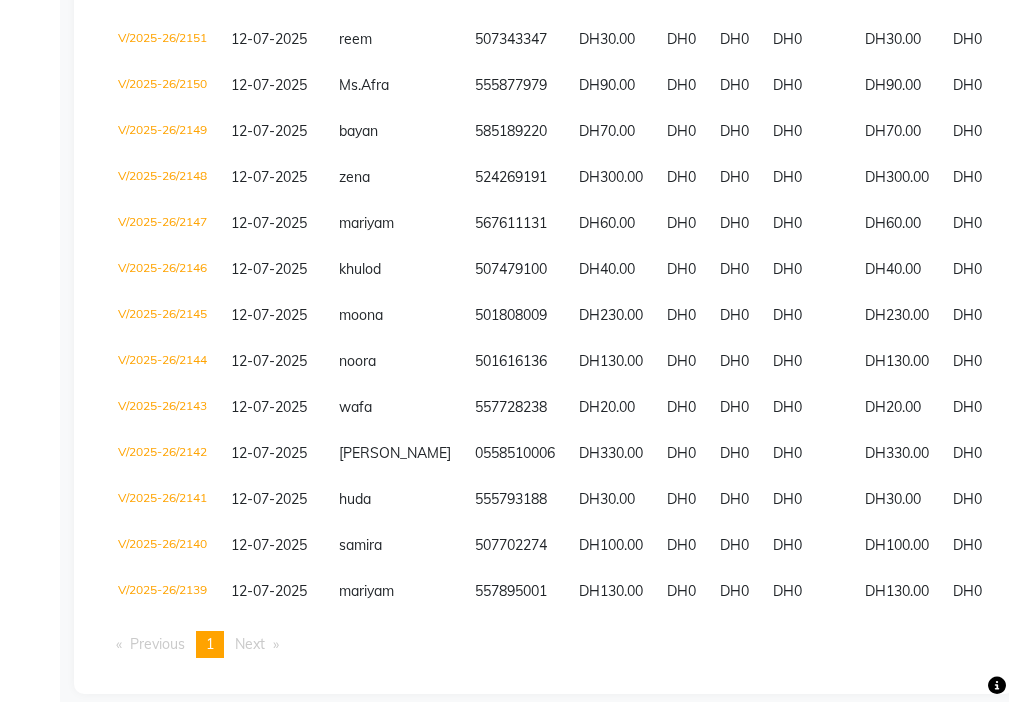 scroll, scrollTop: 448, scrollLeft: 0, axis: vertical 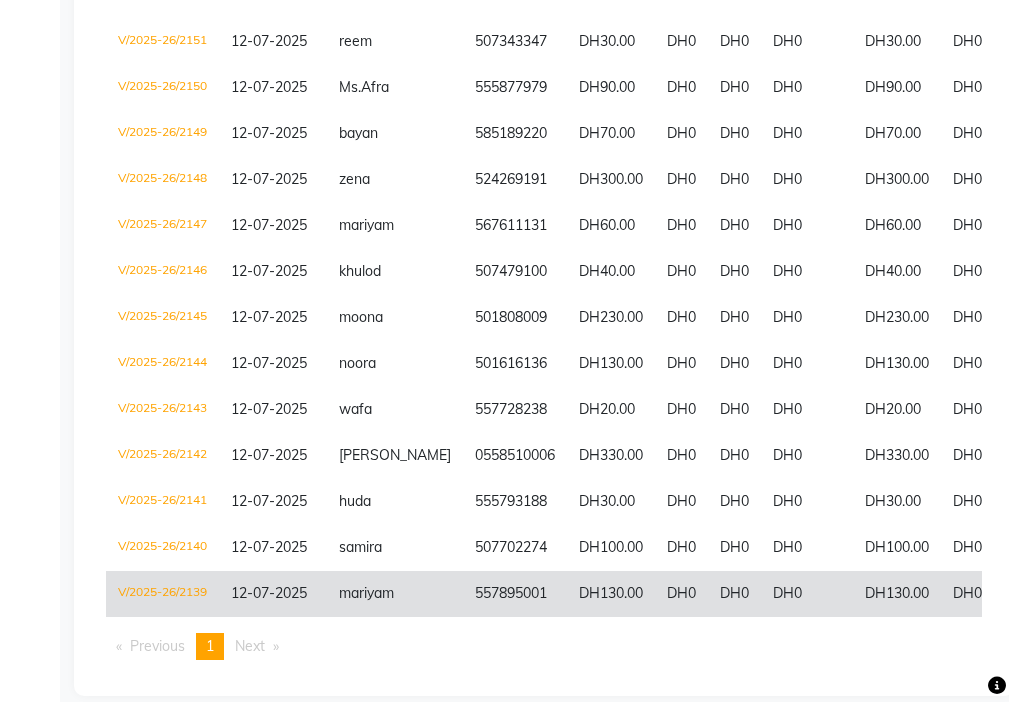 click on "DH0" 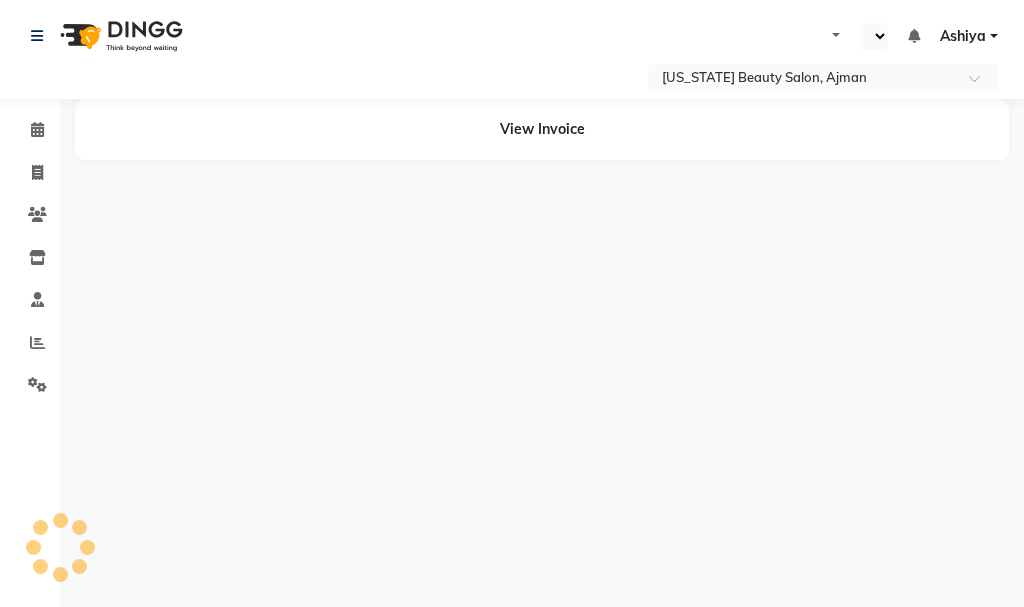 scroll, scrollTop: 0, scrollLeft: 0, axis: both 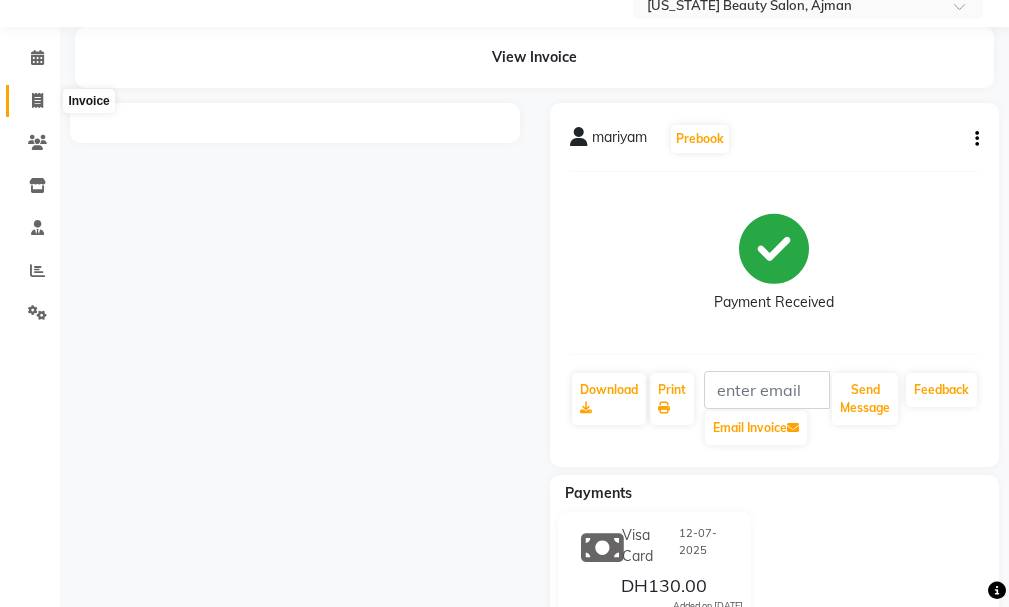 click 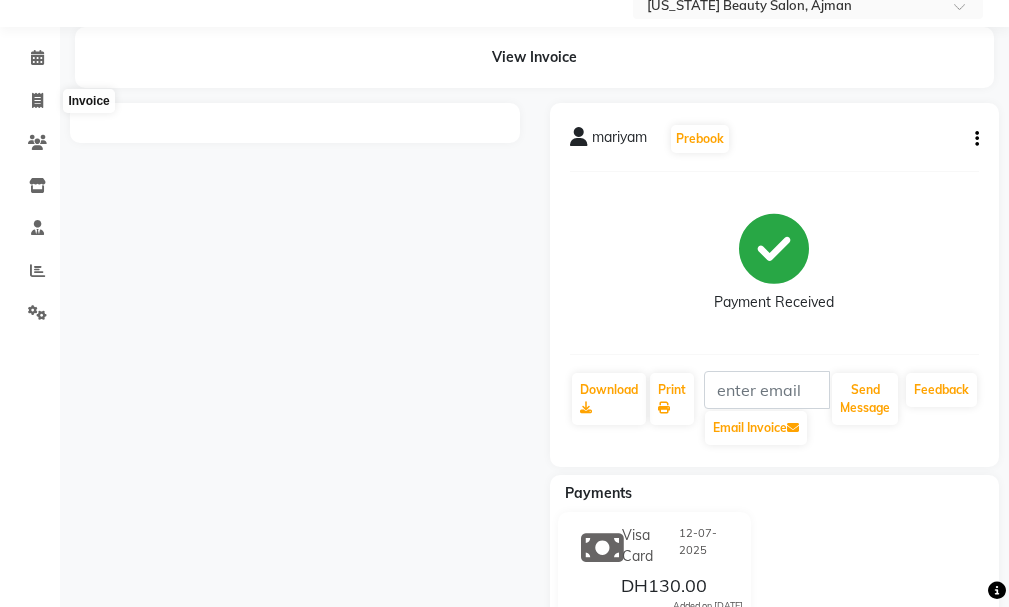 select on "service" 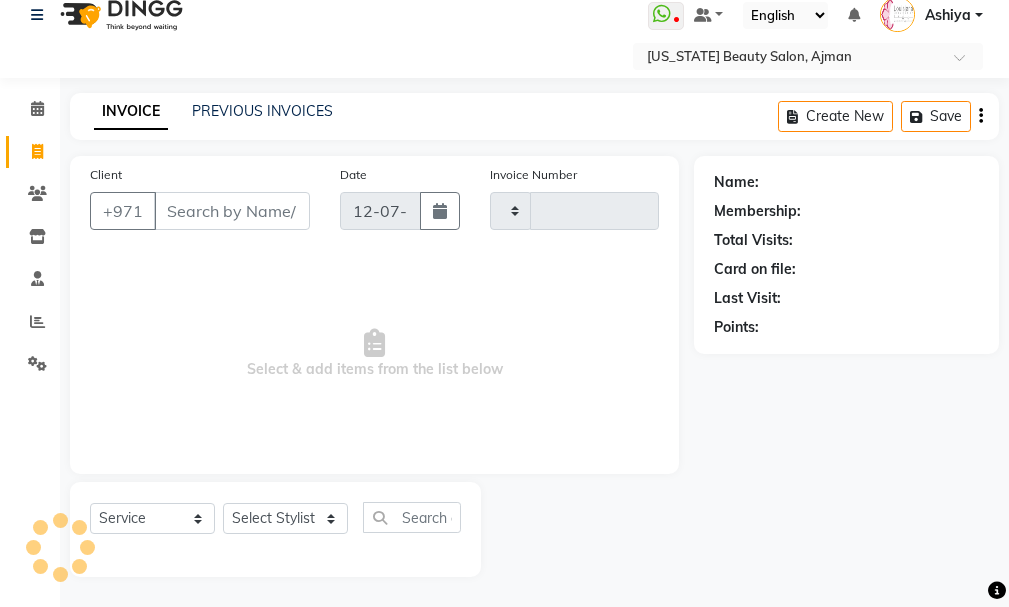 scroll, scrollTop: 21, scrollLeft: 0, axis: vertical 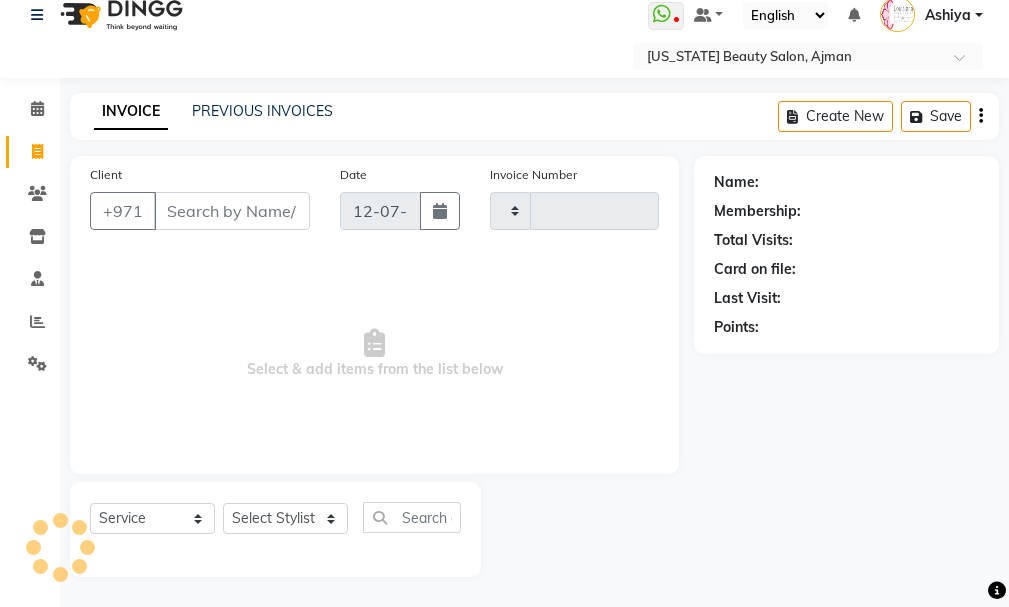 type on "2153" 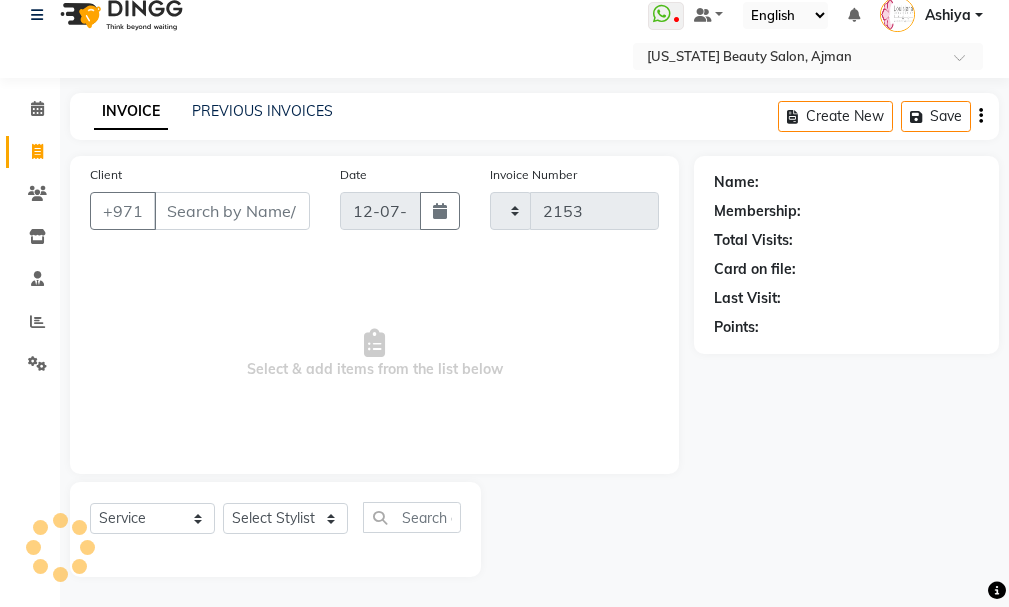 select on "637" 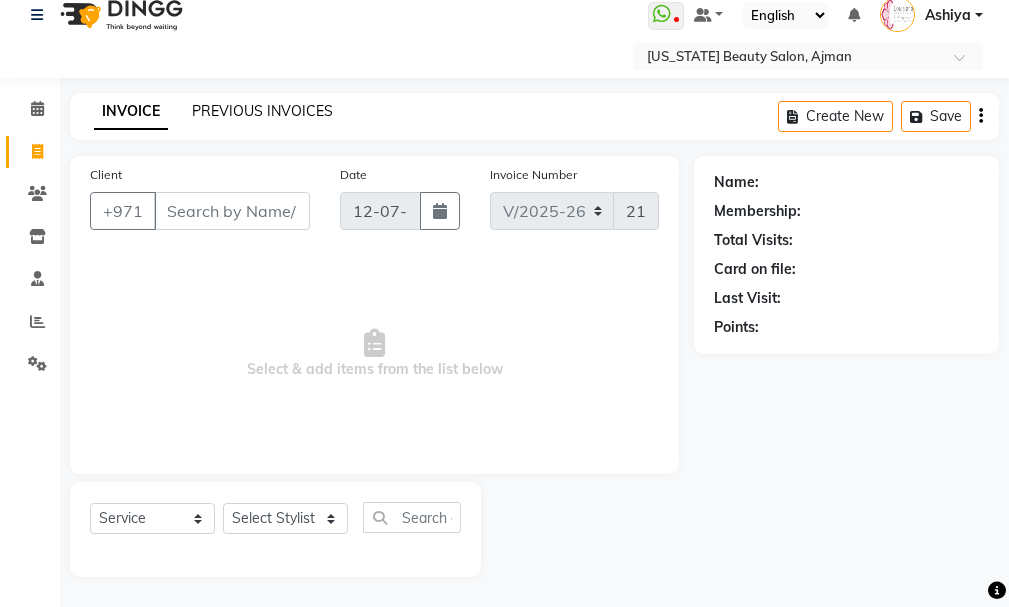 click on "PREVIOUS INVOICES" 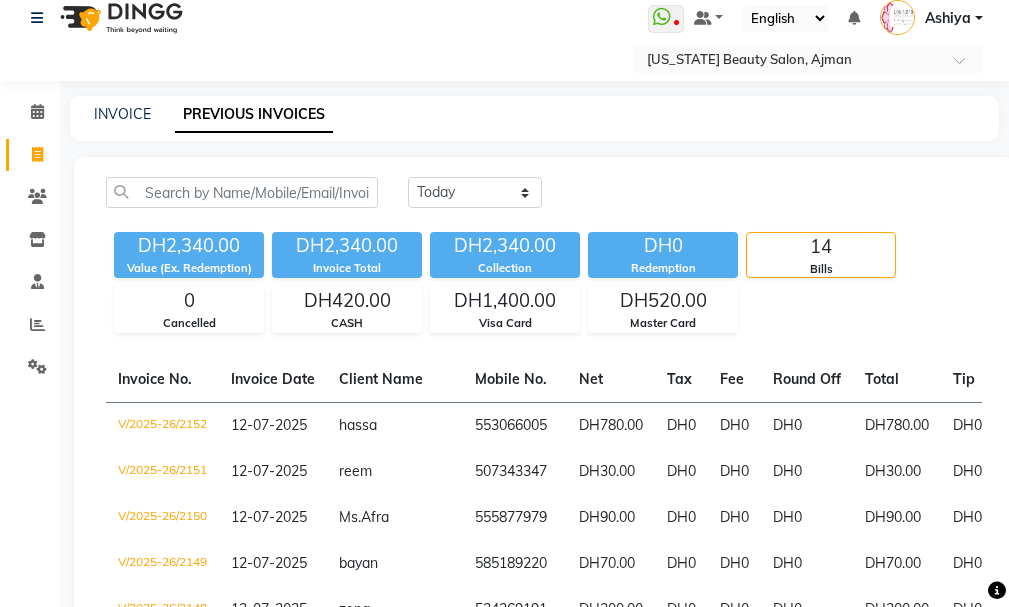 scroll, scrollTop: 21, scrollLeft: 0, axis: vertical 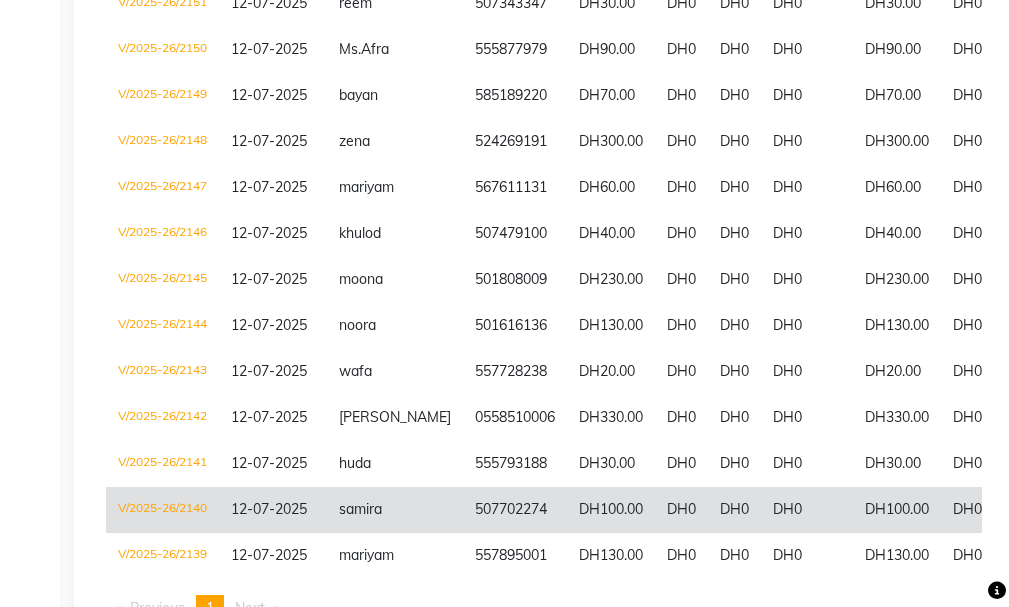 click on "DH100.00" 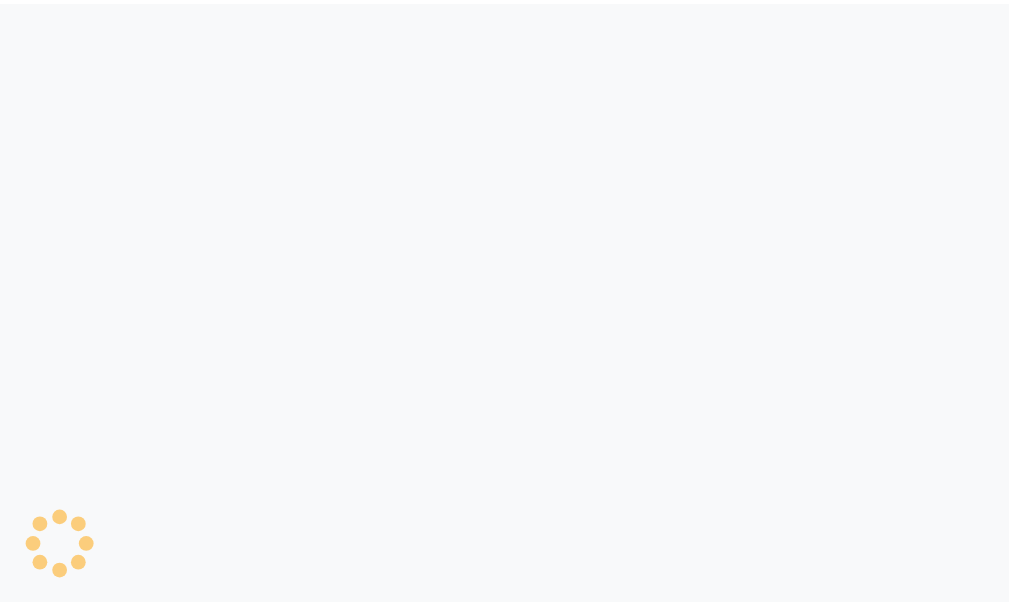 scroll, scrollTop: 0, scrollLeft: 0, axis: both 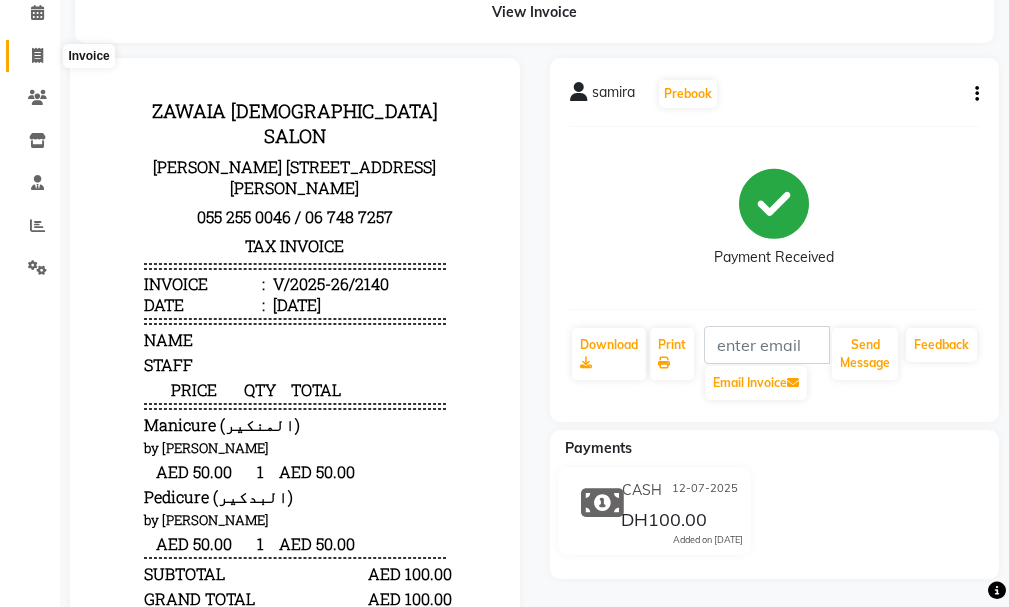 click 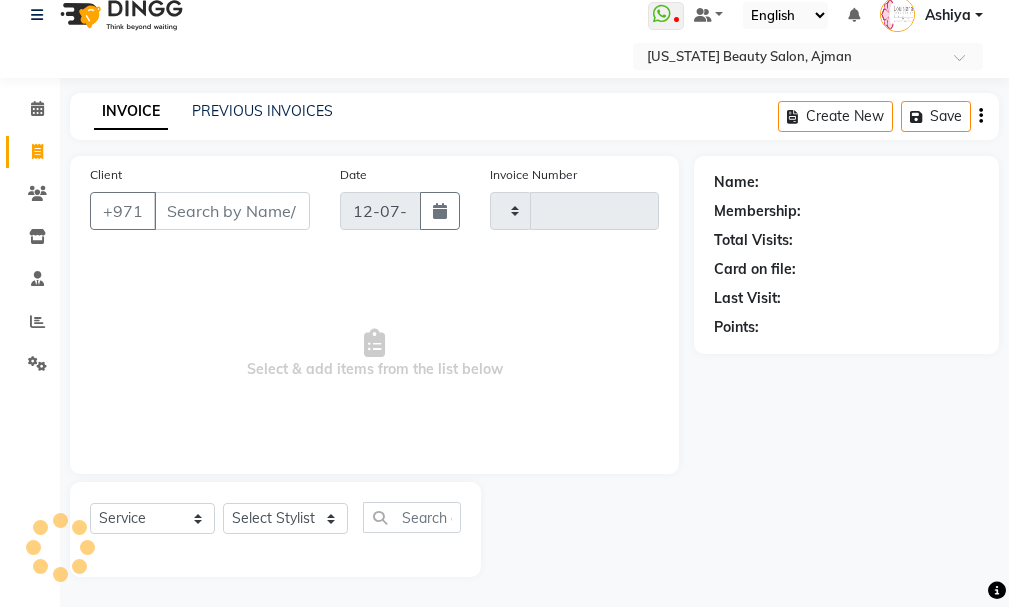 scroll, scrollTop: 21, scrollLeft: 0, axis: vertical 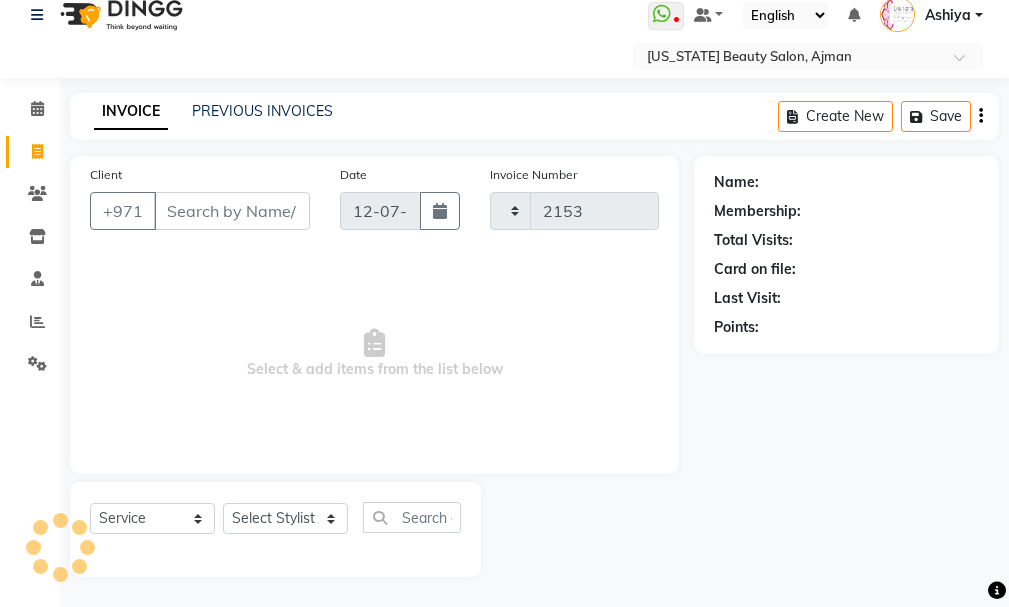 select on "637" 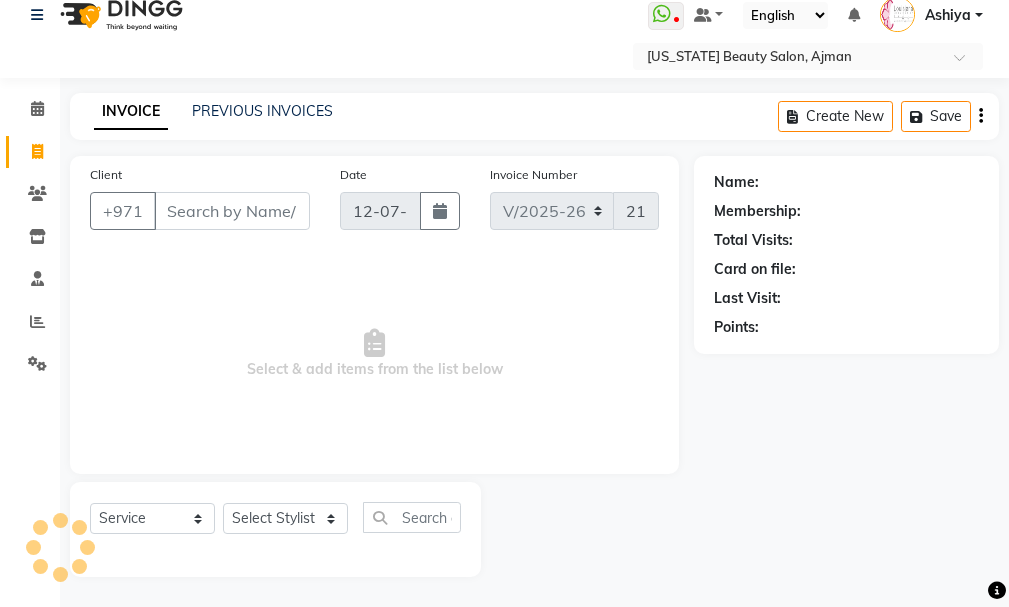 click on "INVOICE" 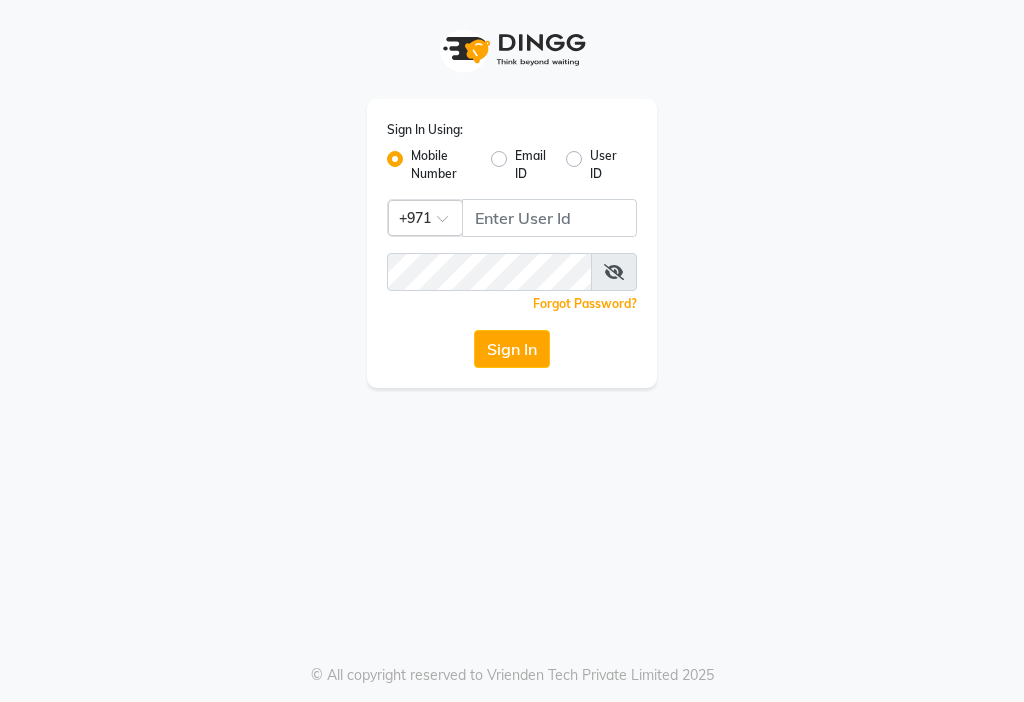 scroll, scrollTop: 0, scrollLeft: 0, axis: both 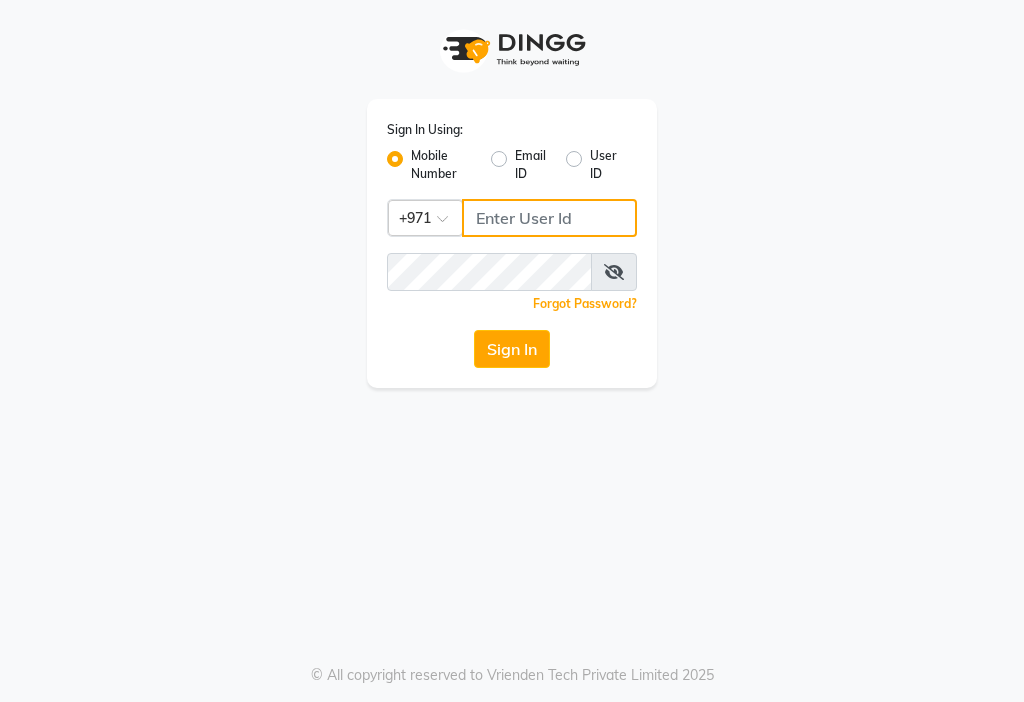 click 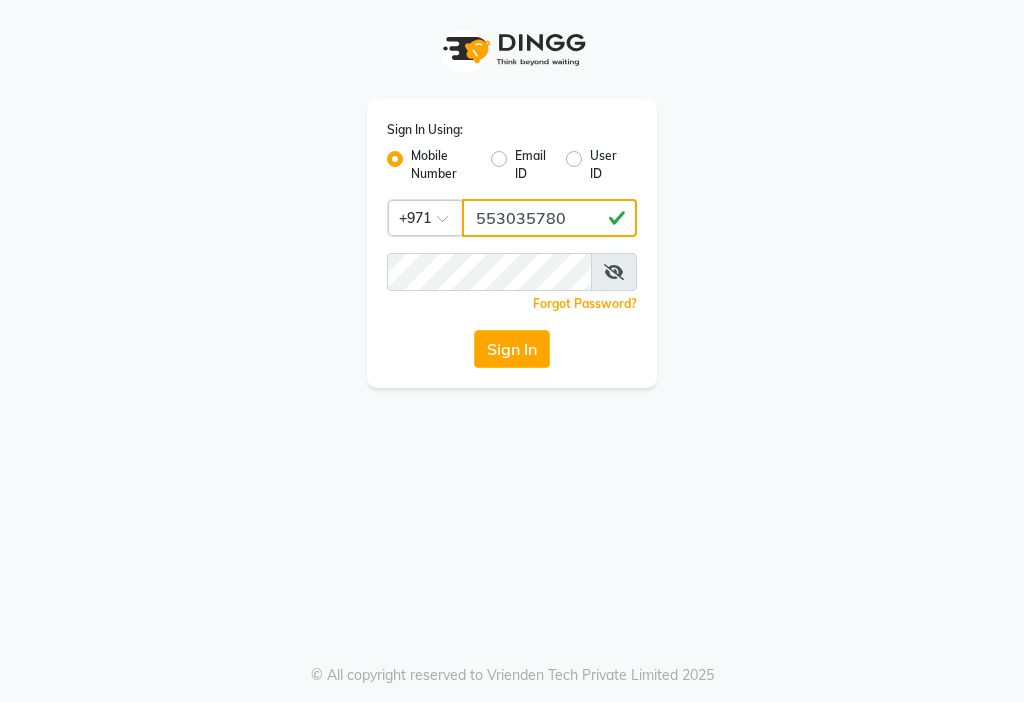 type on "553035780" 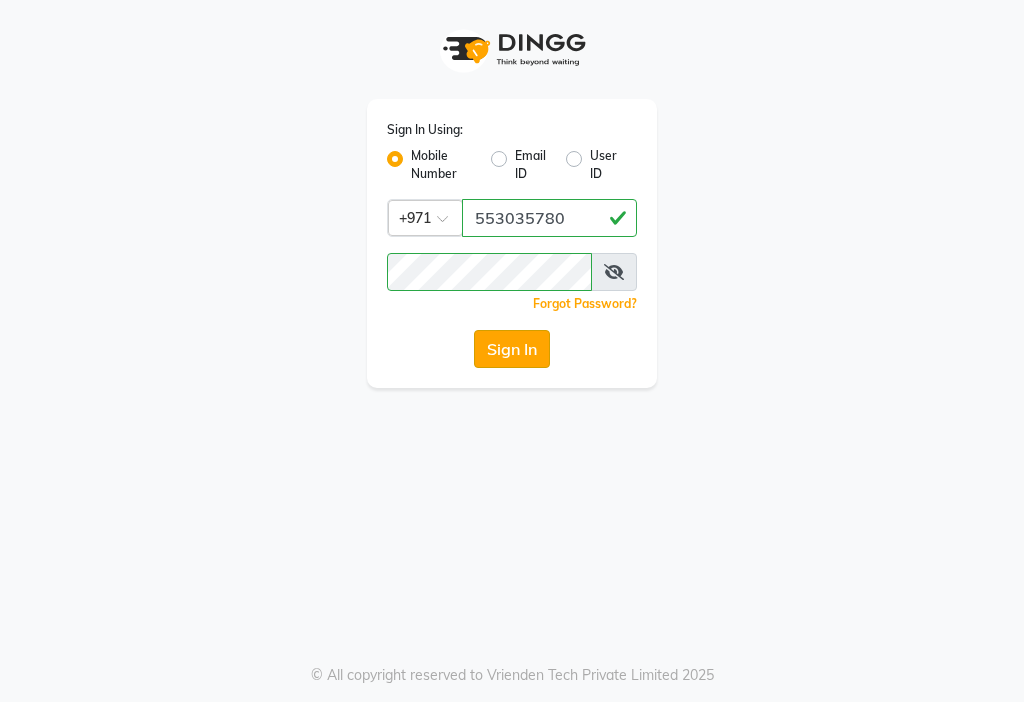click on "Sign In" 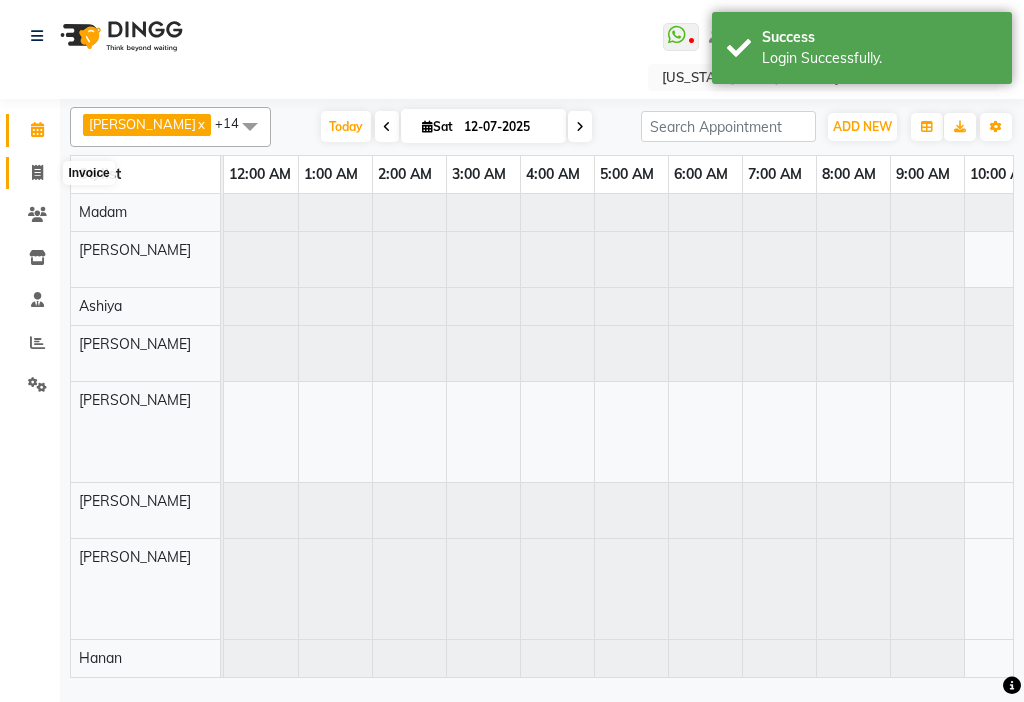 click 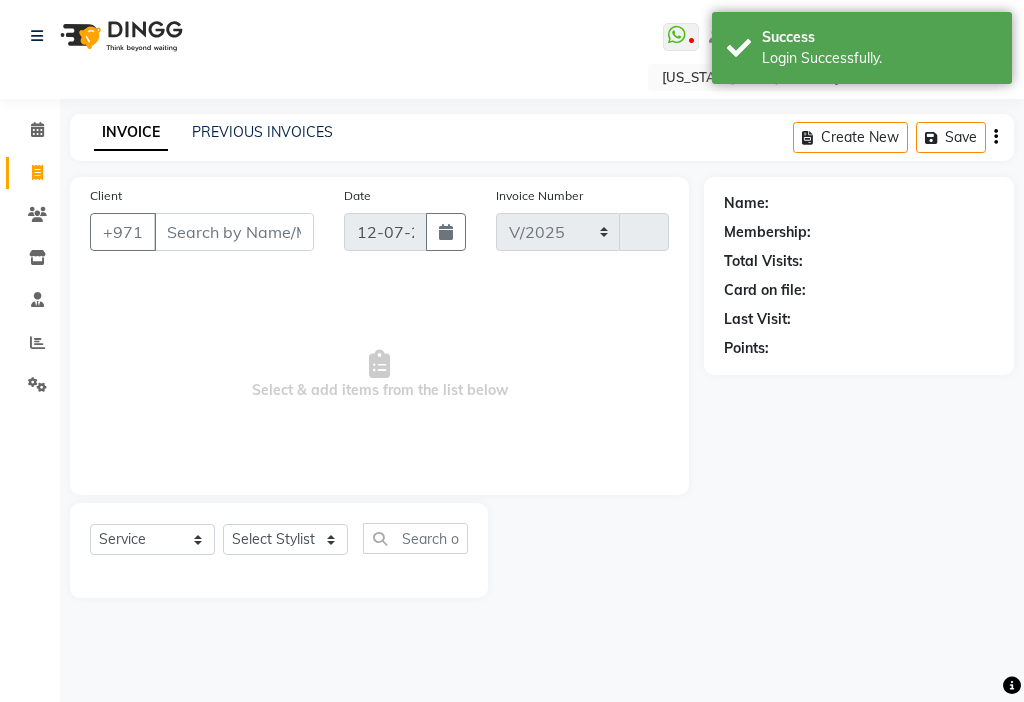 select on "637" 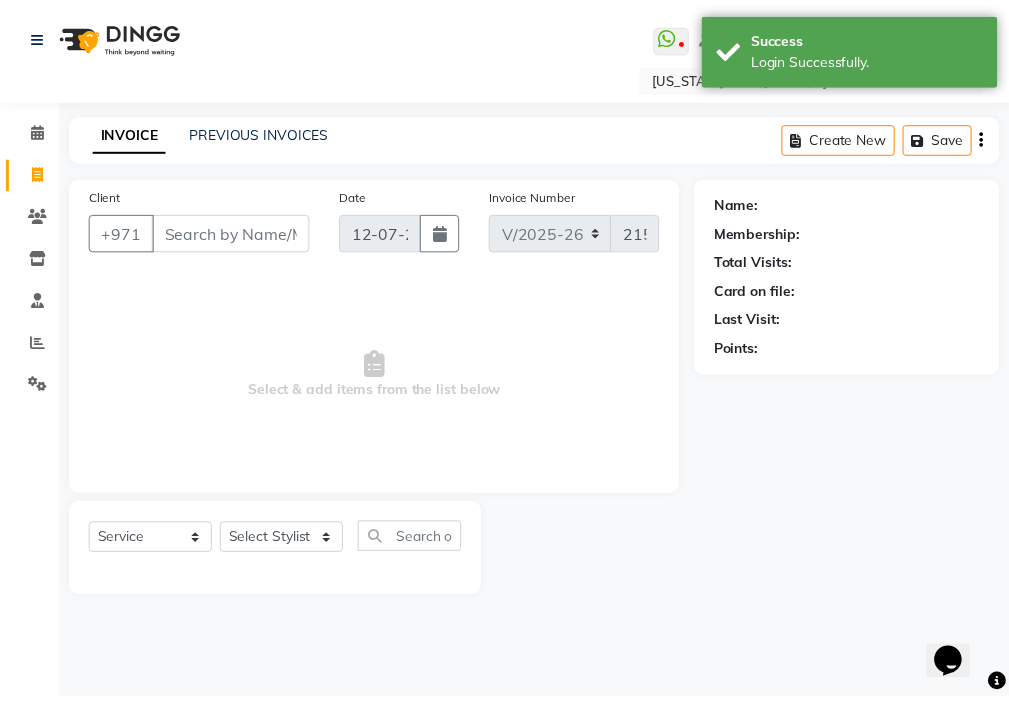 scroll, scrollTop: 0, scrollLeft: 0, axis: both 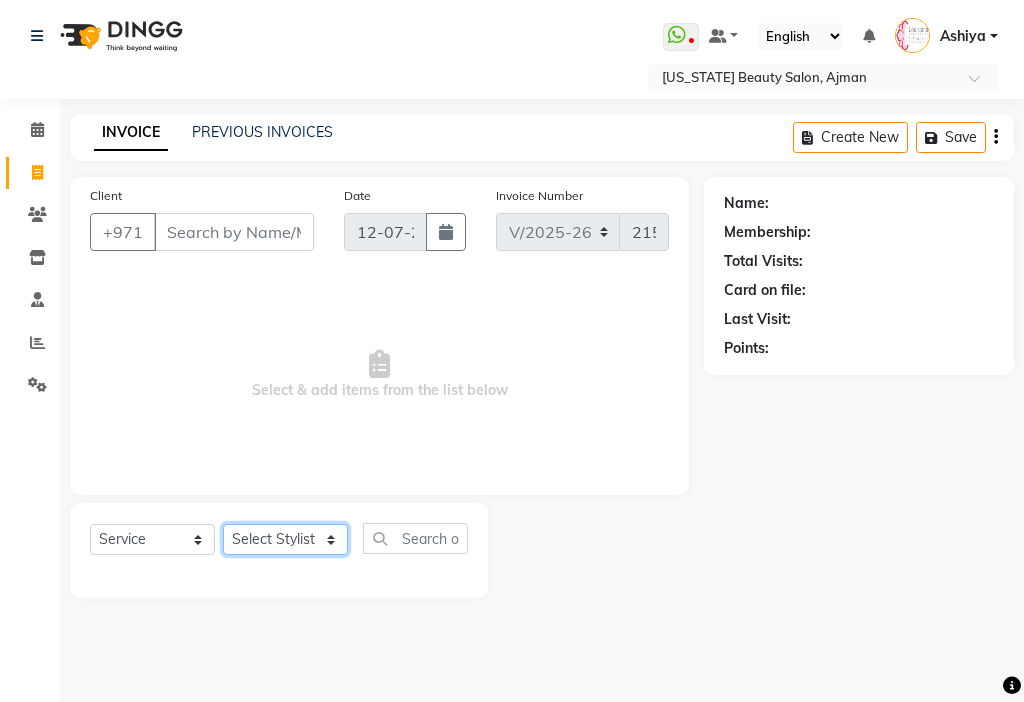 click on "Select Stylist [PERSON_NAME] [PERSON_NAME] [PERSON_NAME] [PERSON_NAME] Kbina Madam mamta [PERSON_NAME] [PERSON_NAME] [PERSON_NAME]" 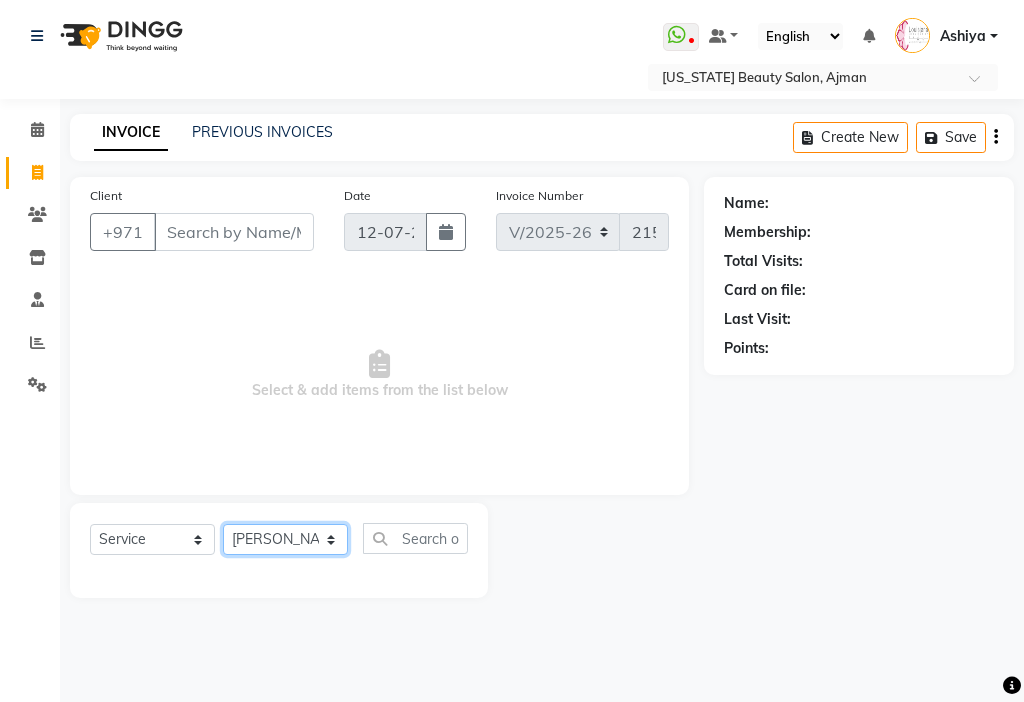 click on "Select Stylist [PERSON_NAME] [PERSON_NAME] [PERSON_NAME] [PERSON_NAME] Kbina Madam mamta [PERSON_NAME] [PERSON_NAME] [PERSON_NAME]" 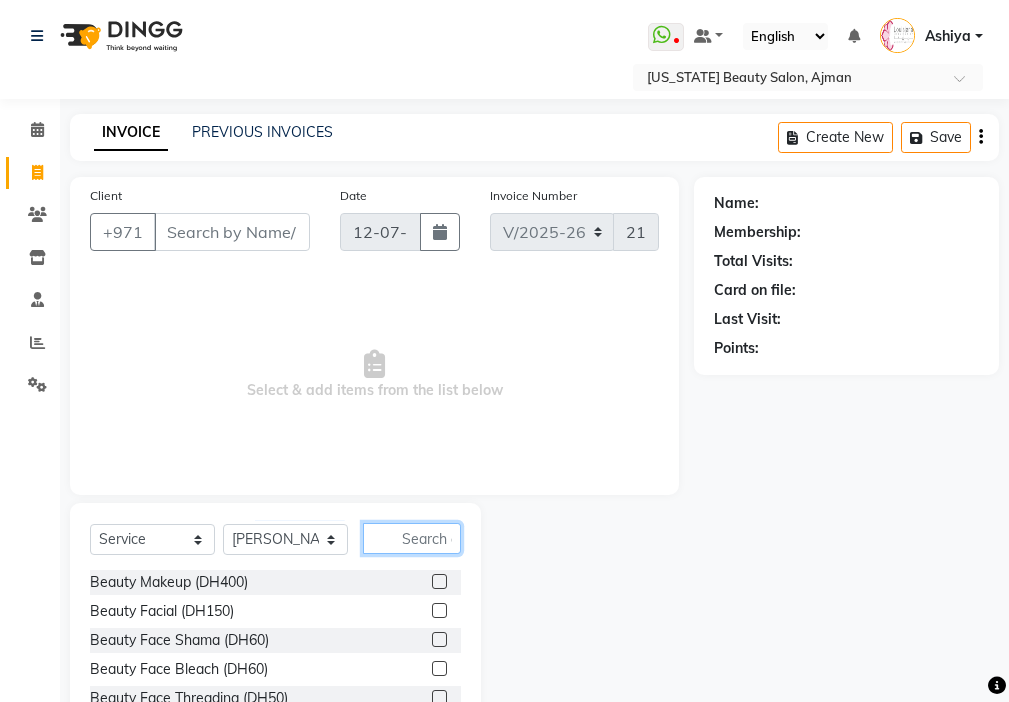 click 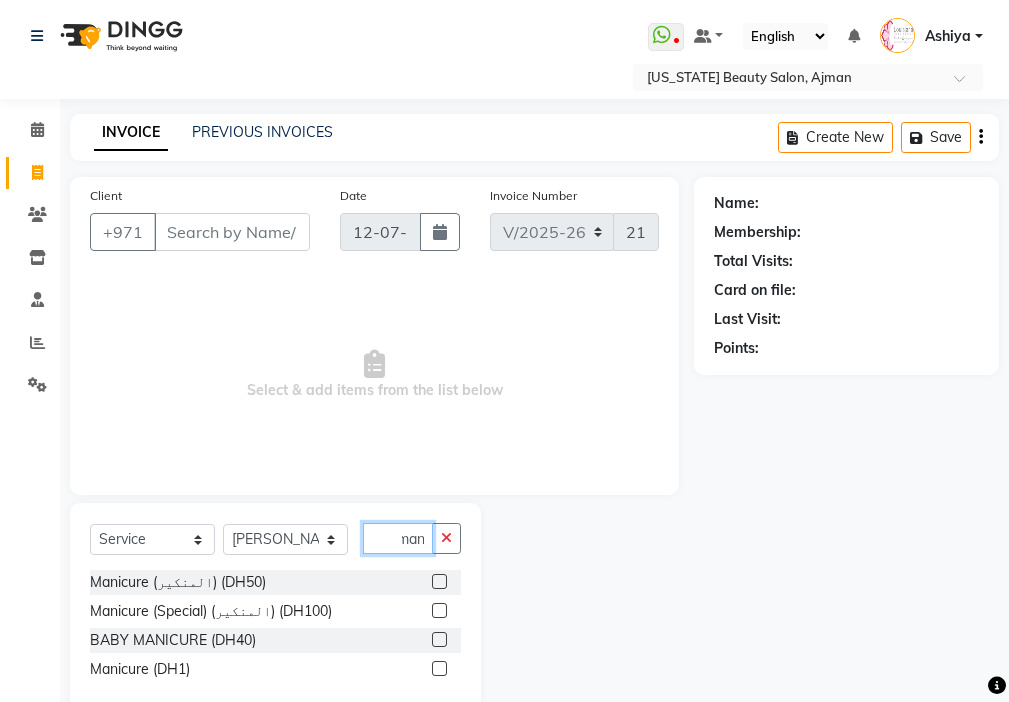 scroll, scrollTop: 0, scrollLeft: 9, axis: horizontal 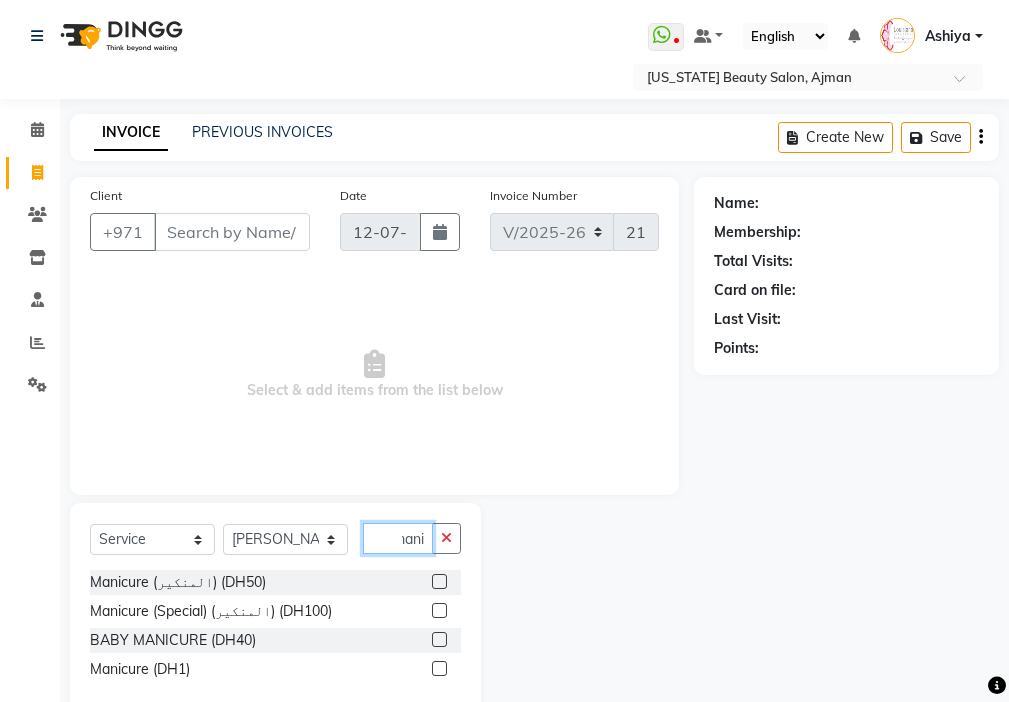 type on "mani" 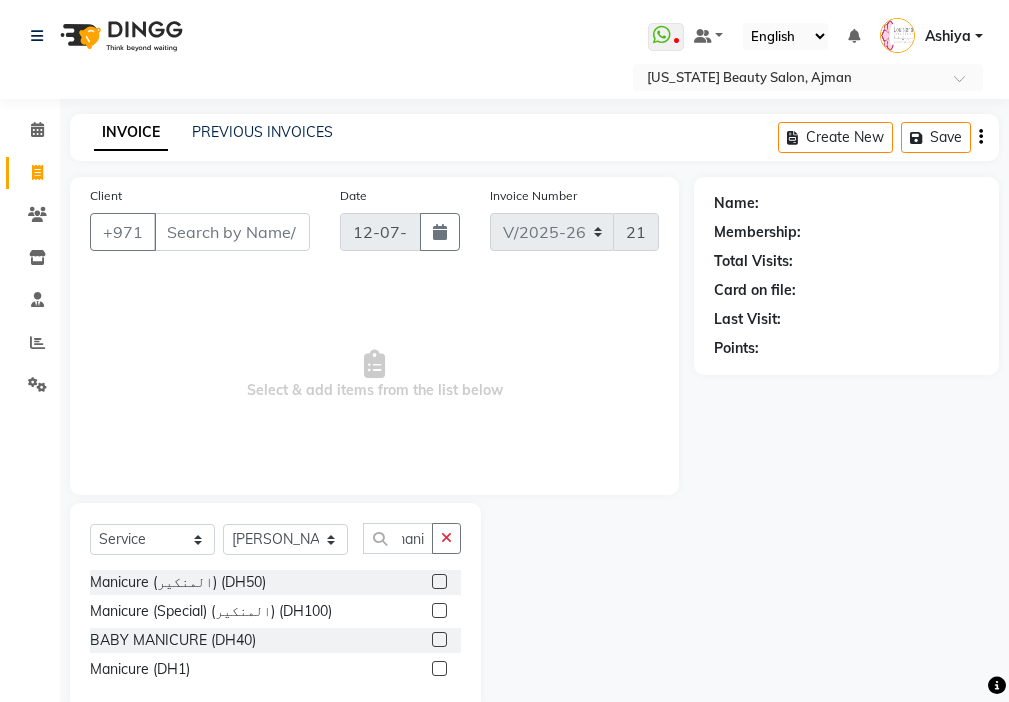 click 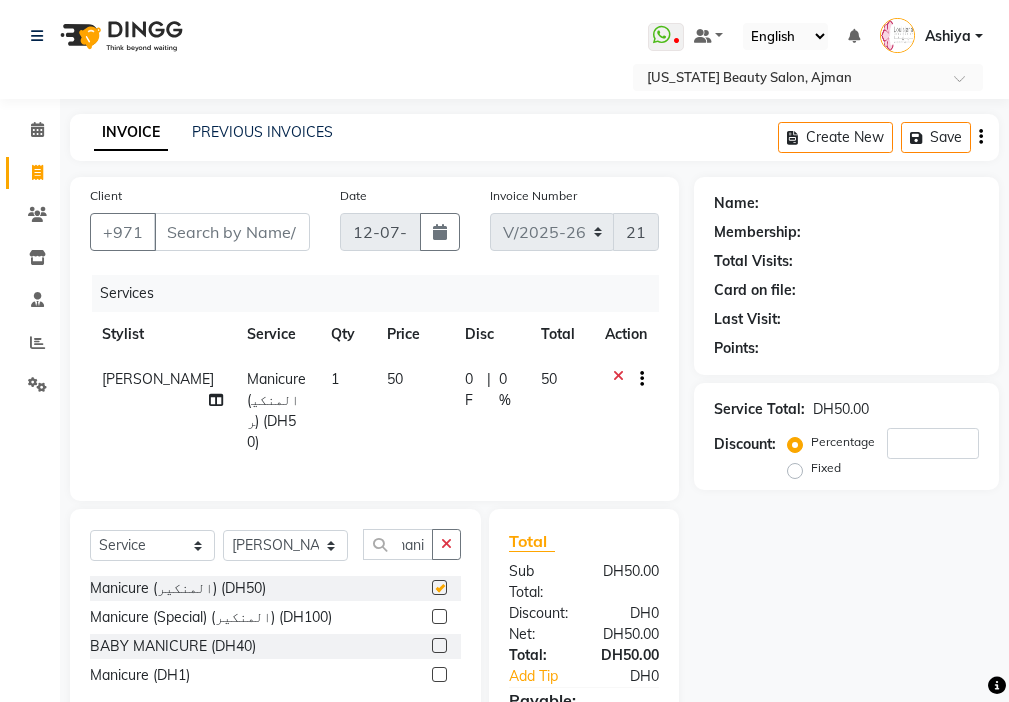 scroll, scrollTop: 0, scrollLeft: 0, axis: both 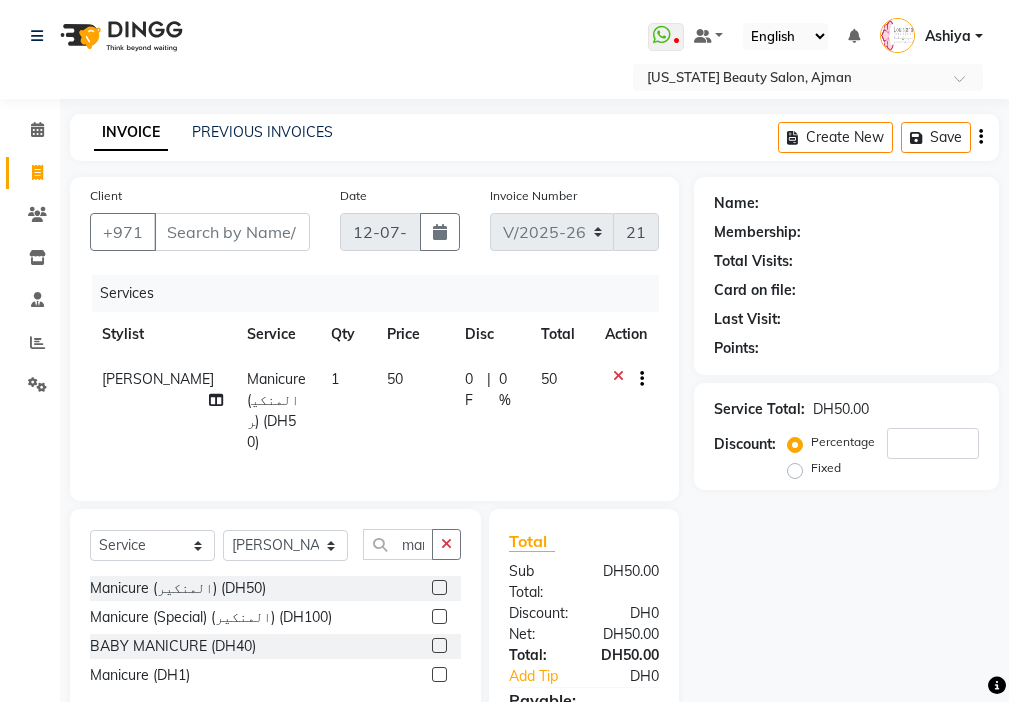 checkbox on "false" 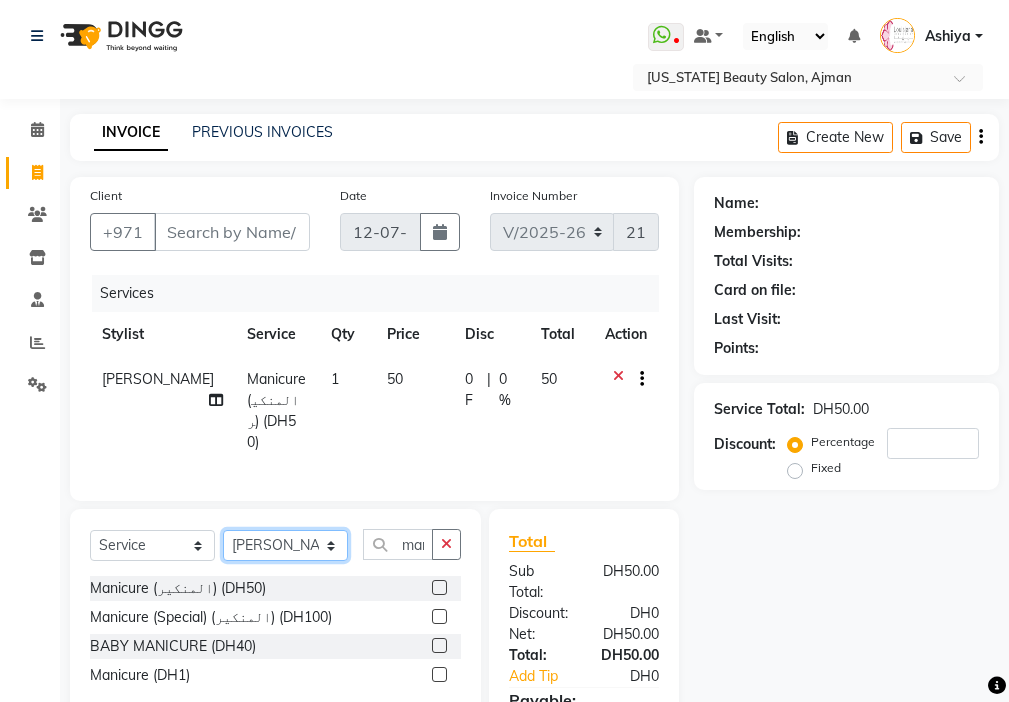 click on "Select Stylist [PERSON_NAME] [PERSON_NAME] [PERSON_NAME] [PERSON_NAME] Kbina Madam mamta [PERSON_NAME] [PERSON_NAME] [PERSON_NAME]" 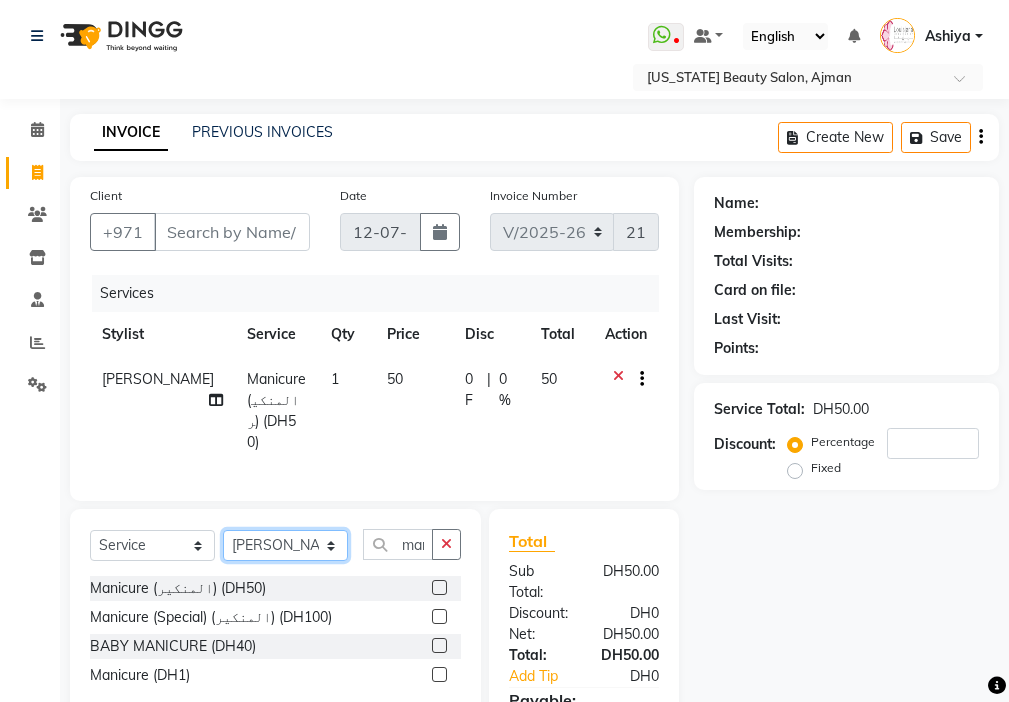 click on "Select Stylist [PERSON_NAME] [PERSON_NAME] [PERSON_NAME] [PERSON_NAME] Kbina Madam mamta [PERSON_NAME] [PERSON_NAME] [PERSON_NAME]" 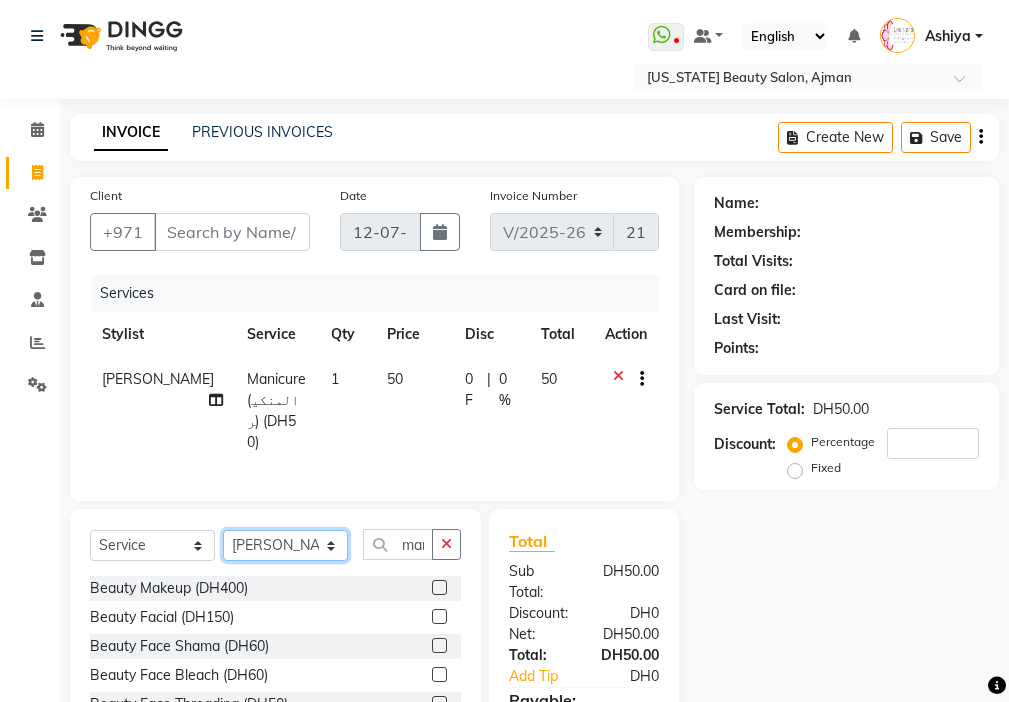 click on "Select Stylist [PERSON_NAME] [PERSON_NAME] [PERSON_NAME] [PERSON_NAME] Kbina Madam mamta [PERSON_NAME] [PERSON_NAME] [PERSON_NAME]" 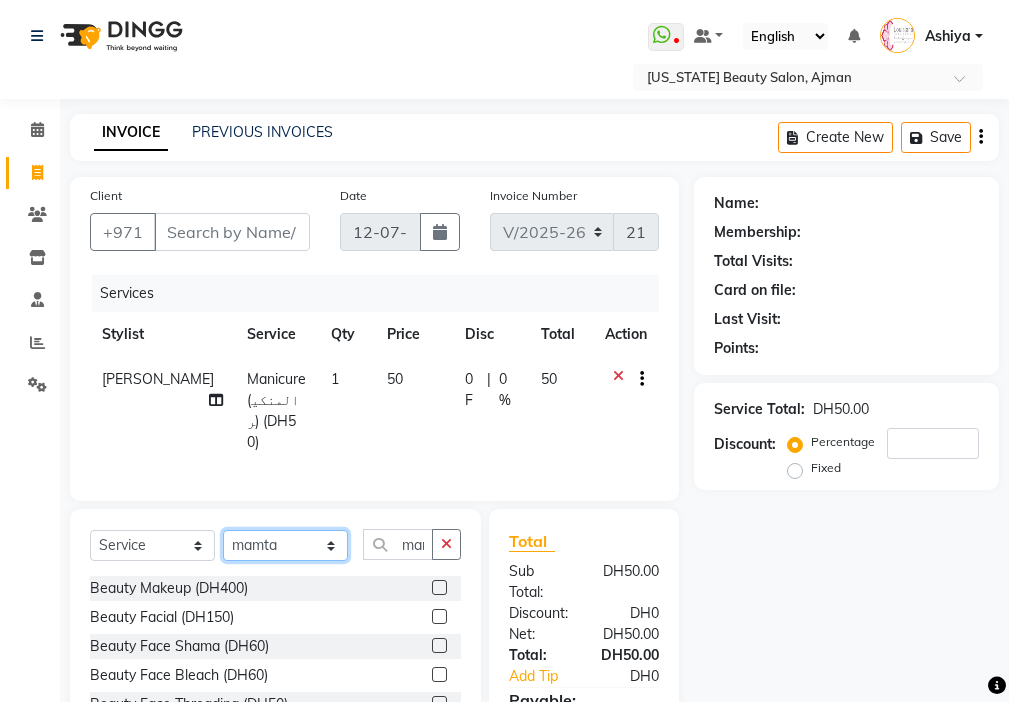 click on "Select Stylist [PERSON_NAME] [PERSON_NAME] [PERSON_NAME] [PERSON_NAME] Kbina Madam mamta [PERSON_NAME] [PERSON_NAME] [PERSON_NAME]" 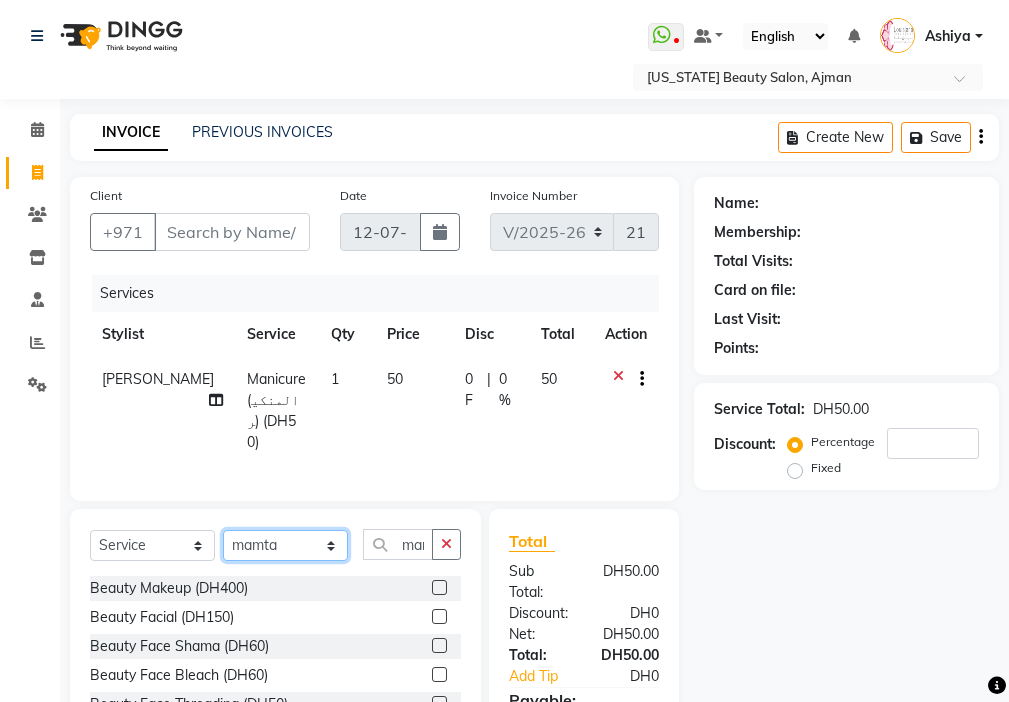click on "Select Stylist [PERSON_NAME] [PERSON_NAME] [PERSON_NAME] [PERSON_NAME] Kbina Madam mamta [PERSON_NAME] [PERSON_NAME] [PERSON_NAME]" 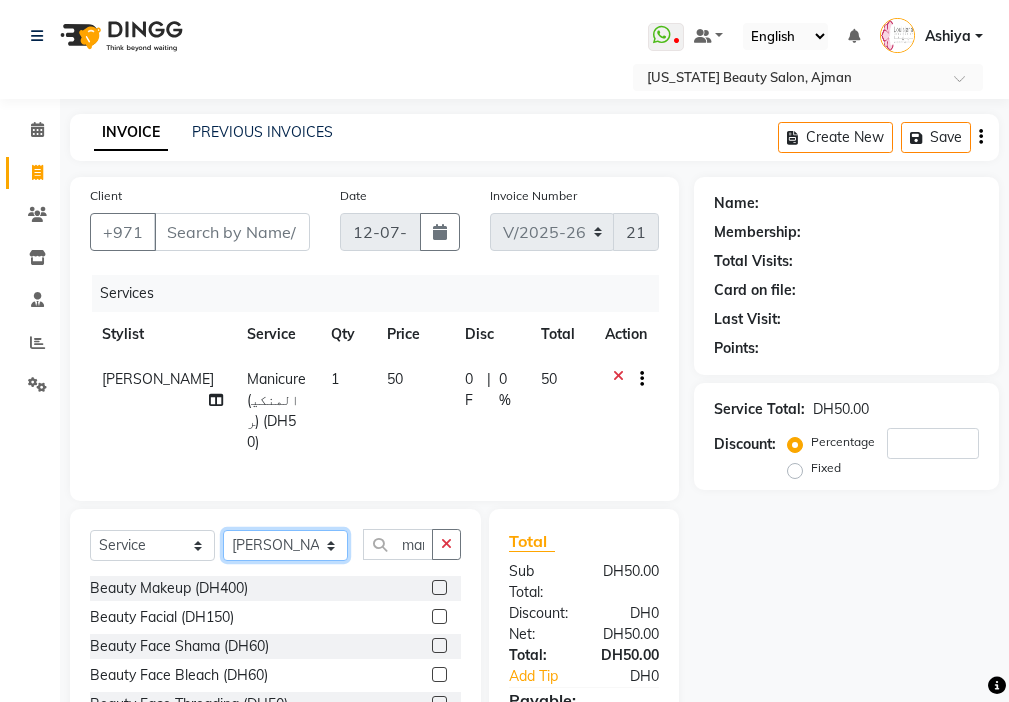 click on "Select Stylist [PERSON_NAME] [PERSON_NAME] [PERSON_NAME] [PERSON_NAME] Kbina Madam mamta [PERSON_NAME] [PERSON_NAME] [PERSON_NAME]" 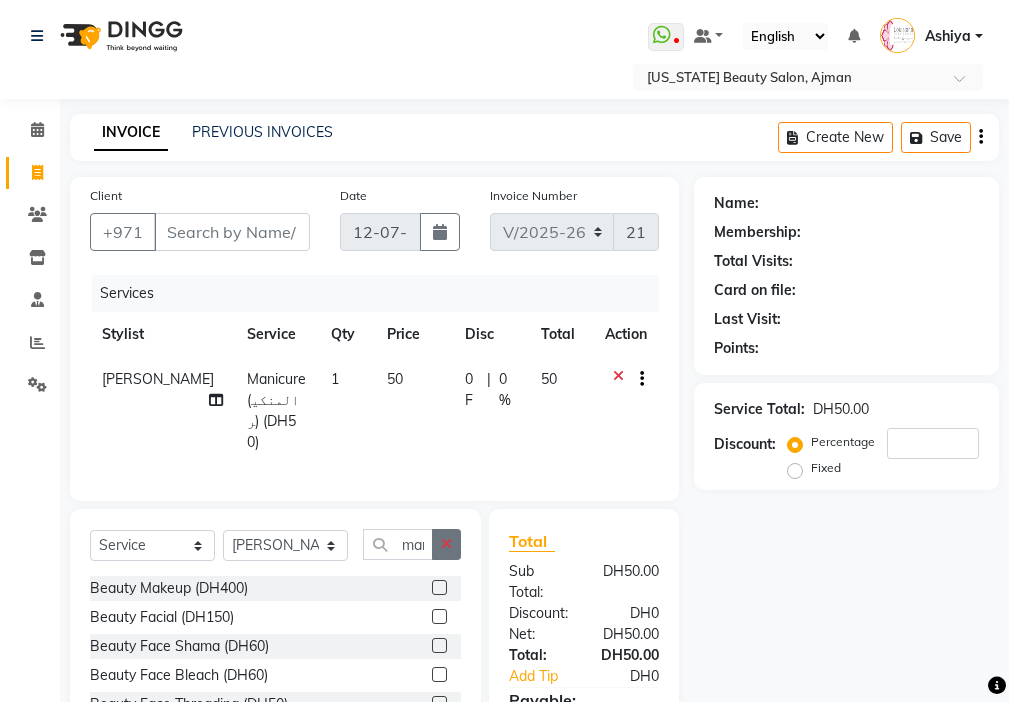 click 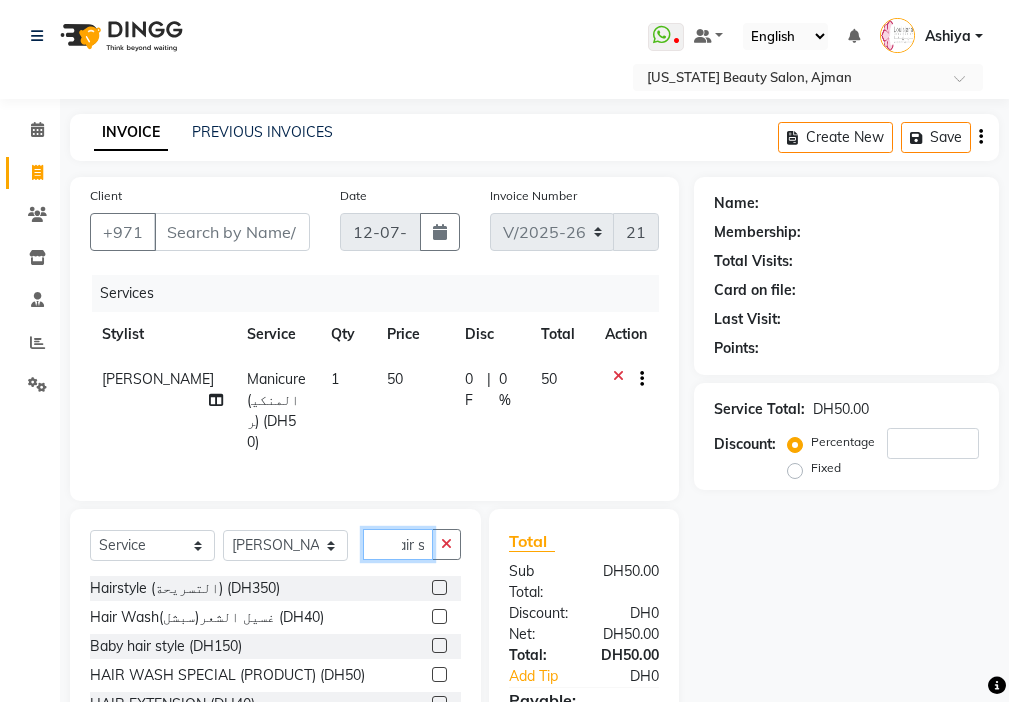 scroll, scrollTop: 0, scrollLeft: 17, axis: horizontal 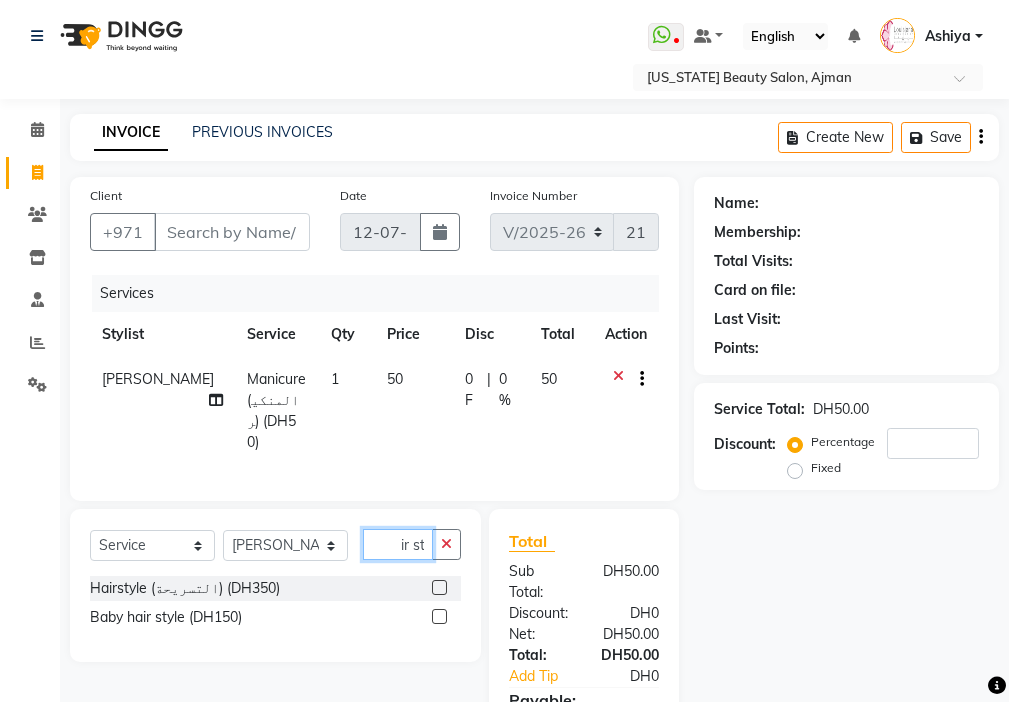 type on "hair st" 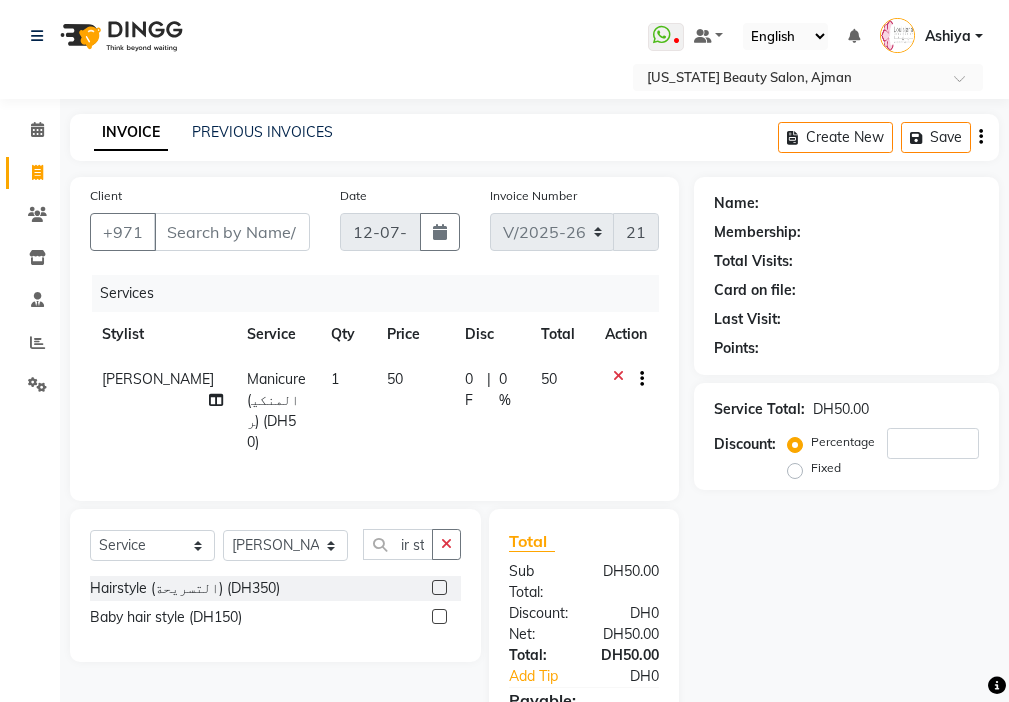 click 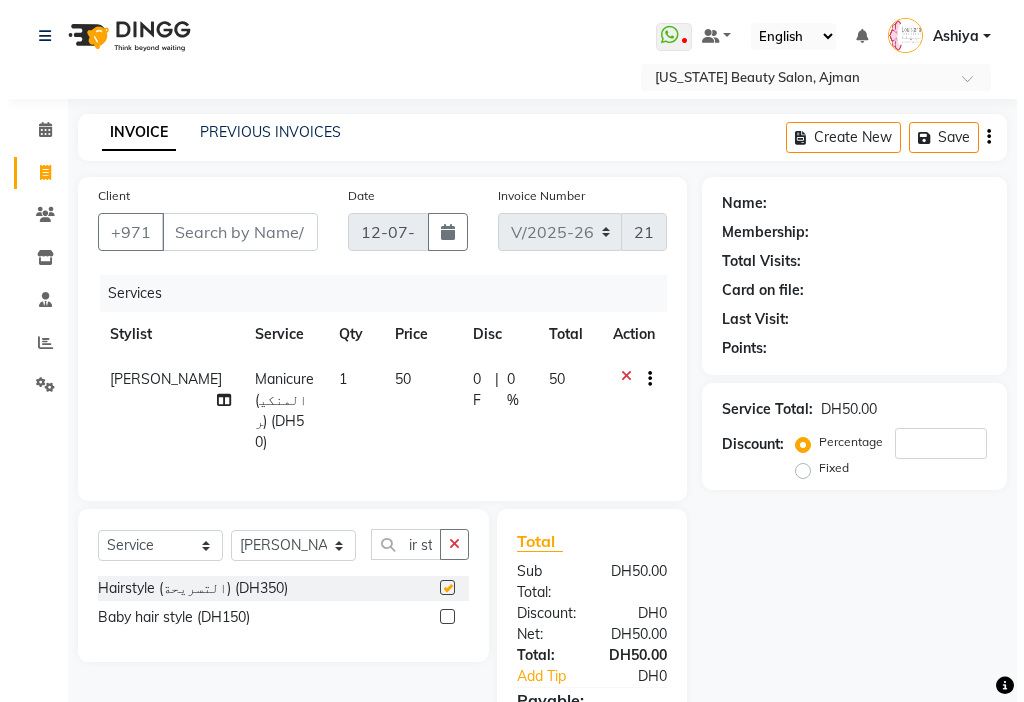 scroll, scrollTop: 0, scrollLeft: 0, axis: both 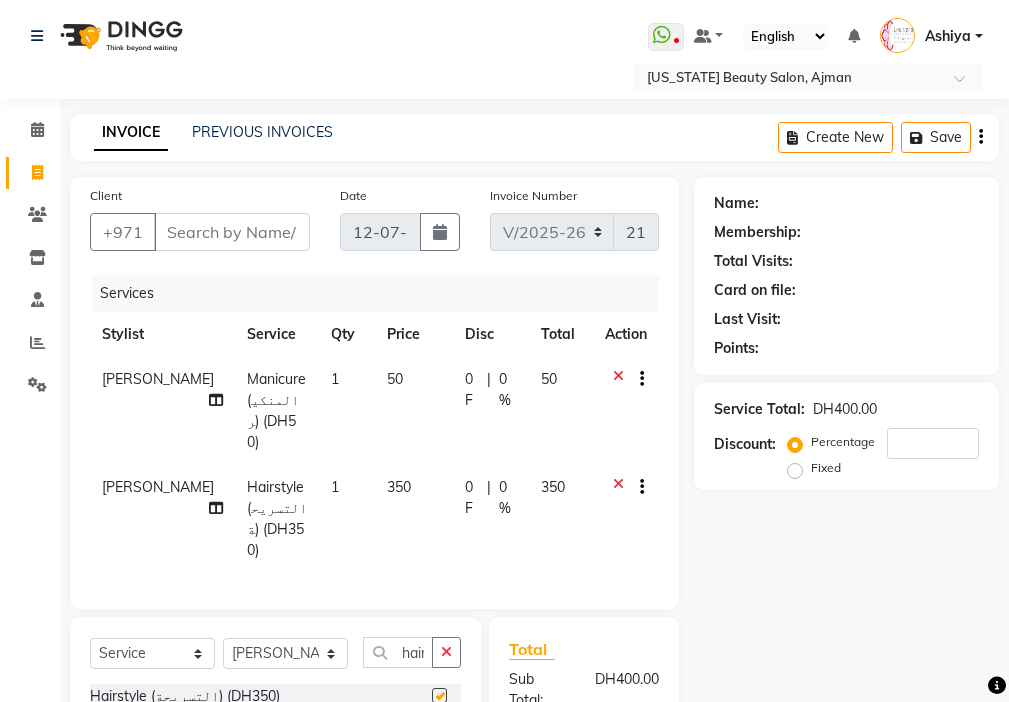 click on "350" 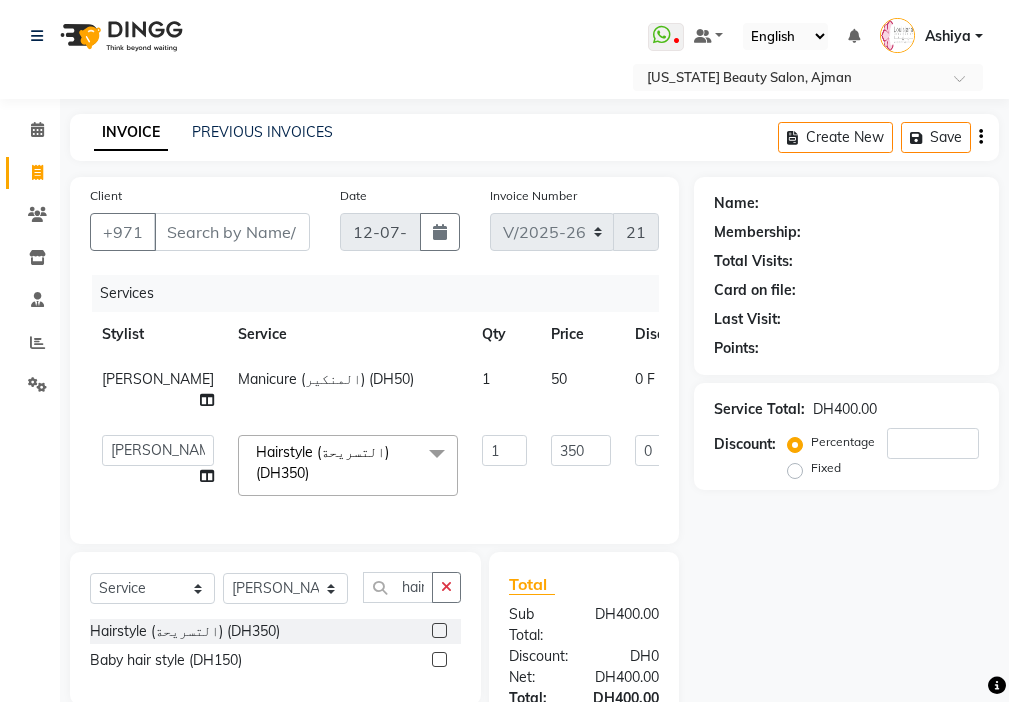 checkbox on "false" 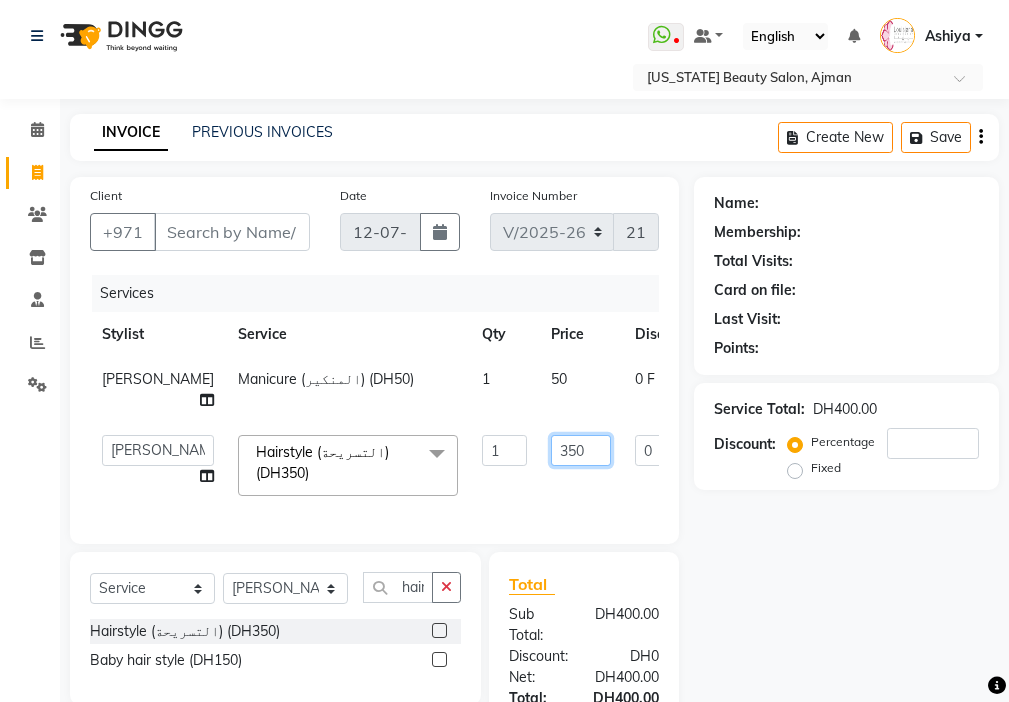 click on "350" 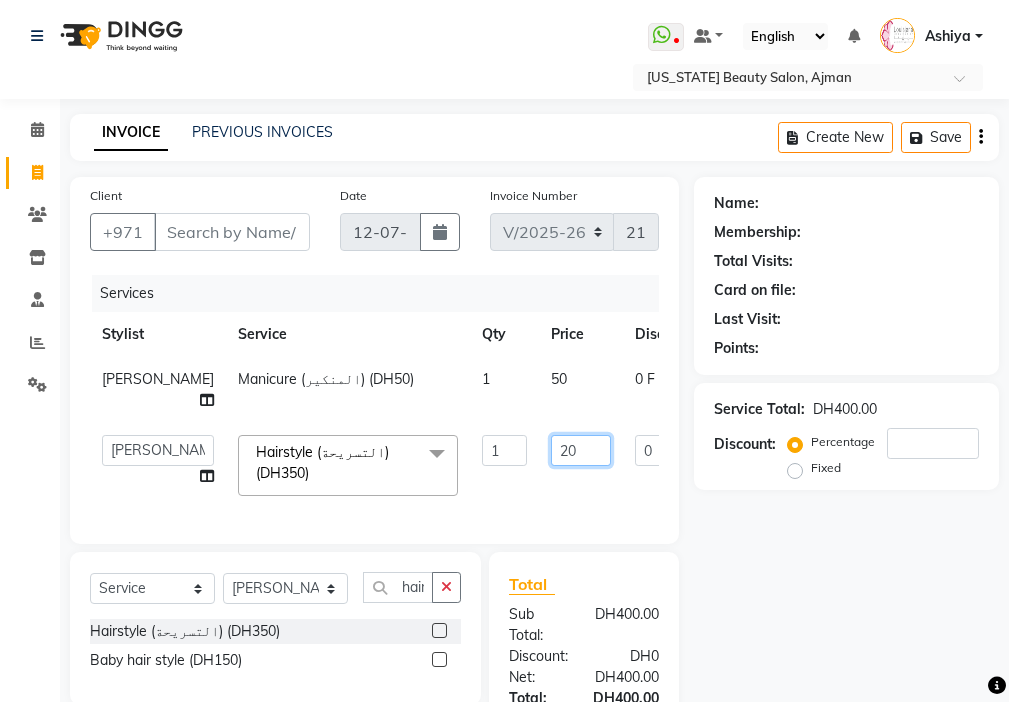 type on "230" 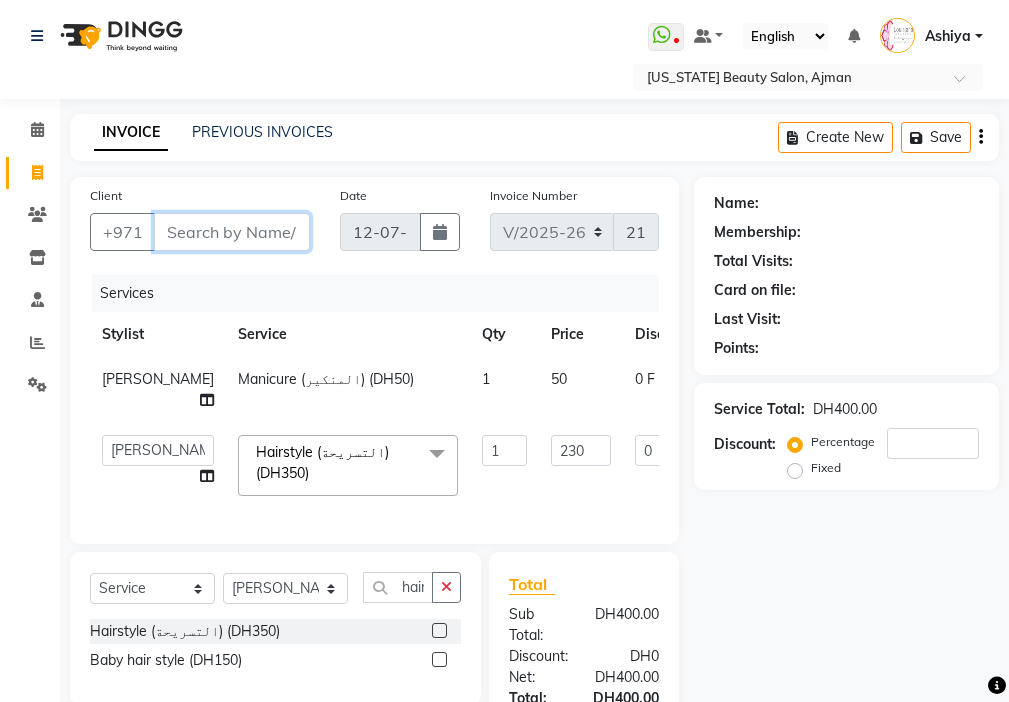 click on "Client" at bounding box center (232, 232) 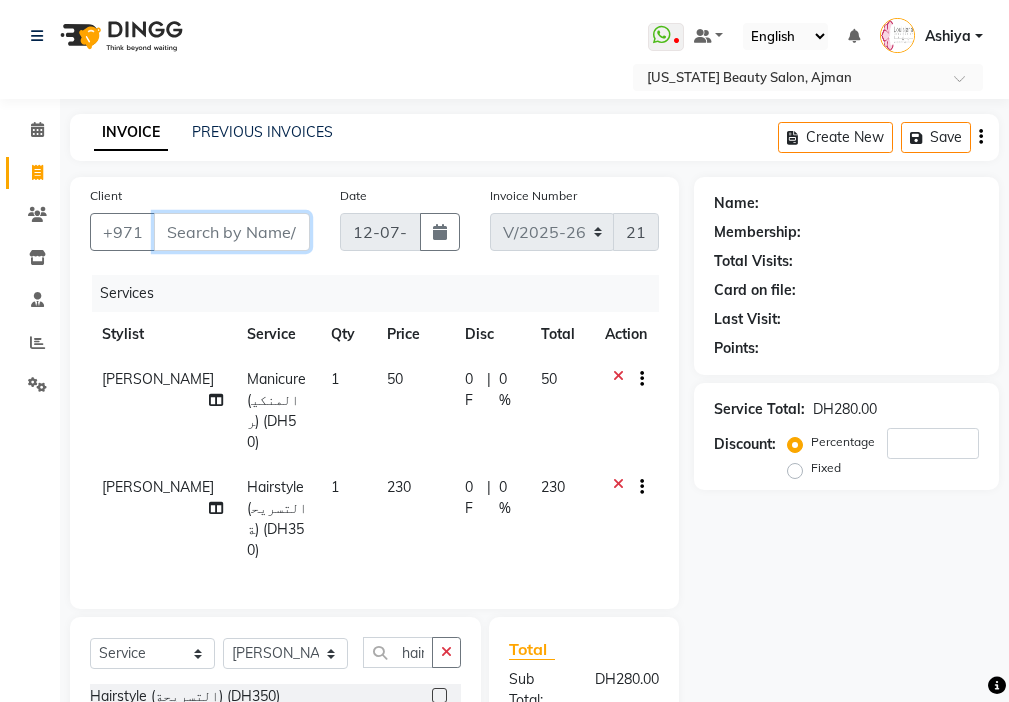 type on "5" 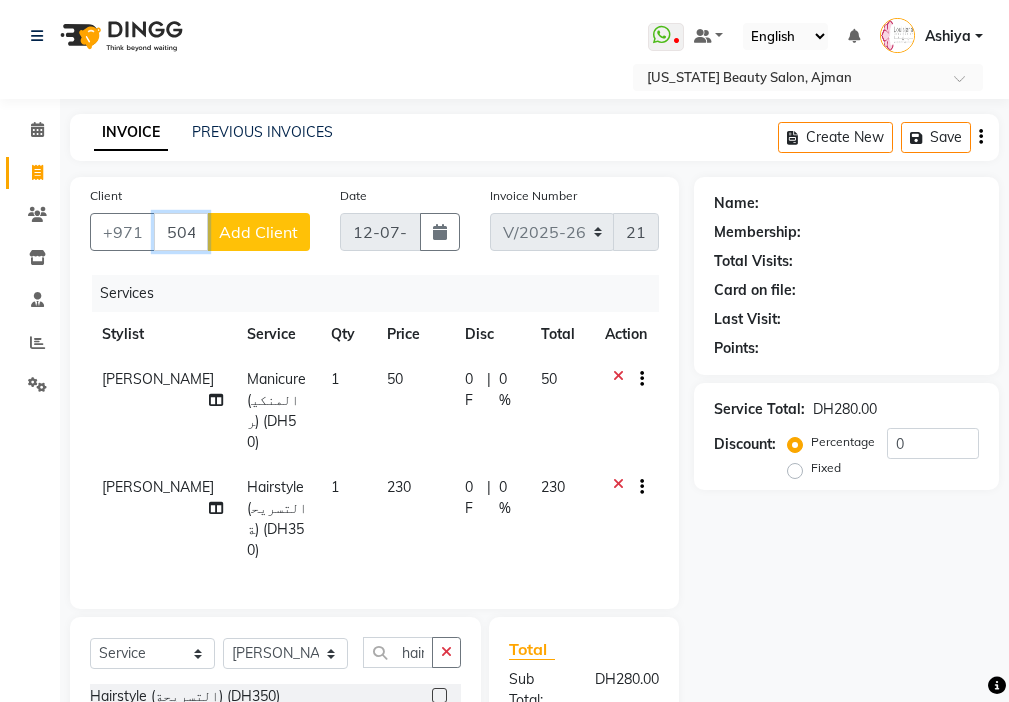 type on "504244742" 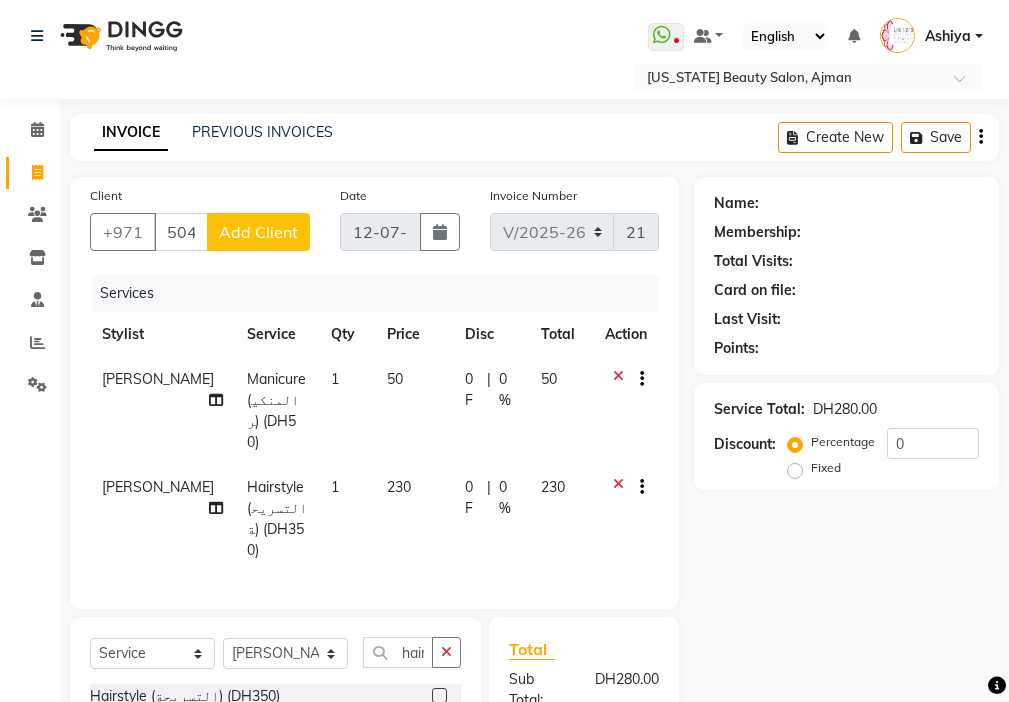 click on "Add Client" 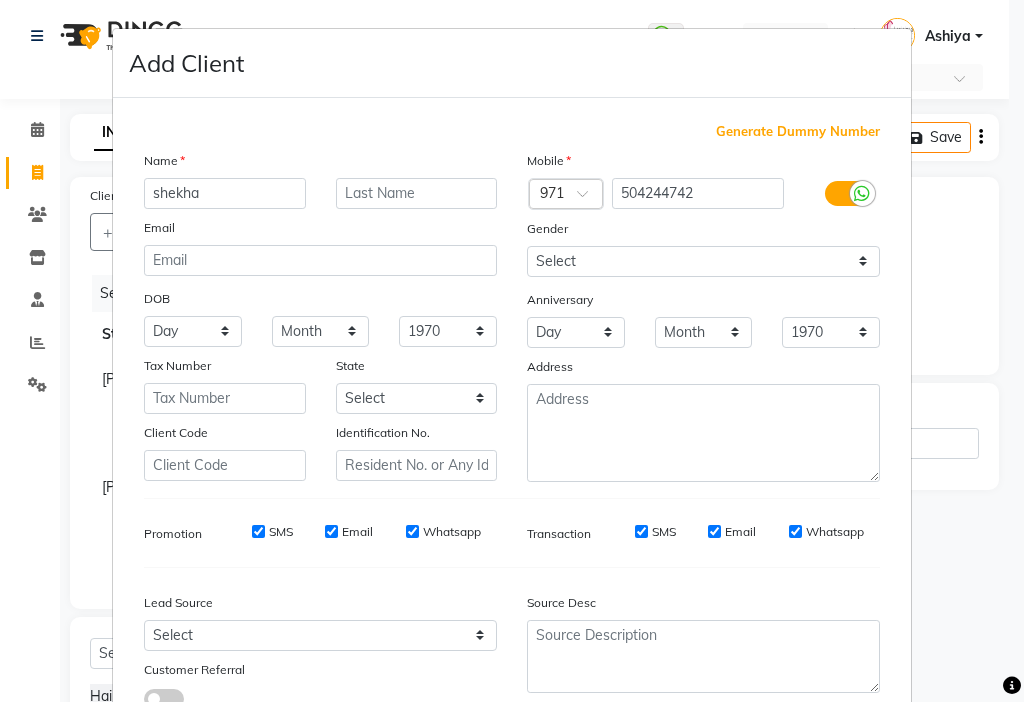 type on "shekha" 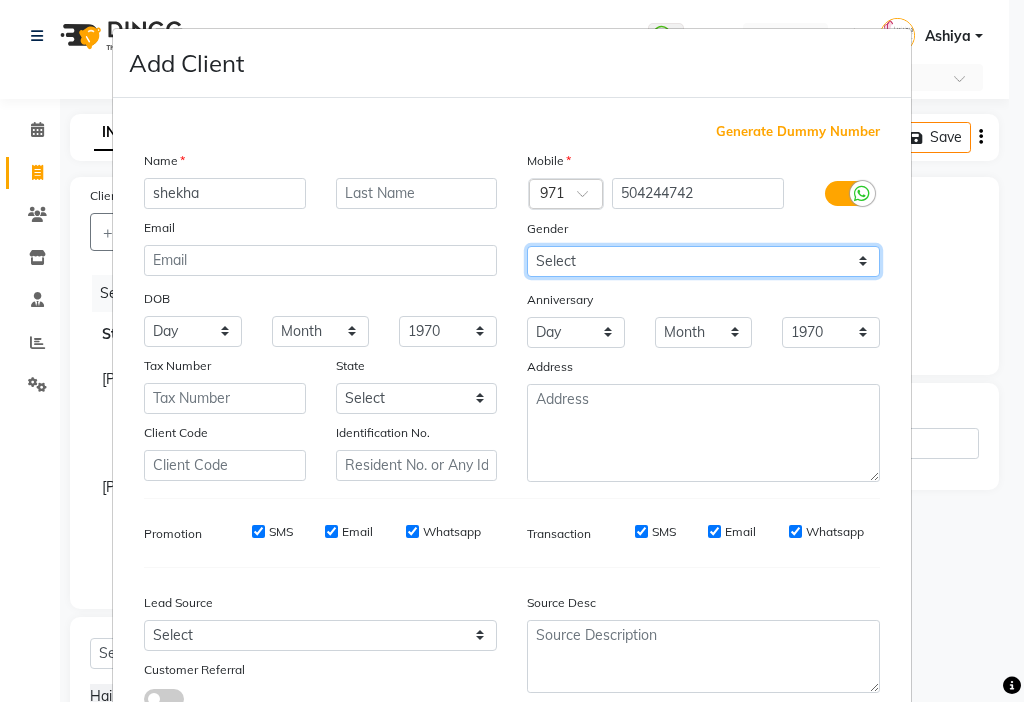 click on "Select [DEMOGRAPHIC_DATA] [DEMOGRAPHIC_DATA] Other Prefer Not To Say" at bounding box center [703, 261] 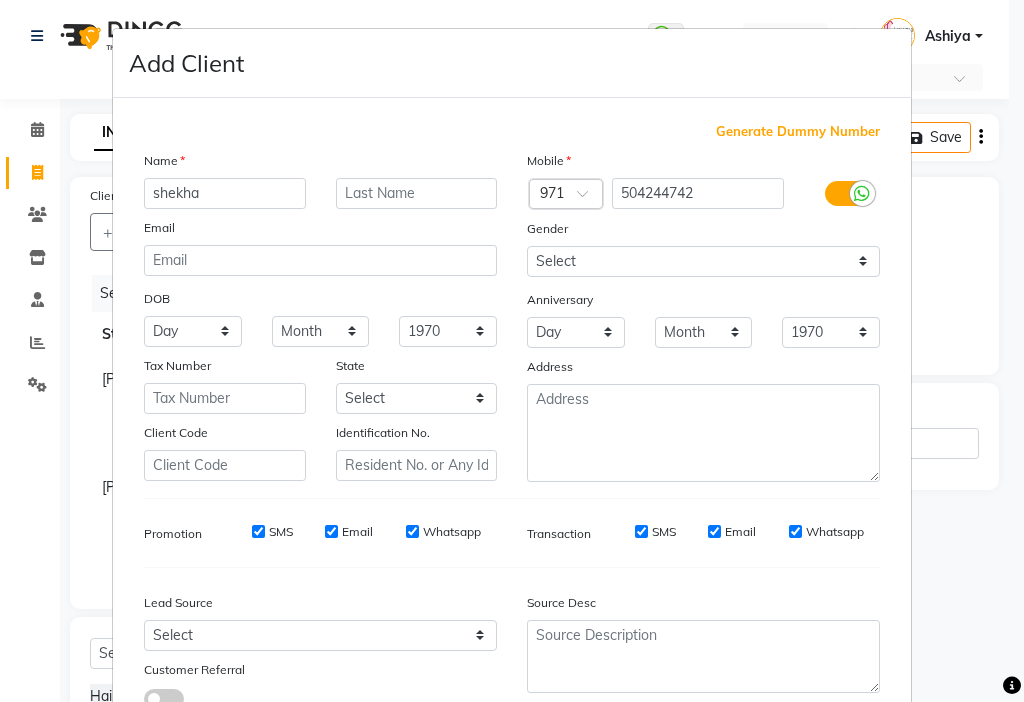 click on "SMS" at bounding box center [281, 532] 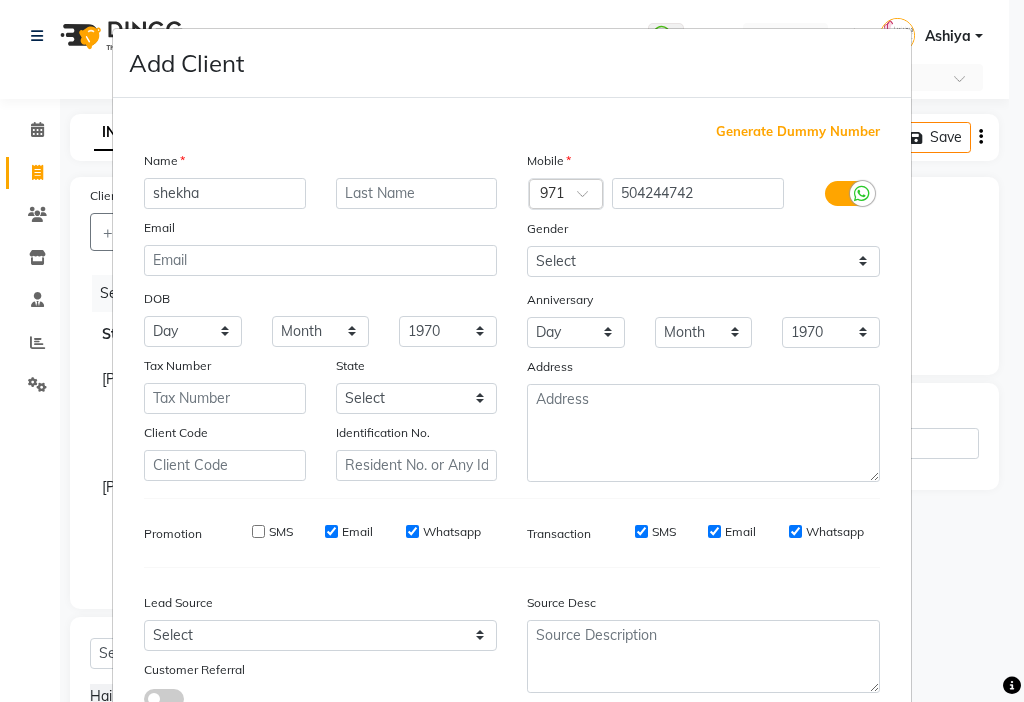 click on "Email" at bounding box center (331, 531) 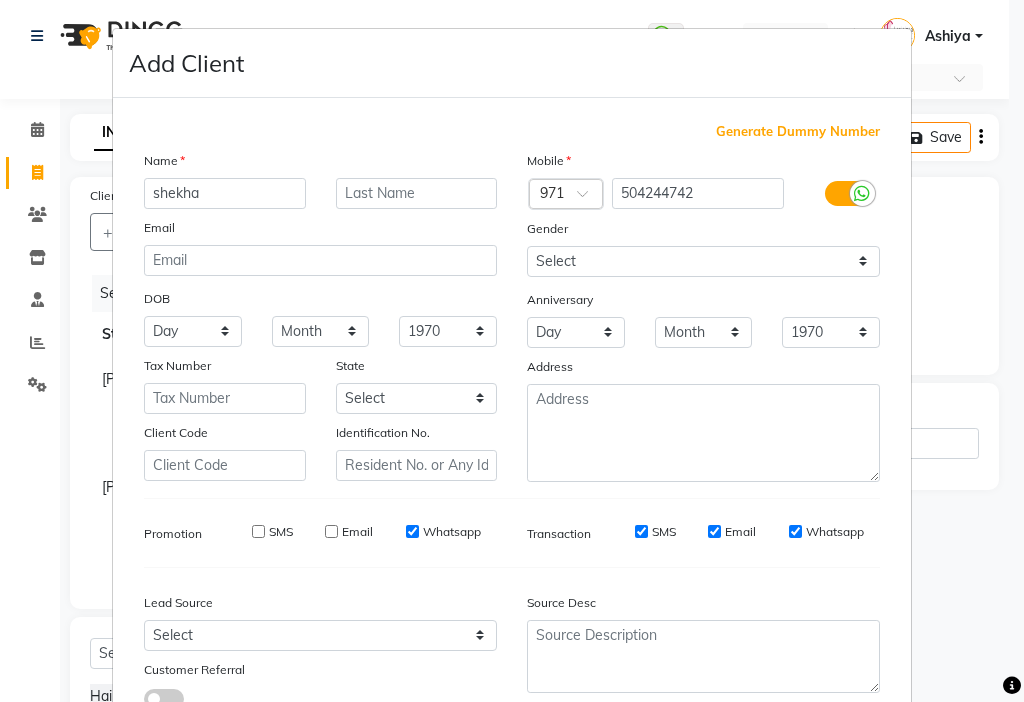 click on "SMS" at bounding box center [641, 531] 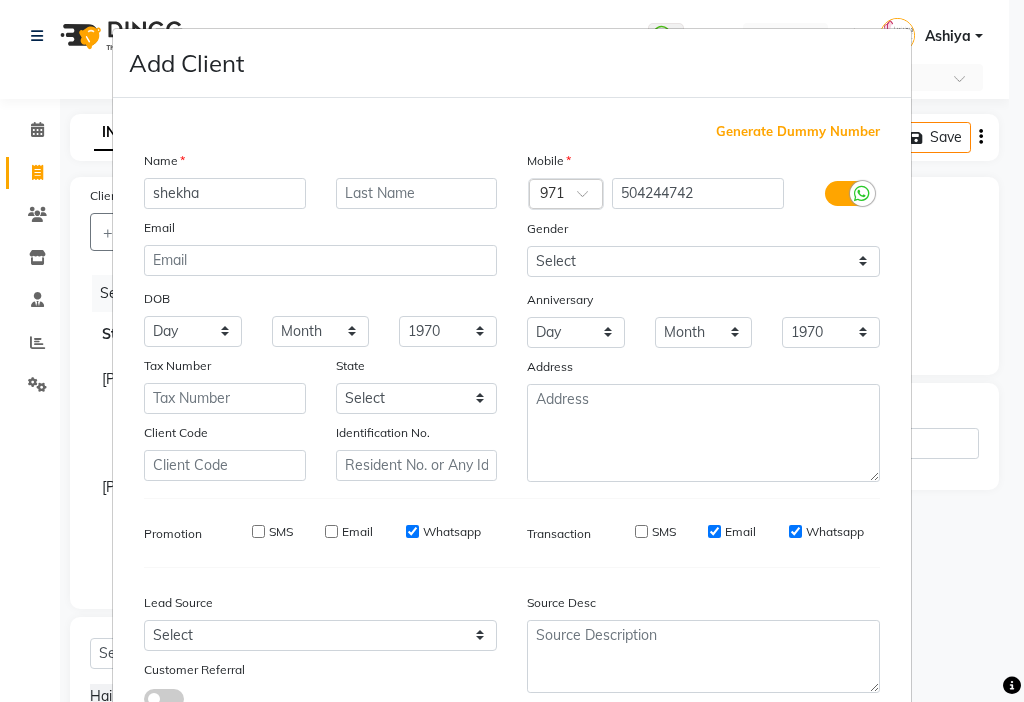 click on "Email" at bounding box center [714, 531] 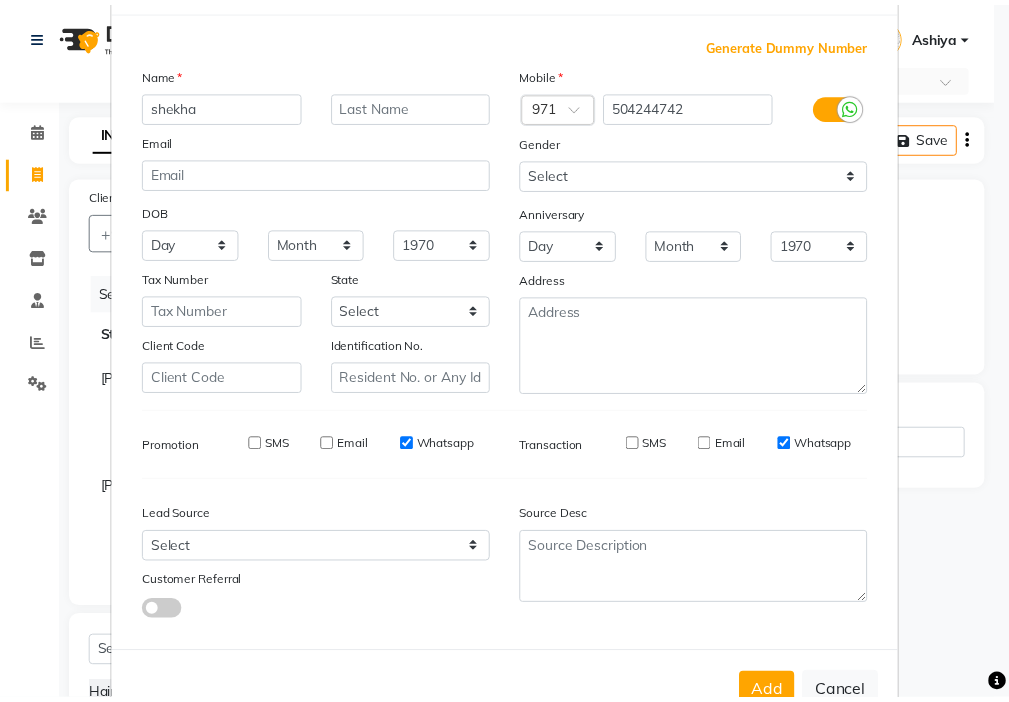 scroll, scrollTop: 147, scrollLeft: 0, axis: vertical 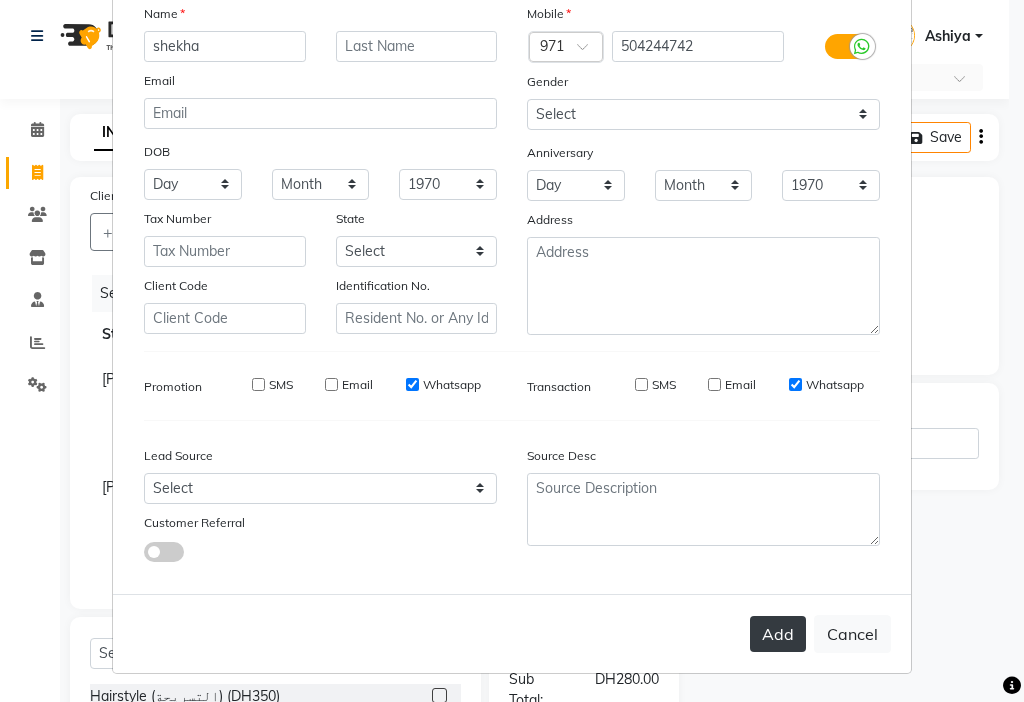 click on "Add" at bounding box center (778, 634) 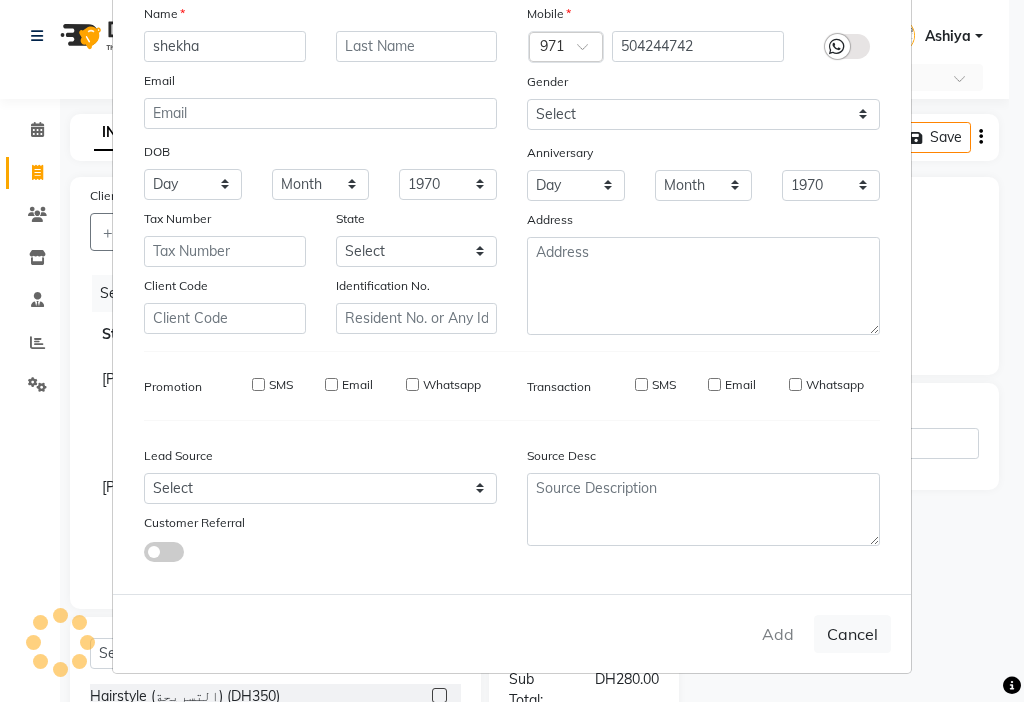 type 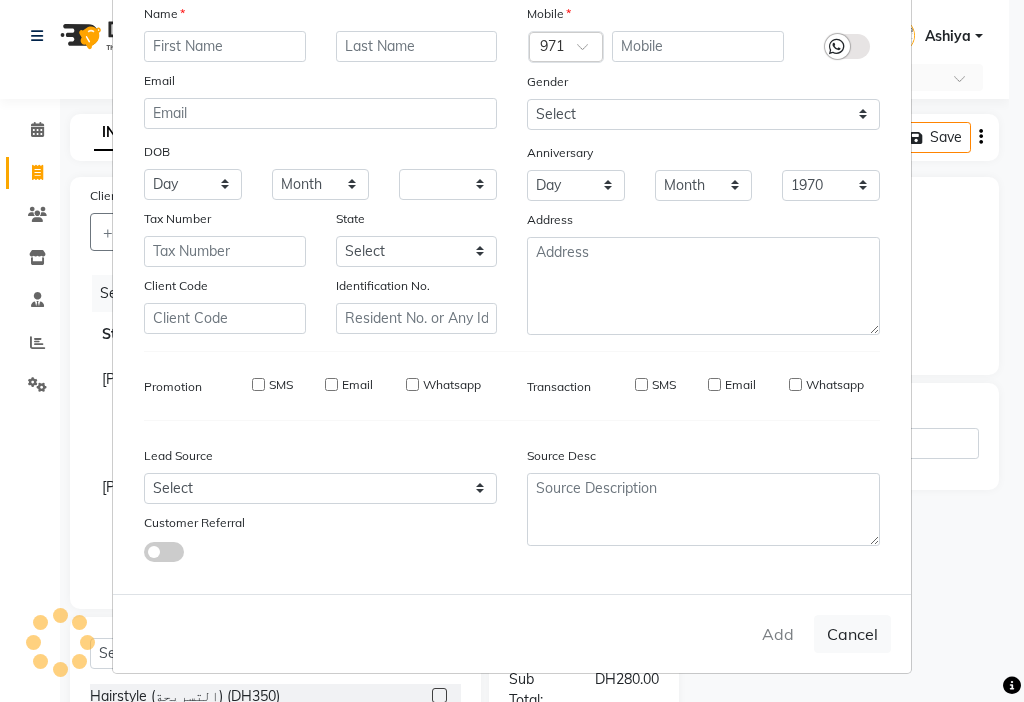 select 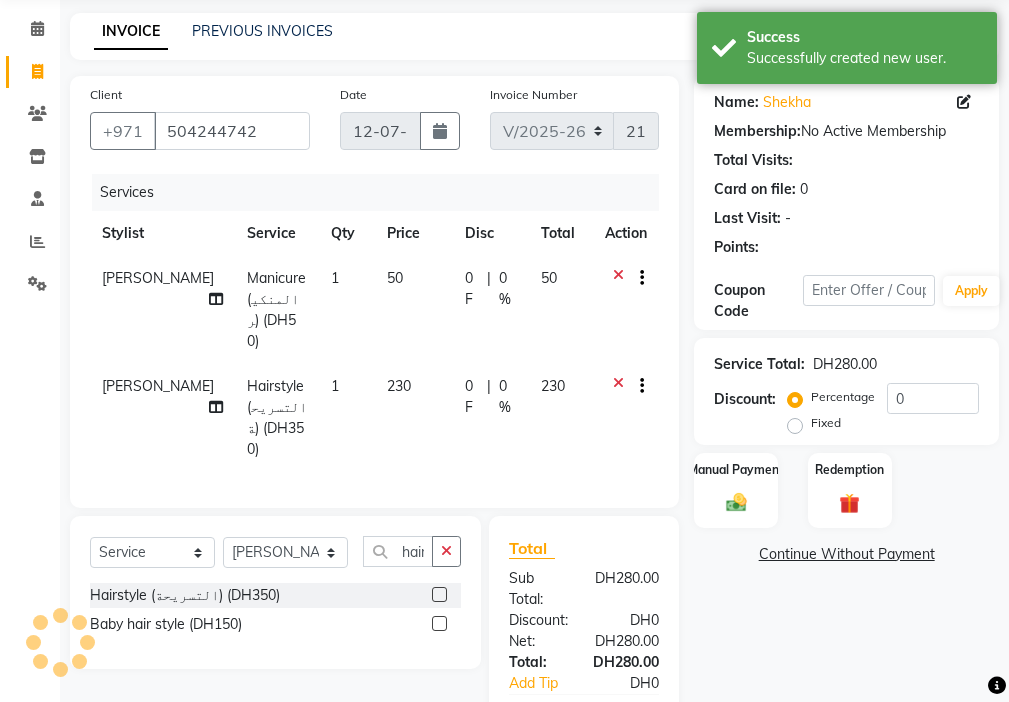 scroll, scrollTop: 236, scrollLeft: 0, axis: vertical 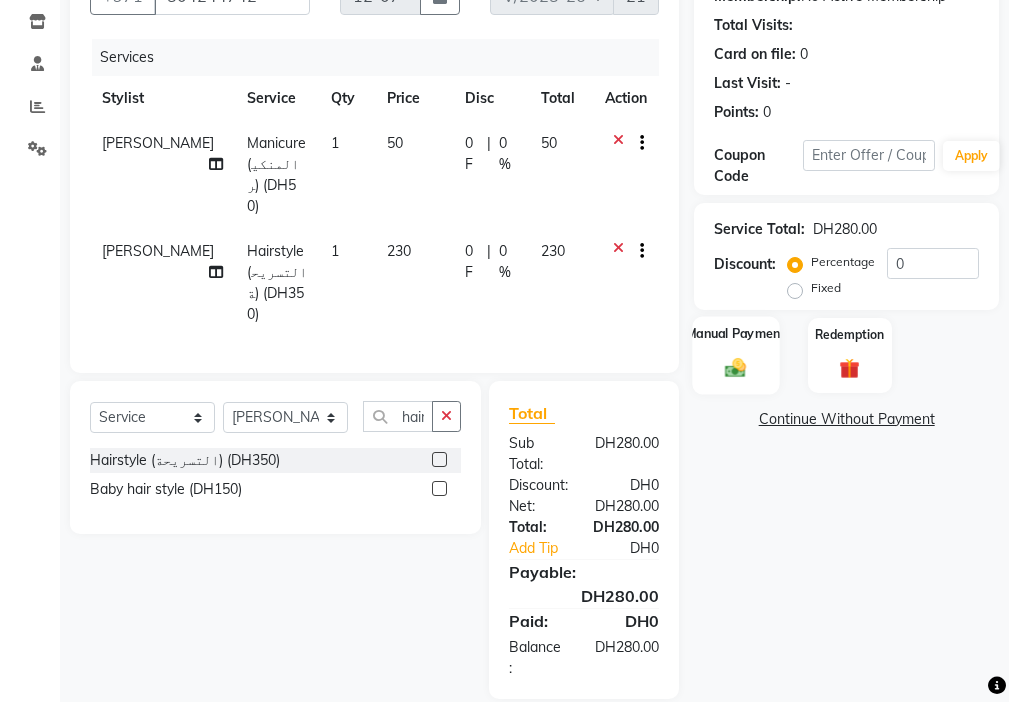 click 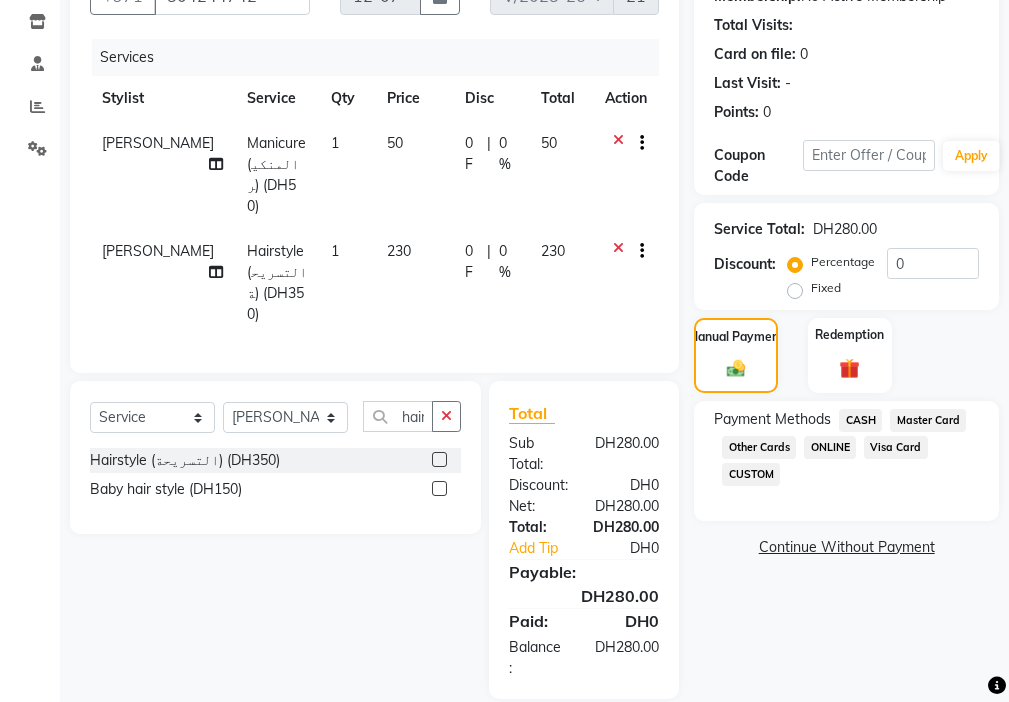 click on "Visa Card" 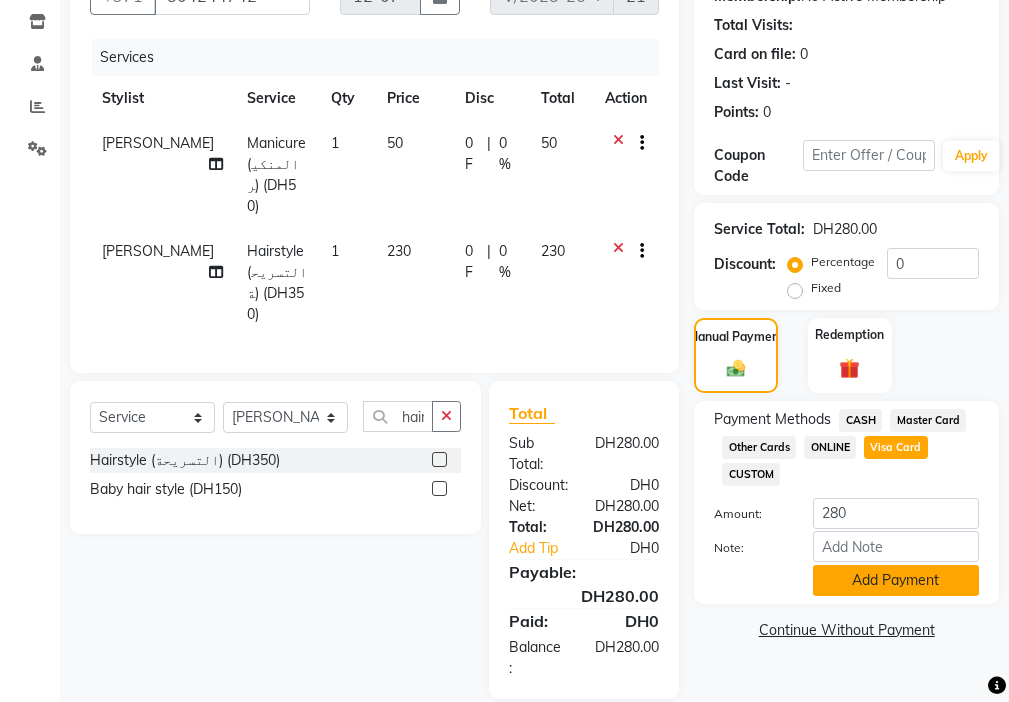 click on "Add Payment" 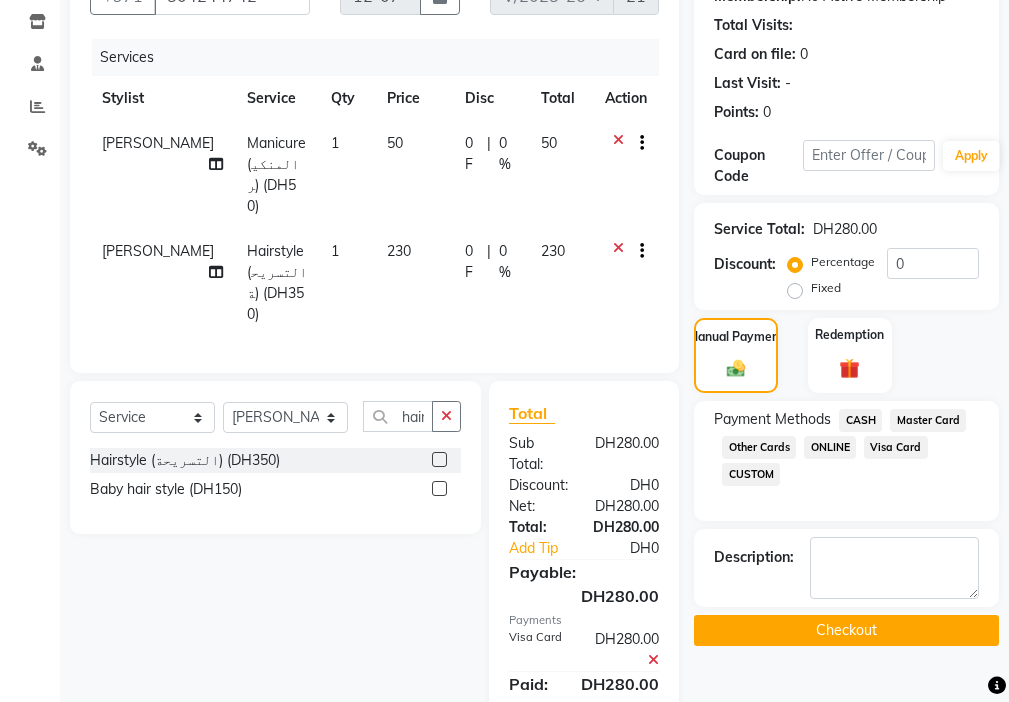 click on "Checkout" 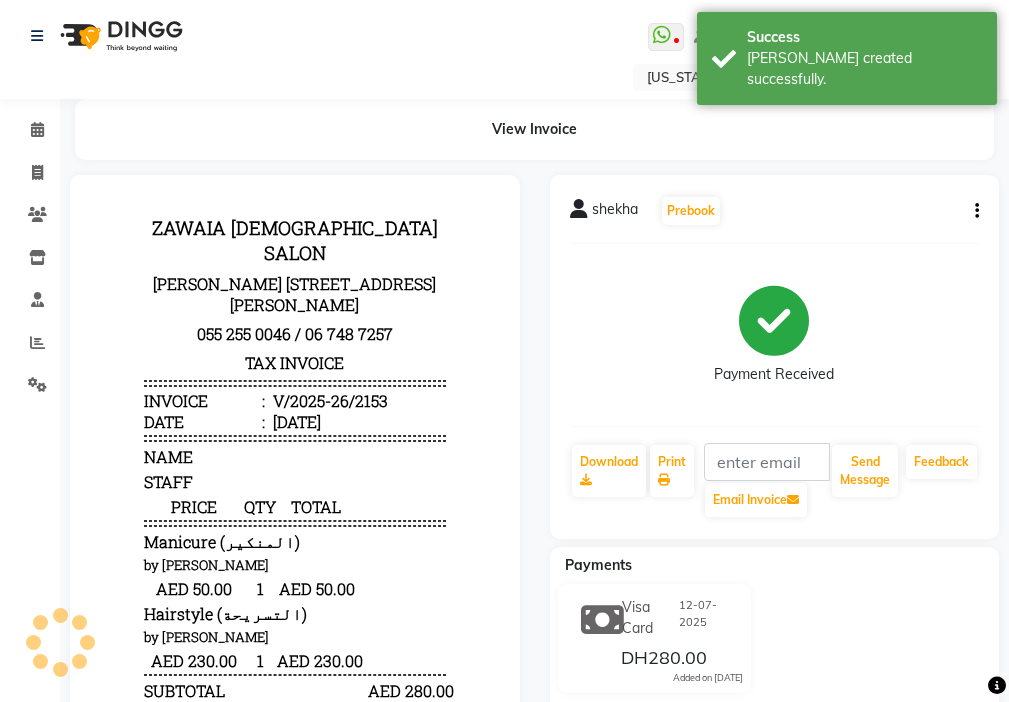 scroll, scrollTop: 0, scrollLeft: 0, axis: both 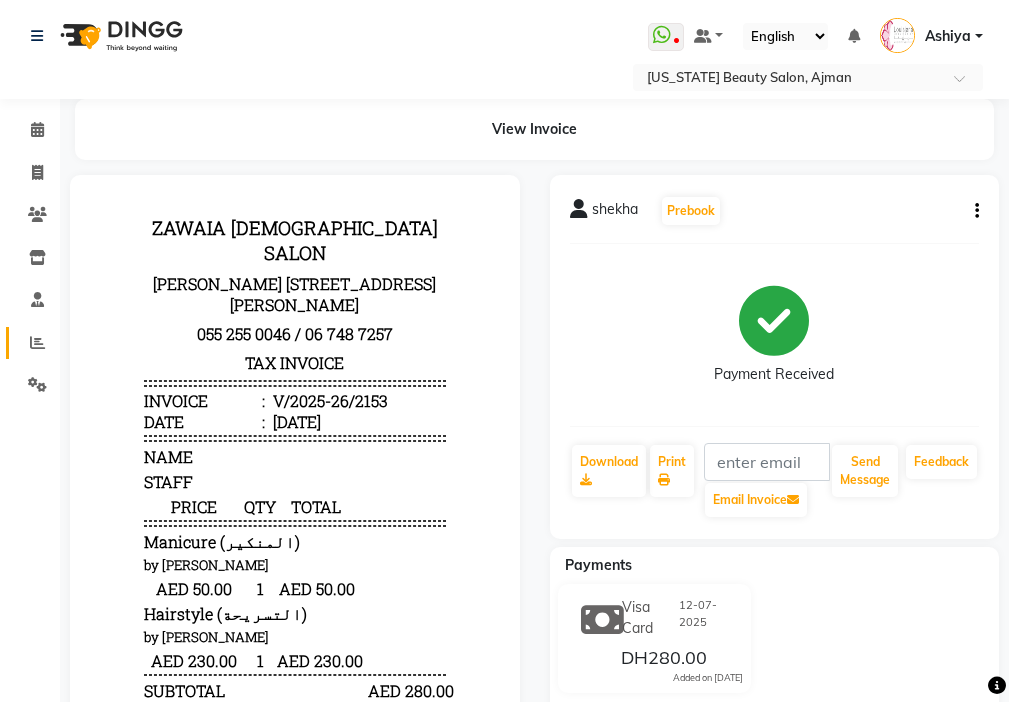 click 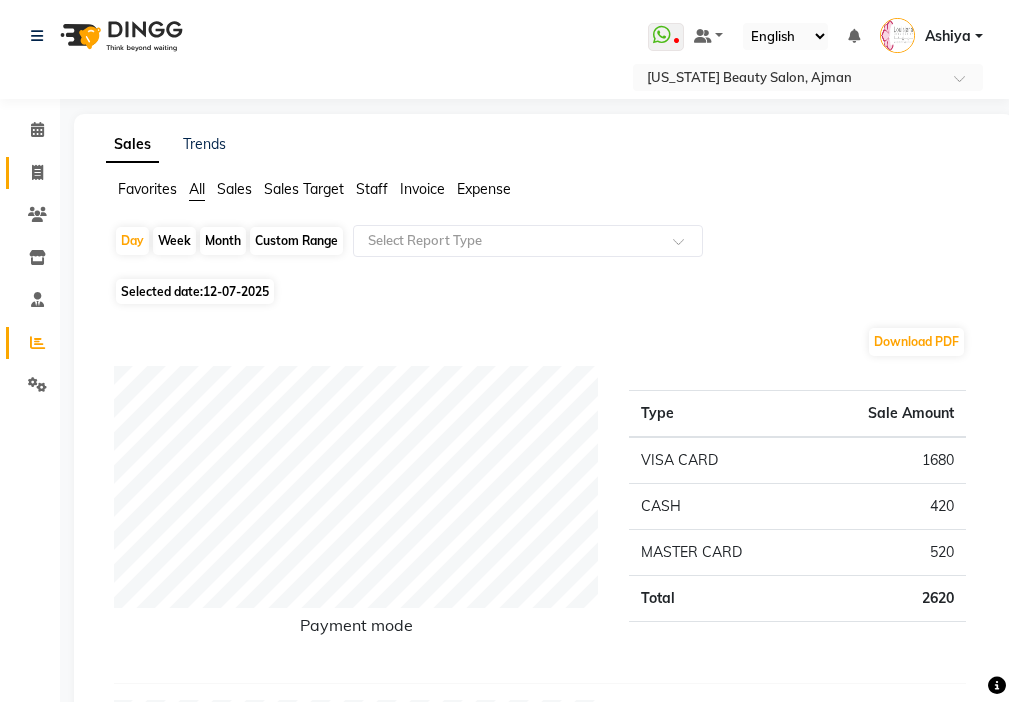 click 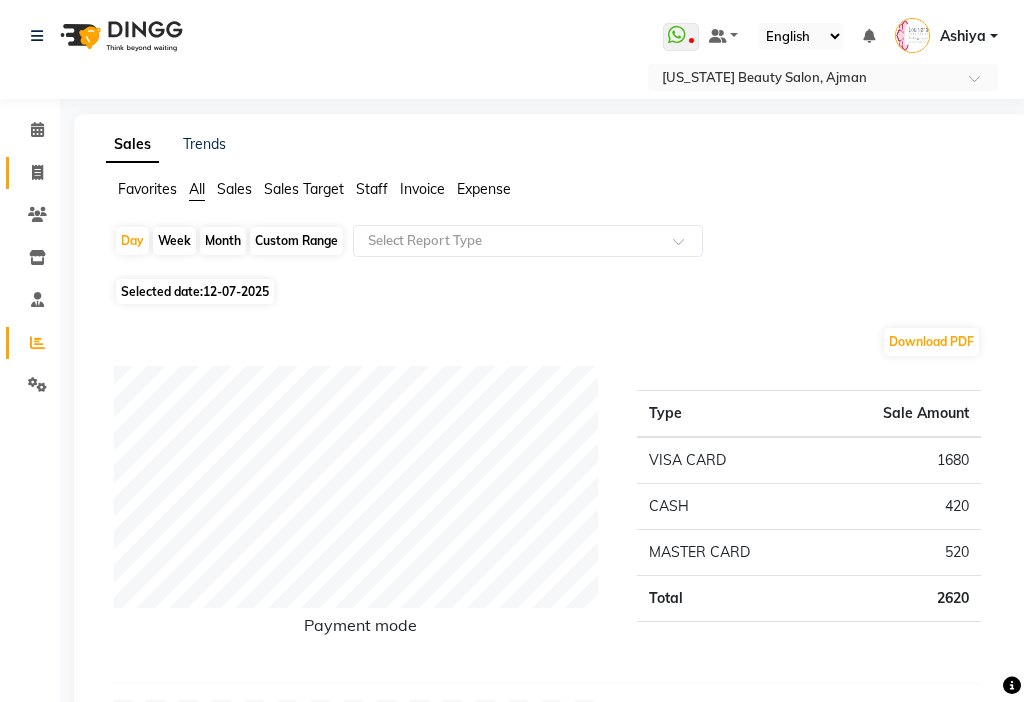 select on "service" 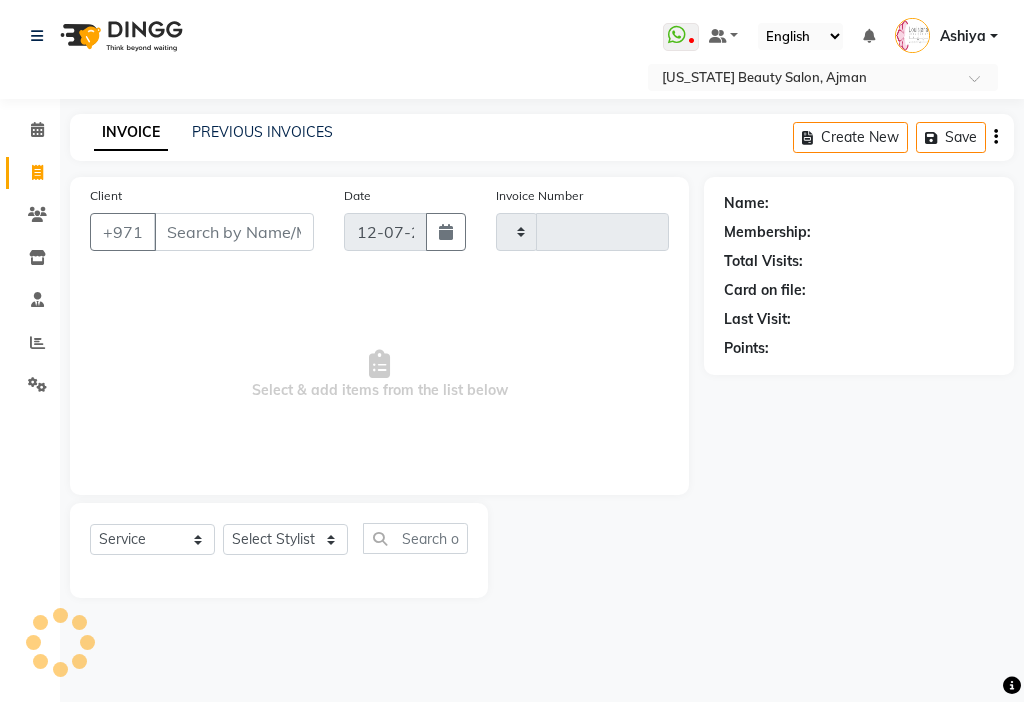 type on "2154" 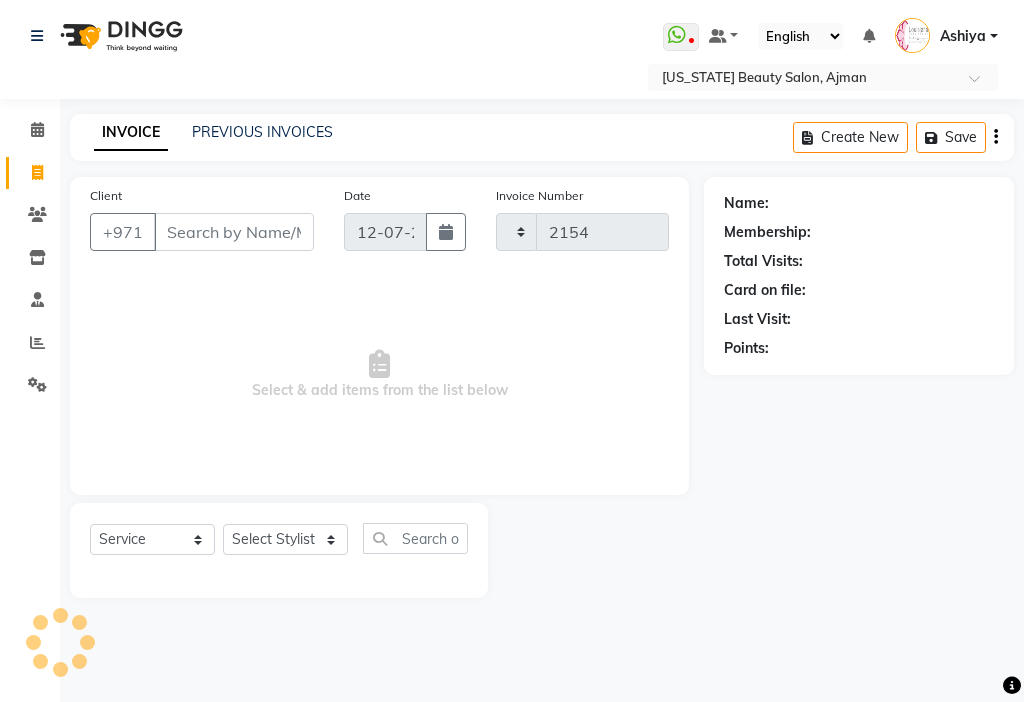 select on "637" 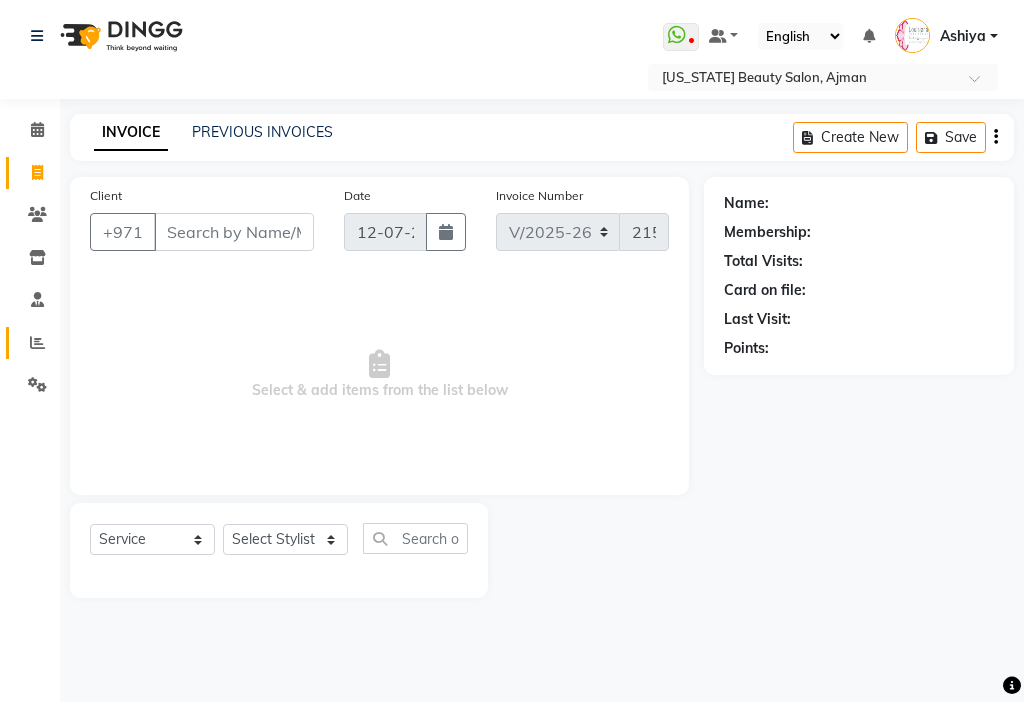 click 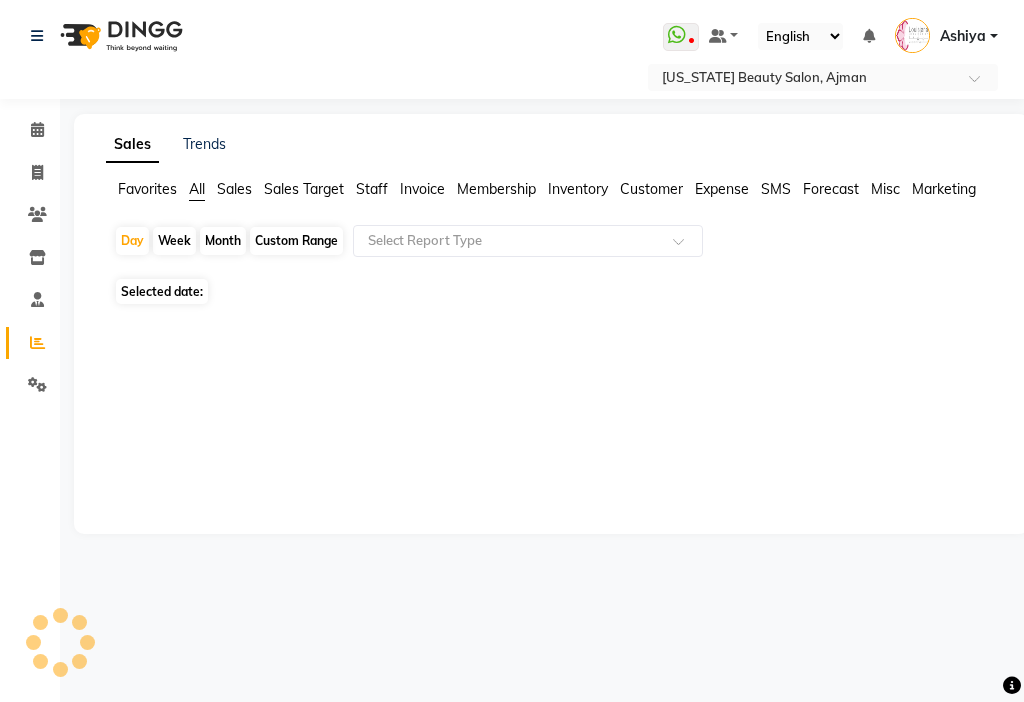 click on "Month" 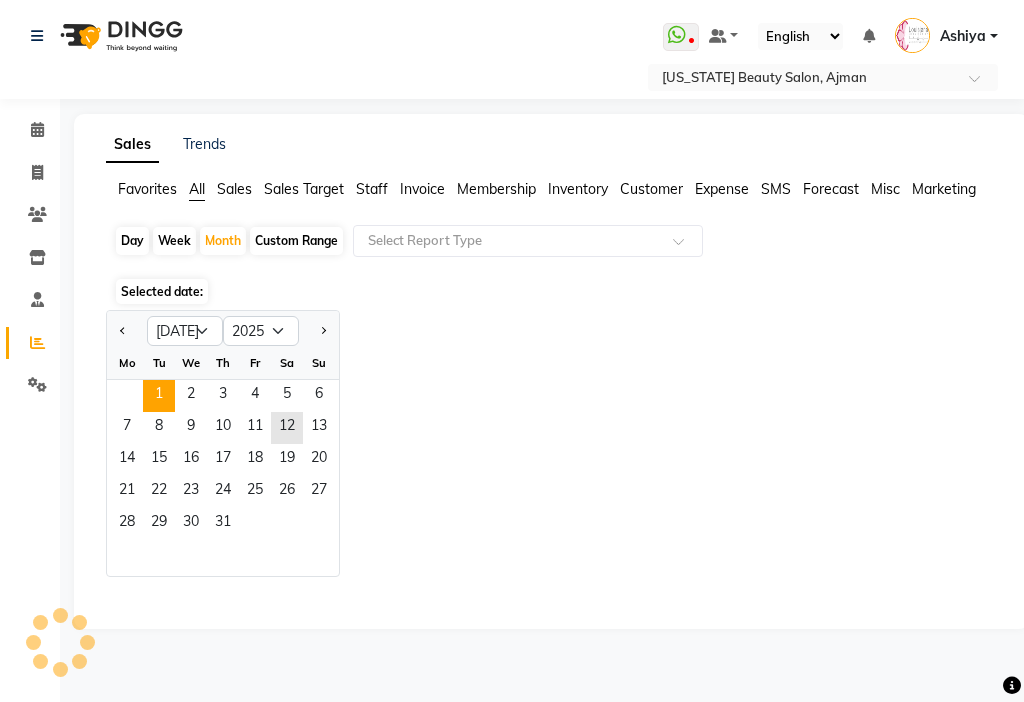 click on "1" 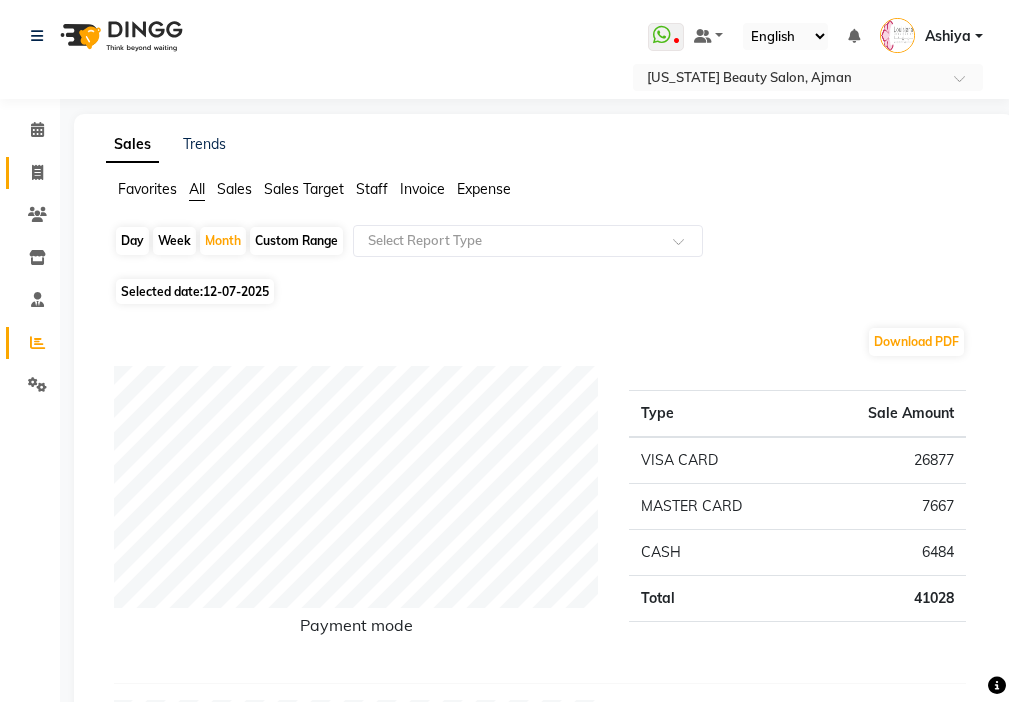 click 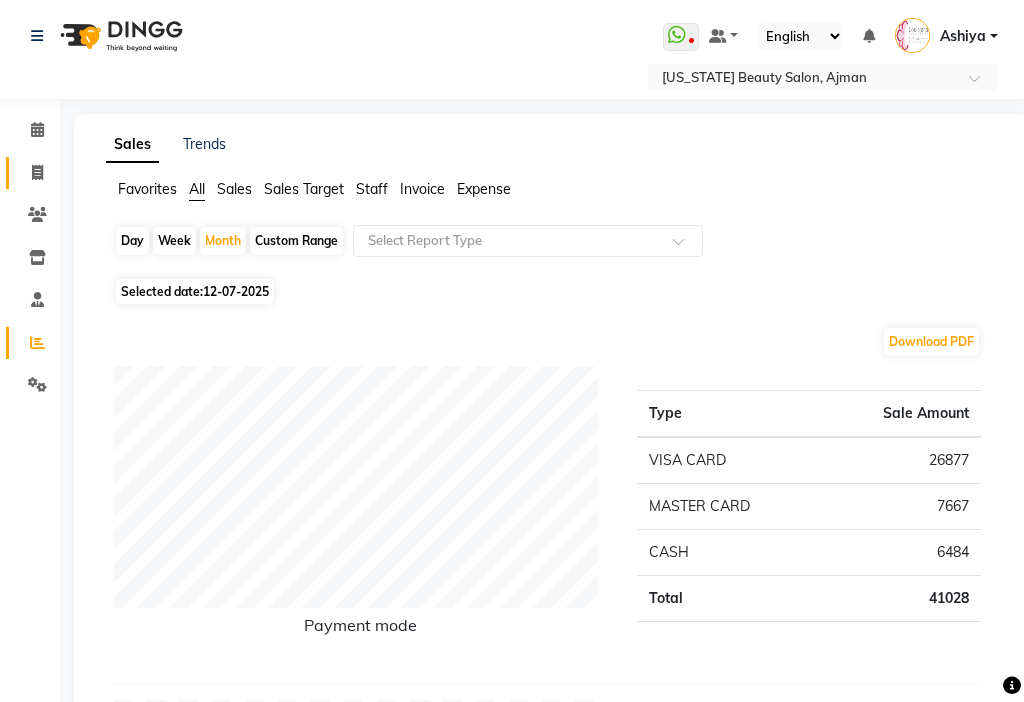 select on "service" 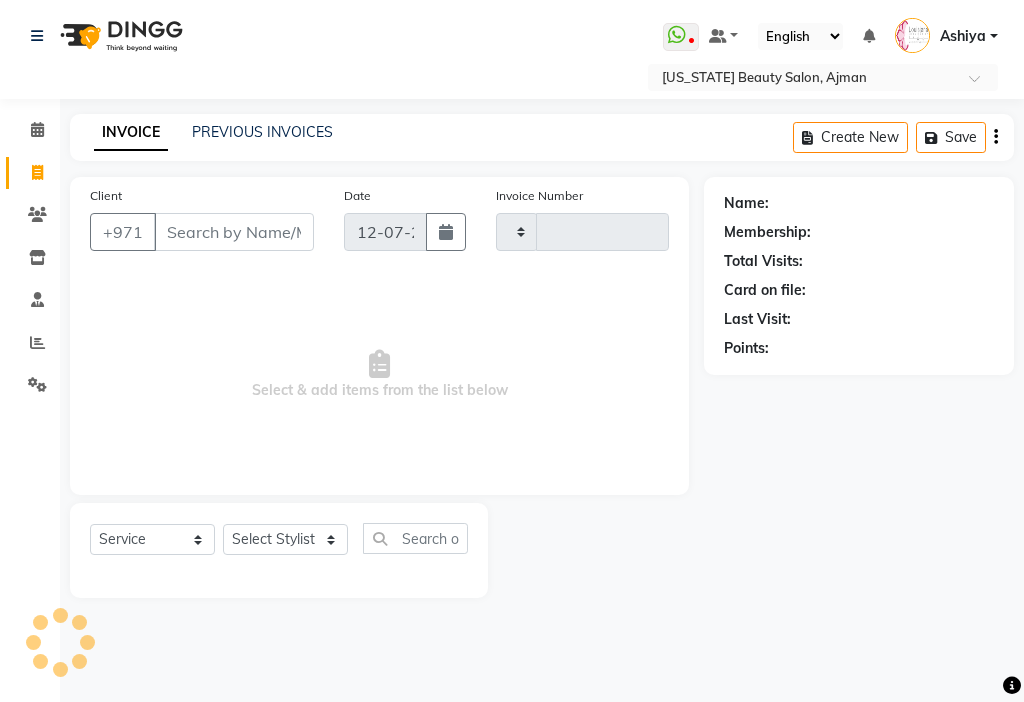 type on "2154" 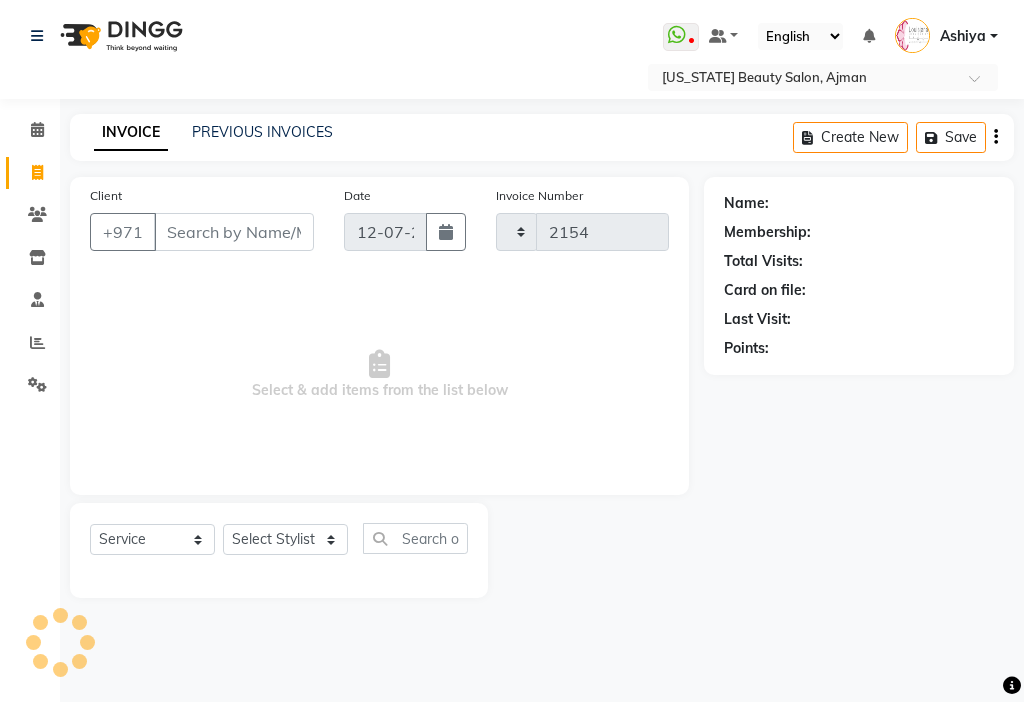 select on "637" 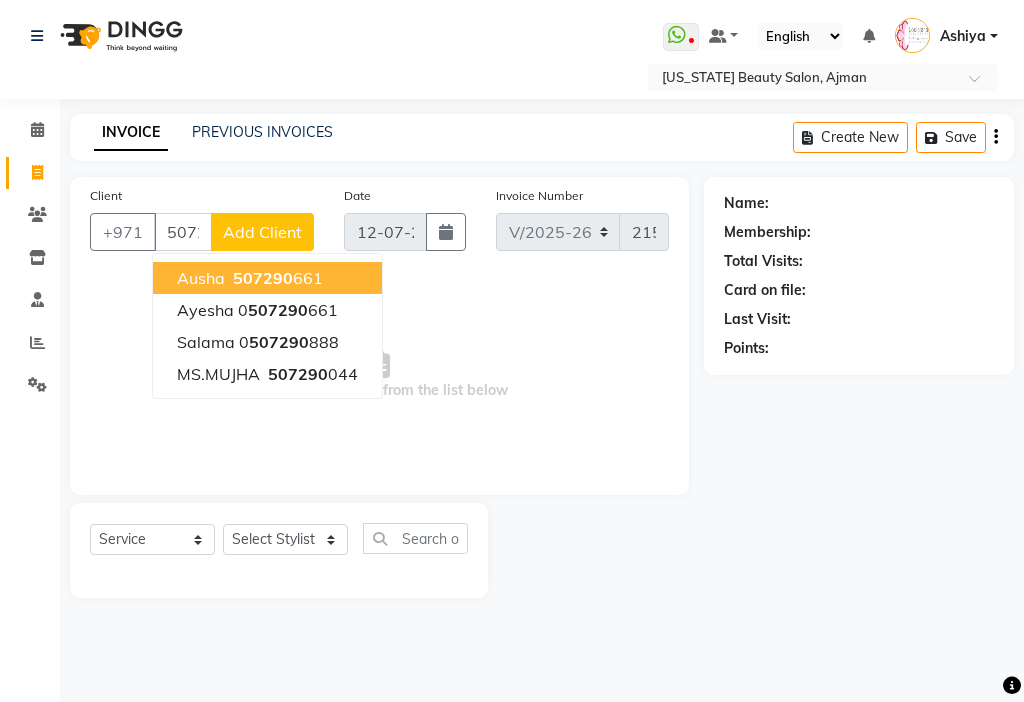 click on "507290" at bounding box center (263, 278) 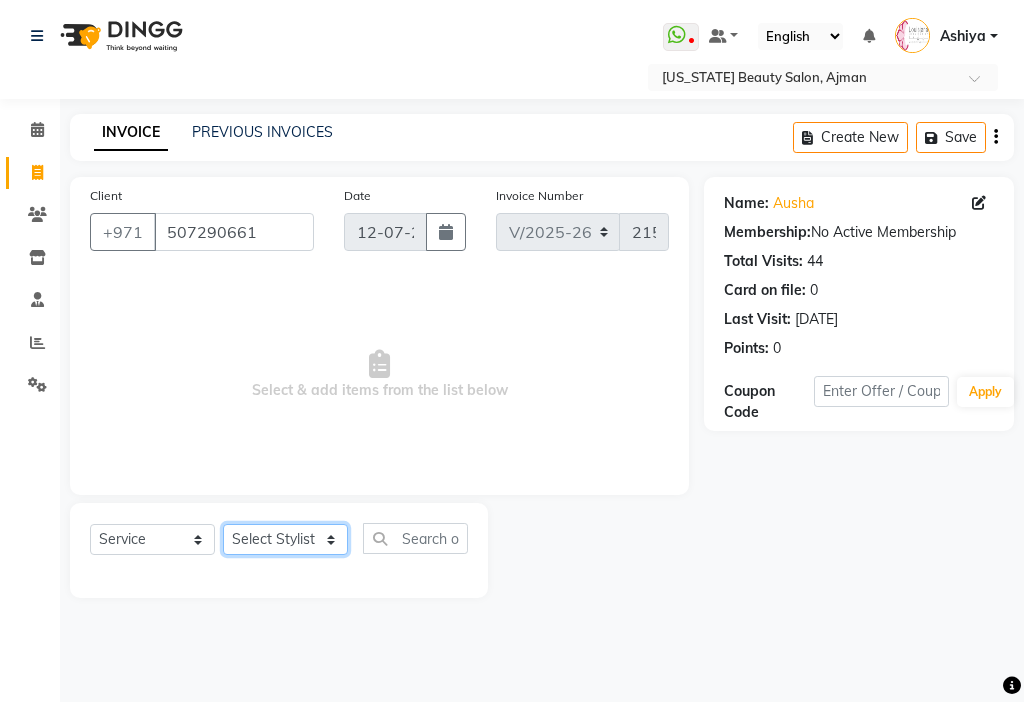 click on "Select Stylist [PERSON_NAME] [PERSON_NAME] [PERSON_NAME] [PERSON_NAME] Kbina Madam mamta [PERSON_NAME] [PERSON_NAME] [PERSON_NAME]" 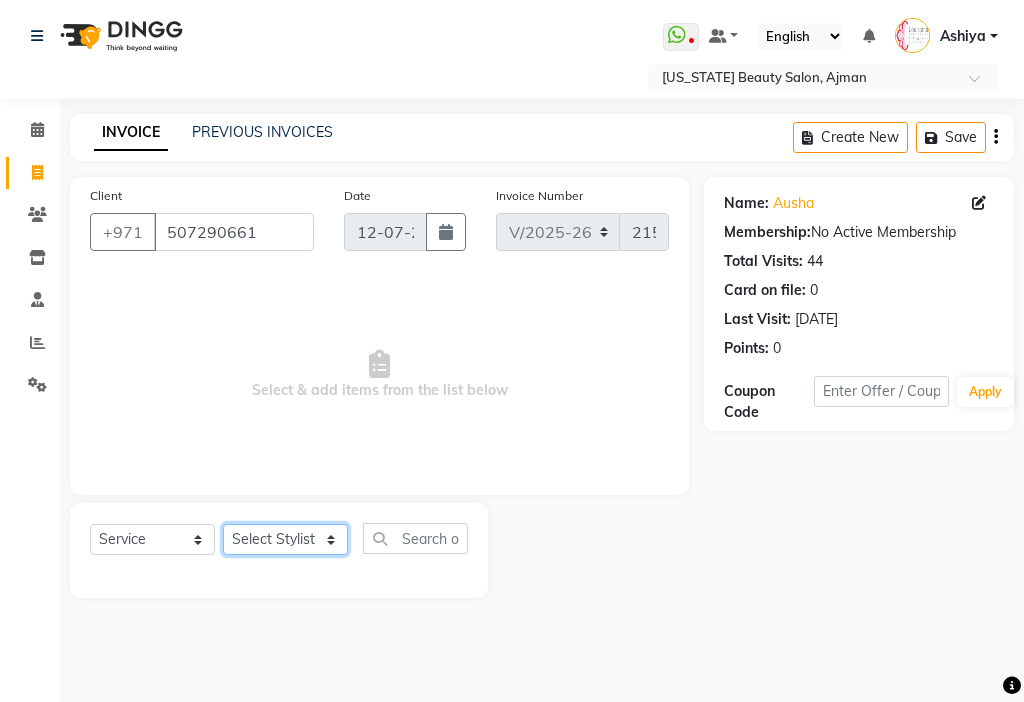 select on "33912" 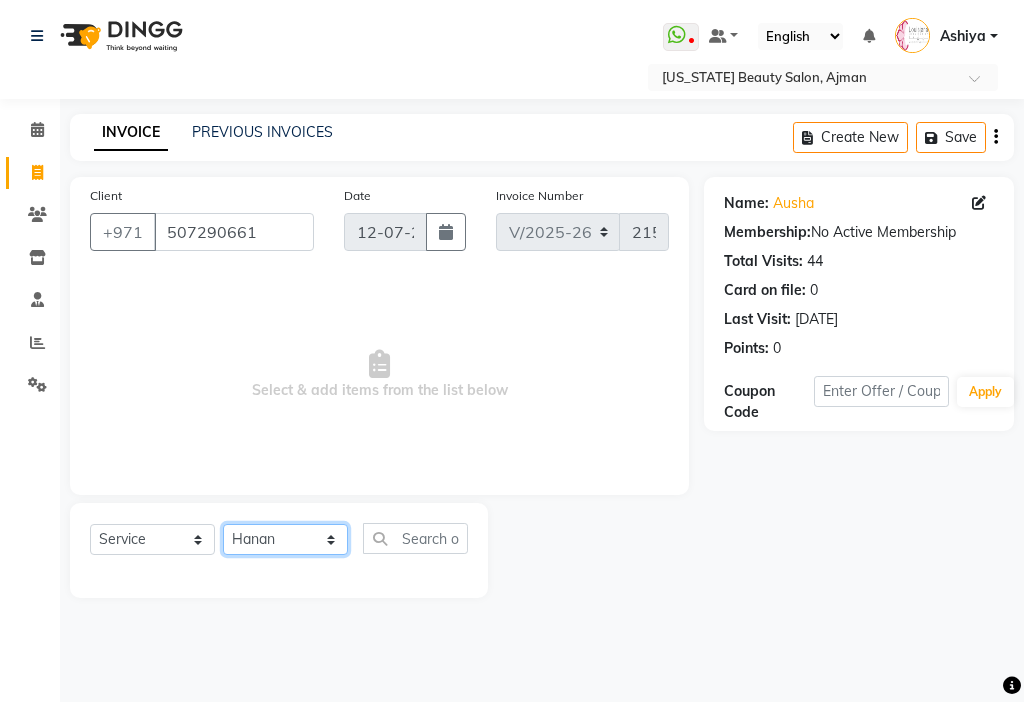 click on "Select Stylist [PERSON_NAME] [PERSON_NAME] [PERSON_NAME] [PERSON_NAME] Kbina Madam mamta [PERSON_NAME] [PERSON_NAME] [PERSON_NAME]" 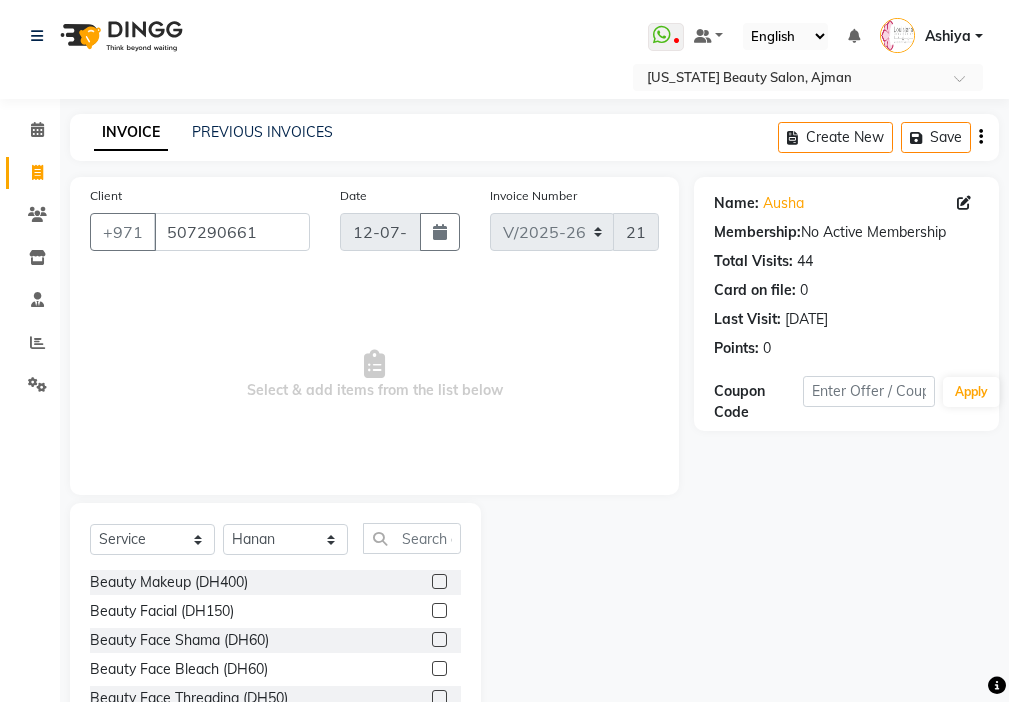 click 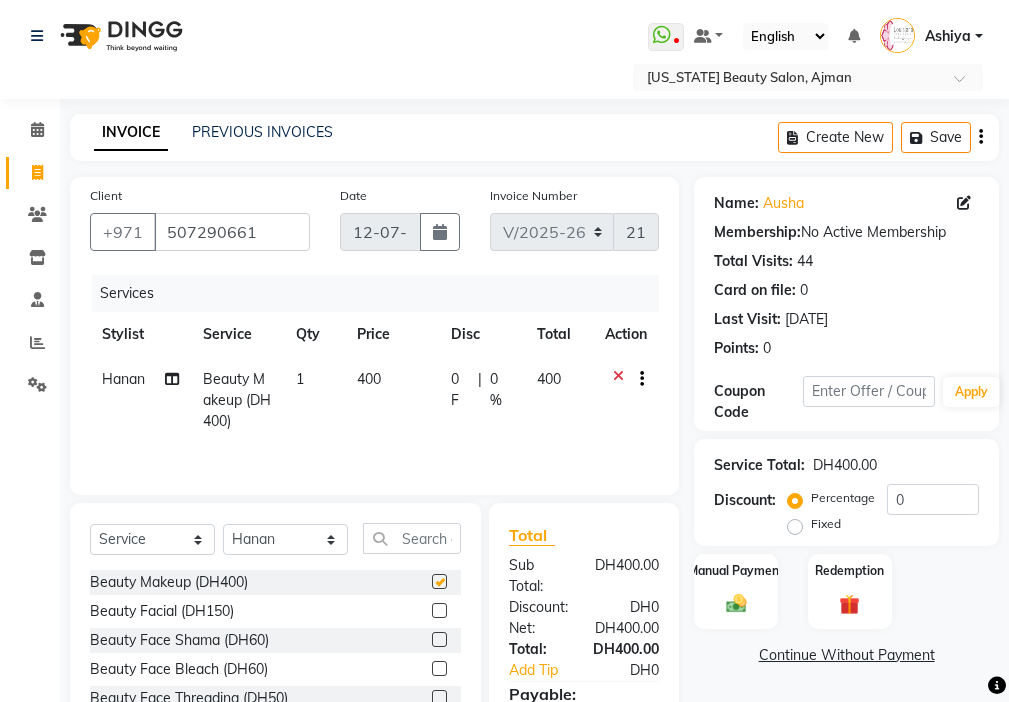 checkbox on "false" 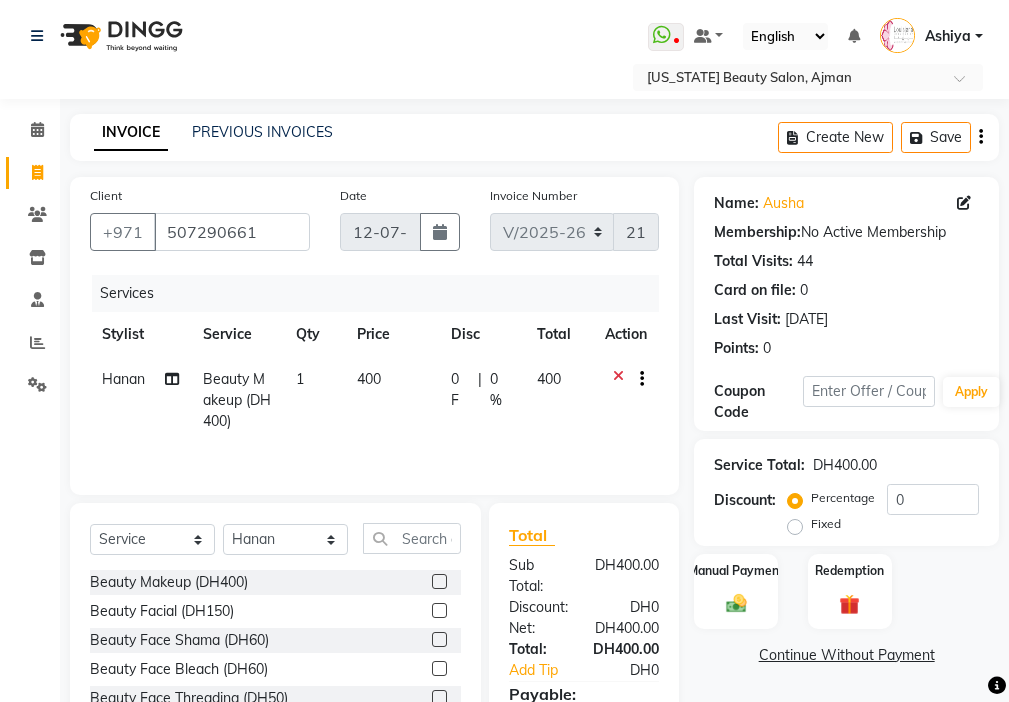 click 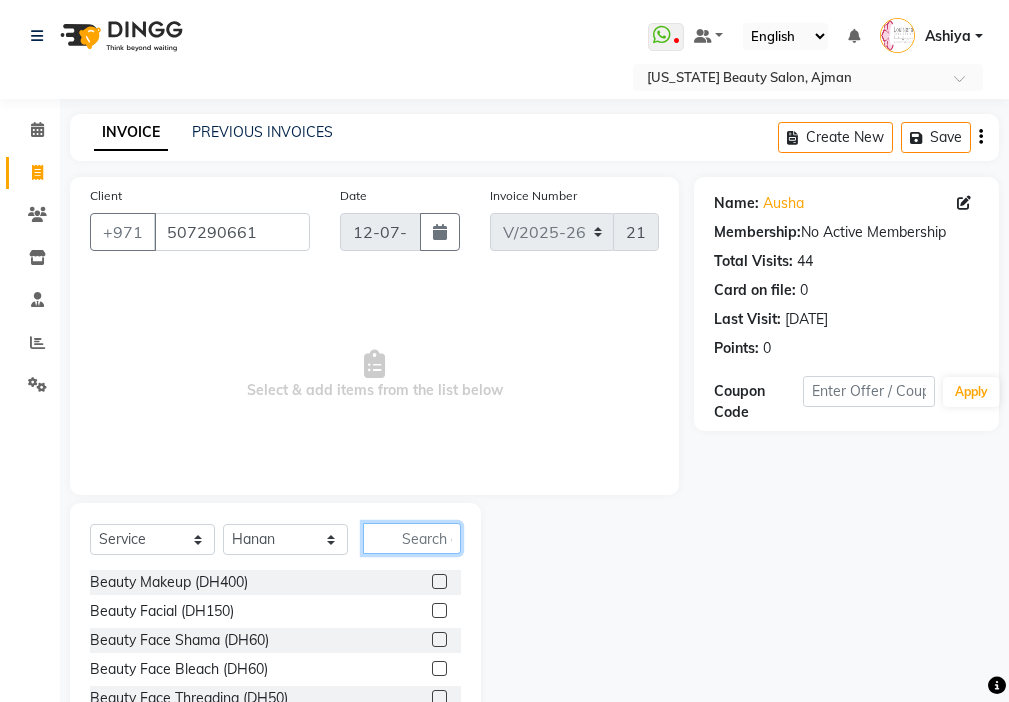 click 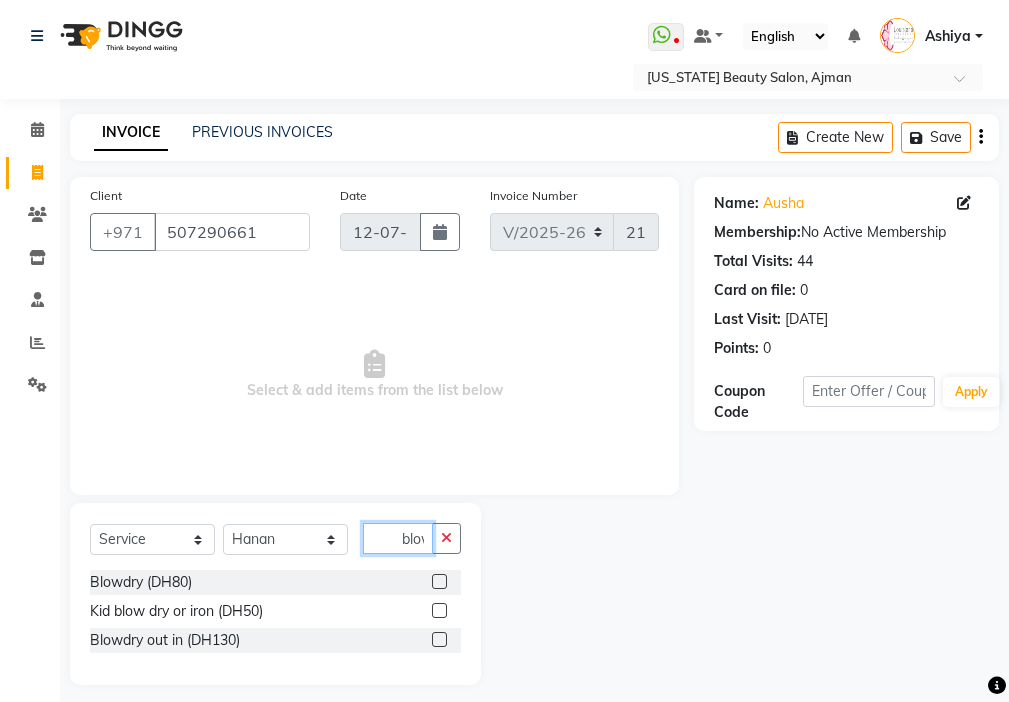 scroll, scrollTop: 0, scrollLeft: 8, axis: horizontal 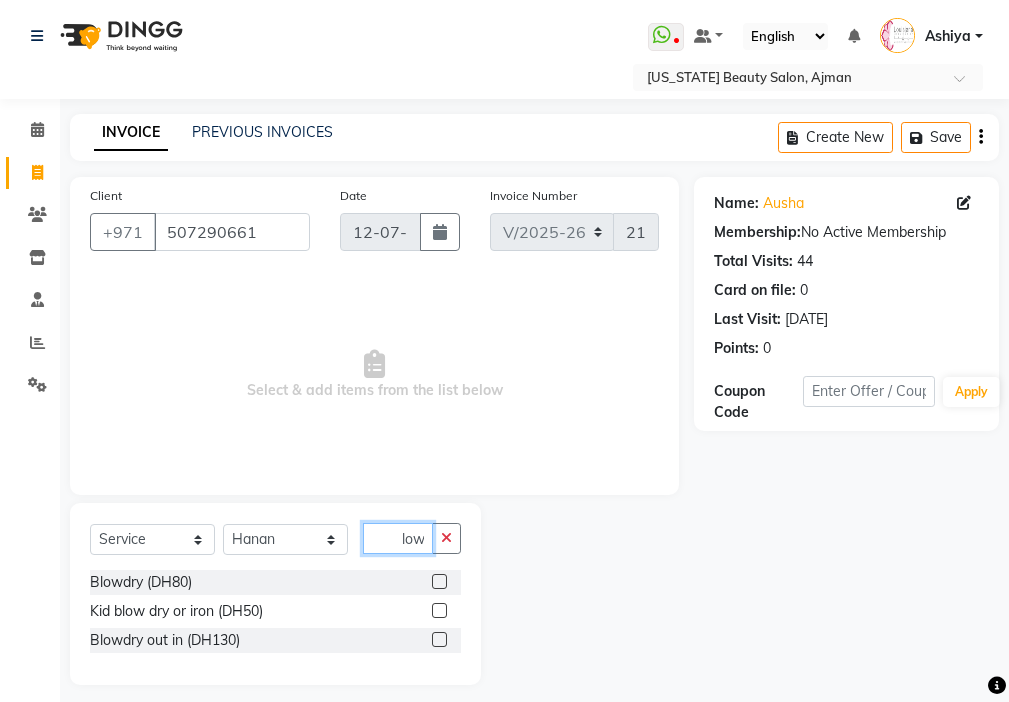 type on "blow" 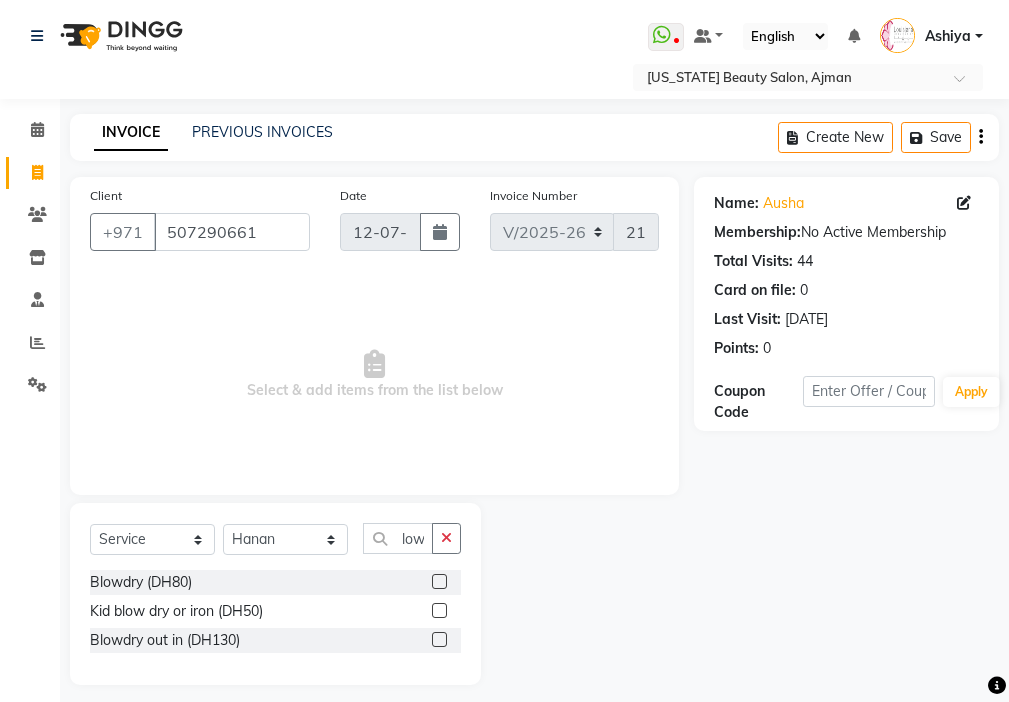 click 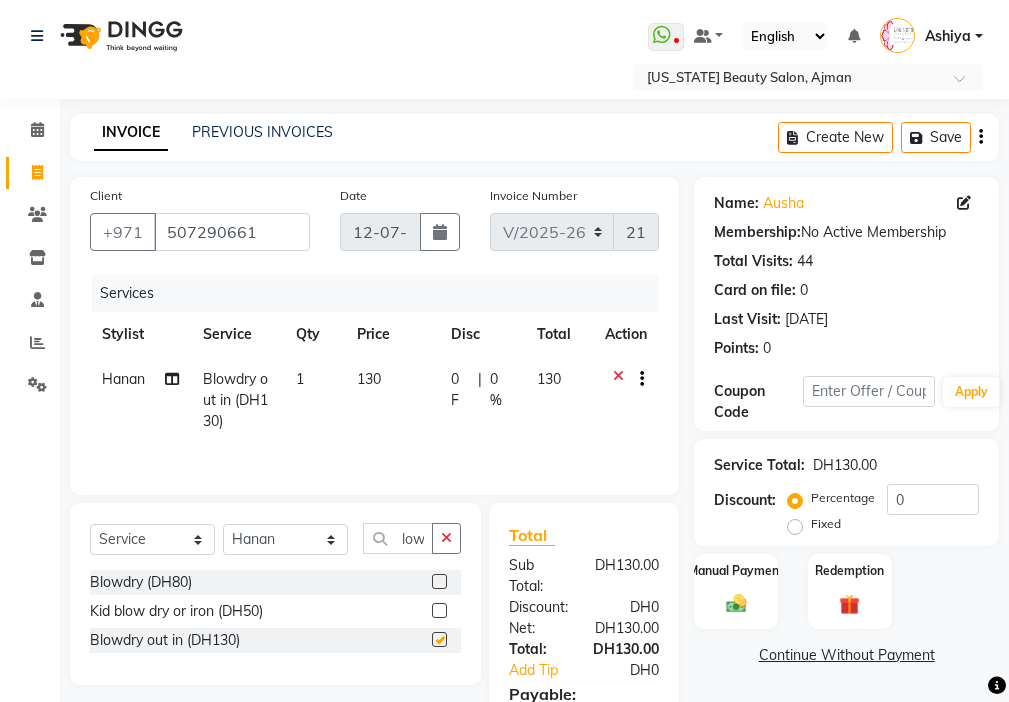 scroll, scrollTop: 0, scrollLeft: 0, axis: both 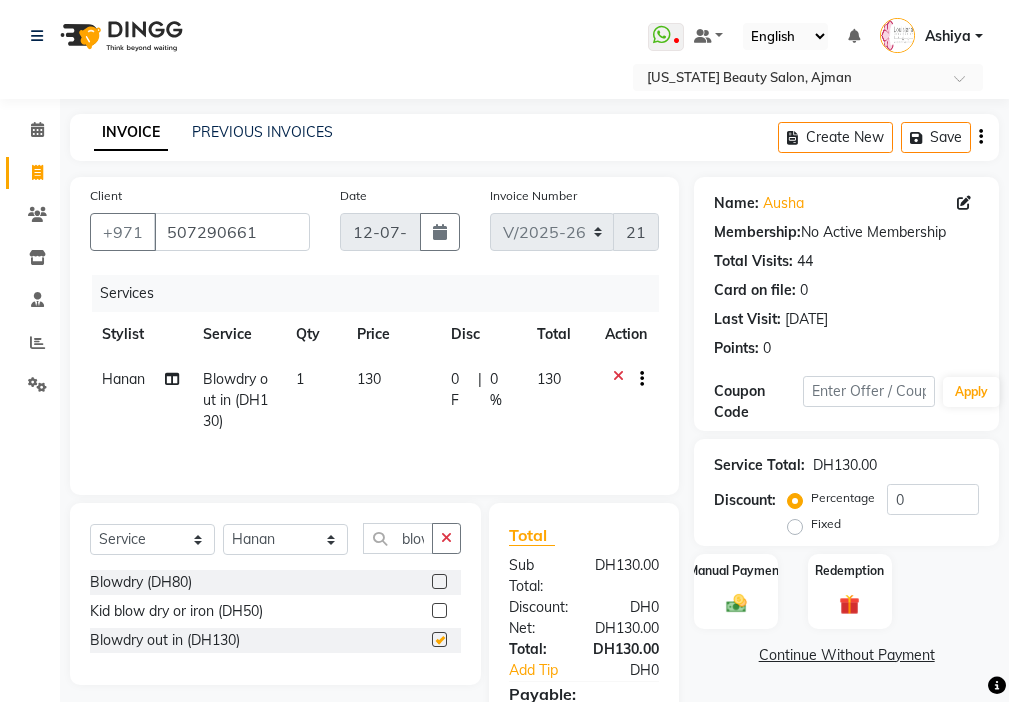 click on "130" 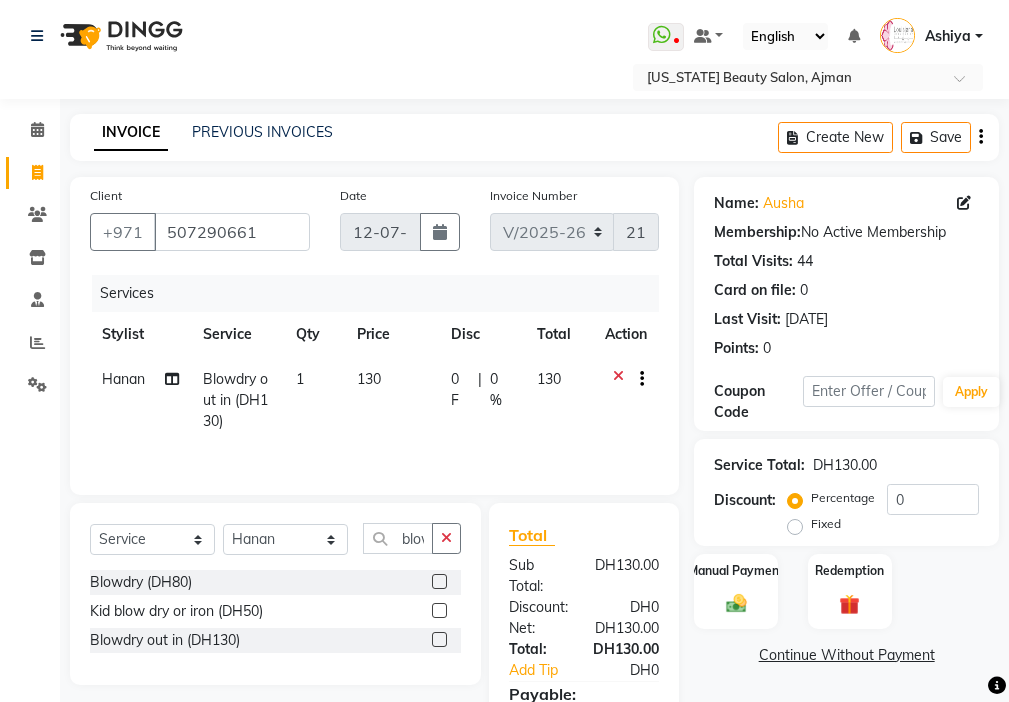 checkbox on "false" 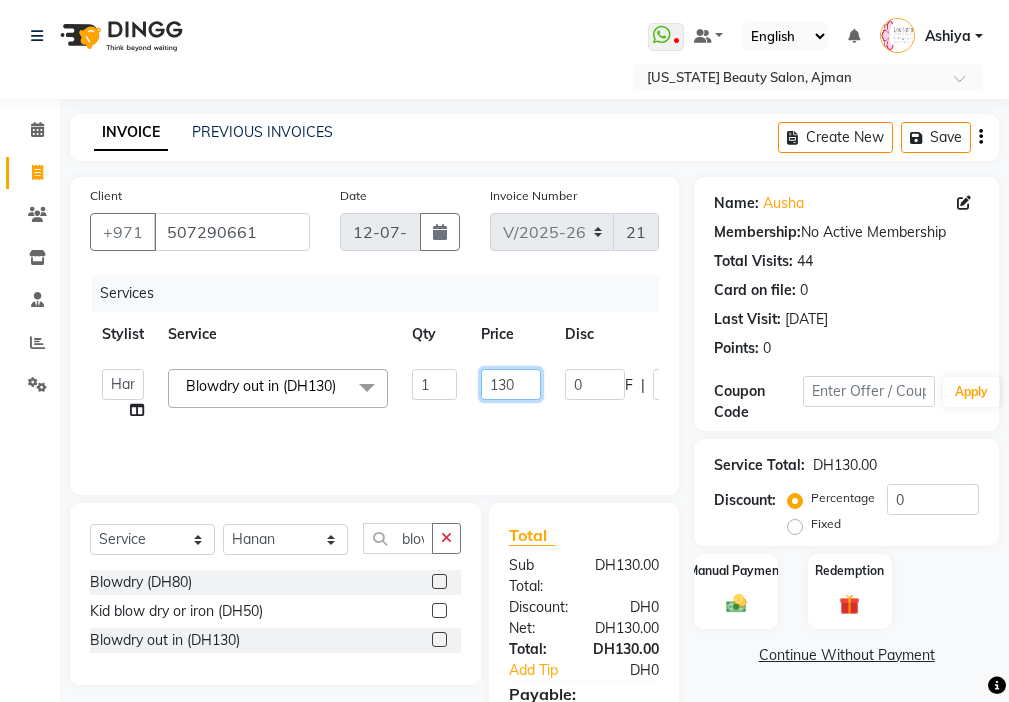 click on "130" 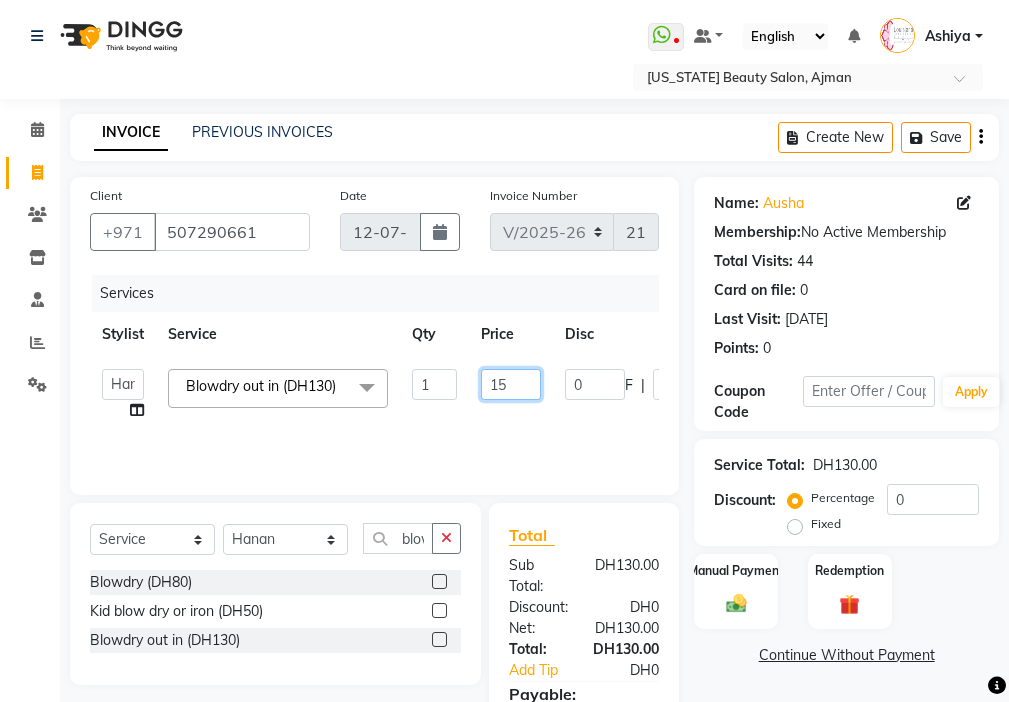 type on "150" 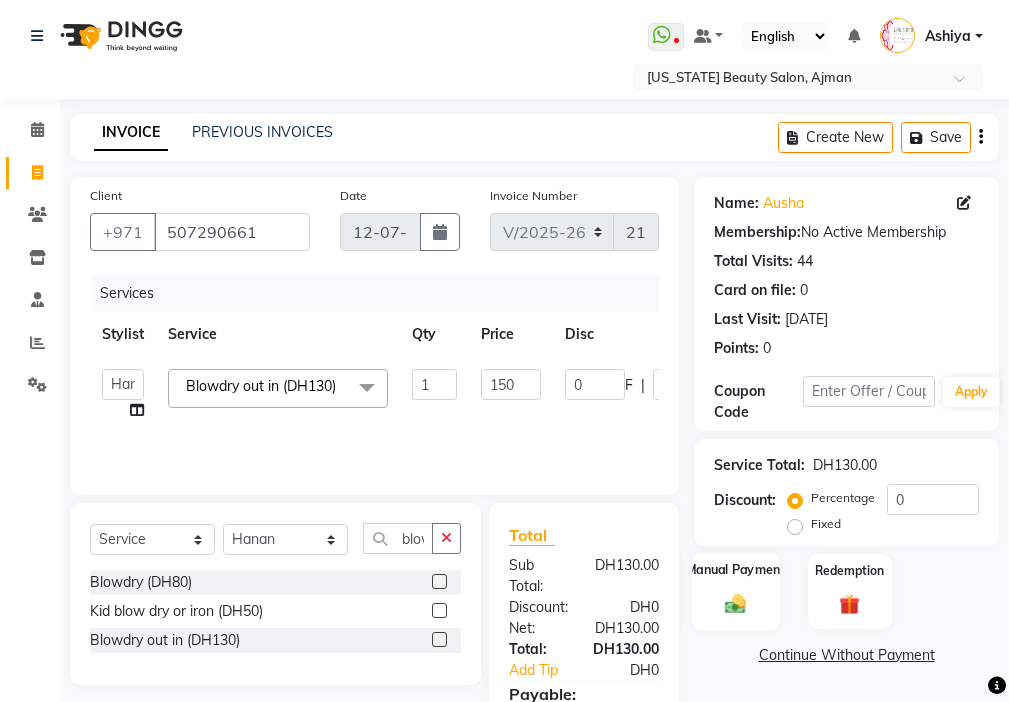 click 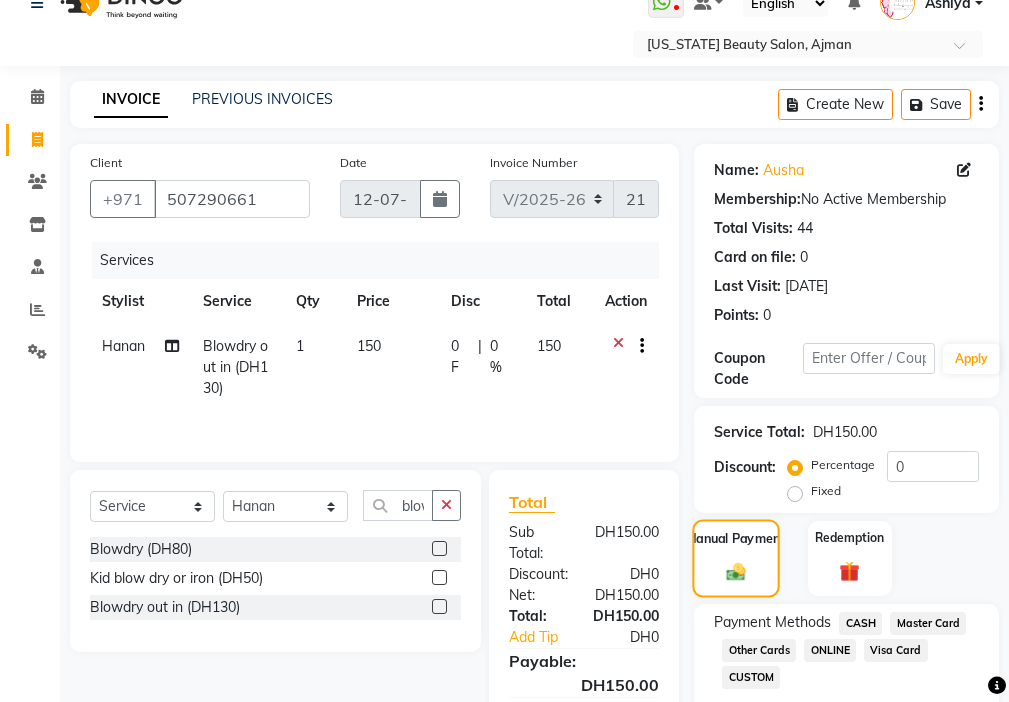 scroll, scrollTop: 149, scrollLeft: 0, axis: vertical 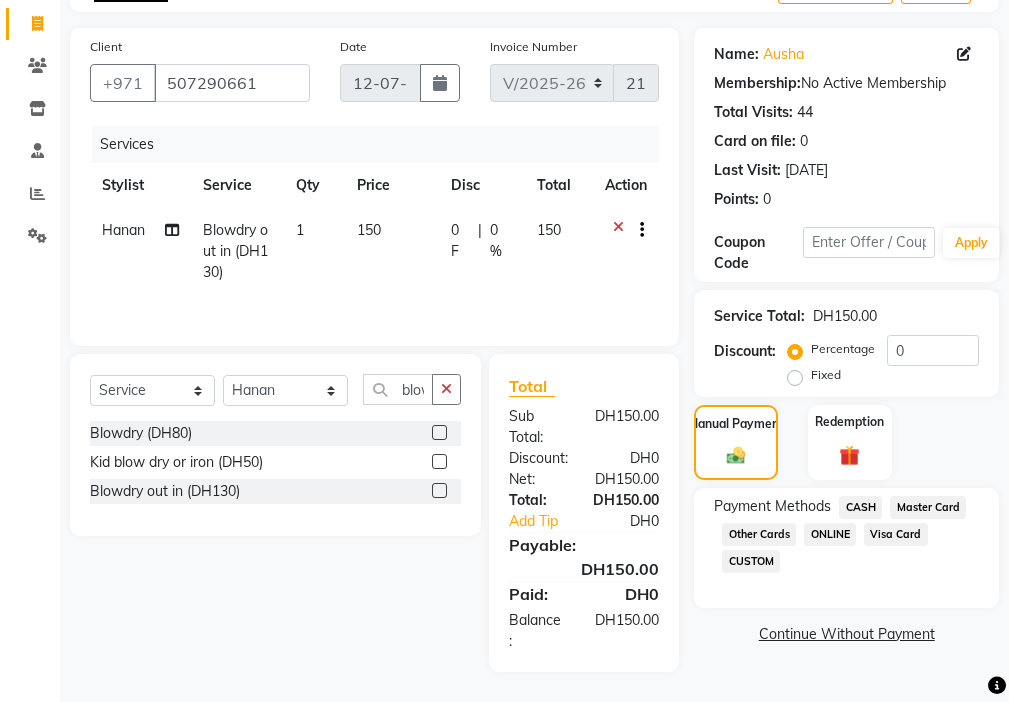 click on "Visa Card" 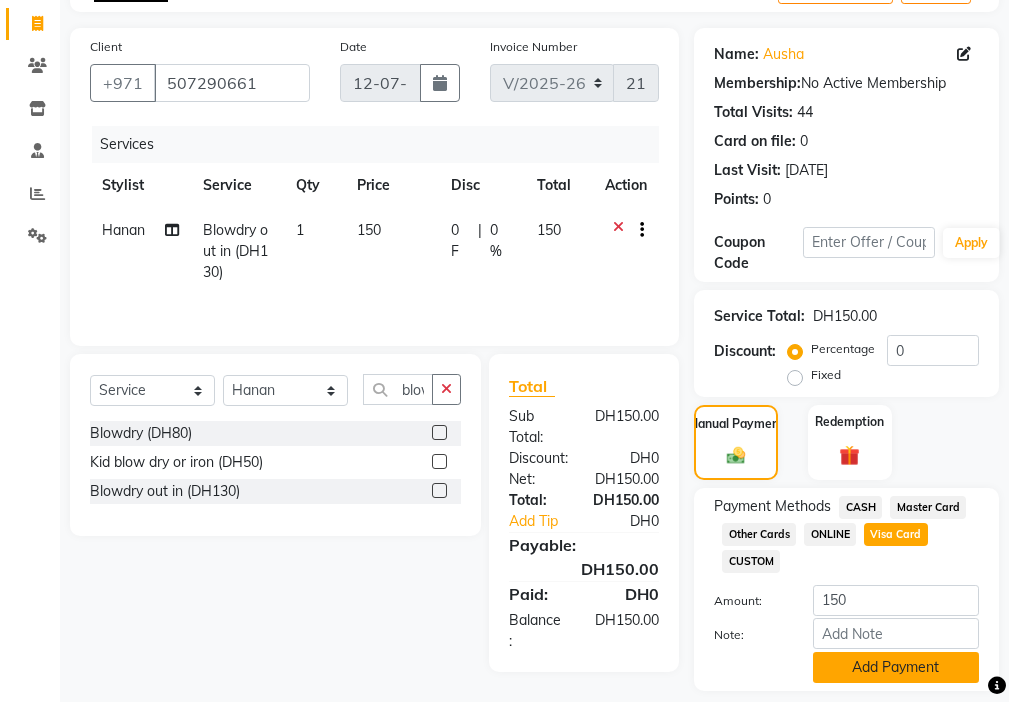 click on "Add Payment" 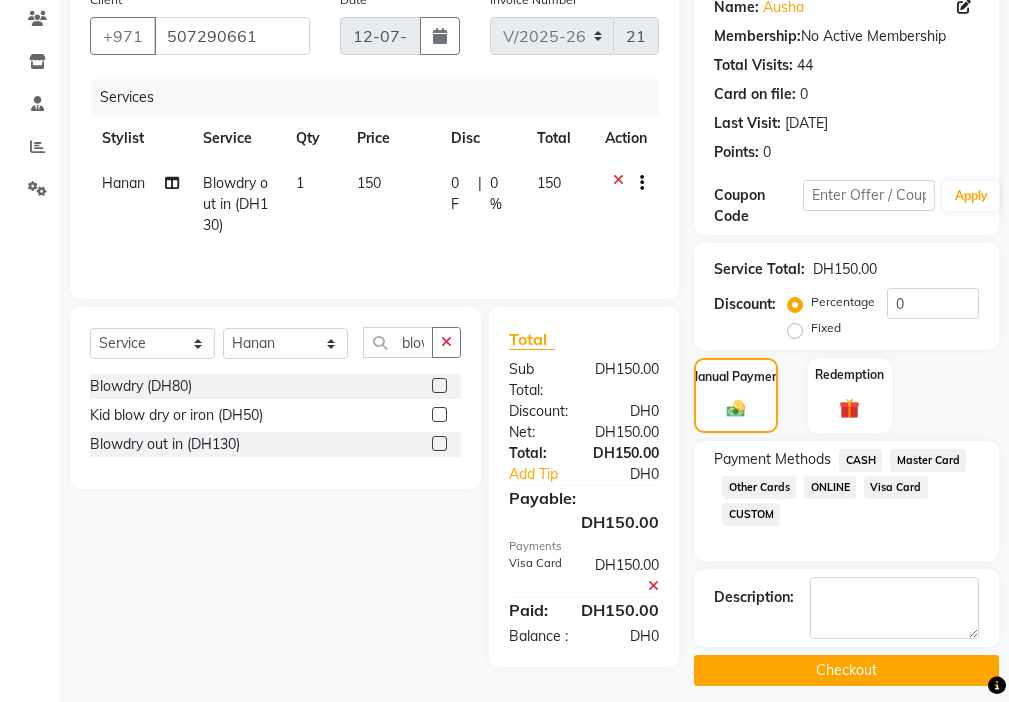 scroll, scrollTop: 212, scrollLeft: 0, axis: vertical 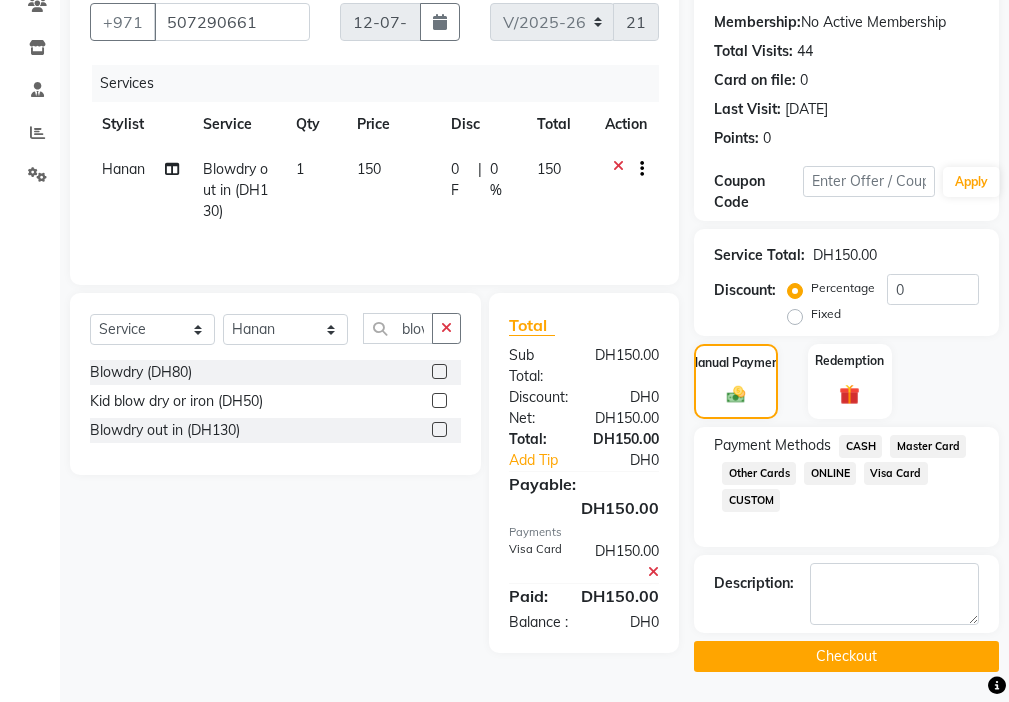 click on "Checkout" 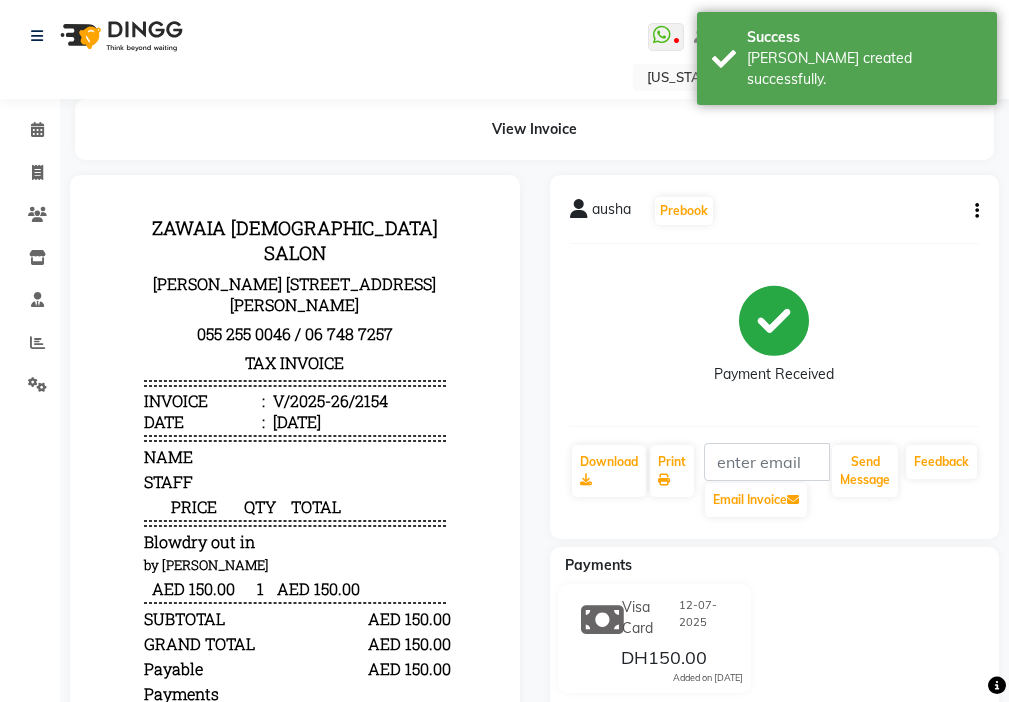 scroll, scrollTop: 0, scrollLeft: 0, axis: both 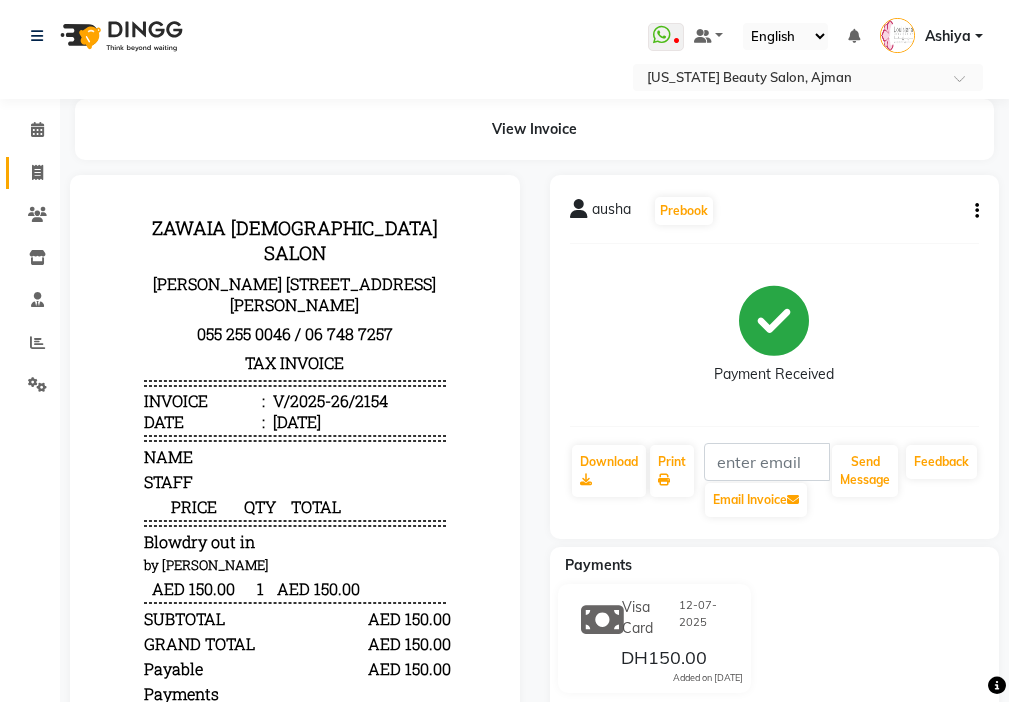 click 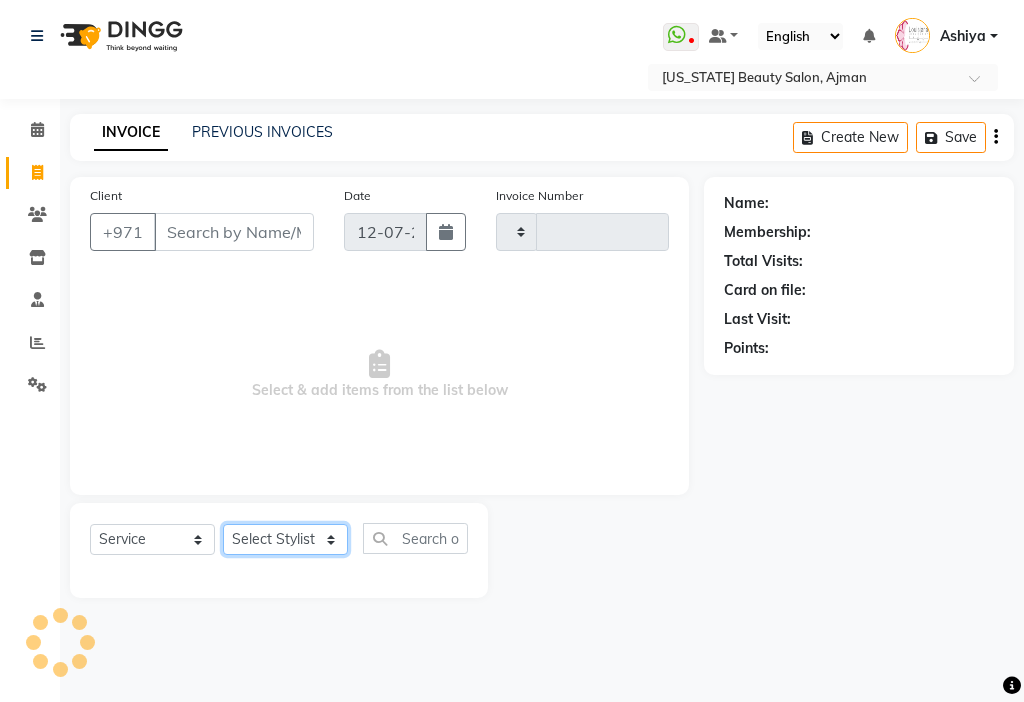 click on "Select Stylist" 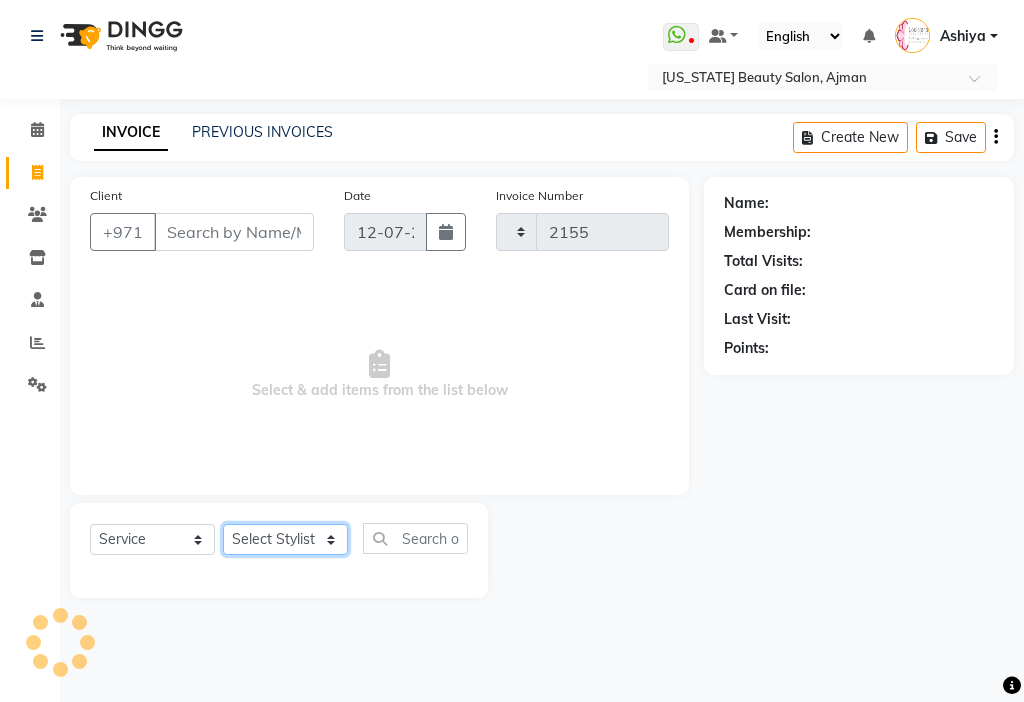 select on "637" 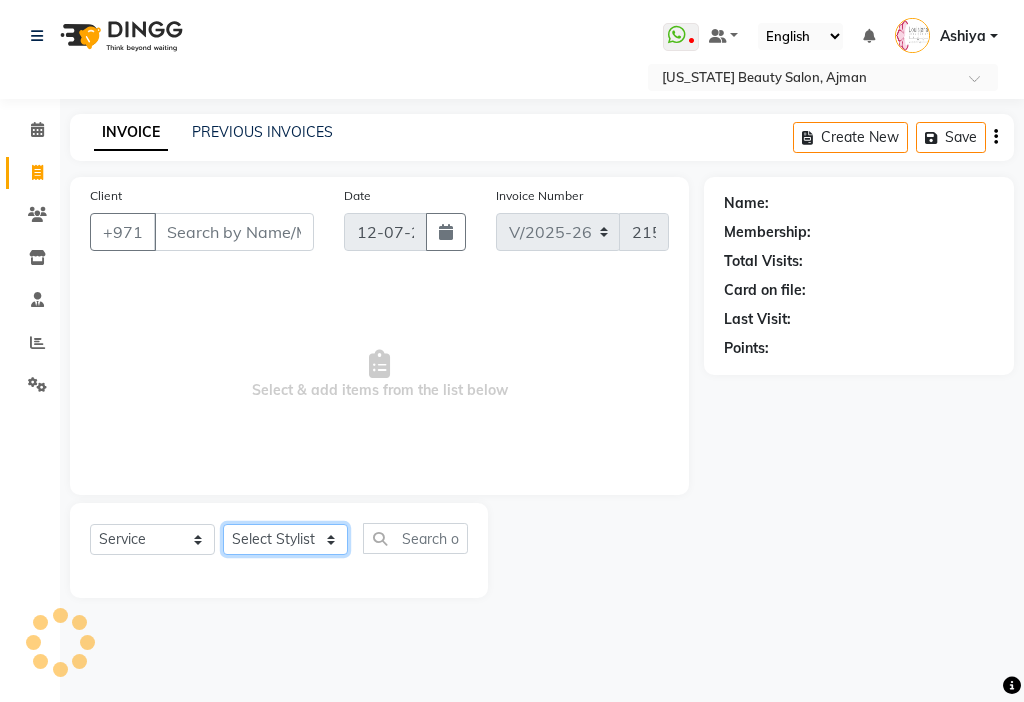 click on "Select Stylist" 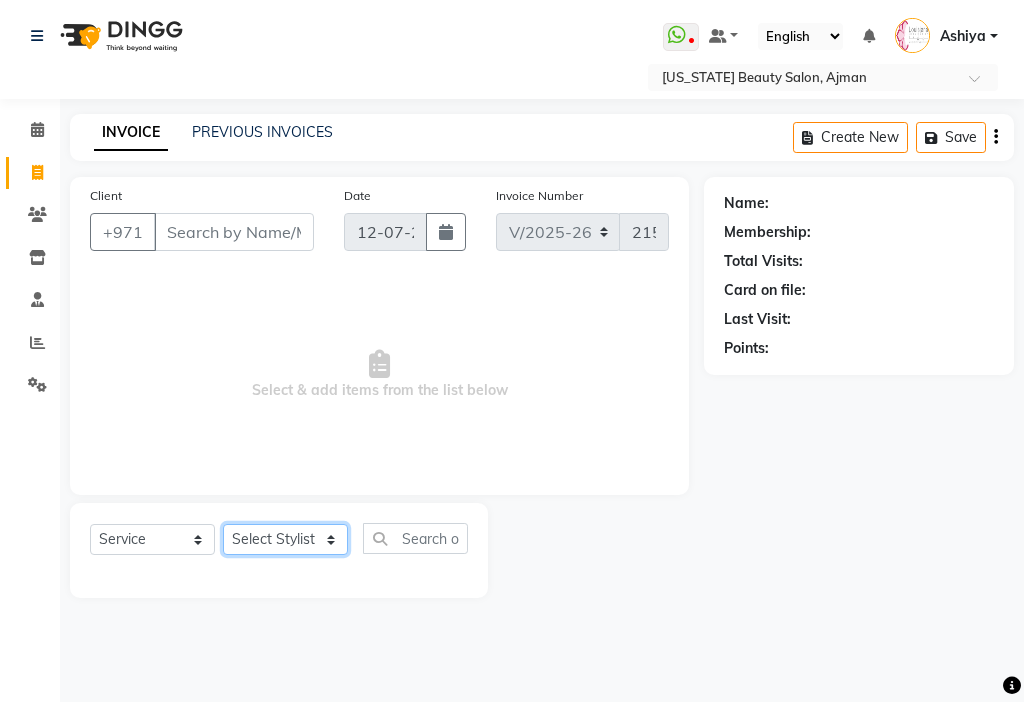 select on "33876" 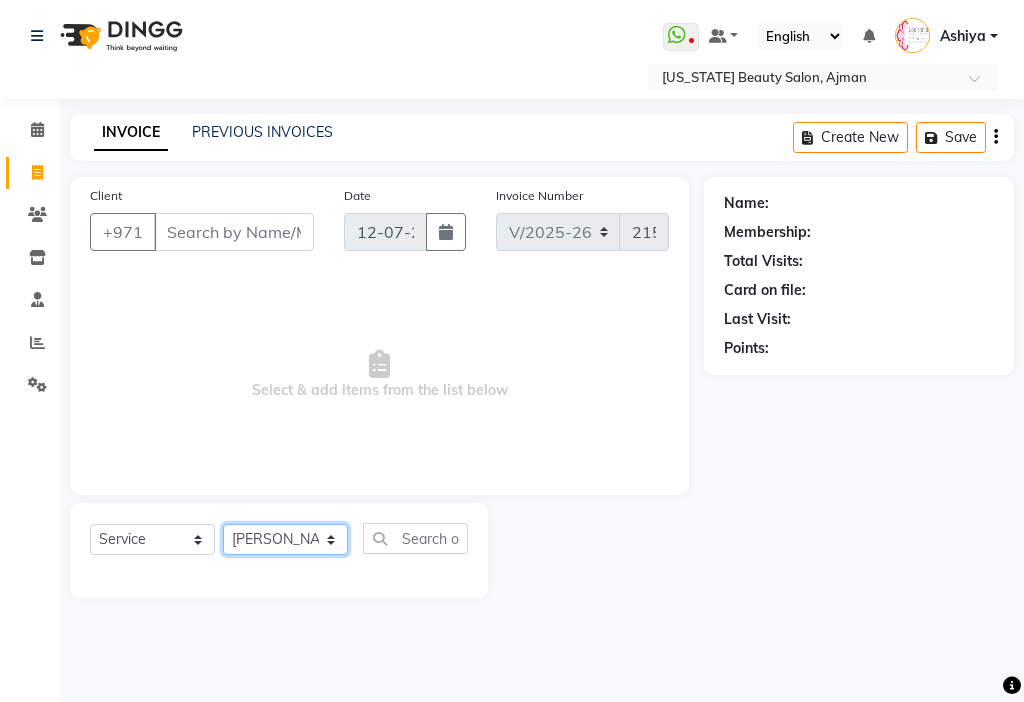 click on "Select Stylist [PERSON_NAME] [PERSON_NAME] [PERSON_NAME] [PERSON_NAME] Kbina Madam mamta [PERSON_NAME] [PERSON_NAME] [PERSON_NAME]" 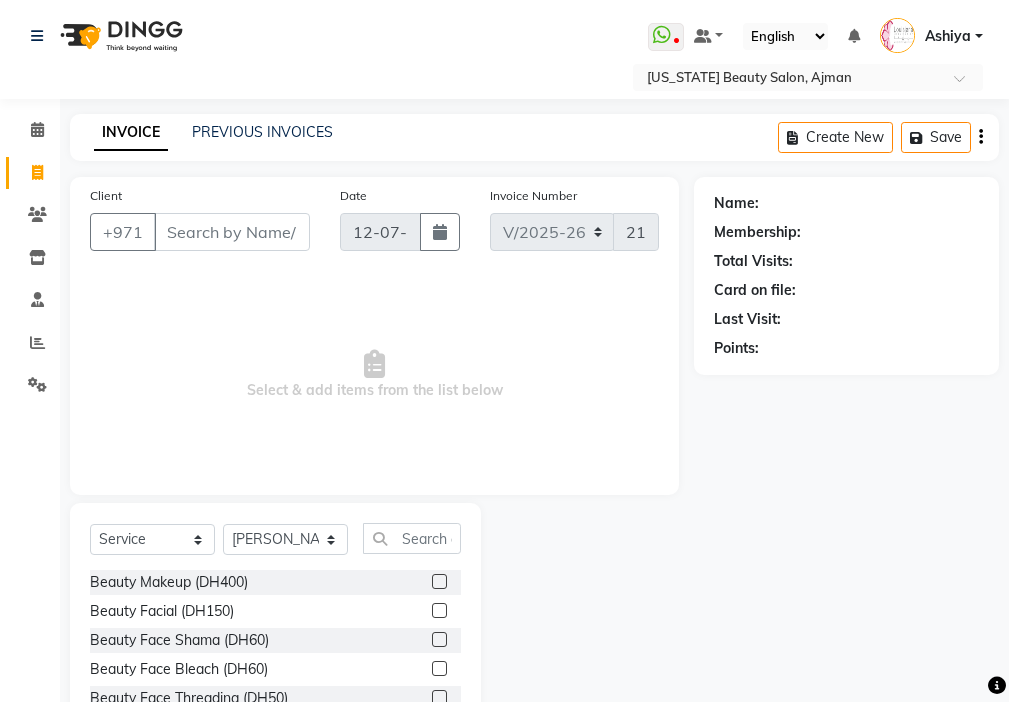 click on "Select  Service  Product  Membership  Package Voucher Prepaid Gift Card  Select Stylist Adelyn Ambika Anisha Ashiya Cashier Danda kumari Geanna Halima Hanan Kbina Madam mamta sabita Sanket Gowda Shaili Tara Tigist Beauty Makeup (DH400)  Beauty Facial (DH150)  Beauty Face Shama (DH60)  Beauty Face Bleach (DH60)  Beauty Face Threading (DH50)  Beauty Upper Lips Bleach (DH20)  Forhead Waxing (DH10)  Nose Waxing (DH10)  Upper Lip Waxing (DH10)  Hand Waxing Full (DH70)  Beauty Eyelashes Adhesive (DH30)  Beauty Eye Makeup (DH150)  Beauty Hand Henna (حناء اليد) (DH50)  Beauty Legs Henna(حناء الرجل) (DH50)  paraffin wax hand (DH30)  paraffin  wax leg  (DH50)  chin threading (DH15)  Extra Pin (DH20)  ROOT HALF DYE (DH80)  Beauty Gasha (DH50)  Baby Start (DH20)  Rinceage  (DH200)  Enercose (DH200)  Rosemary (DH80)  Filler (DH0)  Sedar (DH80)  photo (DH10)  Half leg Waxing (شمع نصف الرجل) (DH50)  Half Hand Waxing (شمع اليدين) (DH40)  Under Arms Waxing (شمع الابط) (DH20)" 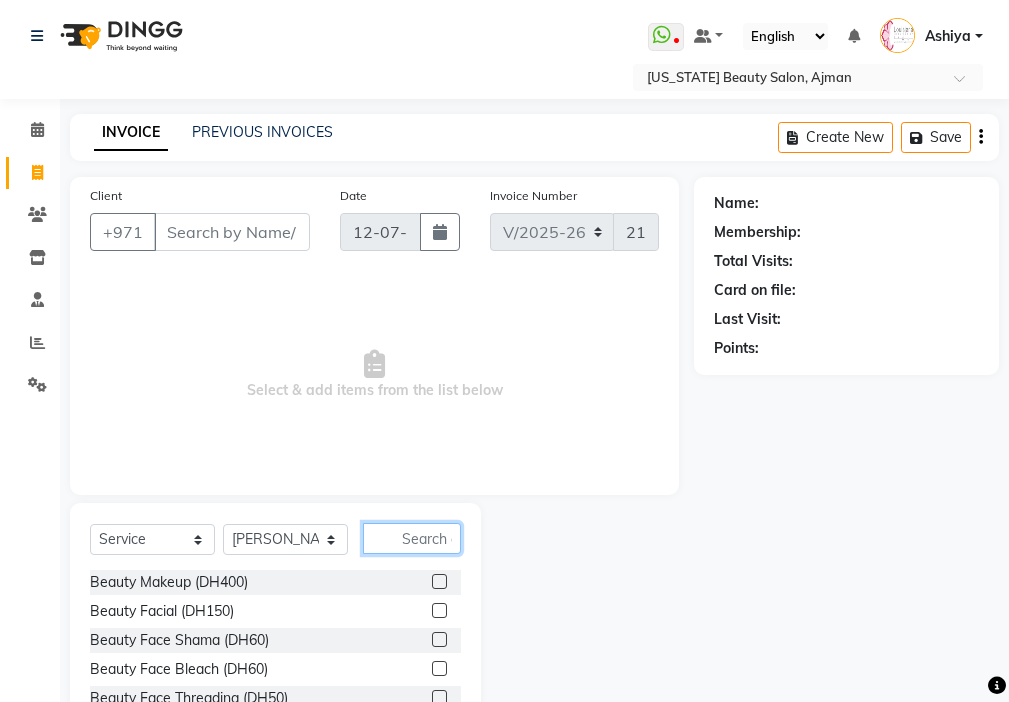 click 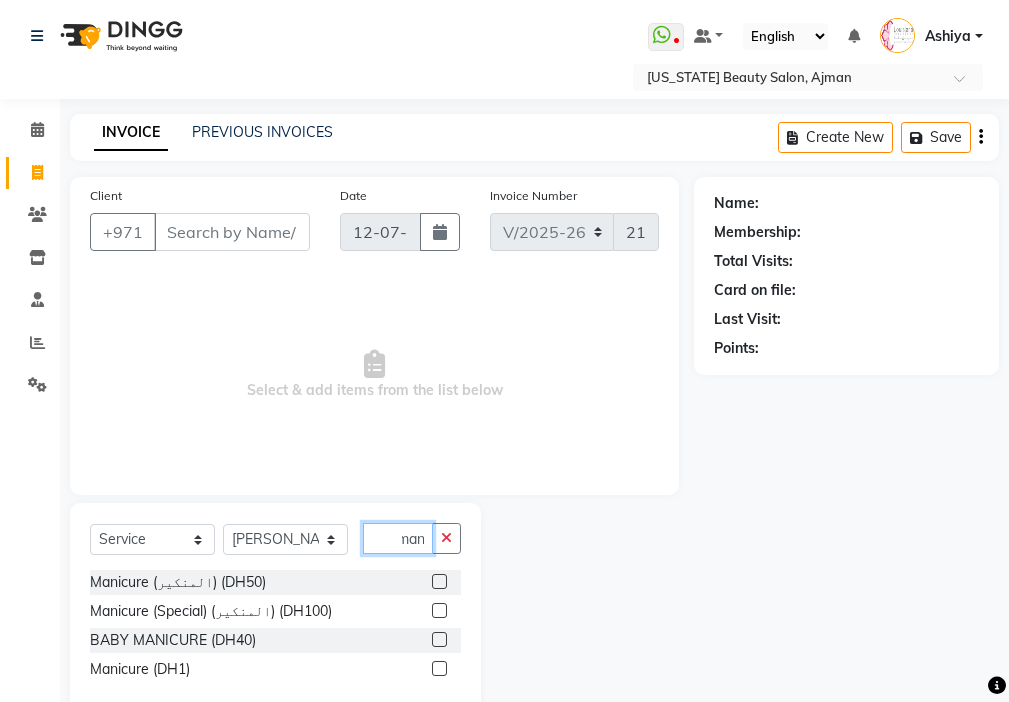 scroll, scrollTop: 0, scrollLeft: 9, axis: horizontal 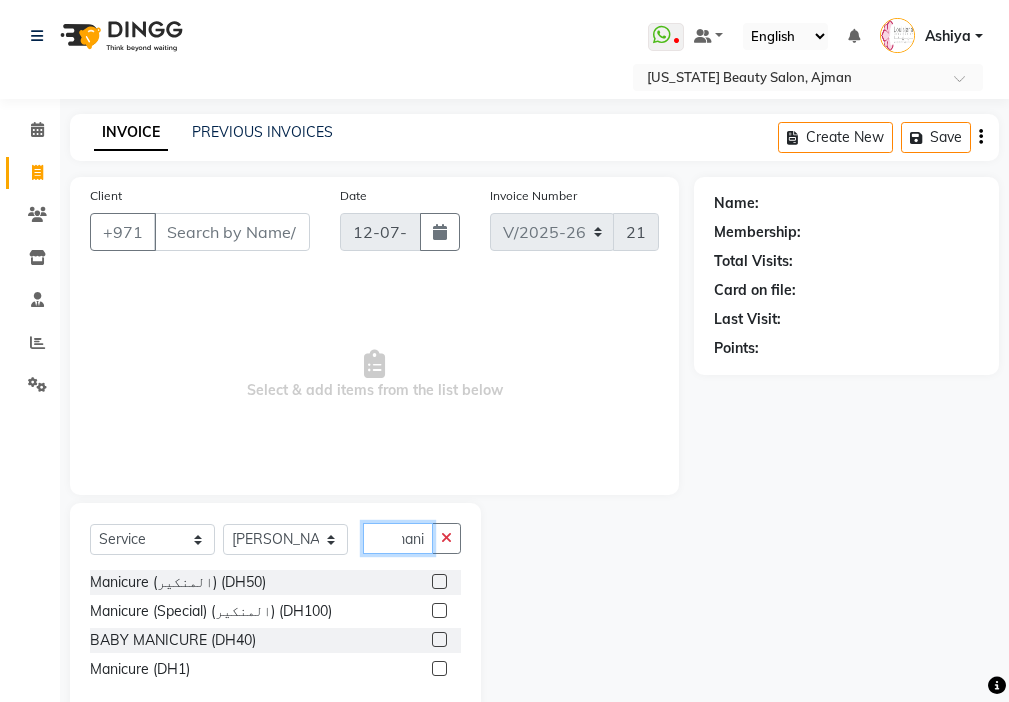 type on "mani" 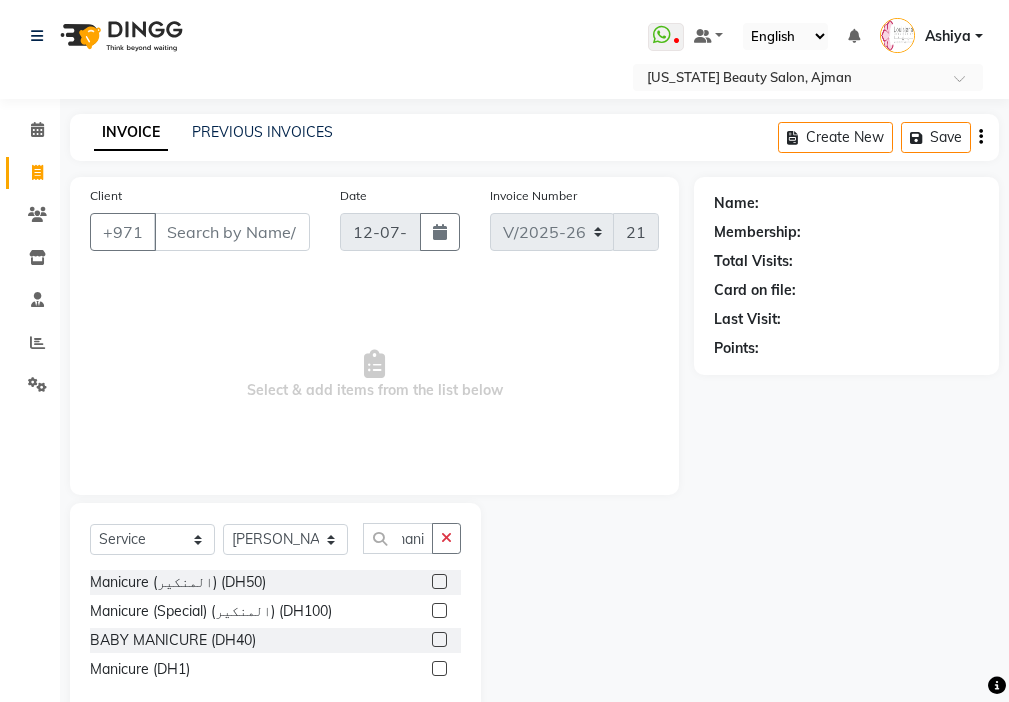 click 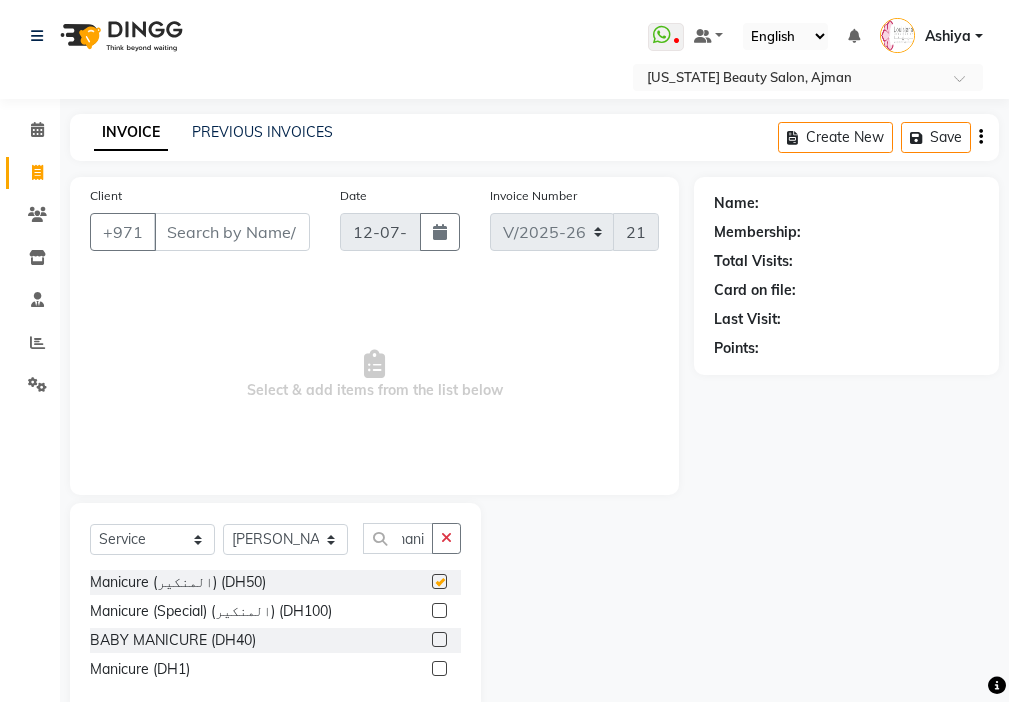 scroll, scrollTop: 0, scrollLeft: 0, axis: both 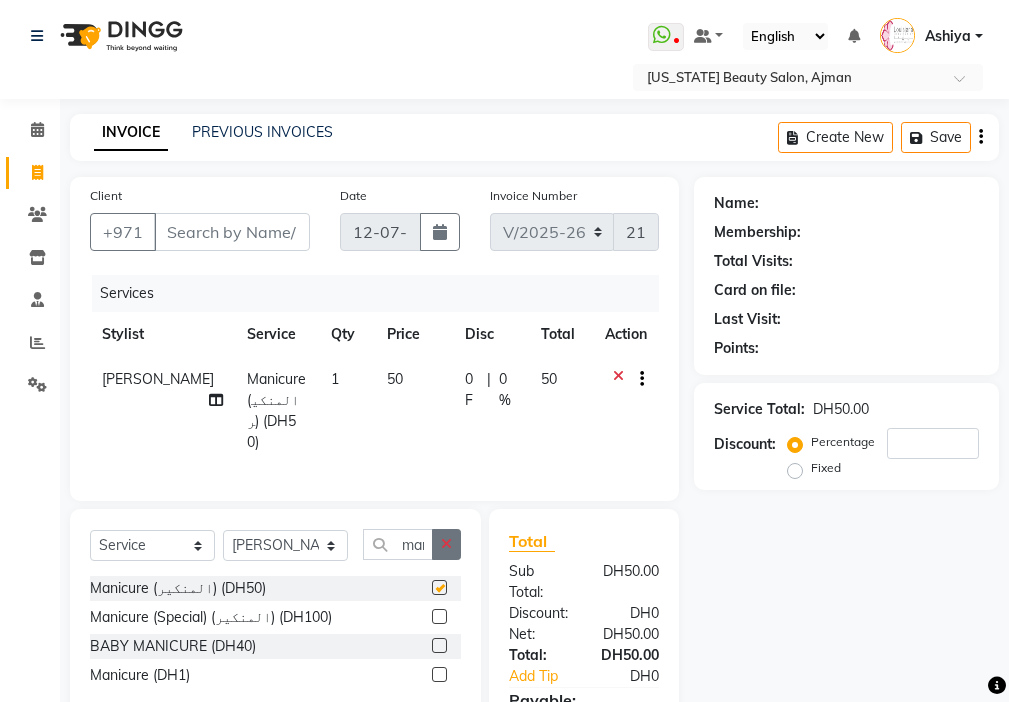 click 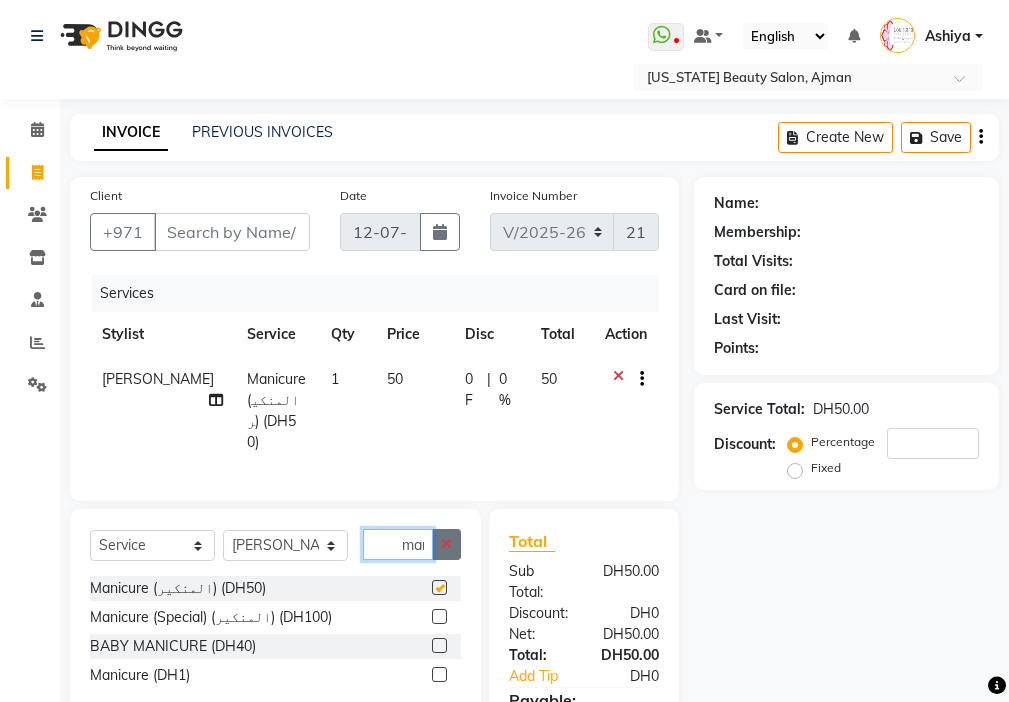 type 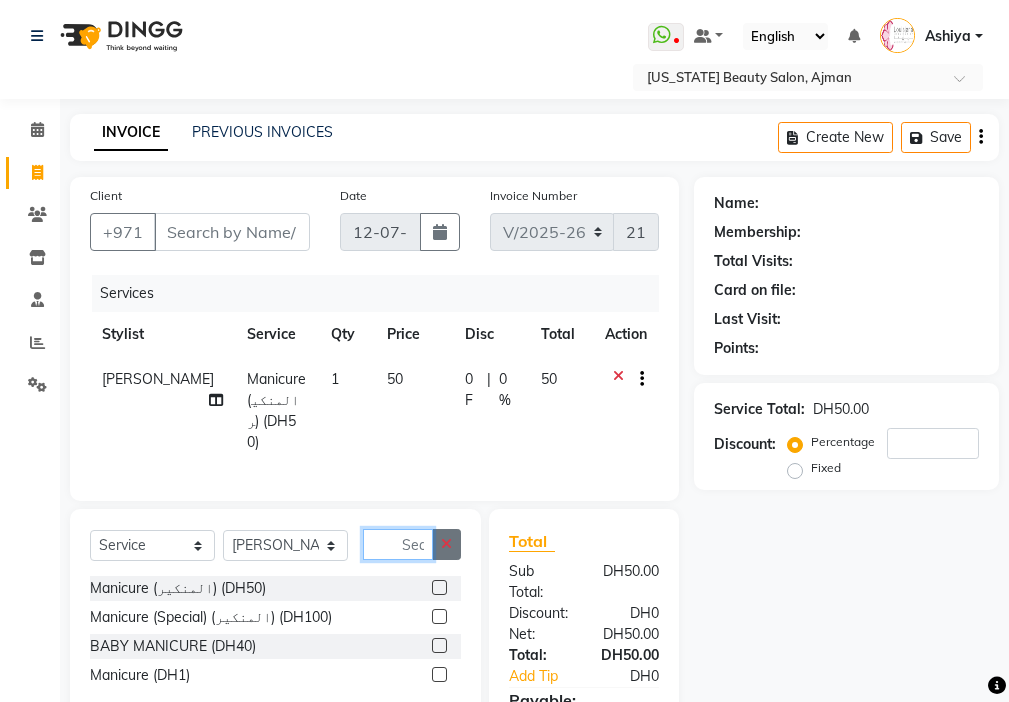 checkbox on "false" 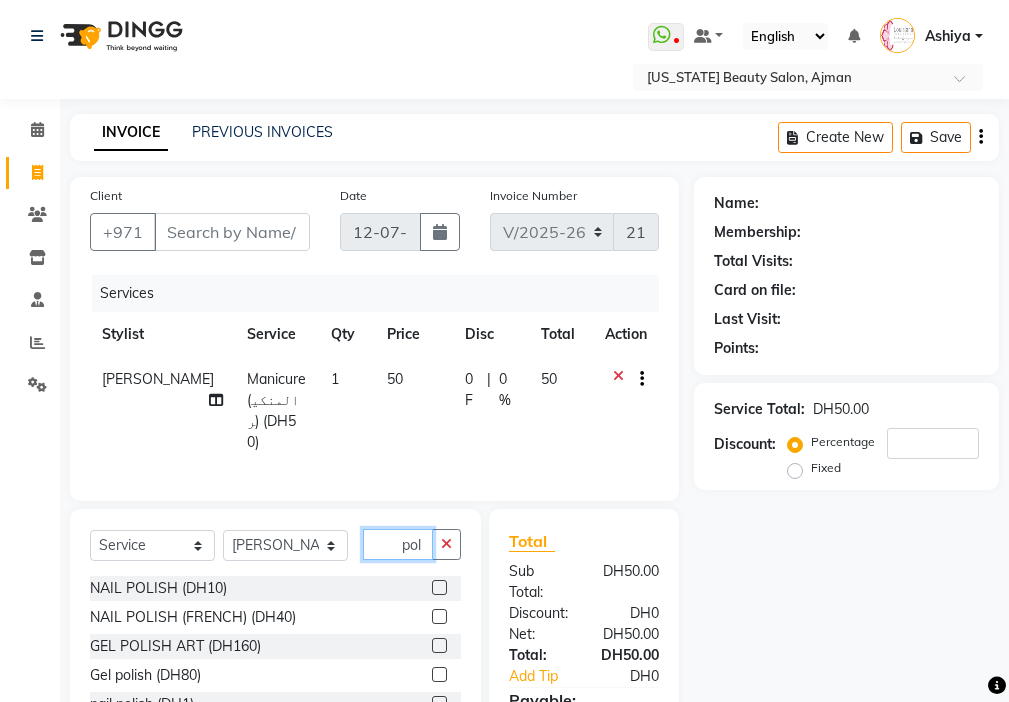 type on "pol" 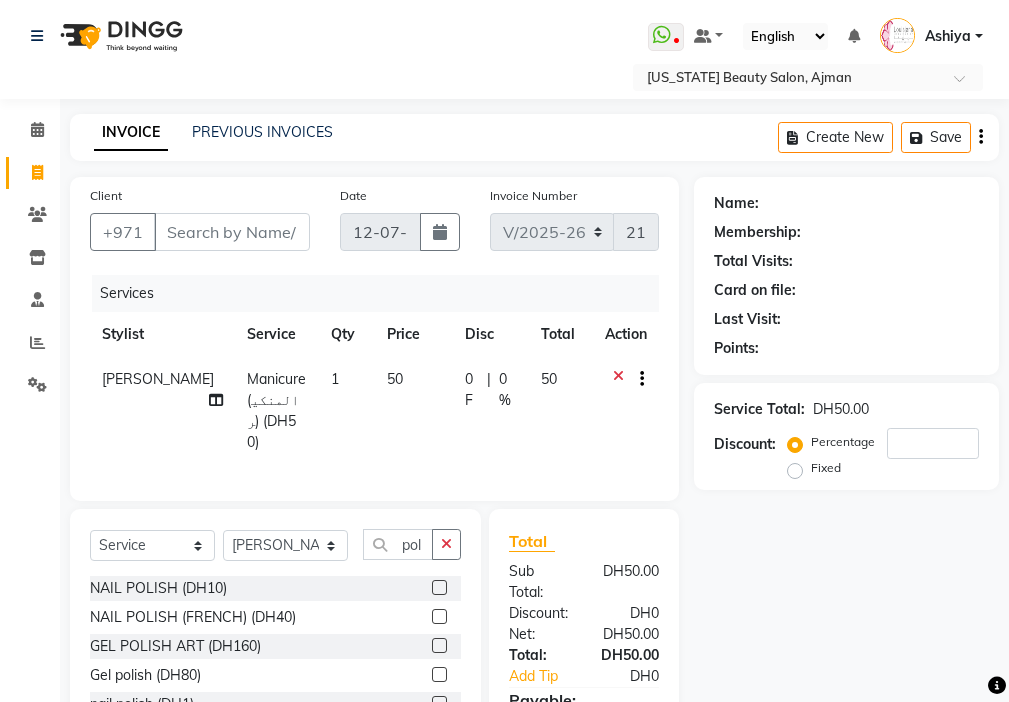 click 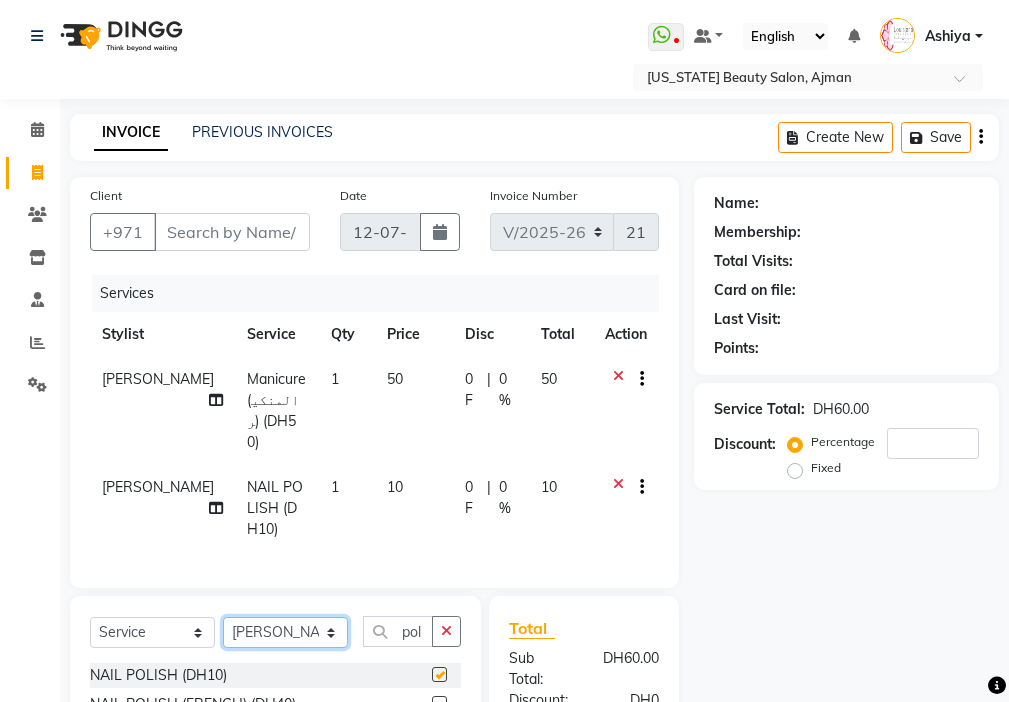 click on "Select Stylist [PERSON_NAME] [PERSON_NAME] [PERSON_NAME] [PERSON_NAME] Kbina Madam mamta [PERSON_NAME] [PERSON_NAME] [PERSON_NAME]" 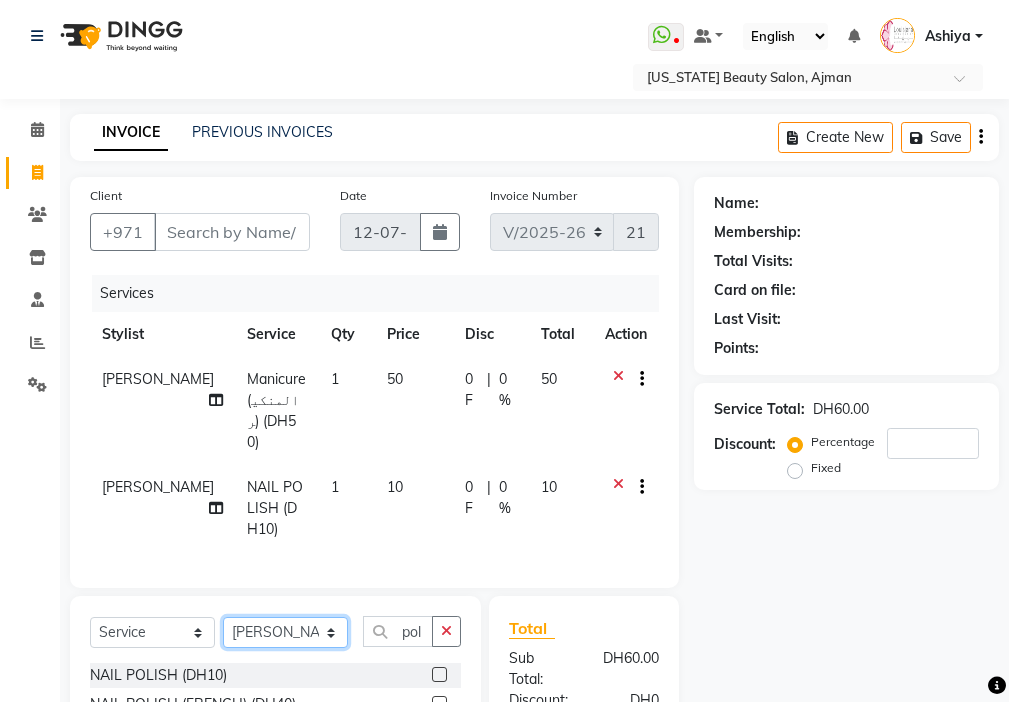 checkbox on "false" 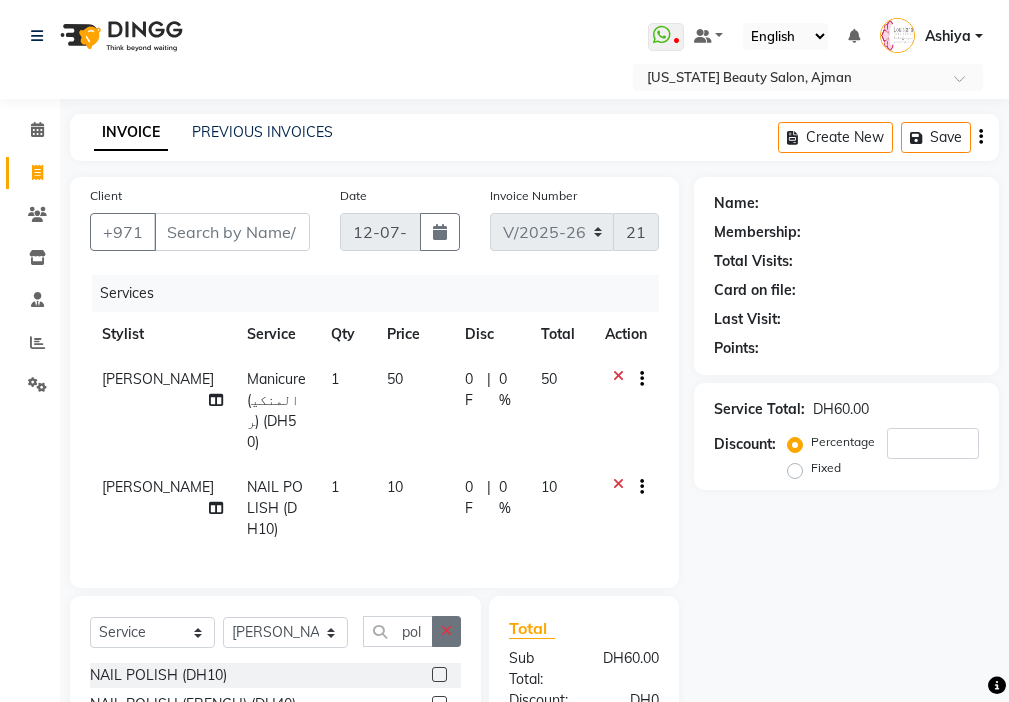 click 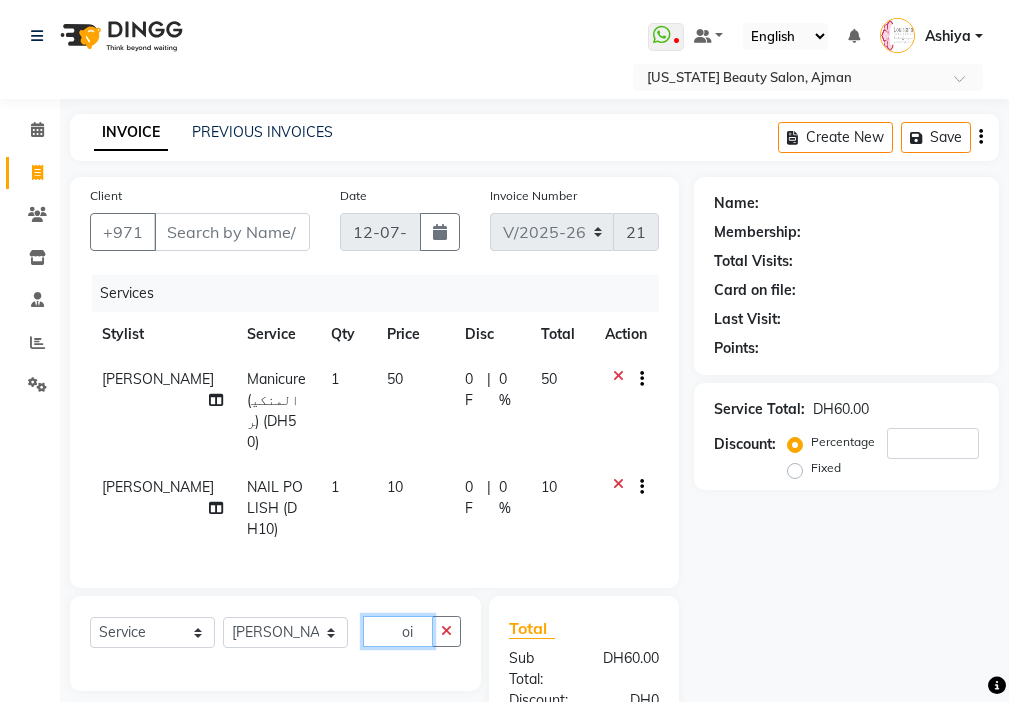 type on "o" 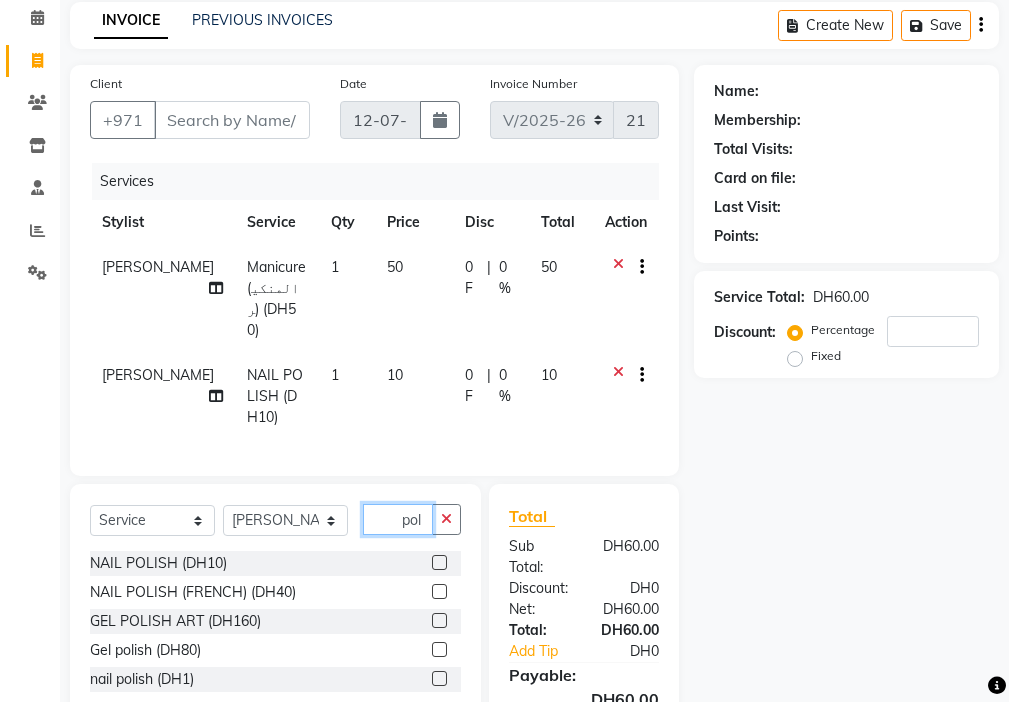 scroll, scrollTop: 109, scrollLeft: 0, axis: vertical 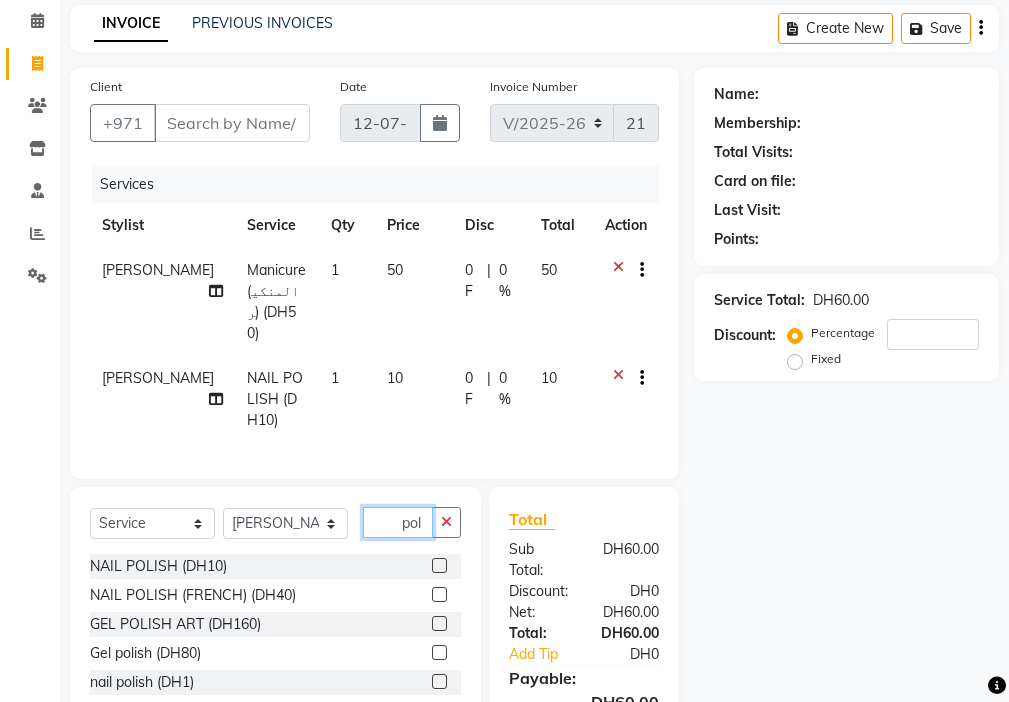 type on "pol" 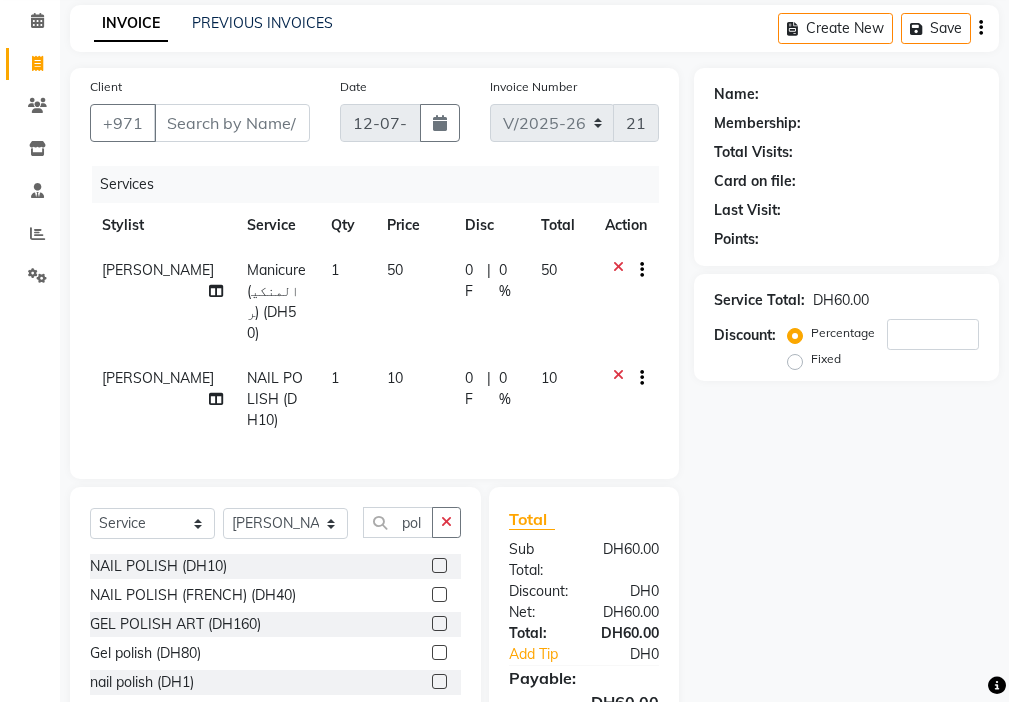 click 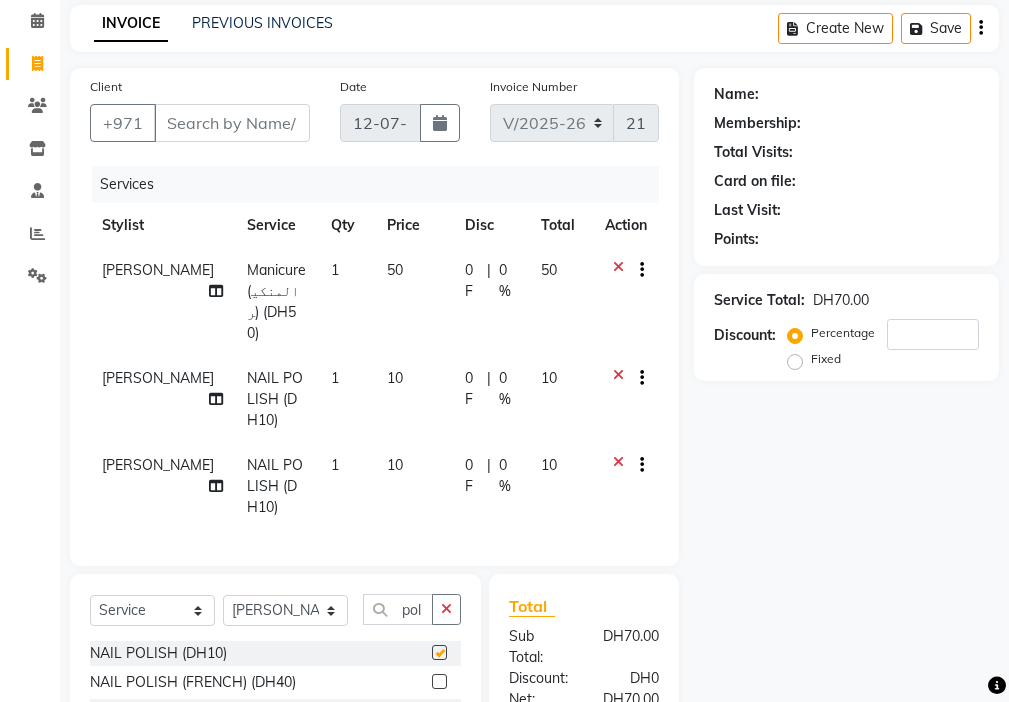 checkbox on "false" 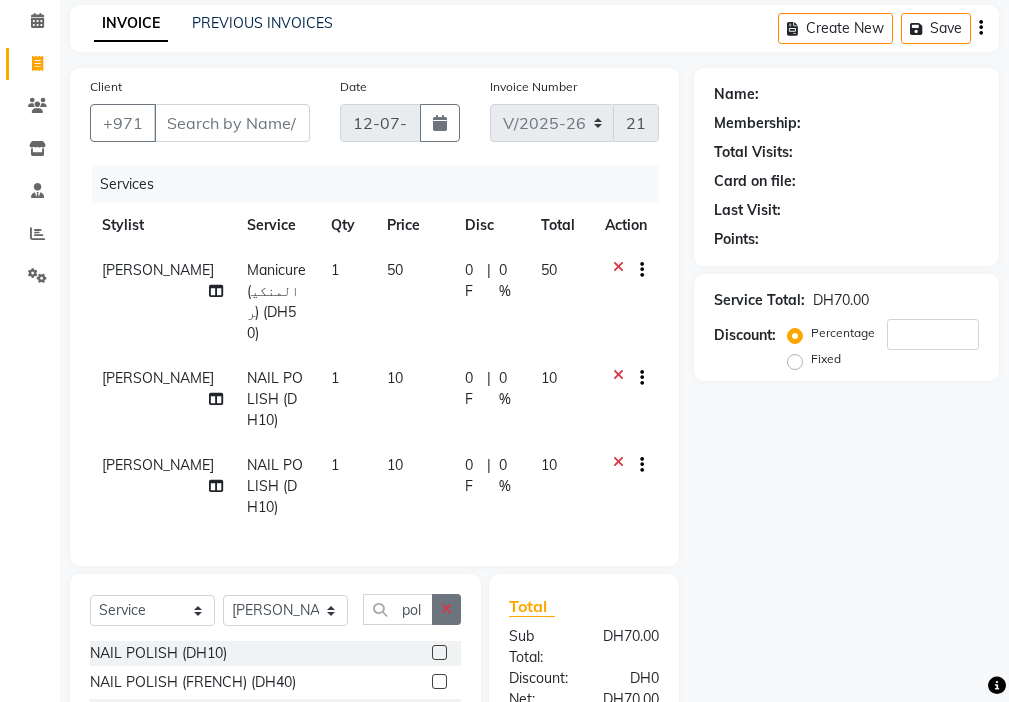 click 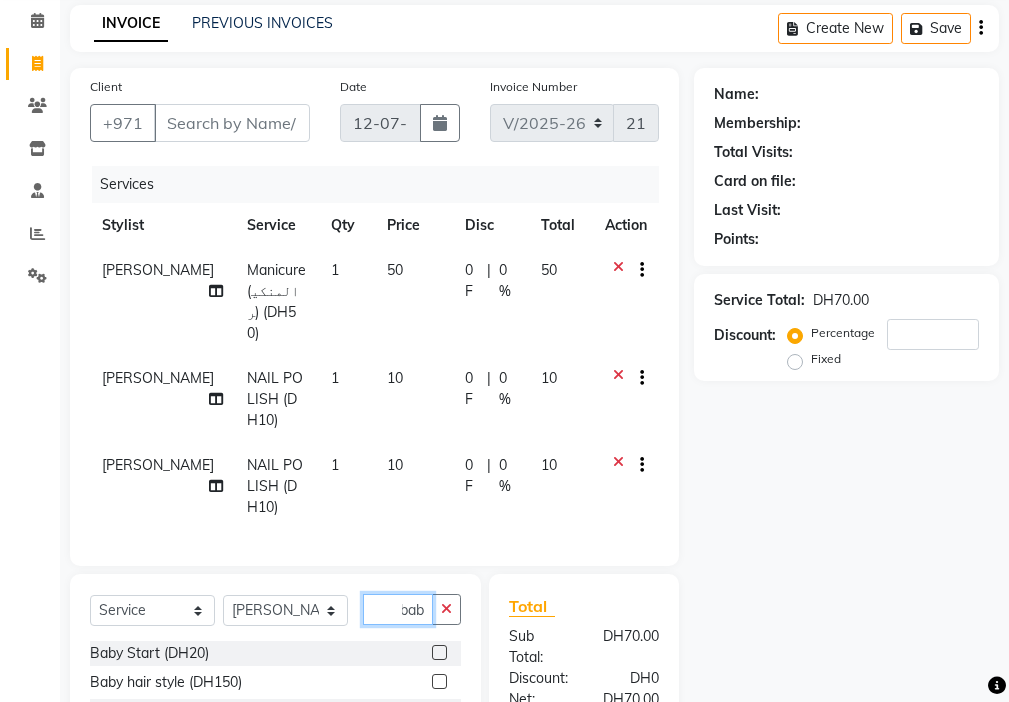 scroll, scrollTop: 0, scrollLeft: 9, axis: horizontal 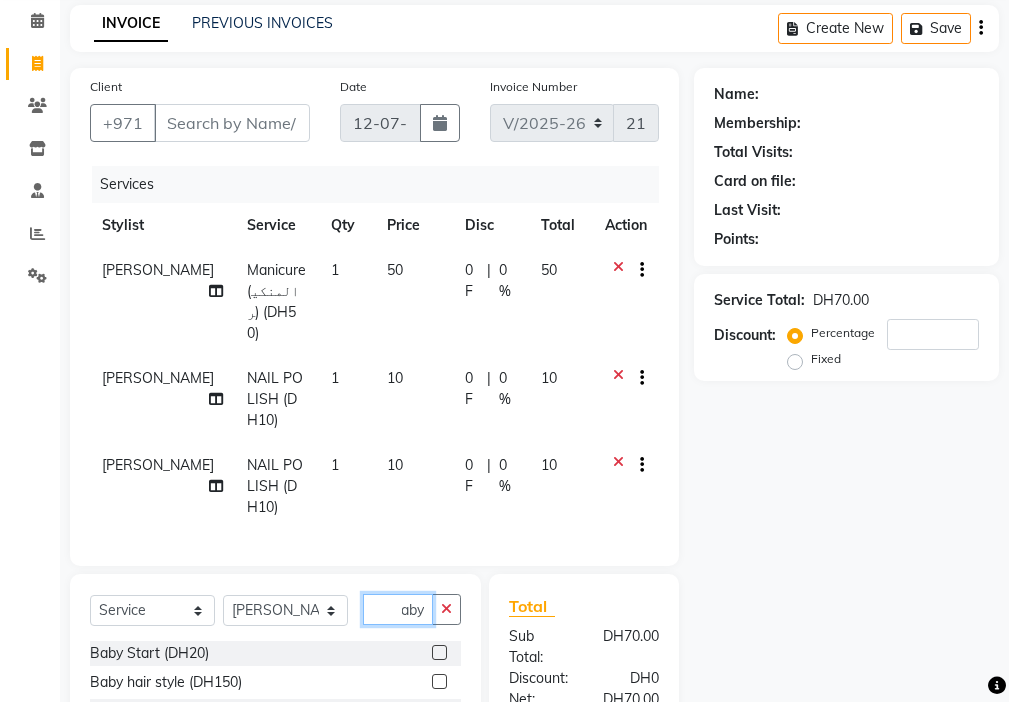 type on "baby" 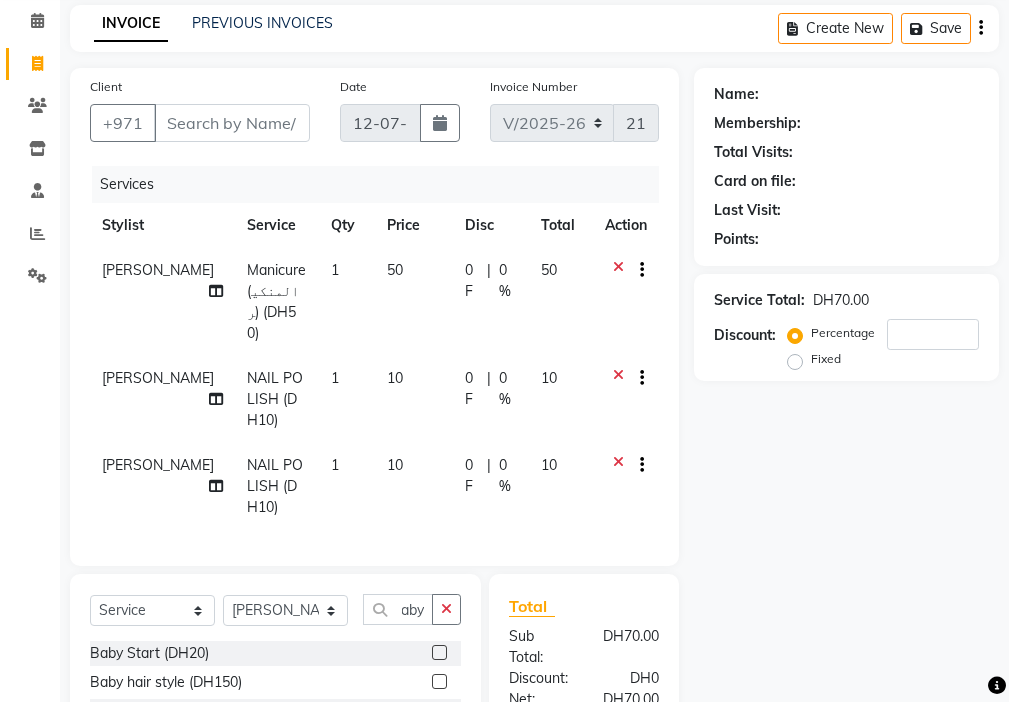 scroll, scrollTop: 0, scrollLeft: 0, axis: both 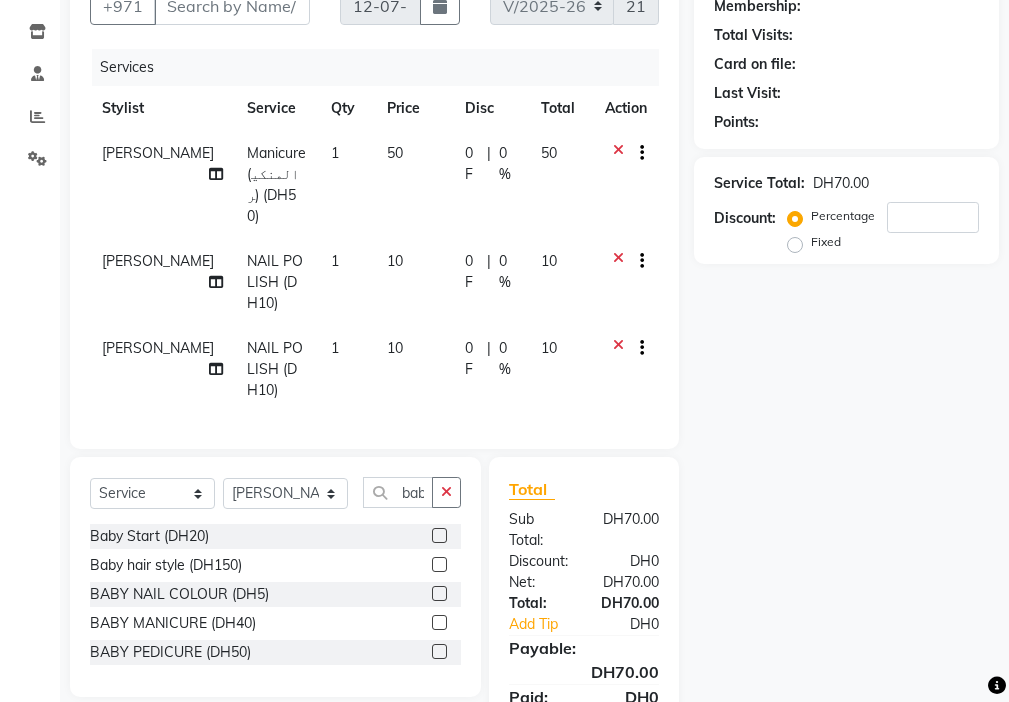 click 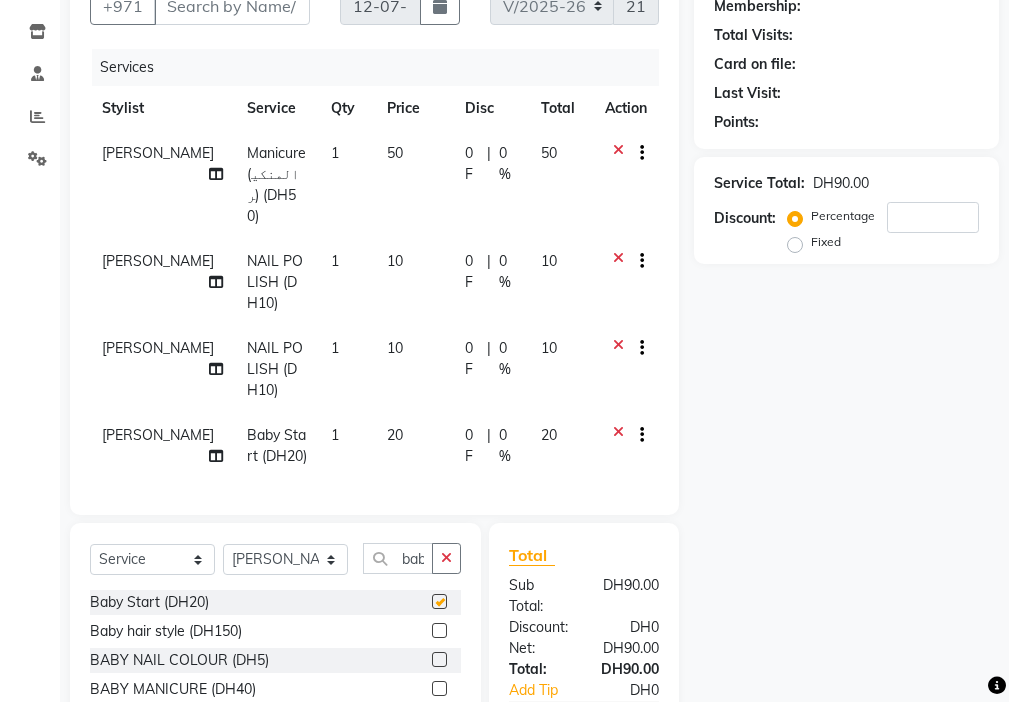 checkbox on "false" 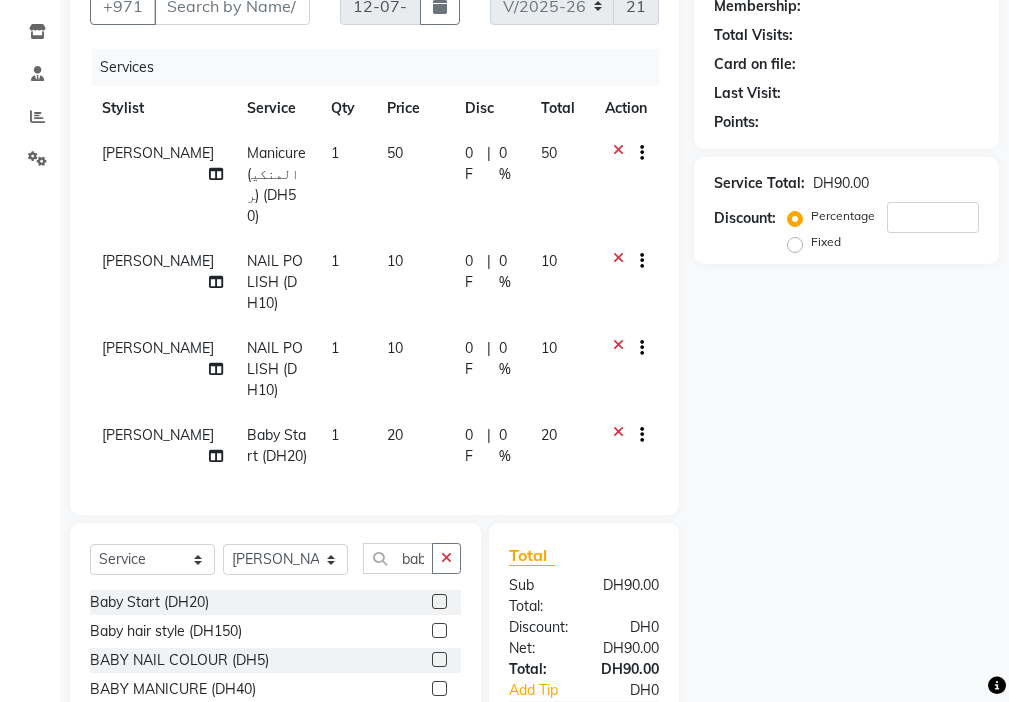 click on "20" 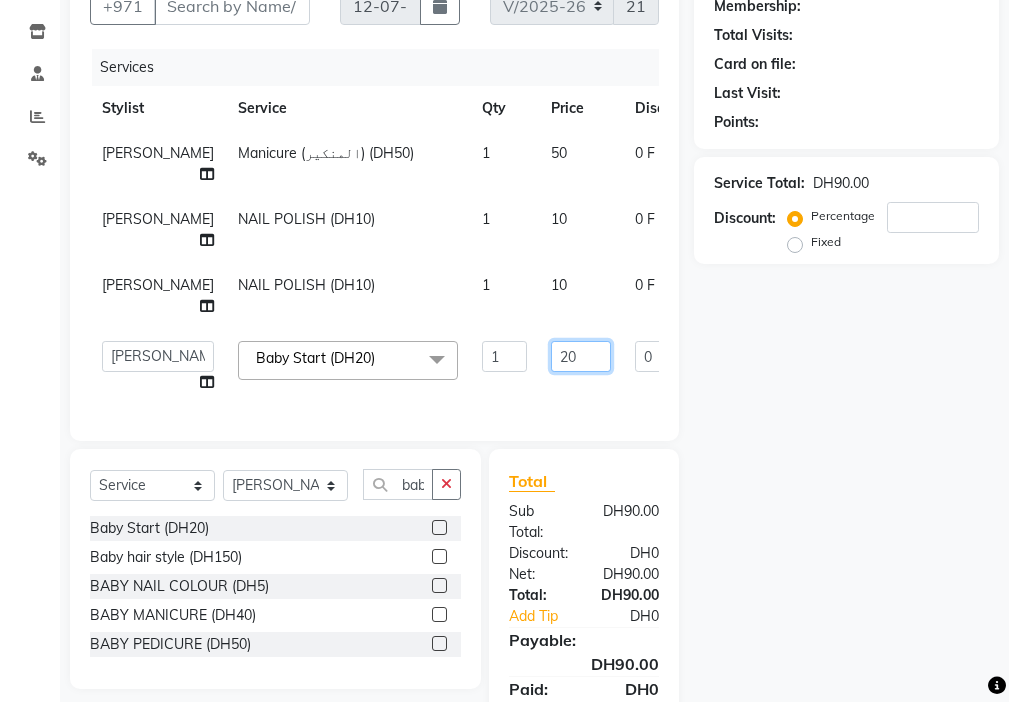 click on "20" 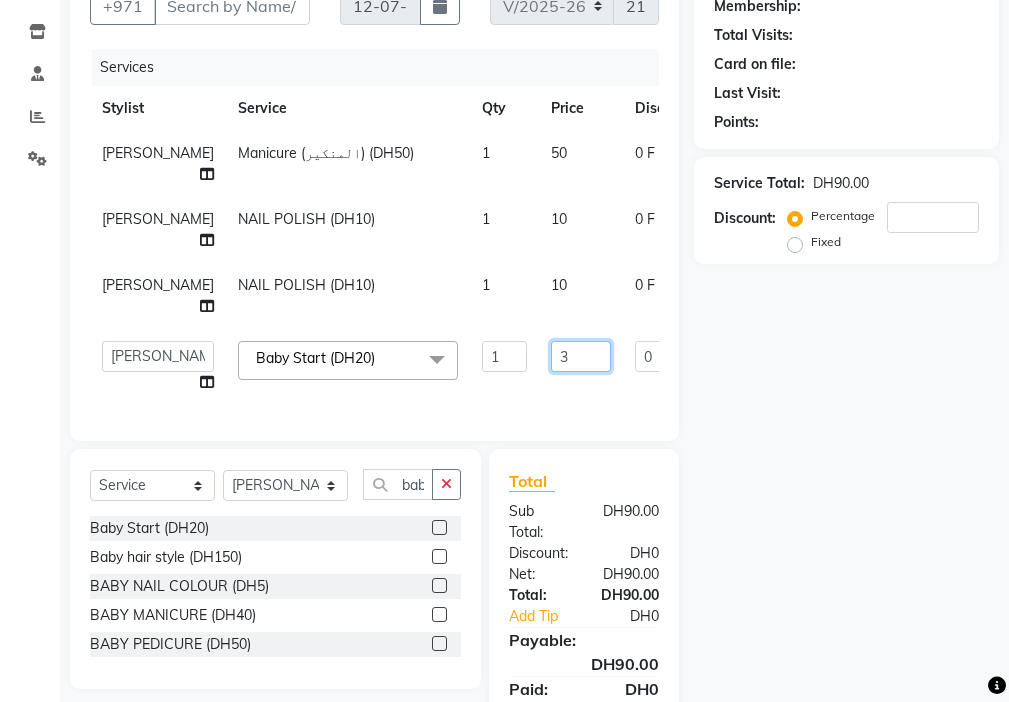type on "30" 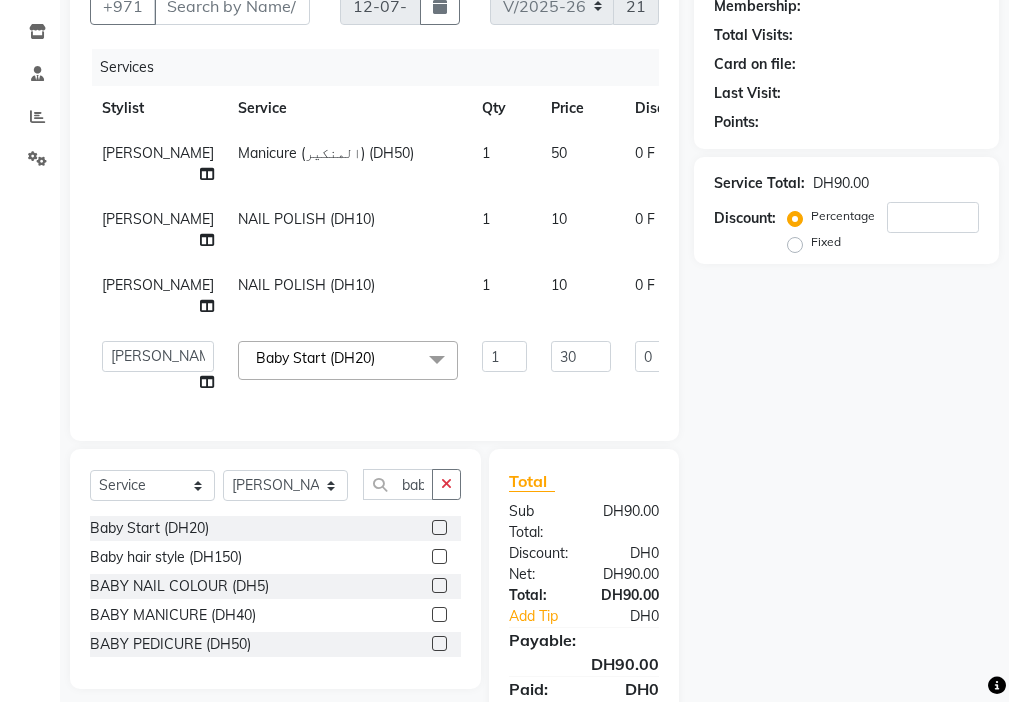 click on "Adelyn   Ambika   Anisha   Ashiya   Cashier   Danda kumari   Geanna   Halima   Hanan   Kbina   Madam   mamta   sabita   Sanket Gowda   Shaili   Tara   Tigist  Baby Start (DH20)  x Beauty Makeup (DH400) Beauty Facial (DH150) Beauty Face Shama (DH60) Beauty Face Bleach (DH60) Beauty Face Threading (DH50) Beauty Upper Lips Bleach (DH20) Forhead Waxing (DH10) Nose Waxing (DH10) Upper Lip Waxing (DH10) Hand Waxing Full (DH70) Beauty Eyelashes Adhesive (DH30) Beauty Eye Makeup (DH150) Beauty Hand Henna (حناء اليد) (DH50) Beauty Legs Henna(حناء الرجل) (DH50) paraffin wax hand (DH30) paraffin  wax leg  (DH50) chin threading (DH15) Extra Pin (DH20) ROOT HALF DYE (DH80) Beauty Gasha (DH50) Baby Start (DH20) Rinceage  (DH200) Enercose (DH200) Rosemary (DH80) Filler (DH0) Sedar (DH80) photo (DH10) Half leg Waxing (شمع نصف الرجل) (DH50) Half Hand Waxing (شمع اليدين) (DH40) Under Arms Waxing (شمع الابط) (DH20) Full Face Threading (حف الوجه بالخيط) (DH50) 1 30 0 F" 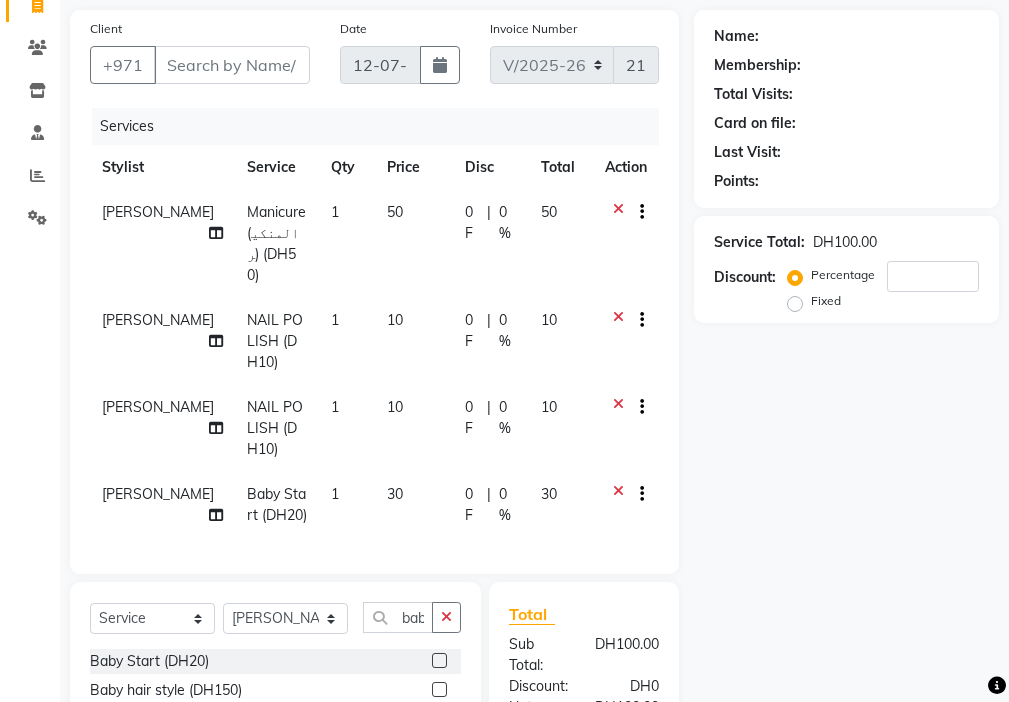scroll, scrollTop: 168, scrollLeft: 0, axis: vertical 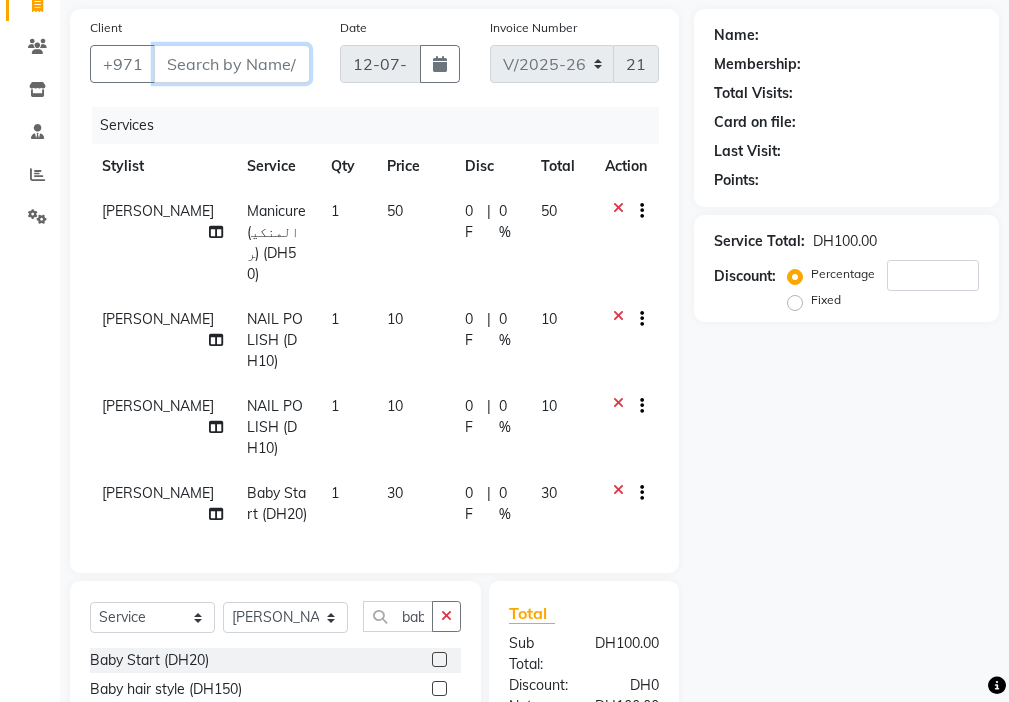 click on "Client" at bounding box center (232, 64) 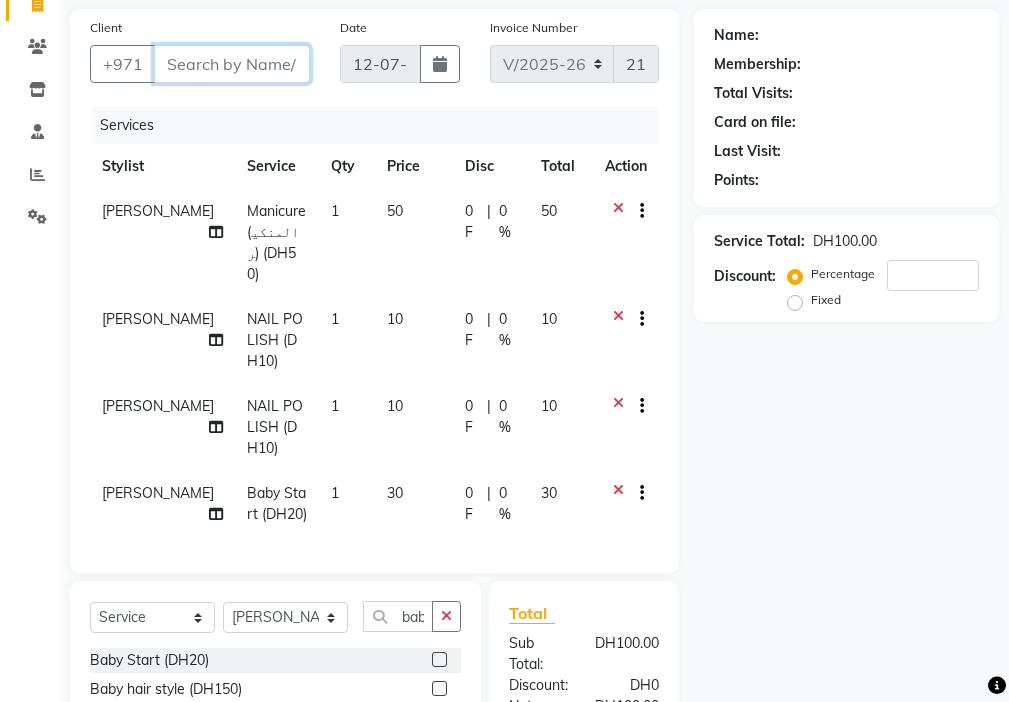 type on "5" 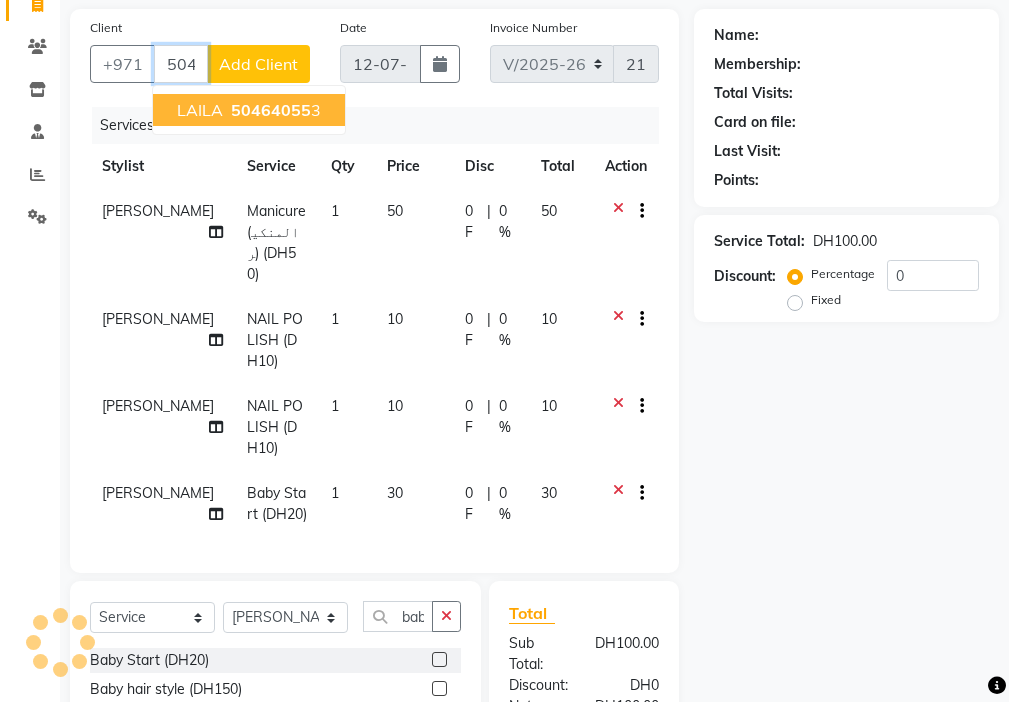 click on "50464055" at bounding box center (271, 110) 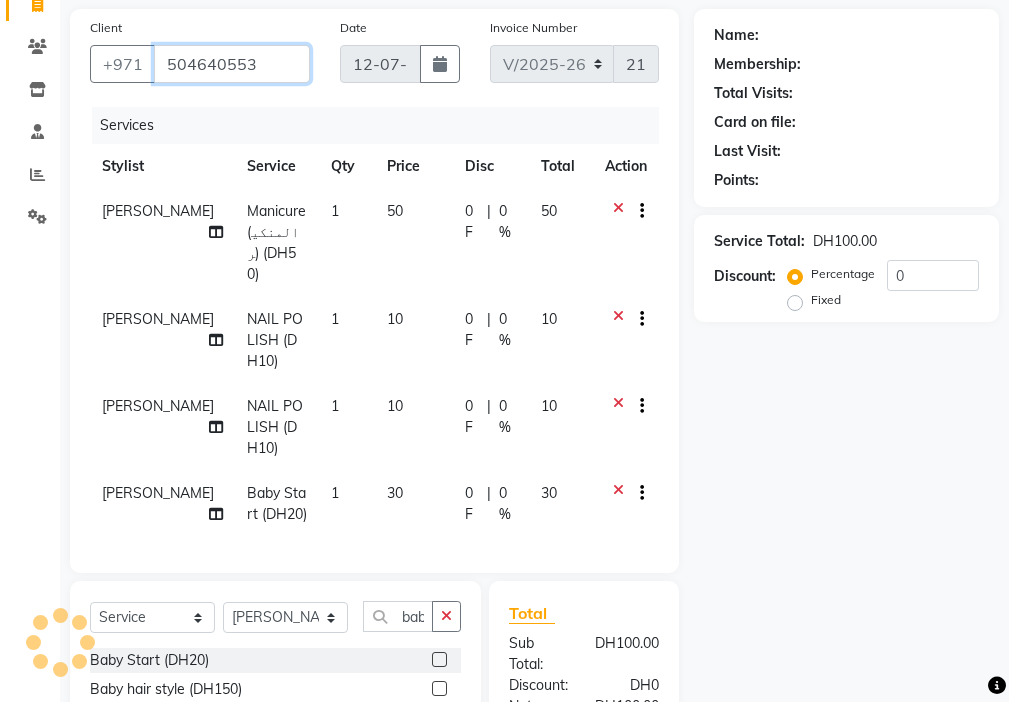 type on "504640553" 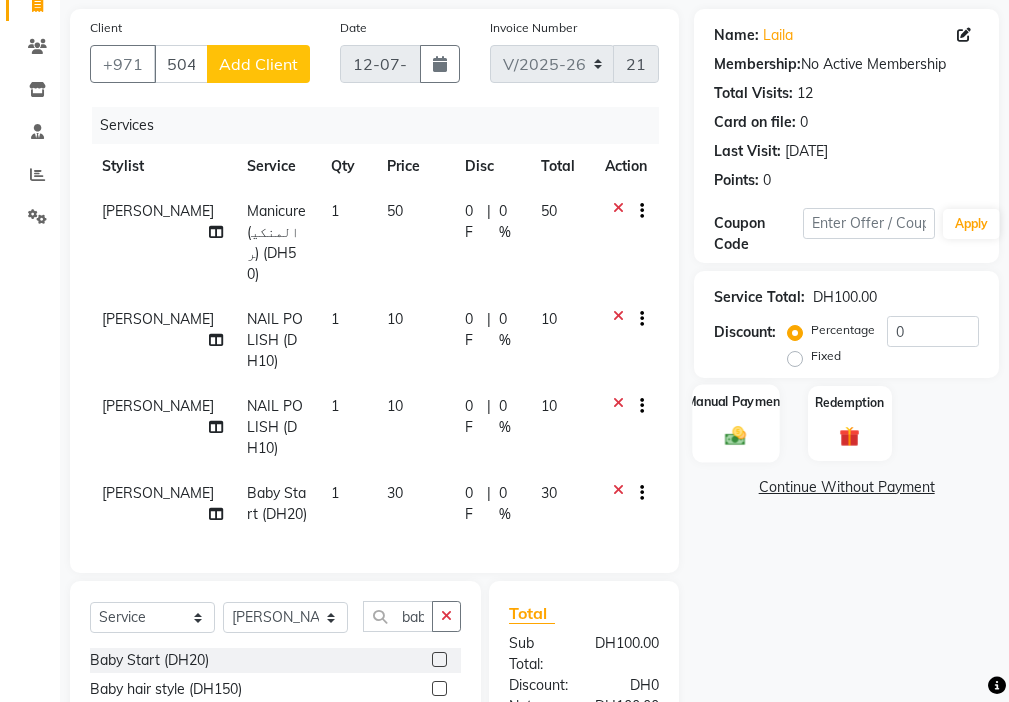 click 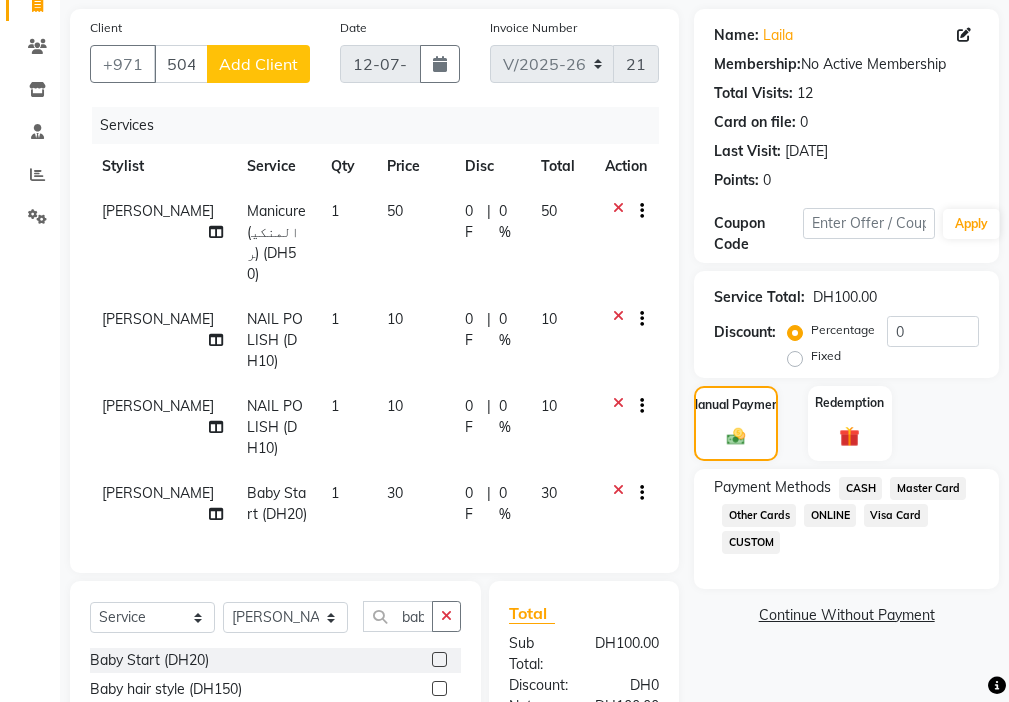click on "Visa Card" 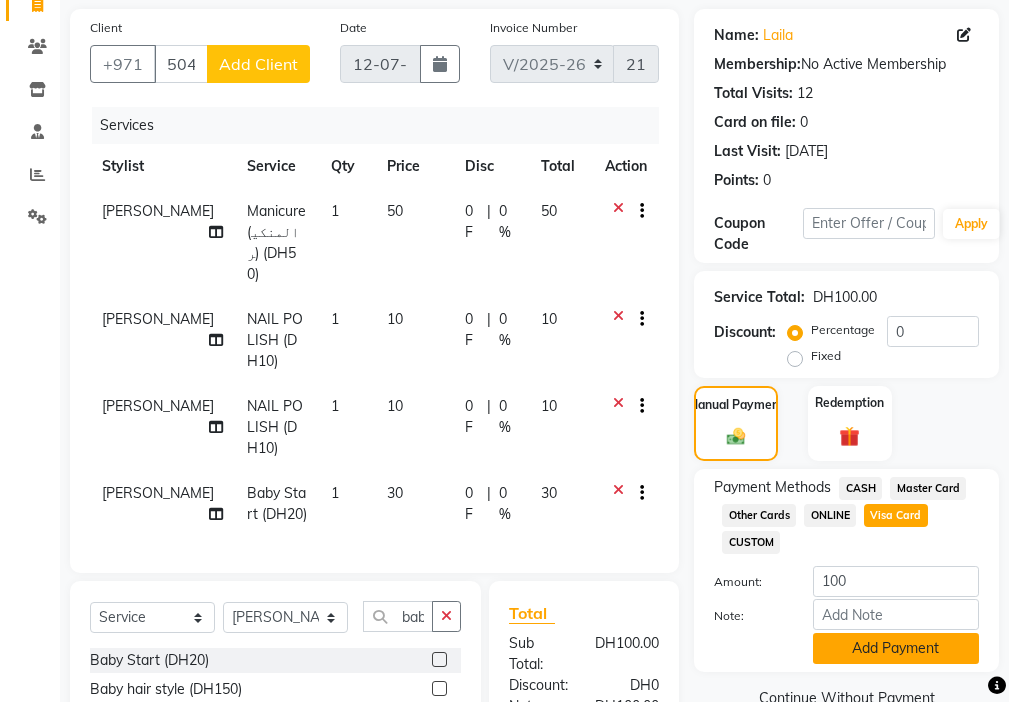 click on "Add Payment" 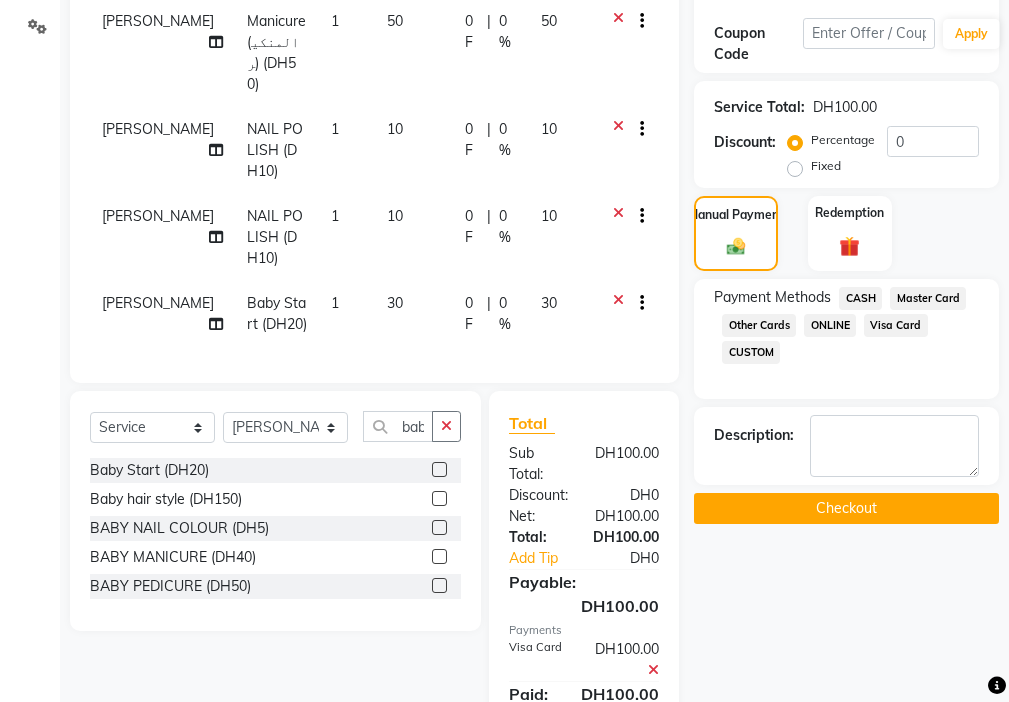 scroll, scrollTop: 373, scrollLeft: 0, axis: vertical 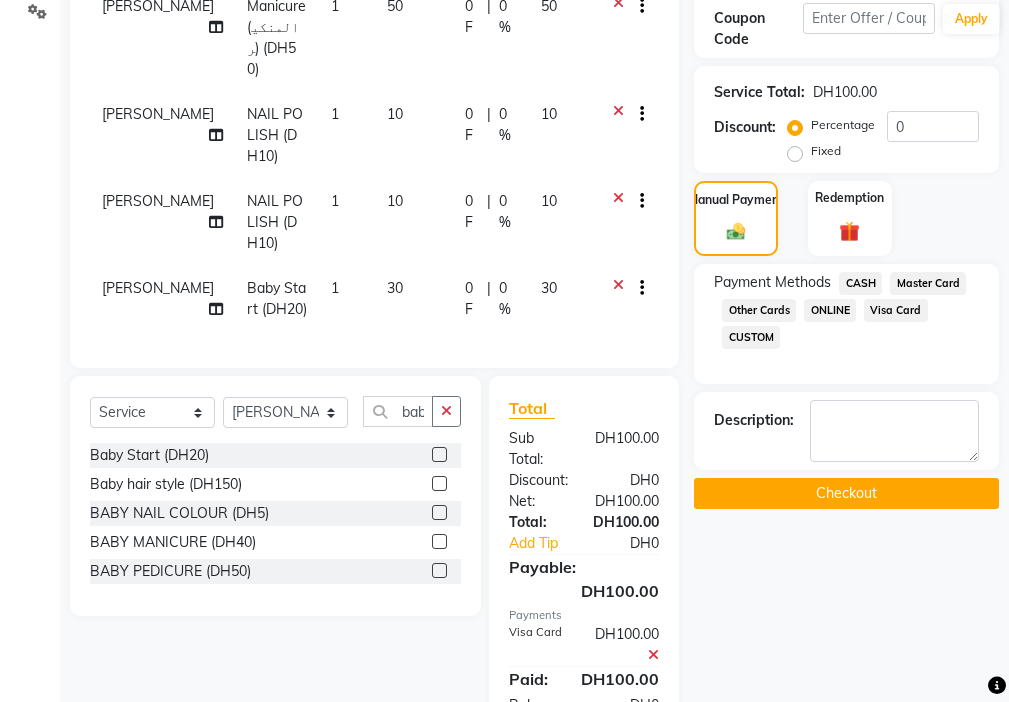 click on "Checkout" 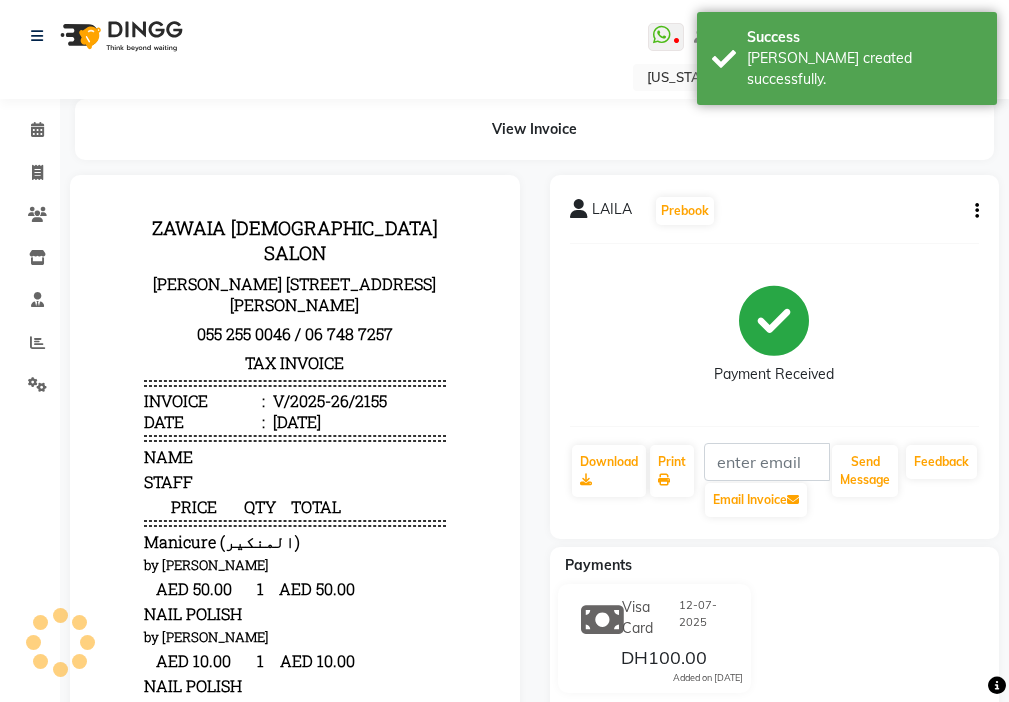 scroll, scrollTop: 0, scrollLeft: 0, axis: both 